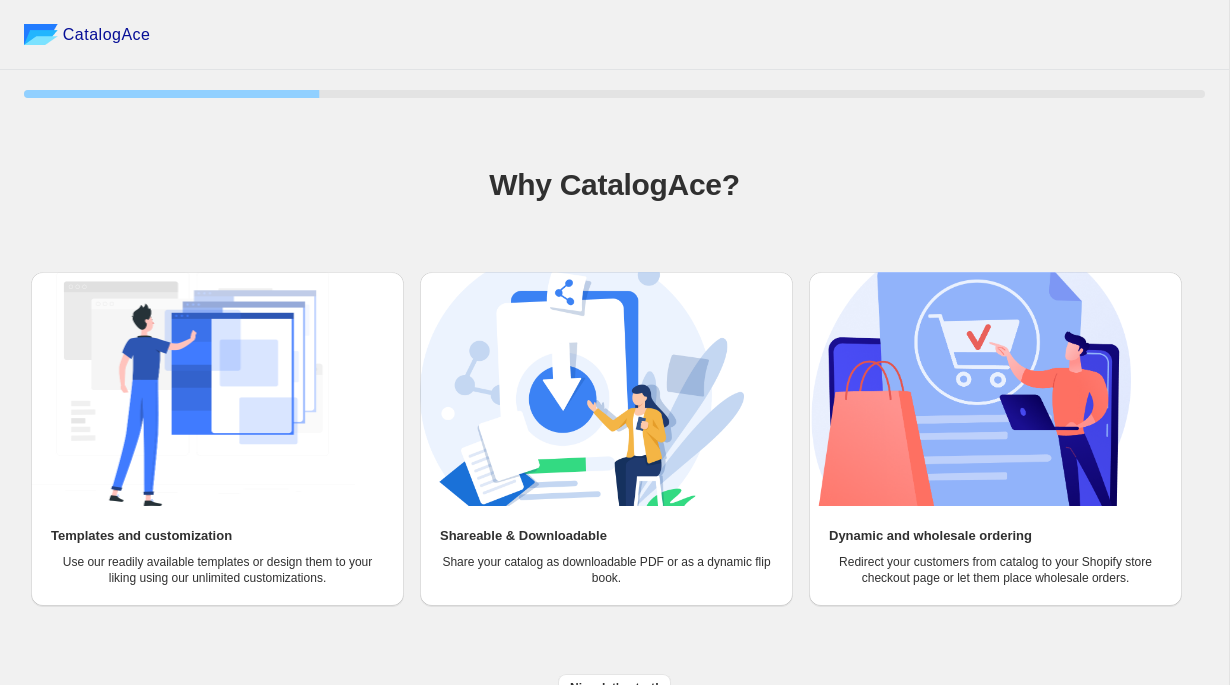 scroll, scrollTop: 0, scrollLeft: 0, axis: both 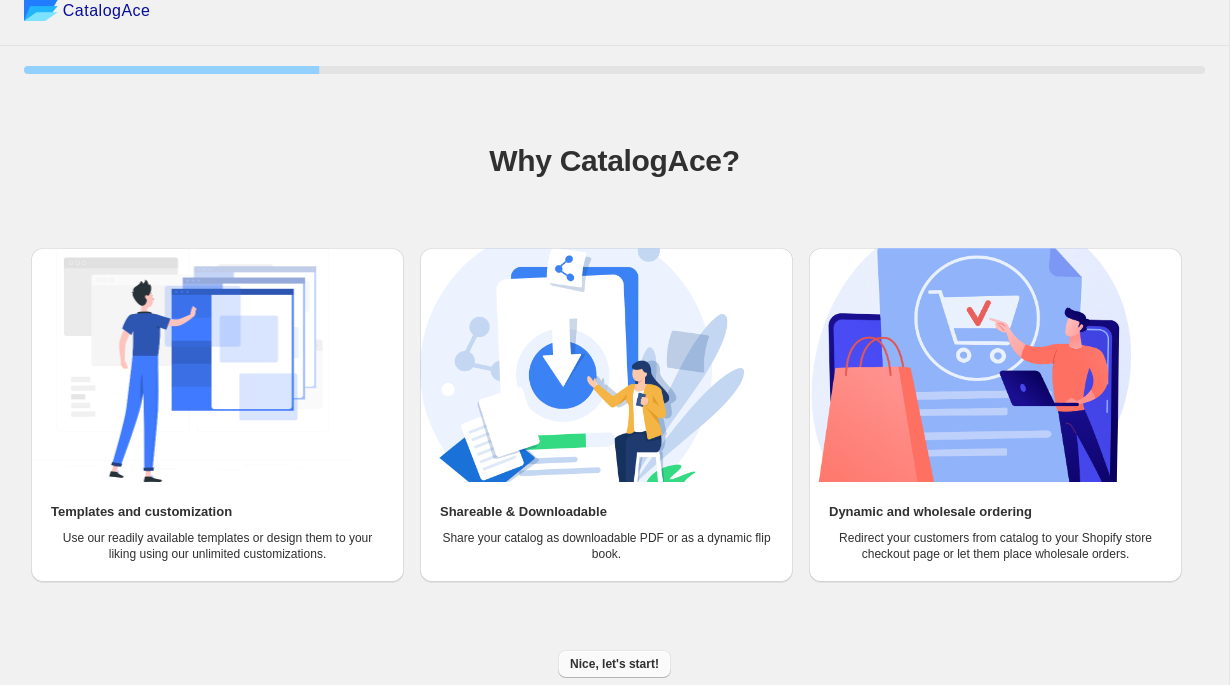 click on "Nice, let's start!" at bounding box center [614, 664] 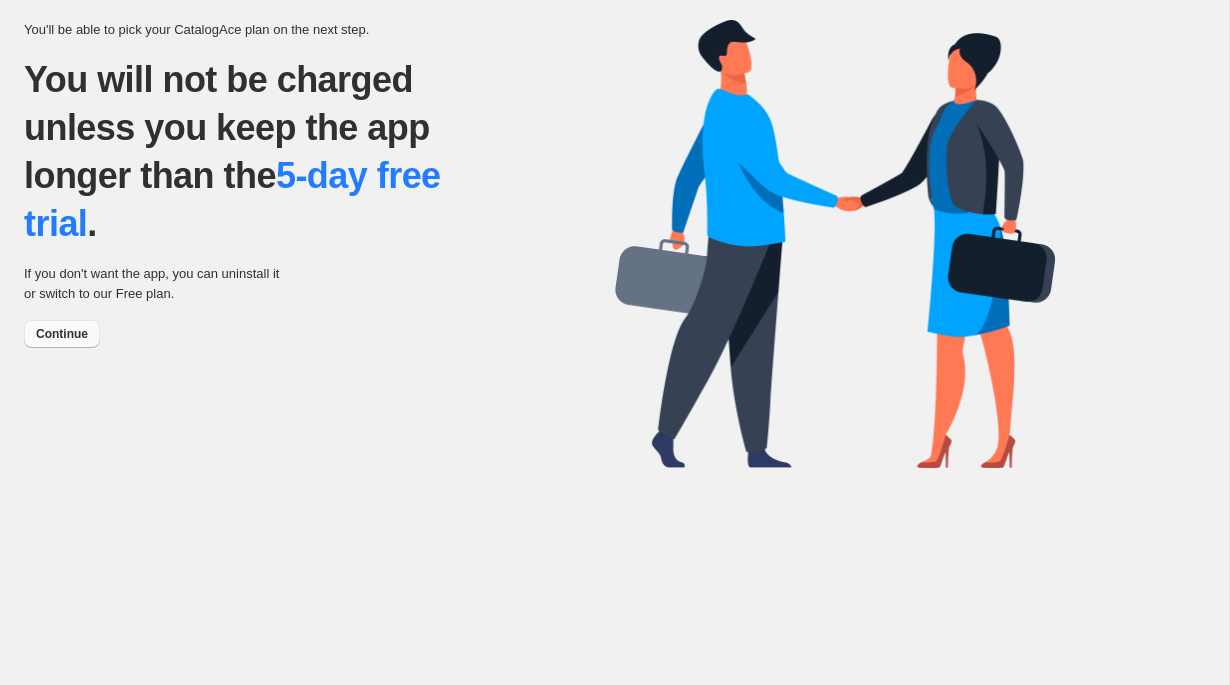 click on "Continue" at bounding box center [62, 334] 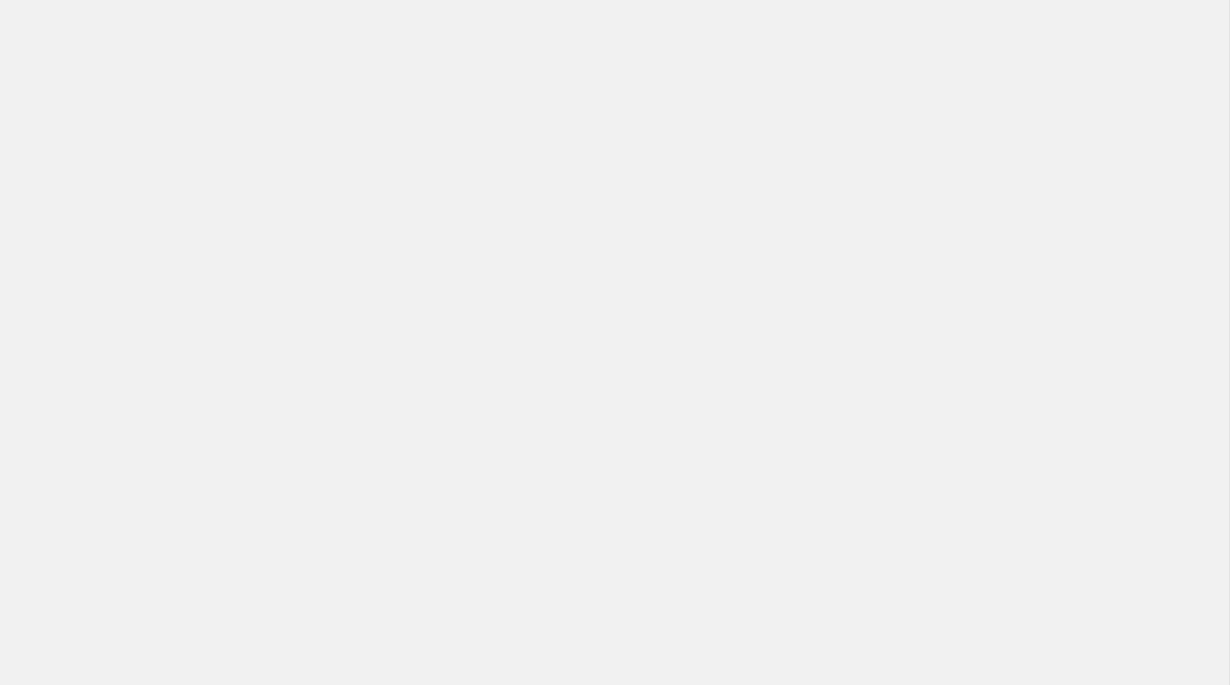 scroll, scrollTop: 0, scrollLeft: 0, axis: both 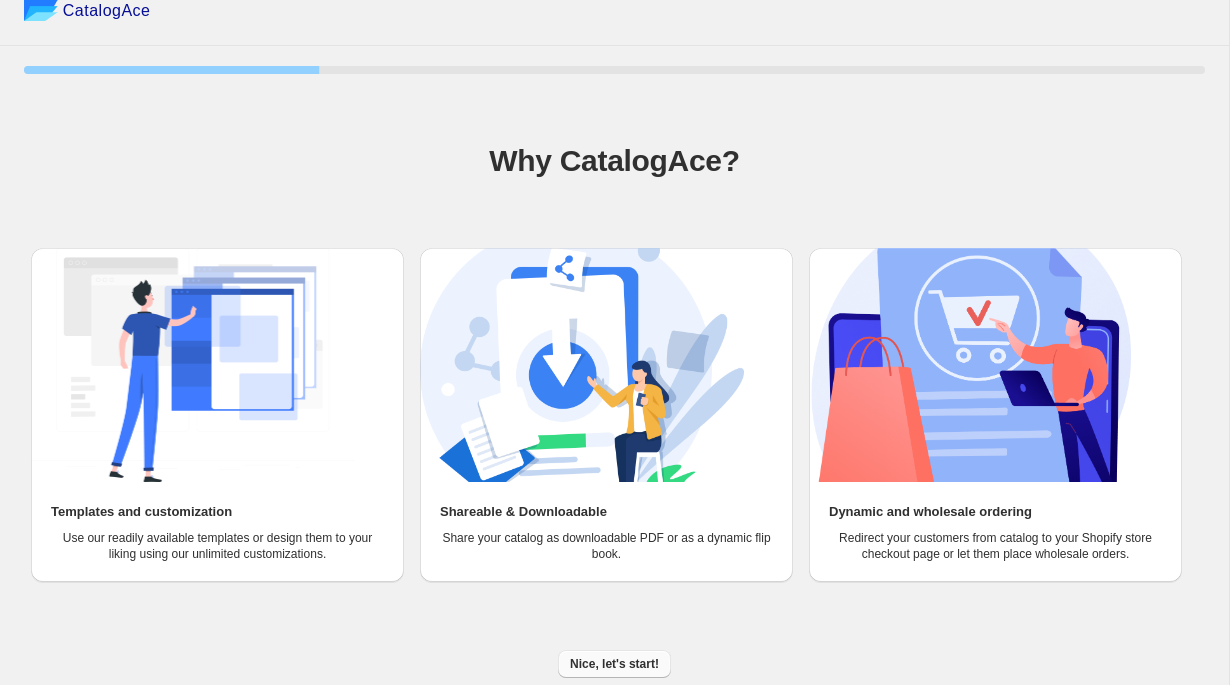 click on "Nice, let's start!" at bounding box center (614, 664) 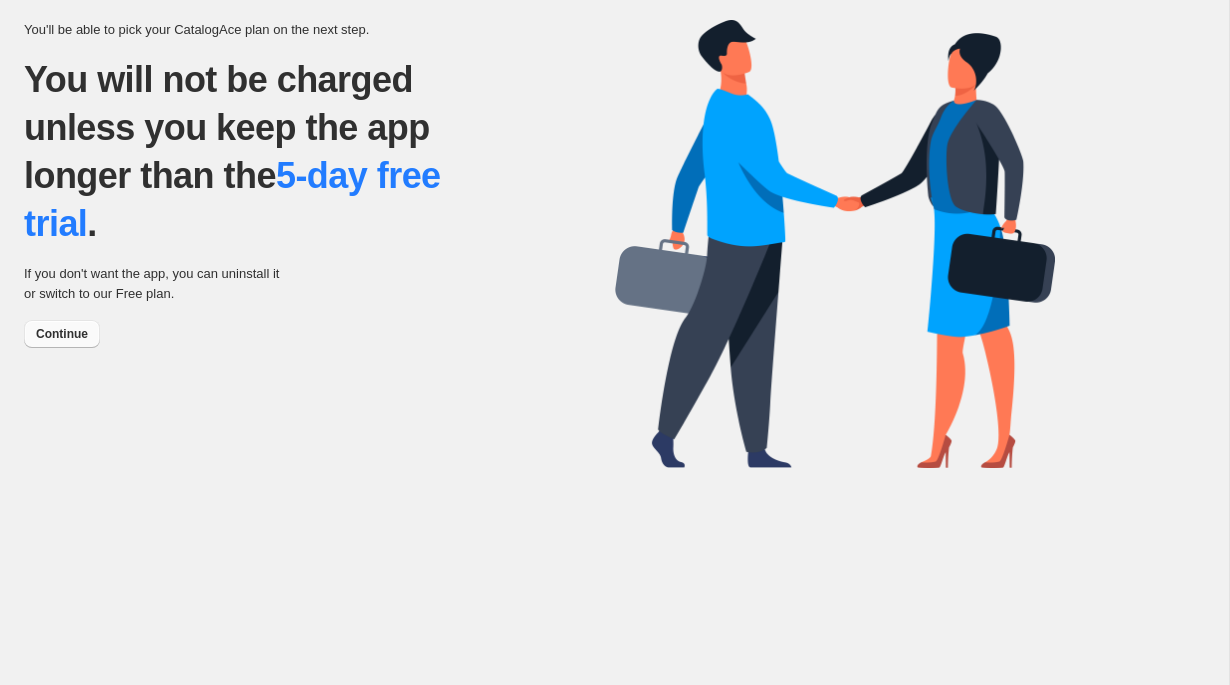 click on "Continue" at bounding box center [62, 334] 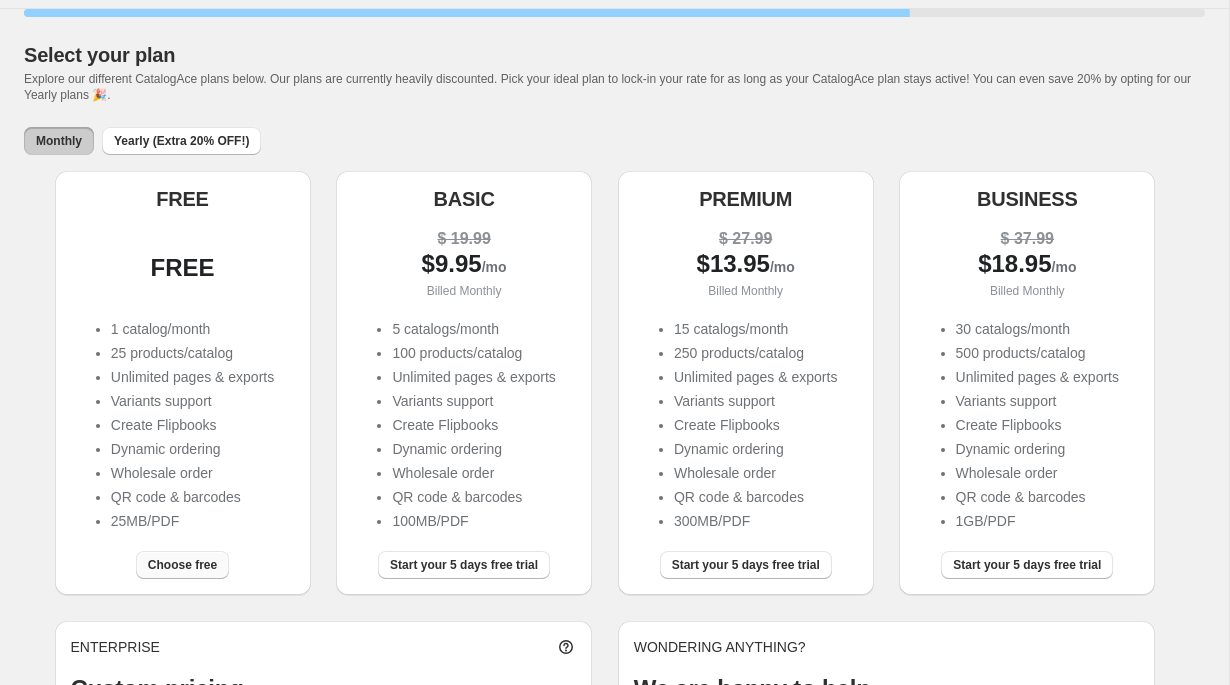 scroll, scrollTop: 94, scrollLeft: 0, axis: vertical 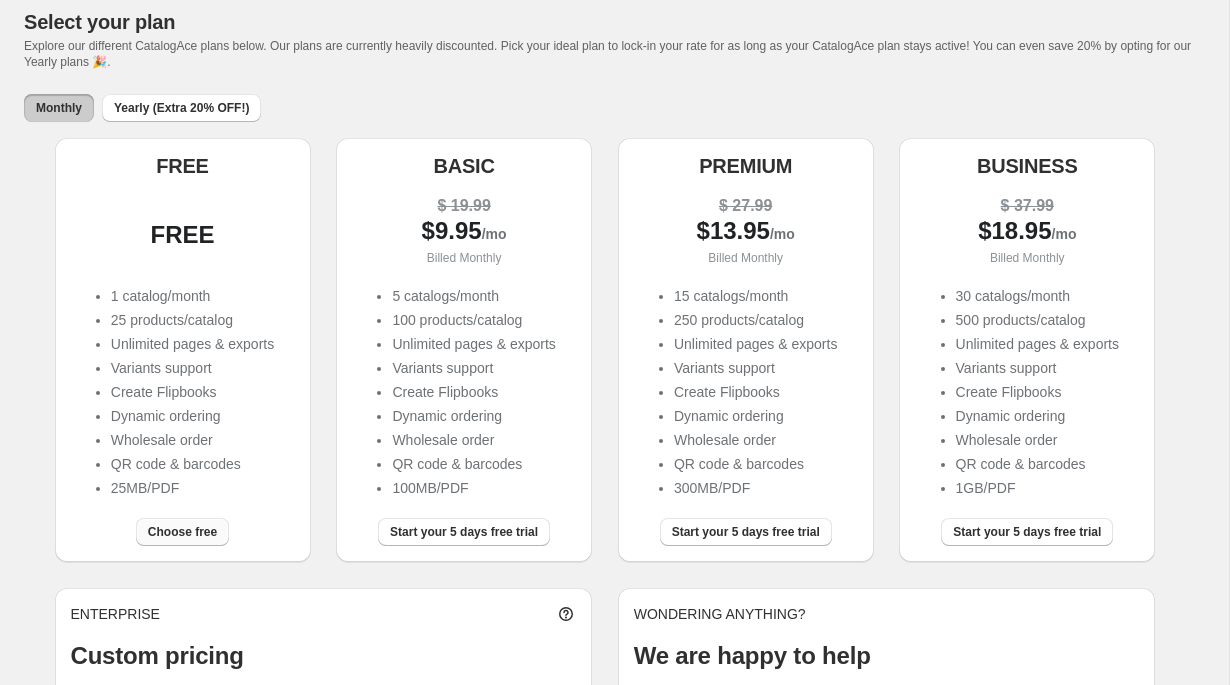 click on "Choose free" at bounding box center [182, 532] 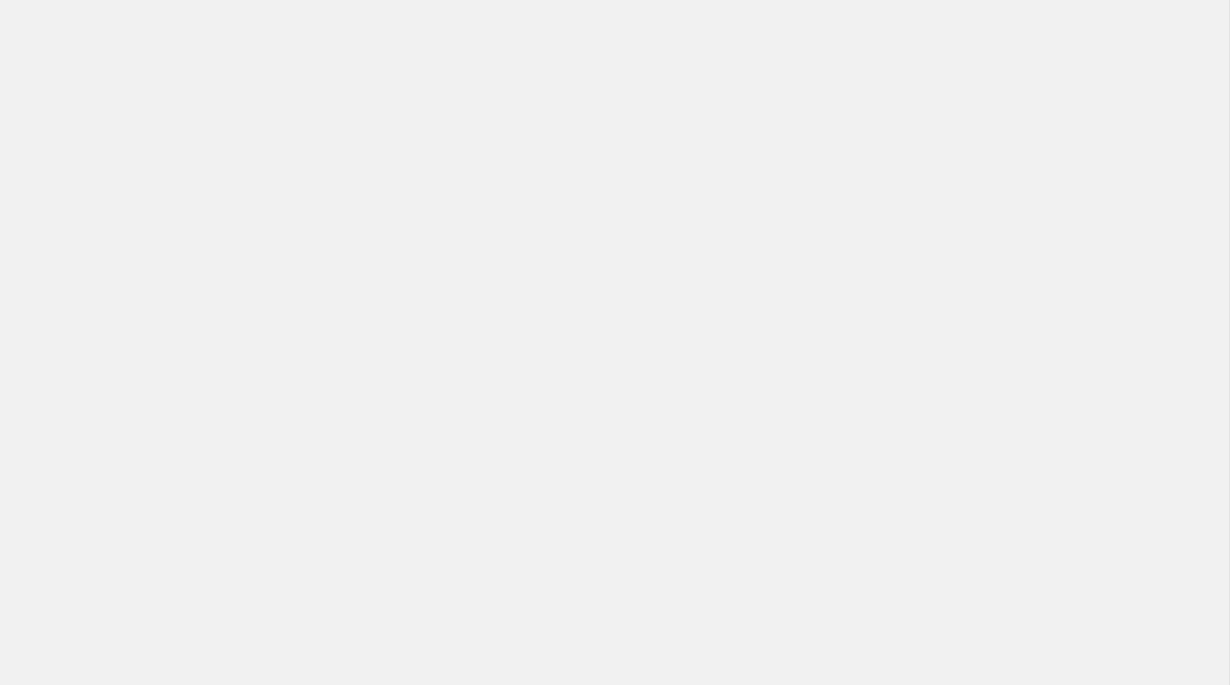 scroll, scrollTop: 0, scrollLeft: 0, axis: both 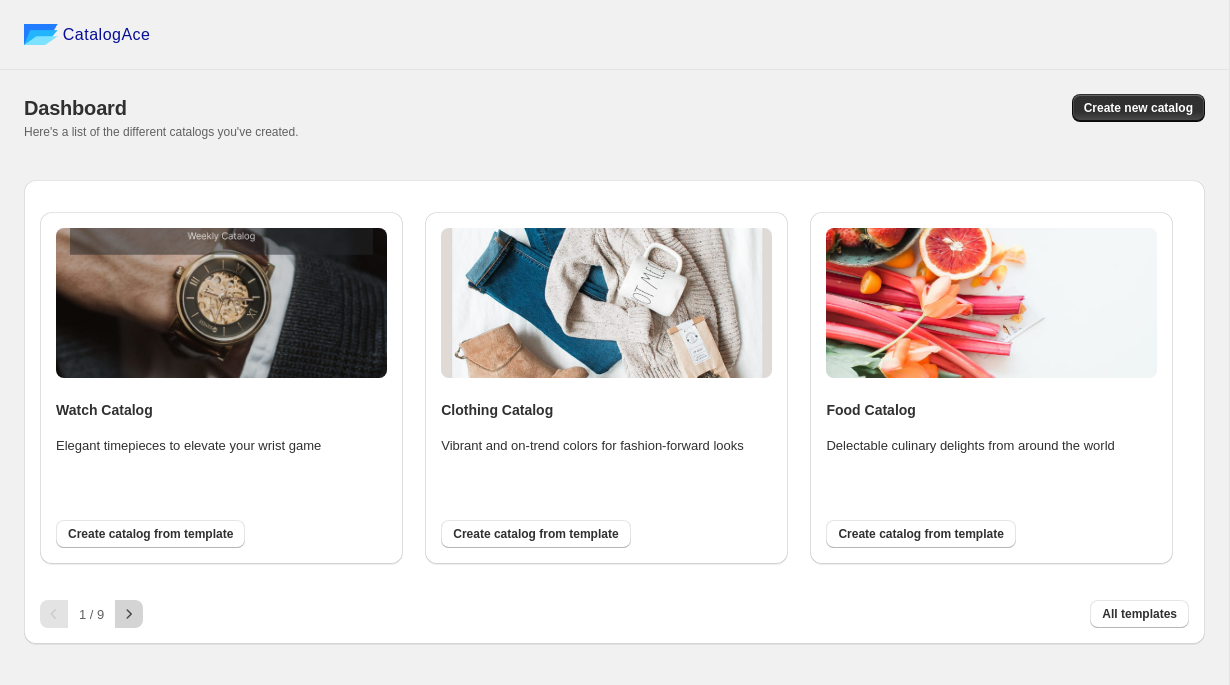 click 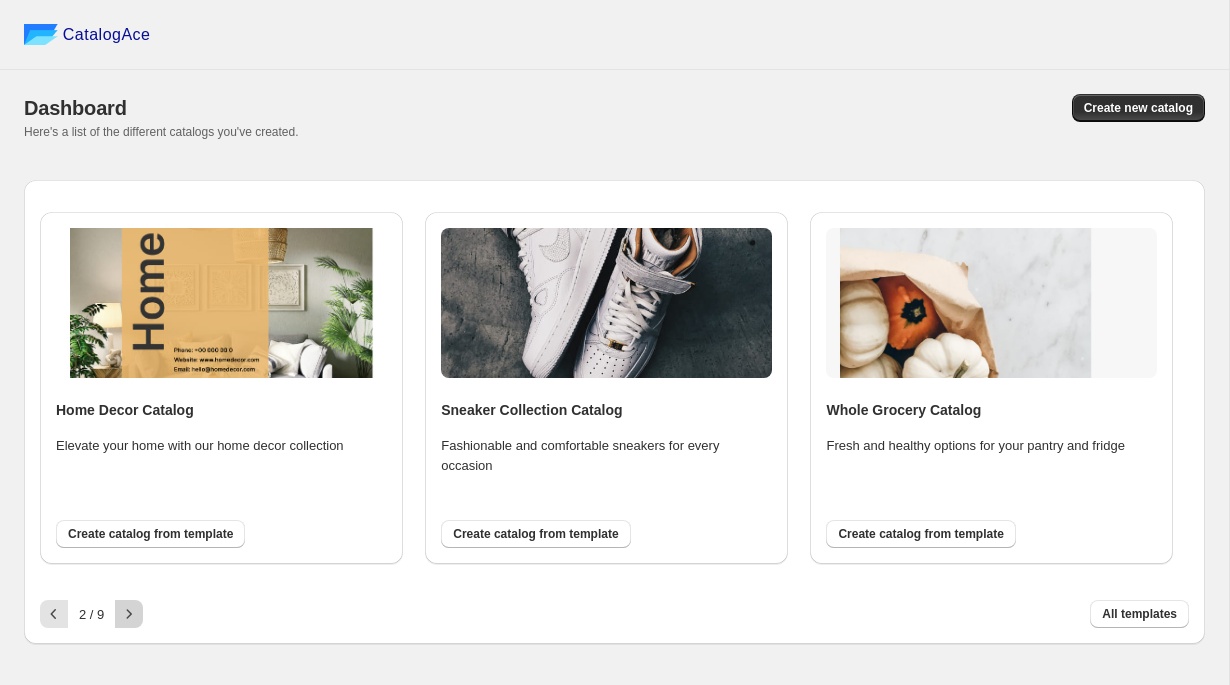 click 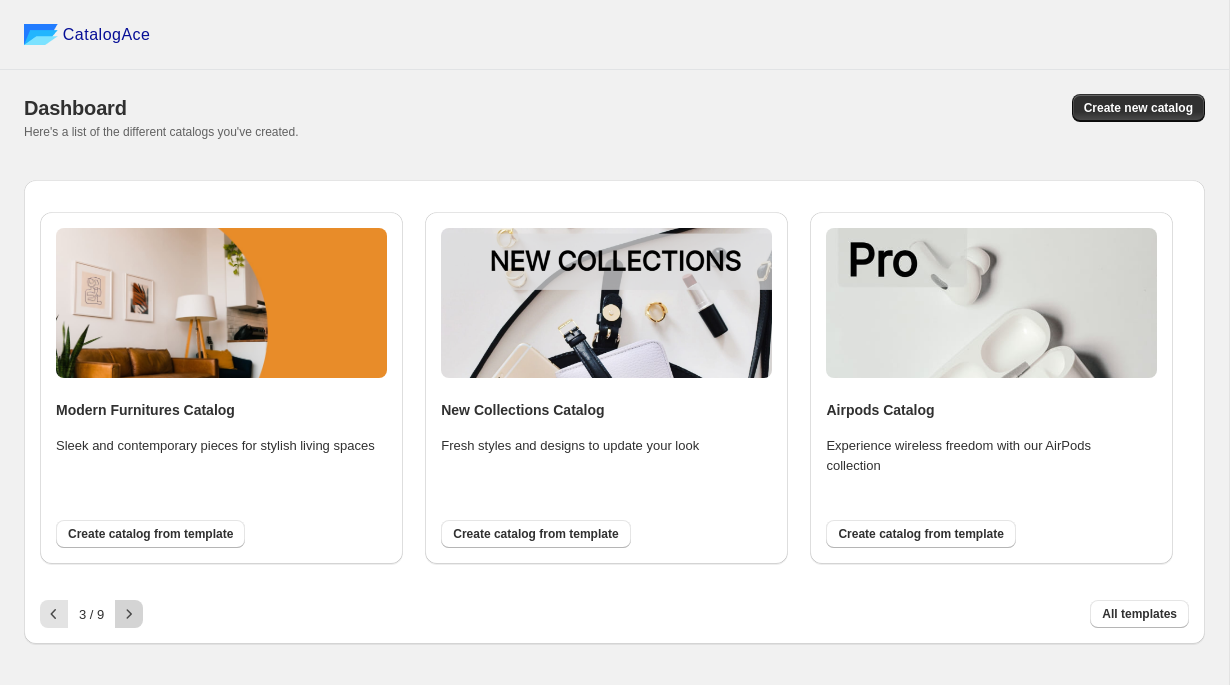 click 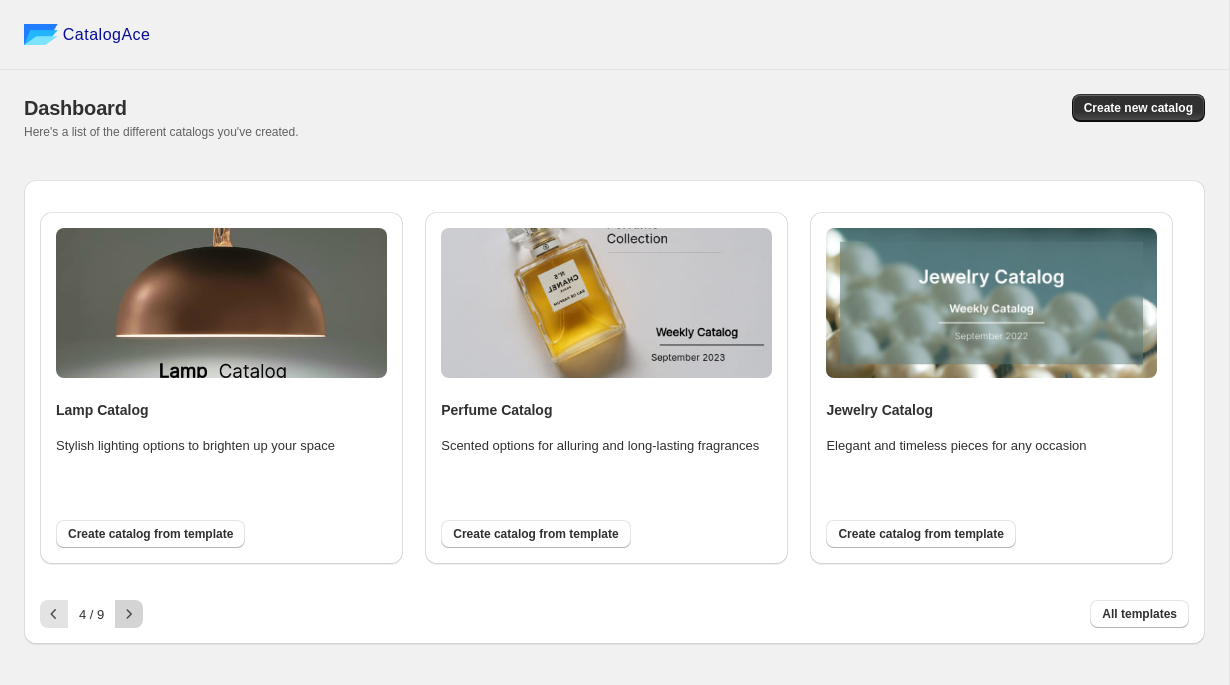 click 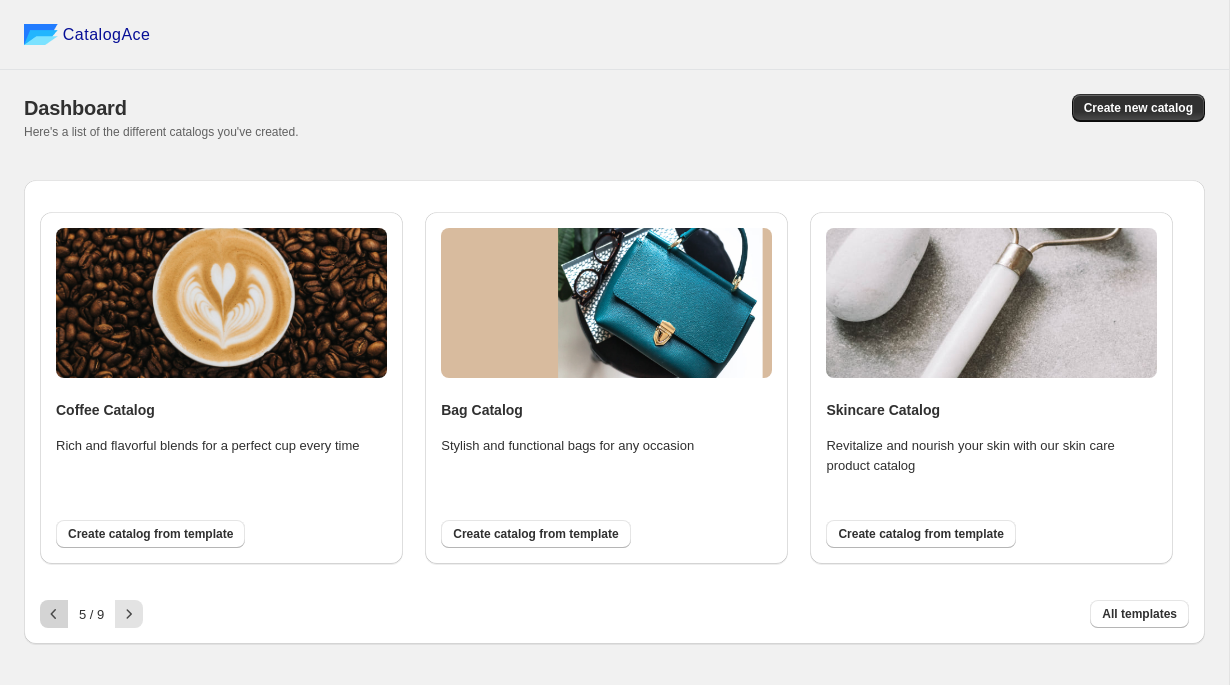 click 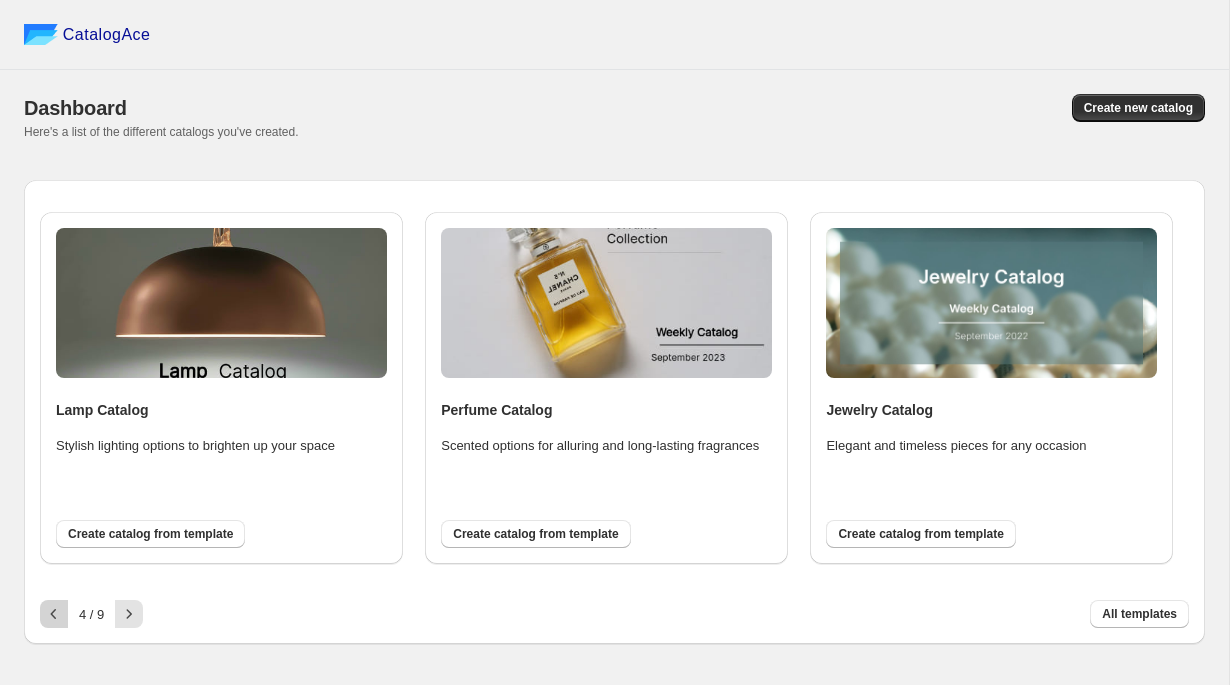 click 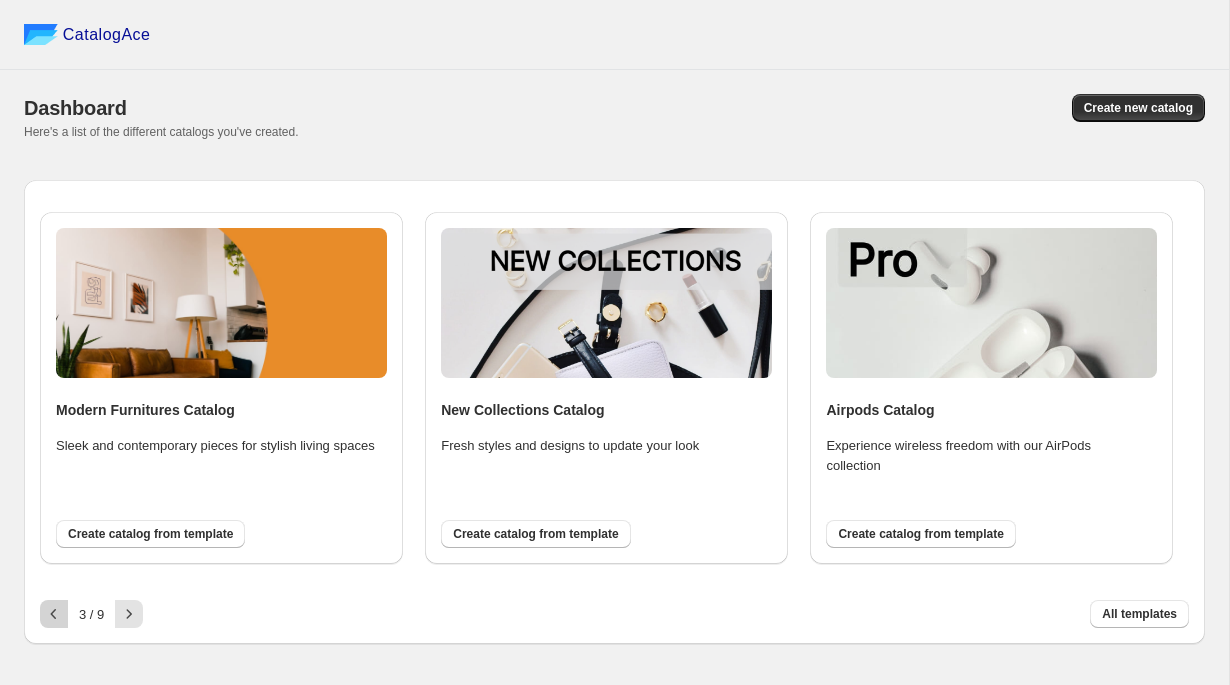 click 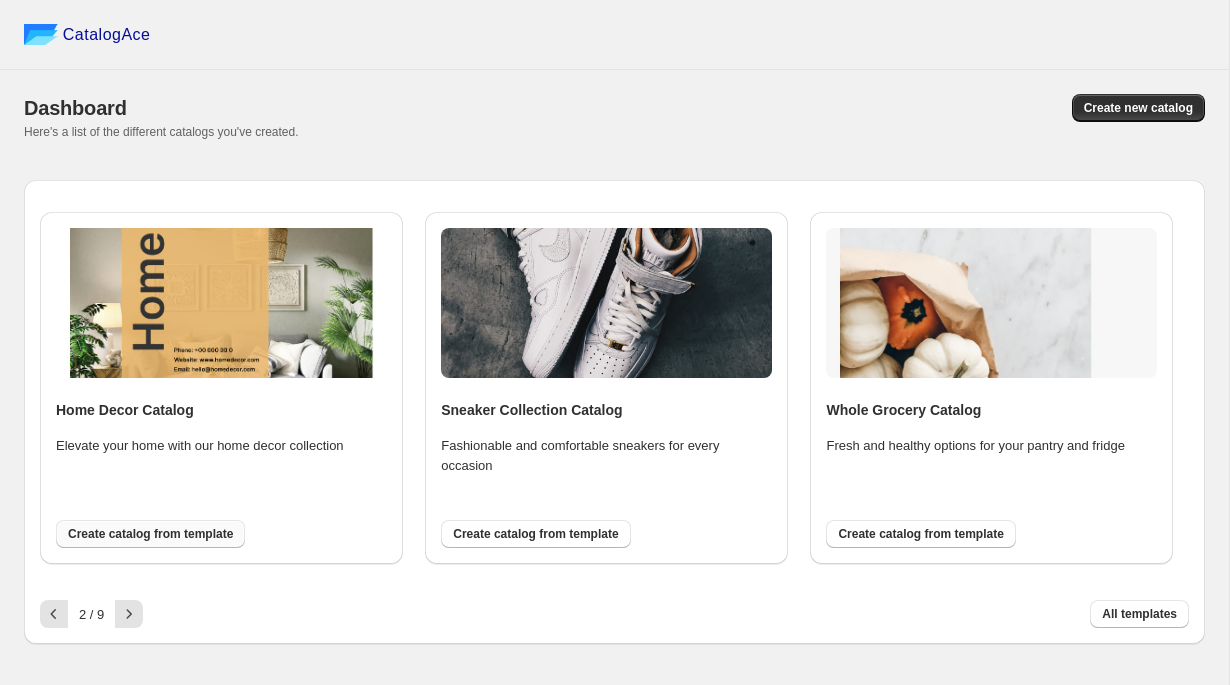 click on "Create catalog from template" at bounding box center [150, 534] 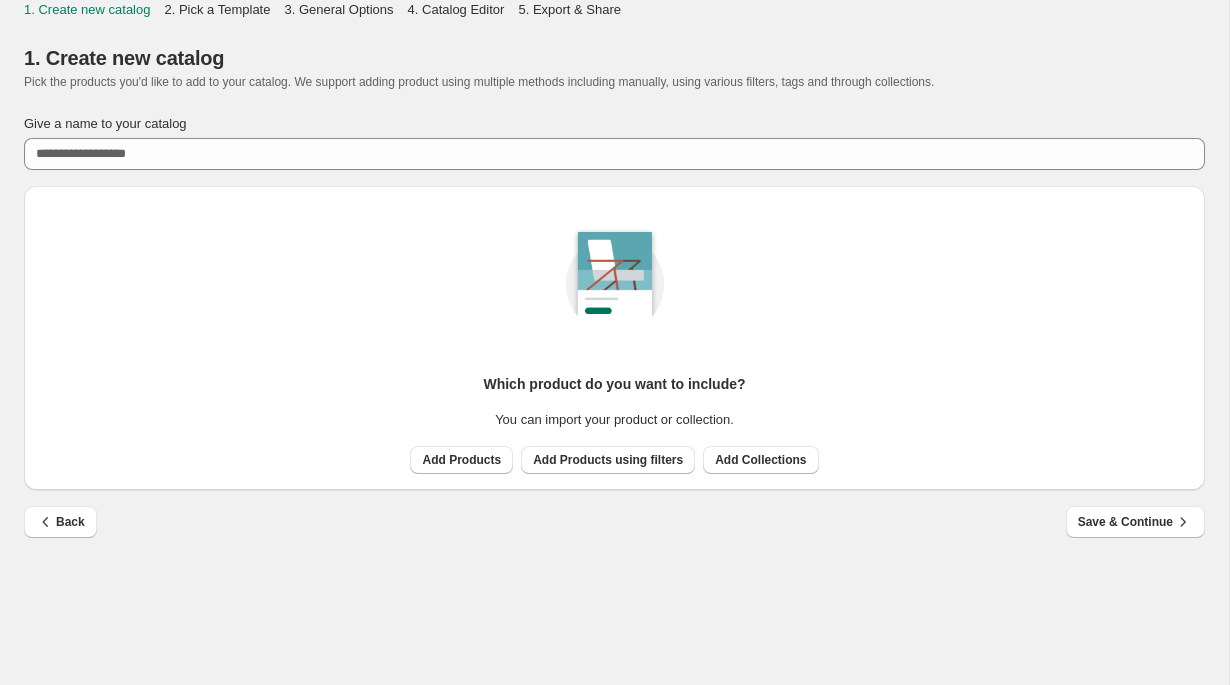 click on "Which product do you want to include? You can import your product or collection. Add Products Add Products using filters Add Collections" at bounding box center [614, 330] 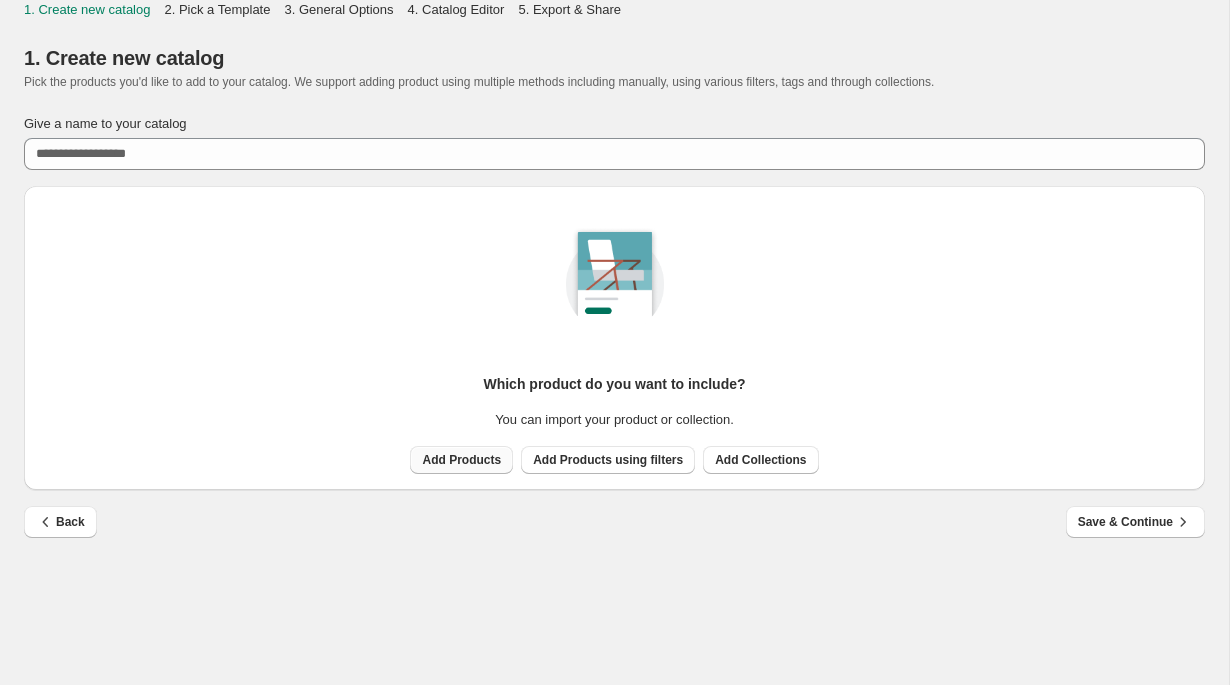 click on "Add Products" at bounding box center [461, 460] 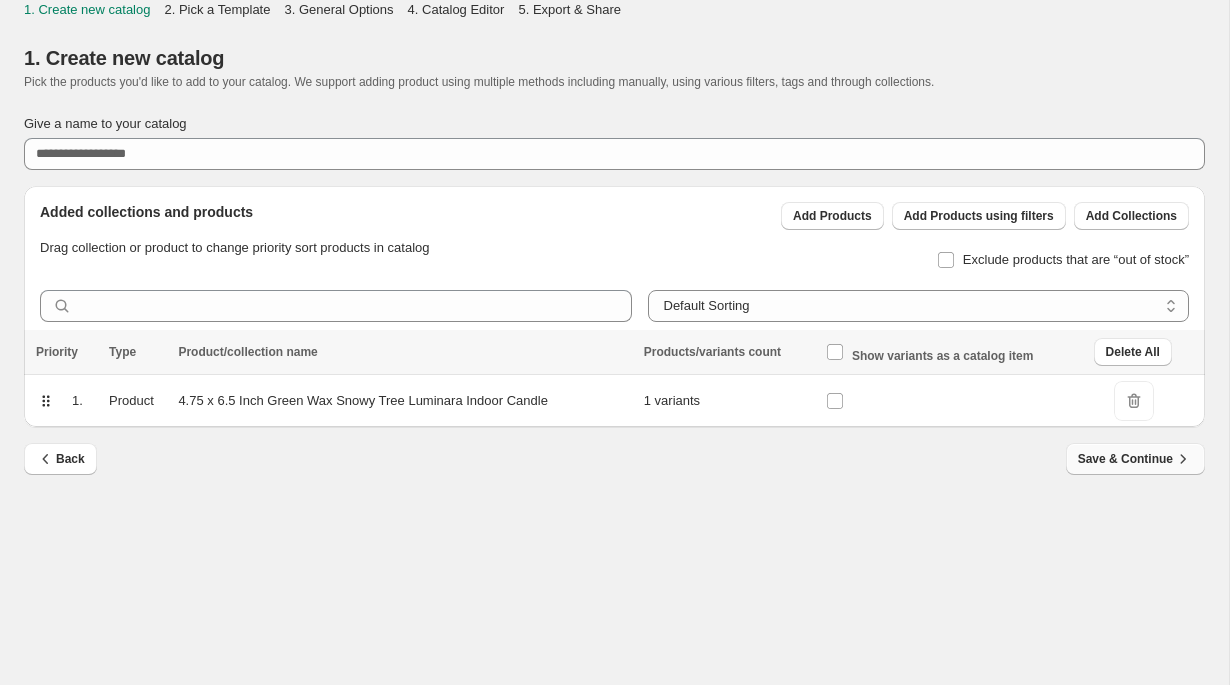 click on "Save & Continue" at bounding box center [1135, 459] 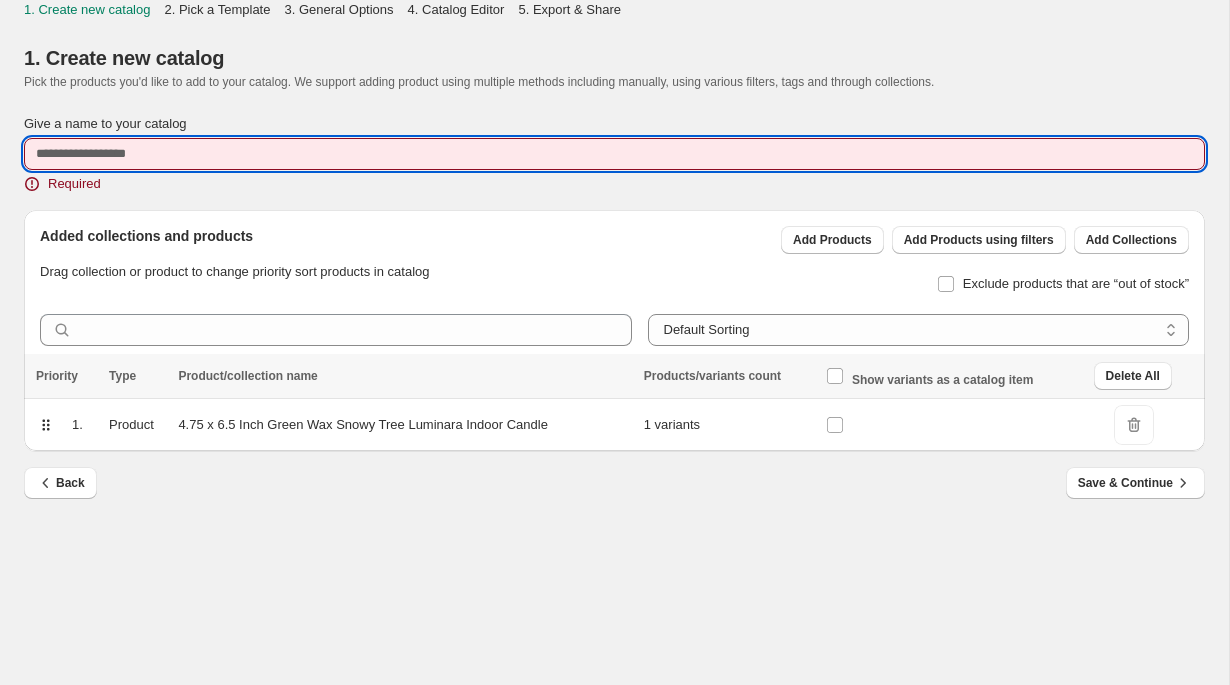 click on "Give a name to your catalog" at bounding box center (614, 154) 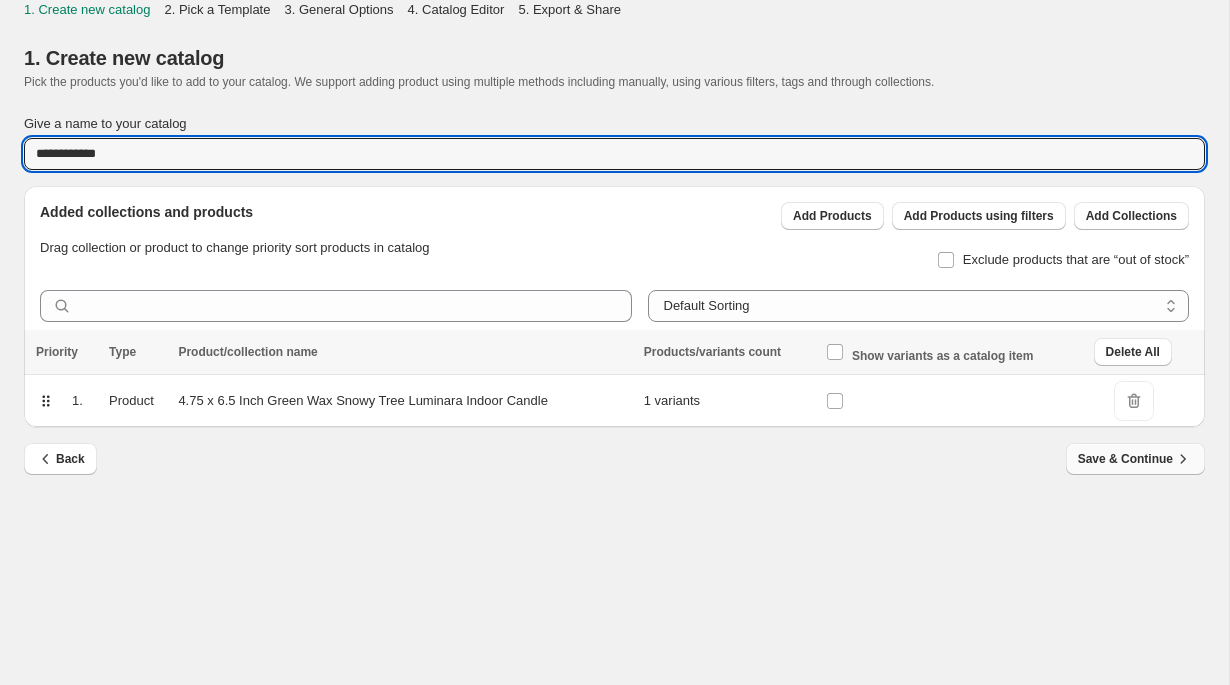 type on "**********" 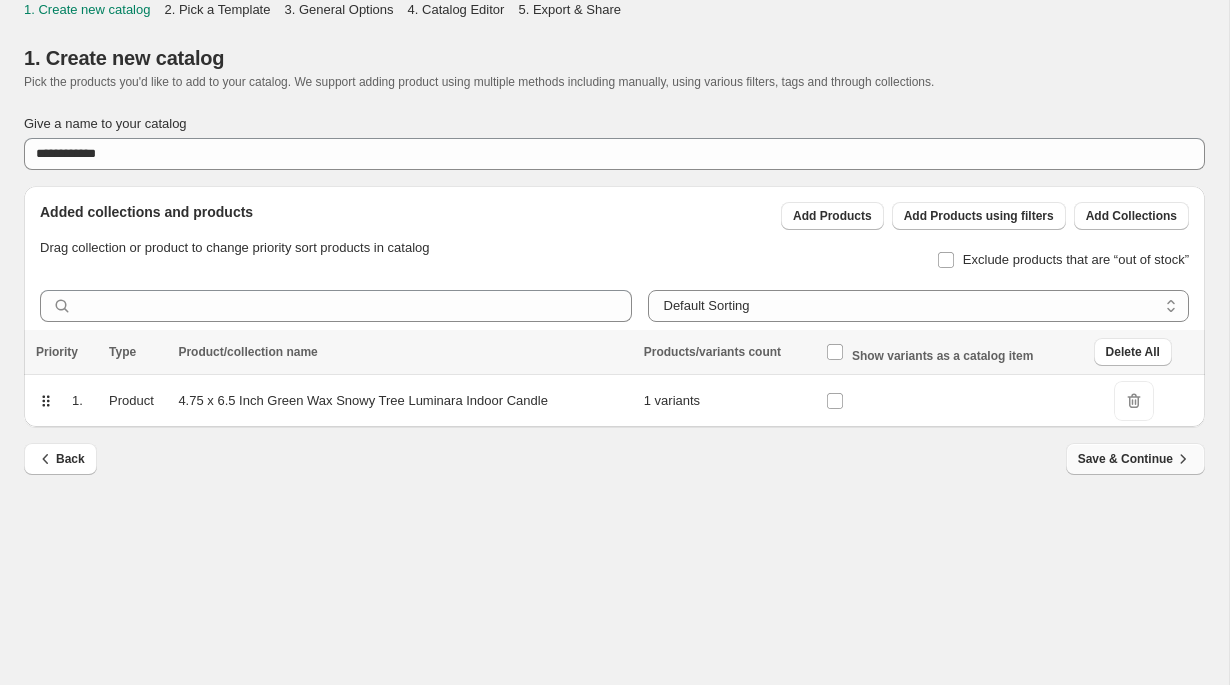 click on "Save & Continue" at bounding box center (1135, 459) 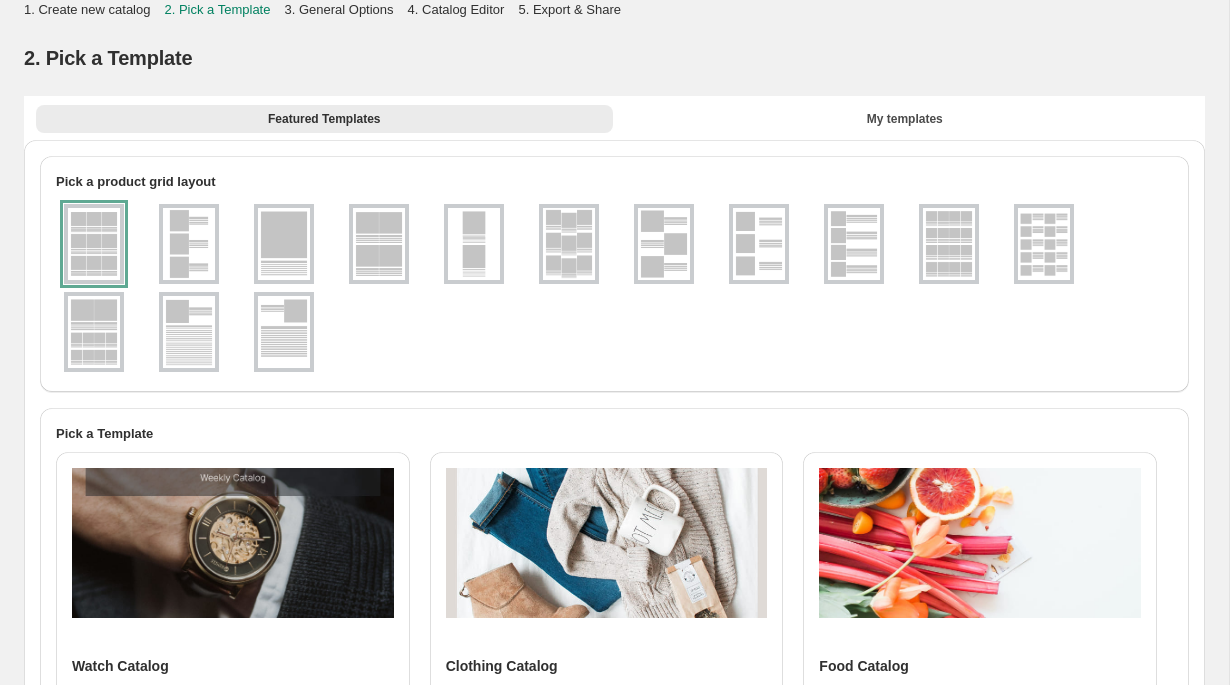 click at bounding box center (94, 244) 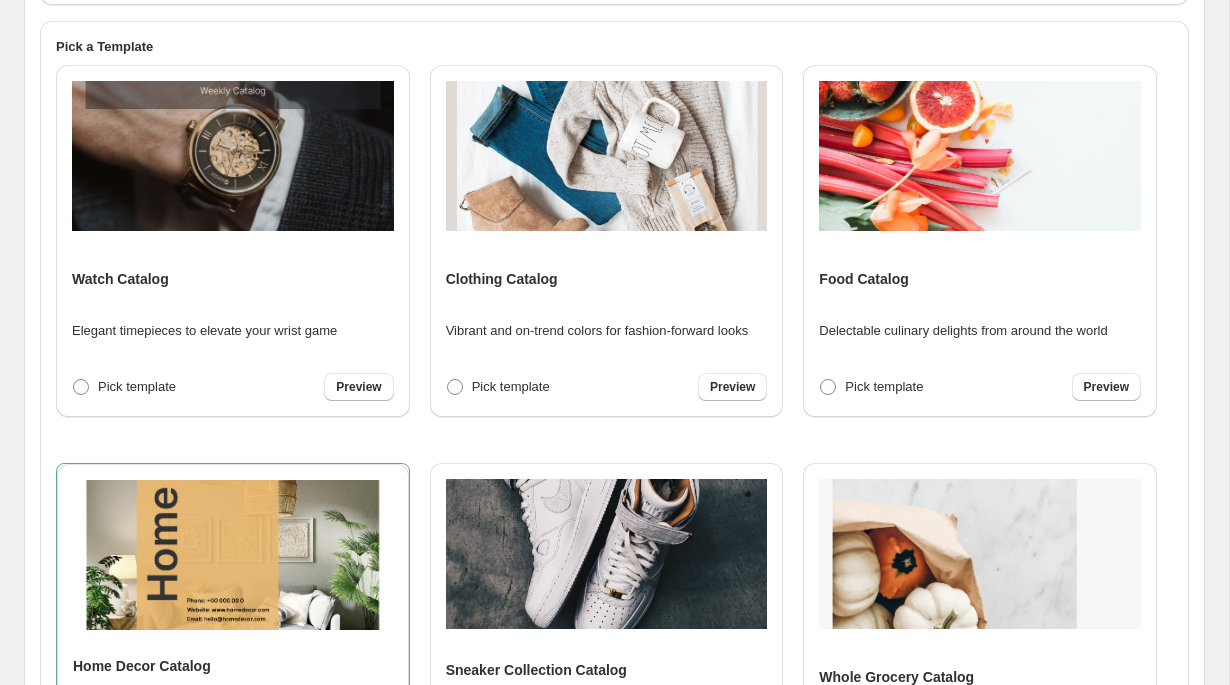 scroll, scrollTop: 394, scrollLeft: 0, axis: vertical 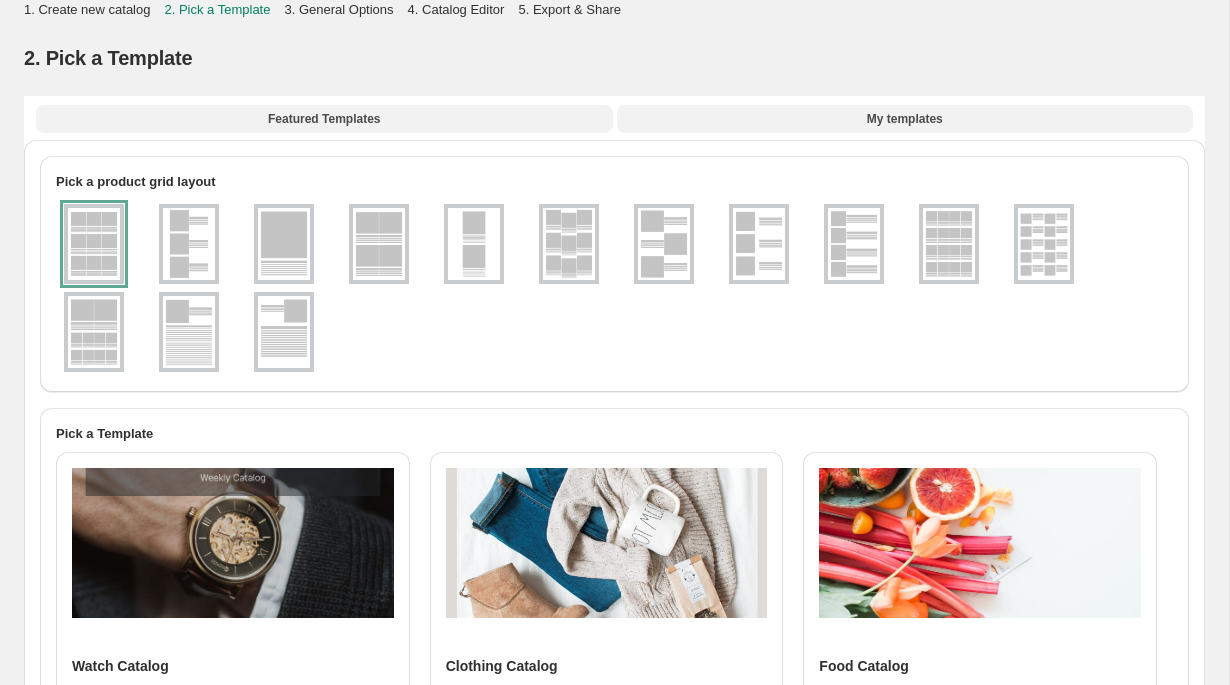 click on "My templates" at bounding box center (905, 119) 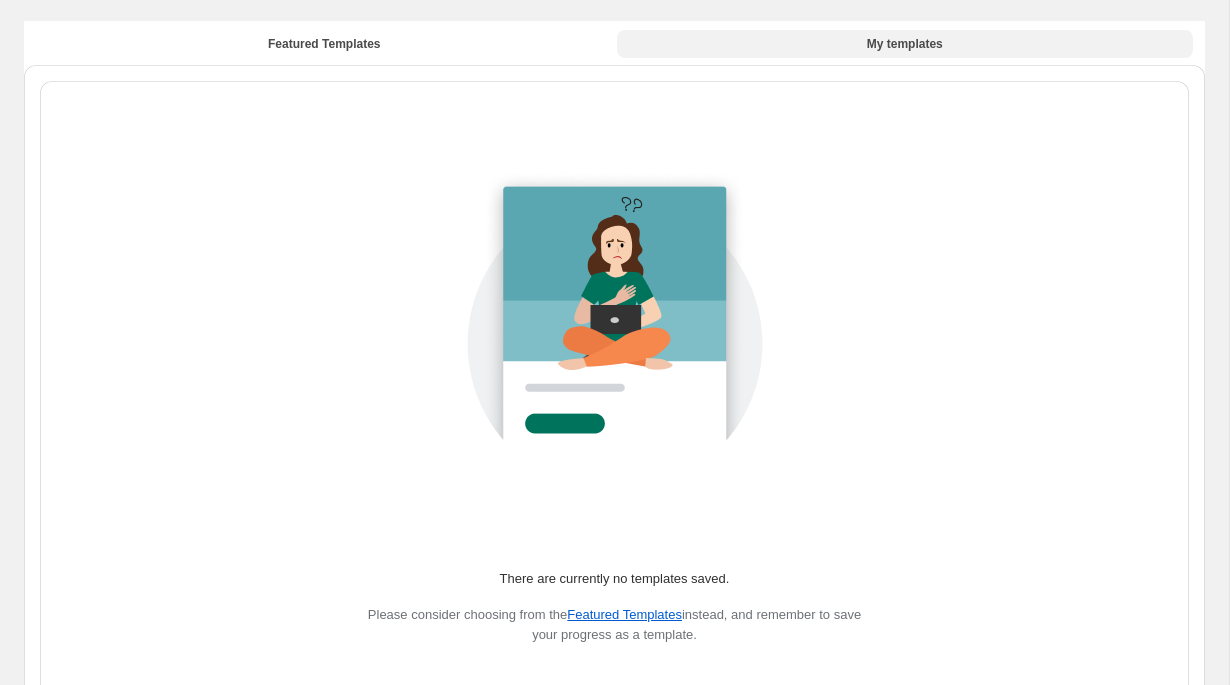scroll, scrollTop: 0, scrollLeft: 0, axis: both 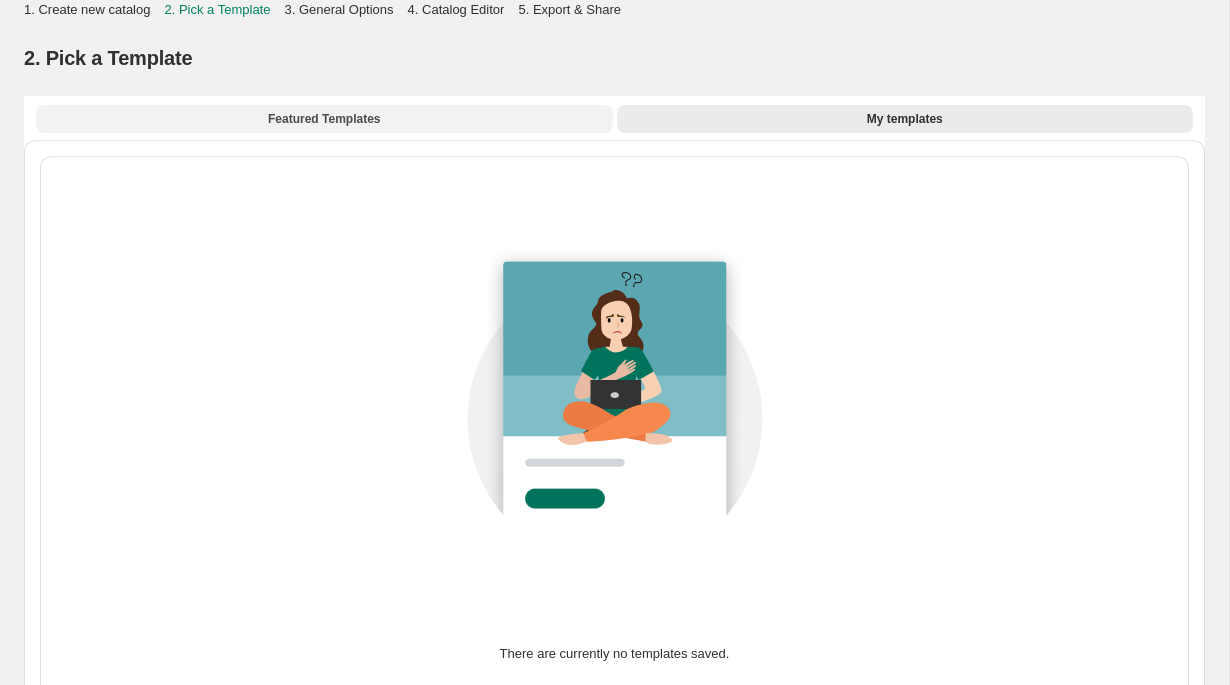 click on "Featured Templates" at bounding box center [324, 119] 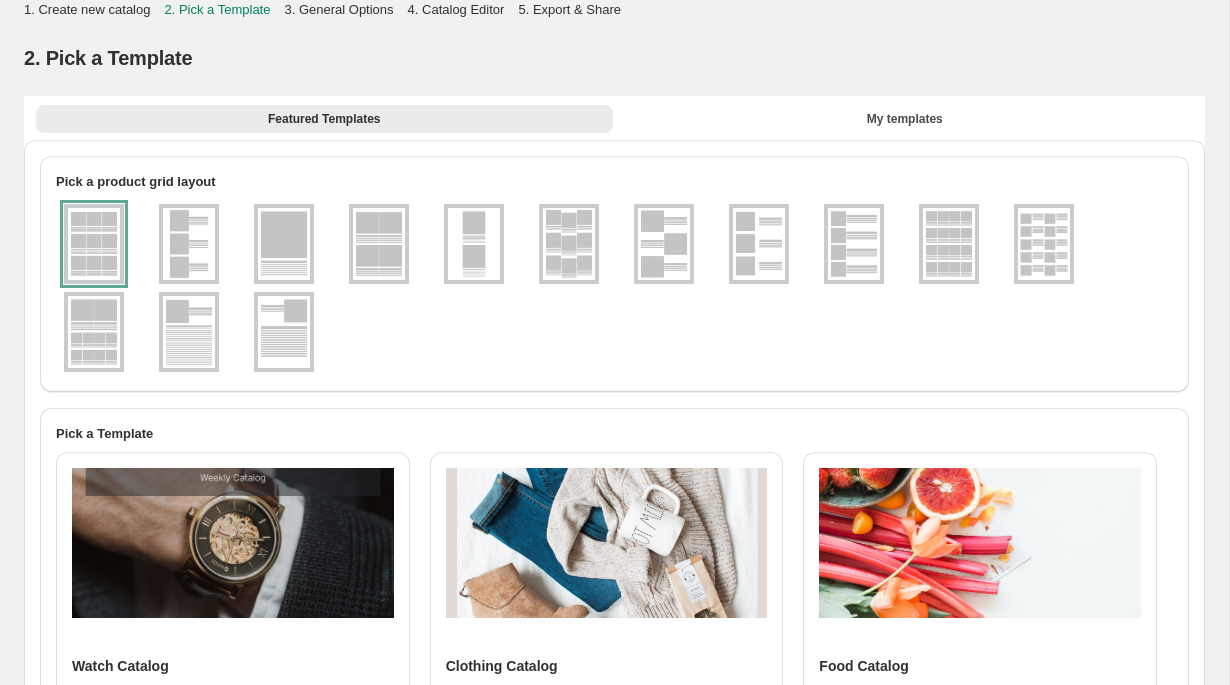 click at bounding box center (94, 244) 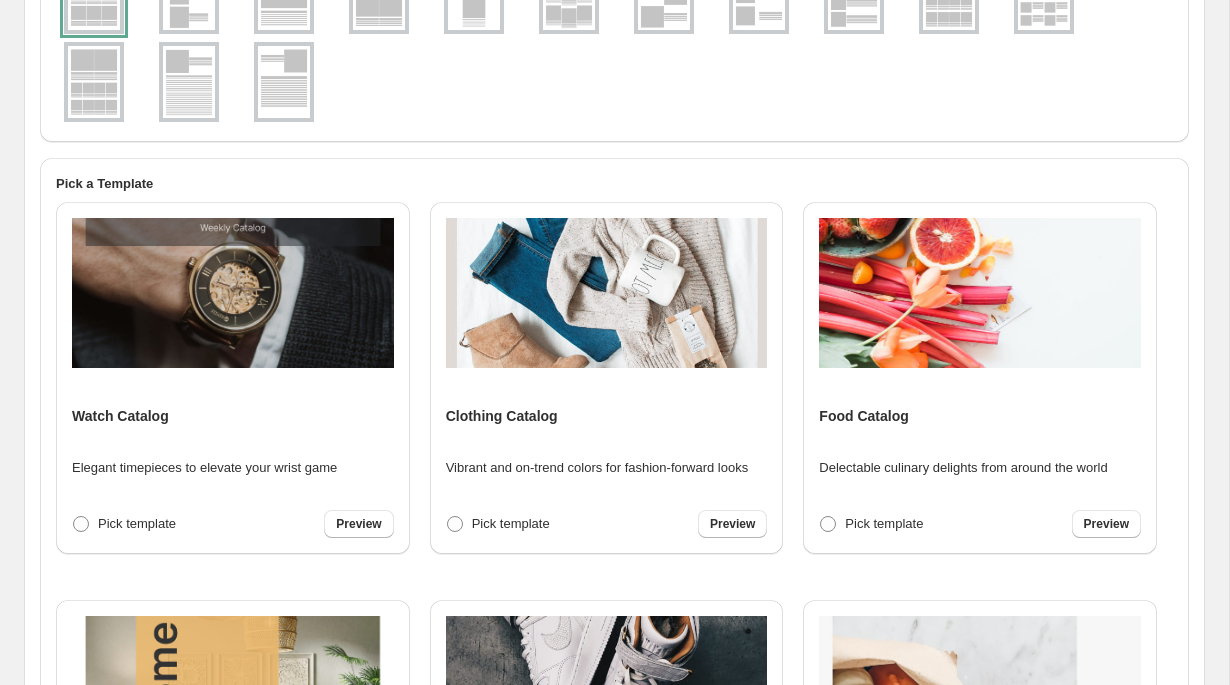 scroll, scrollTop: 253, scrollLeft: 0, axis: vertical 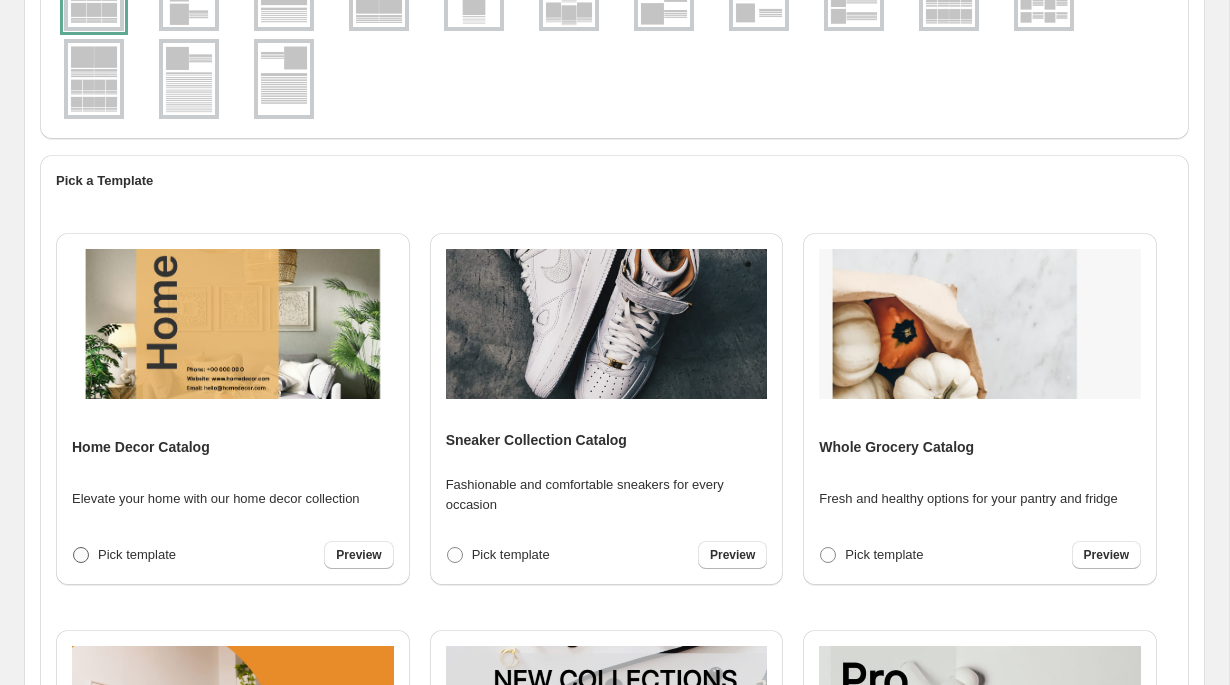 click at bounding box center (81, 555) 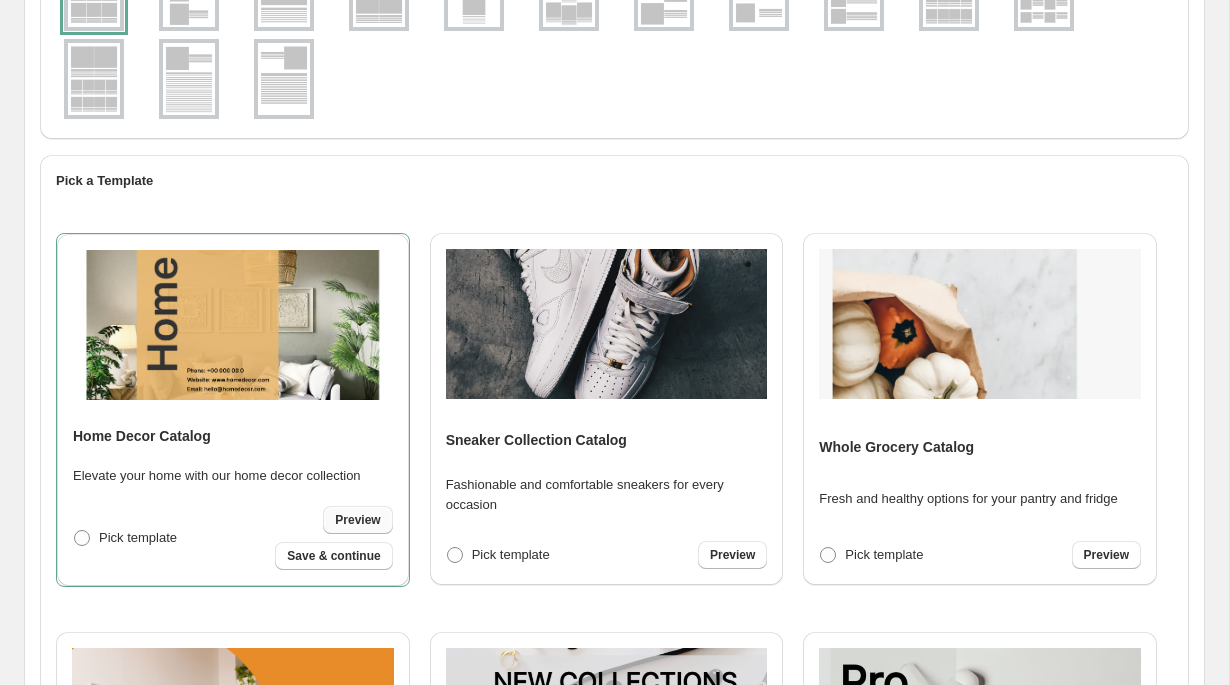 click on "Preview" at bounding box center (357, 520) 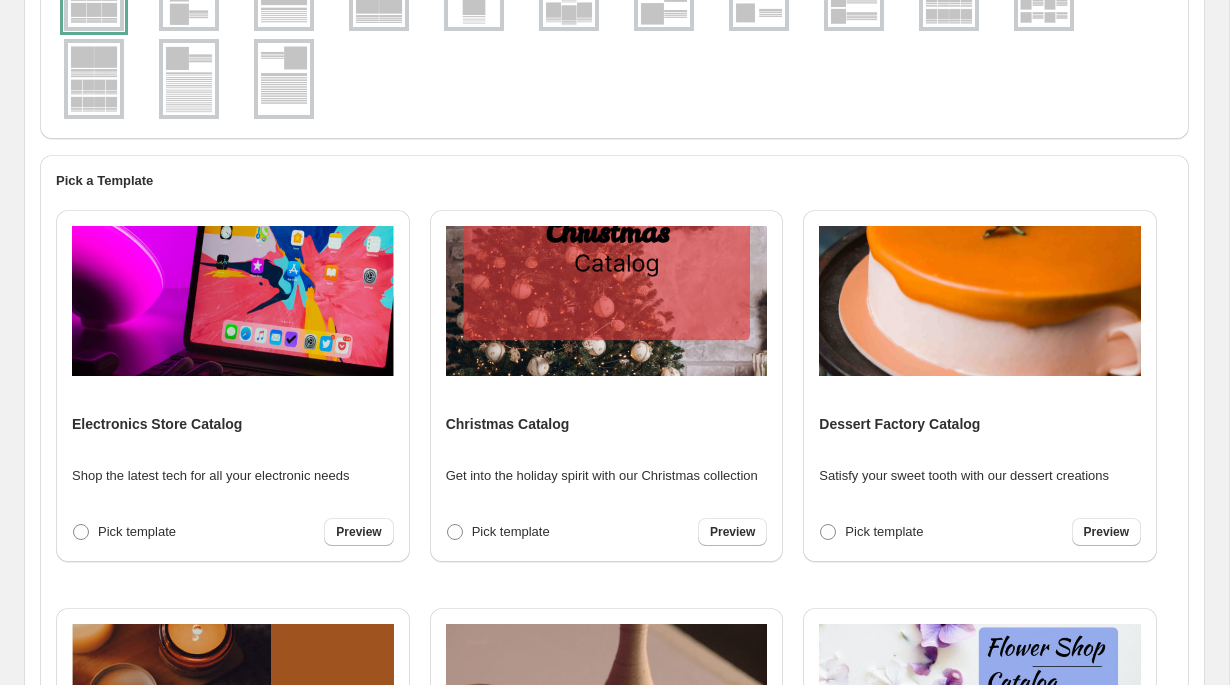 scroll, scrollTop: 2780, scrollLeft: 0, axis: vertical 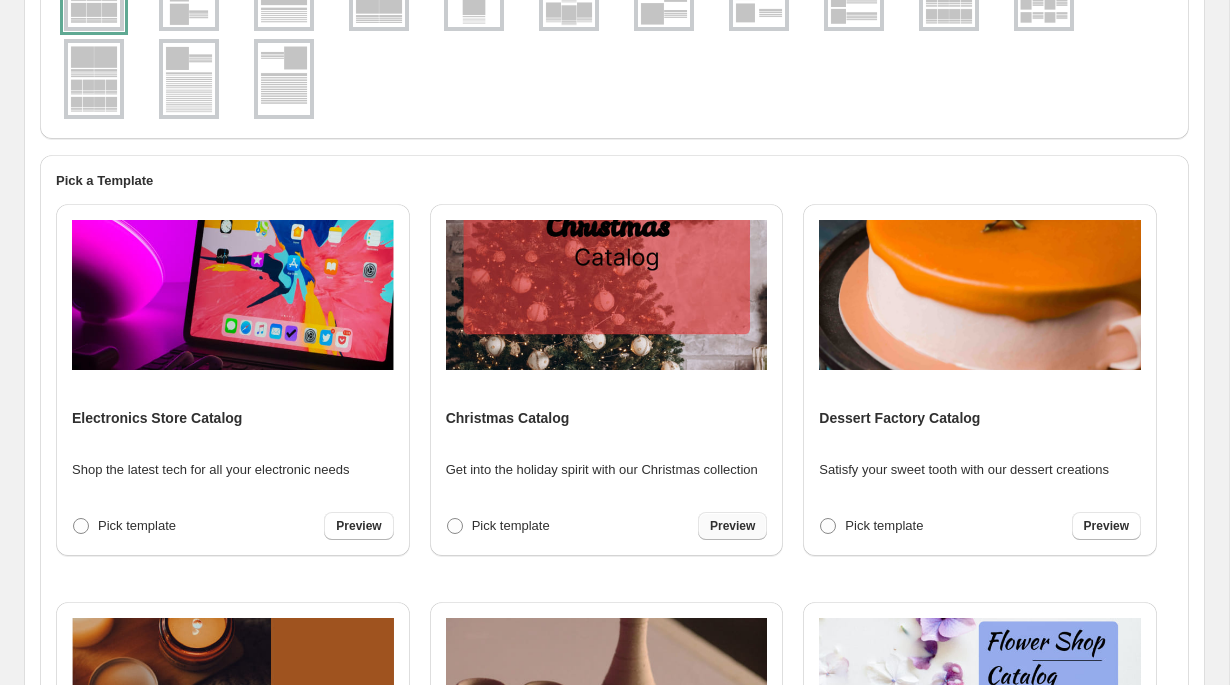 click on "Preview" at bounding box center (732, 526) 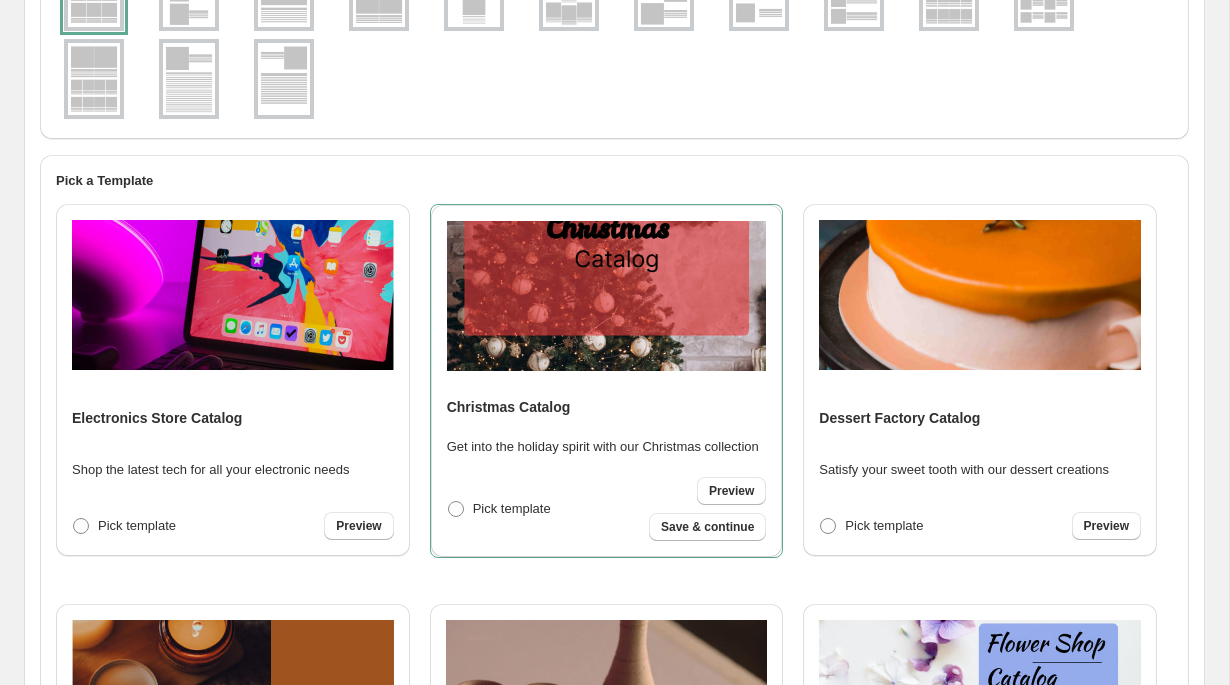 scroll, scrollTop: 2780, scrollLeft: 0, axis: vertical 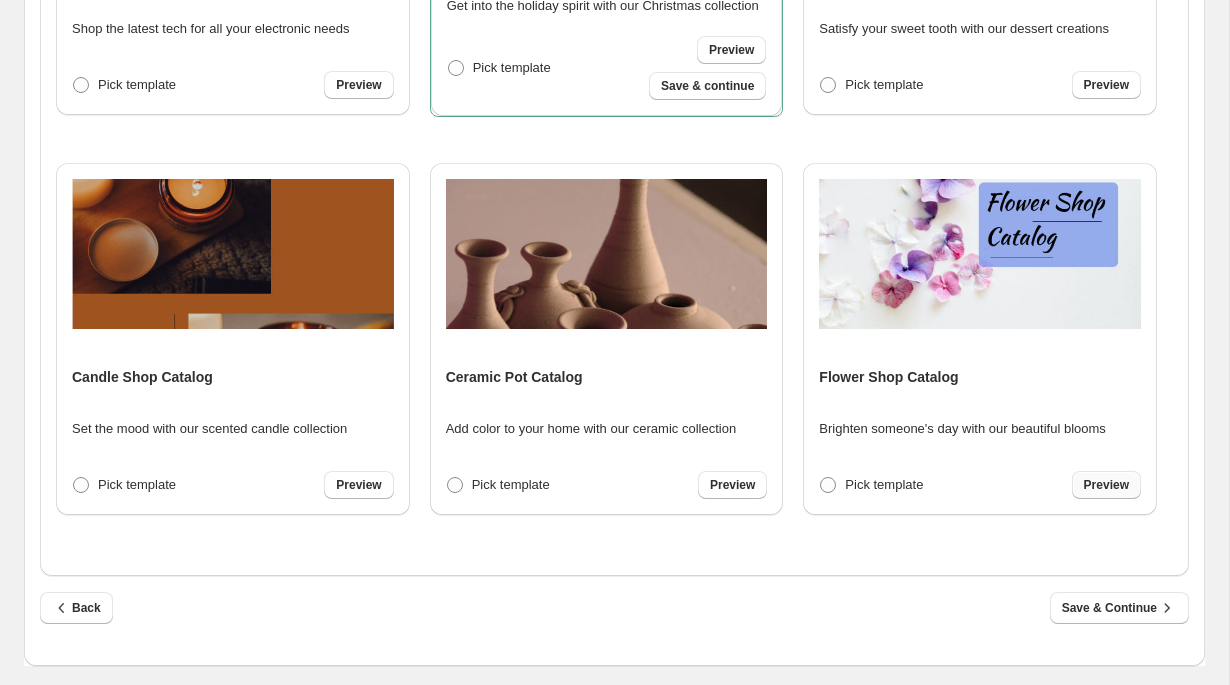 click on "Preview" at bounding box center [1106, 485] 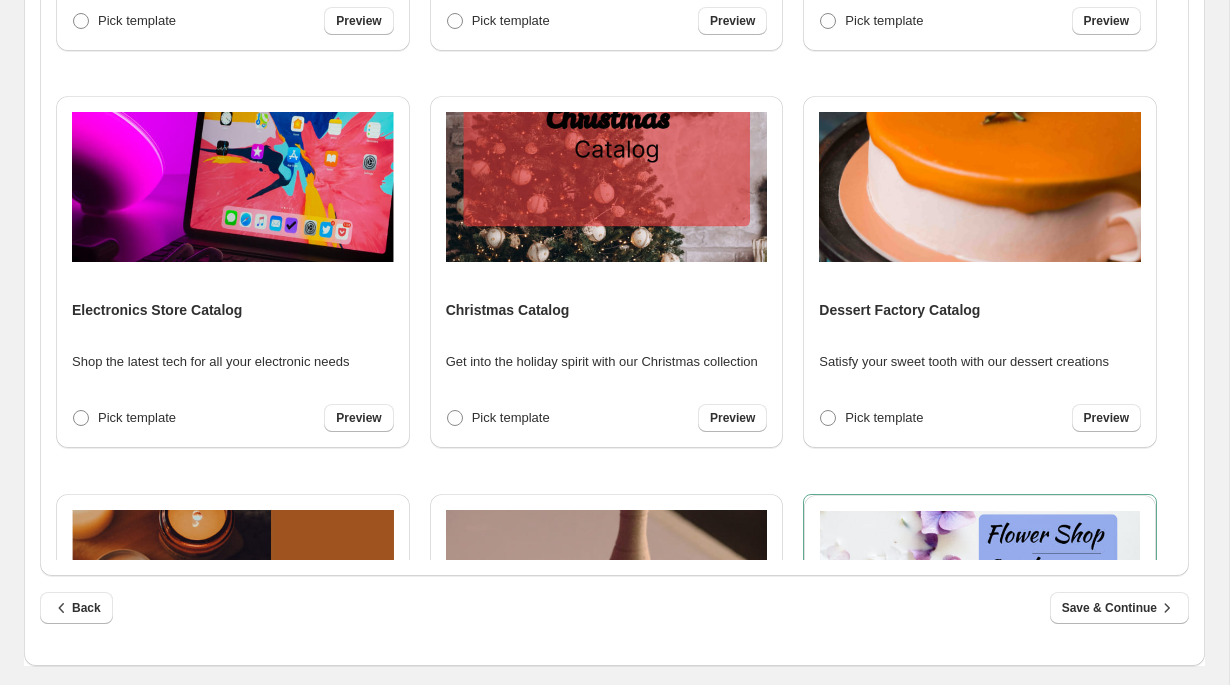 scroll, scrollTop: 2483, scrollLeft: 0, axis: vertical 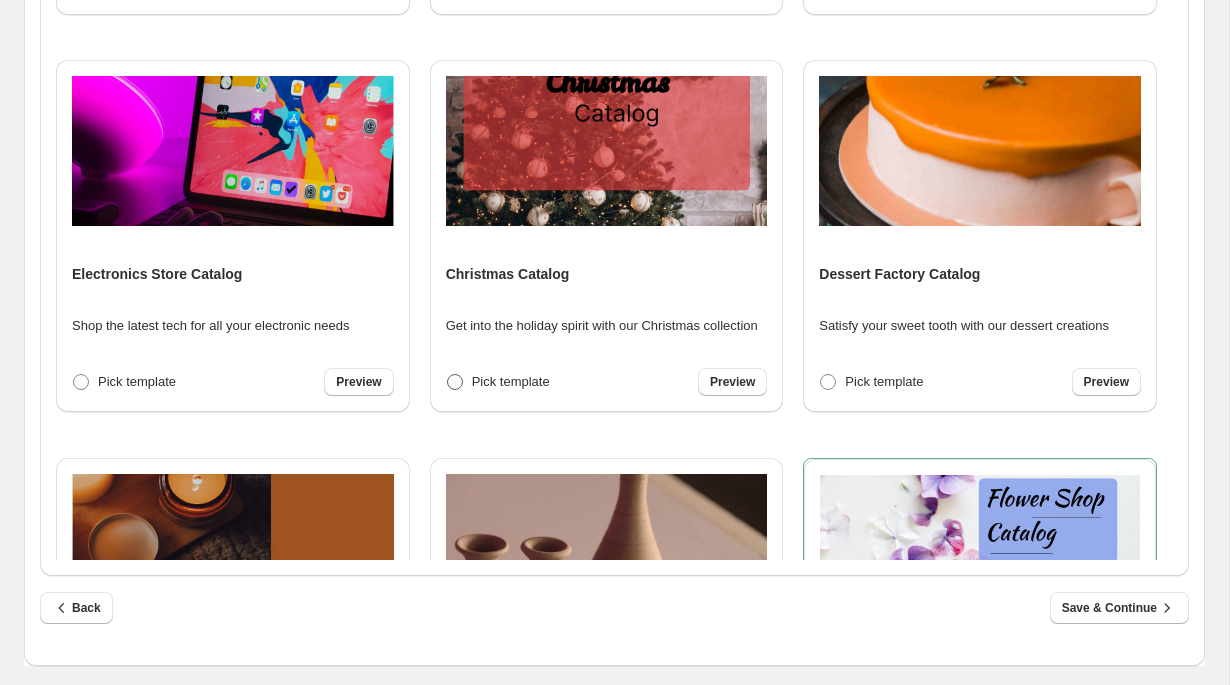click at bounding box center (455, 382) 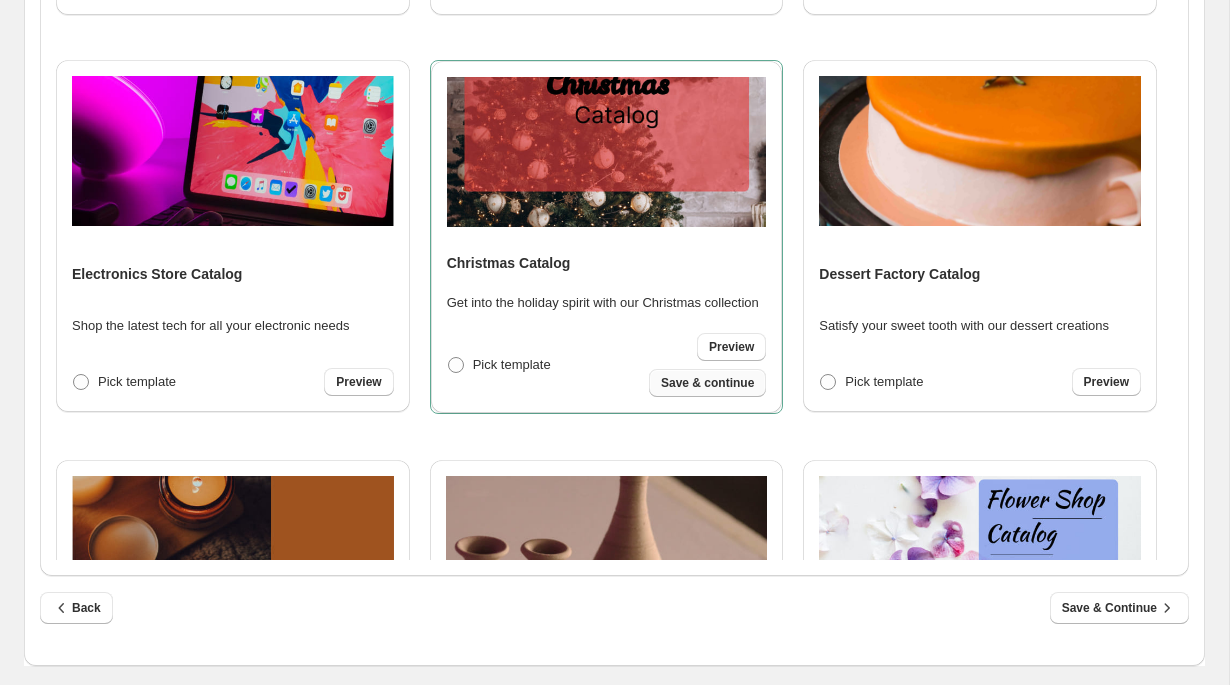 click on "Save & continue" at bounding box center [707, 383] 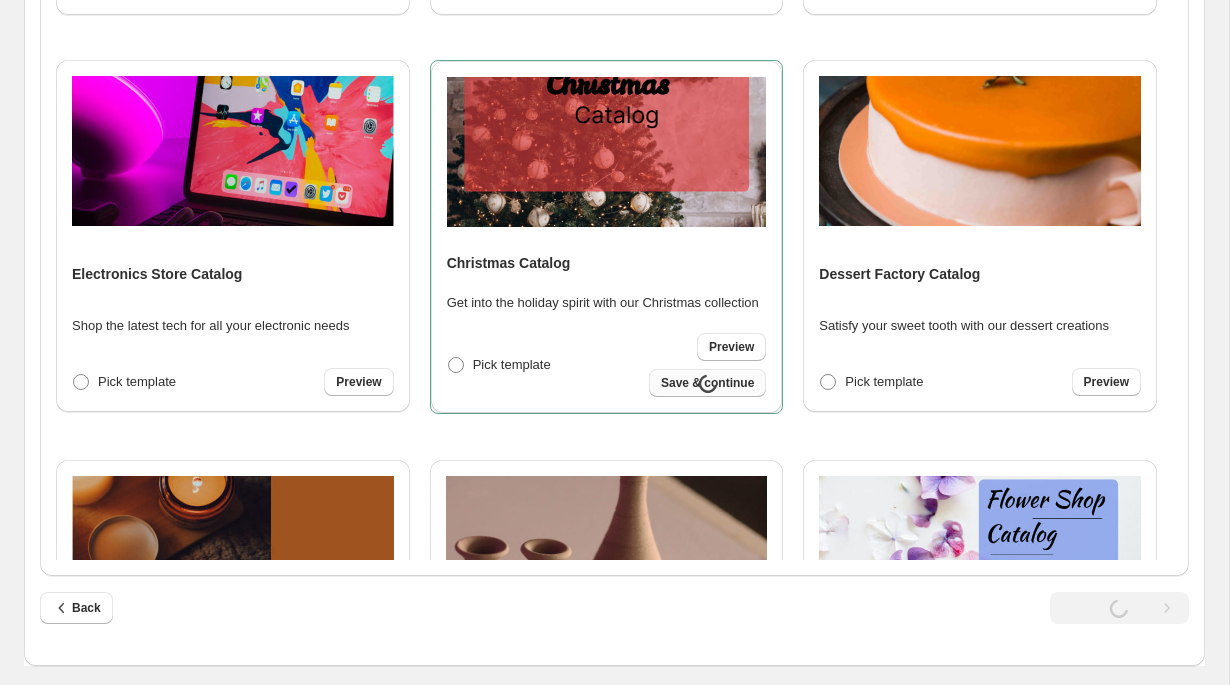 select on "**********" 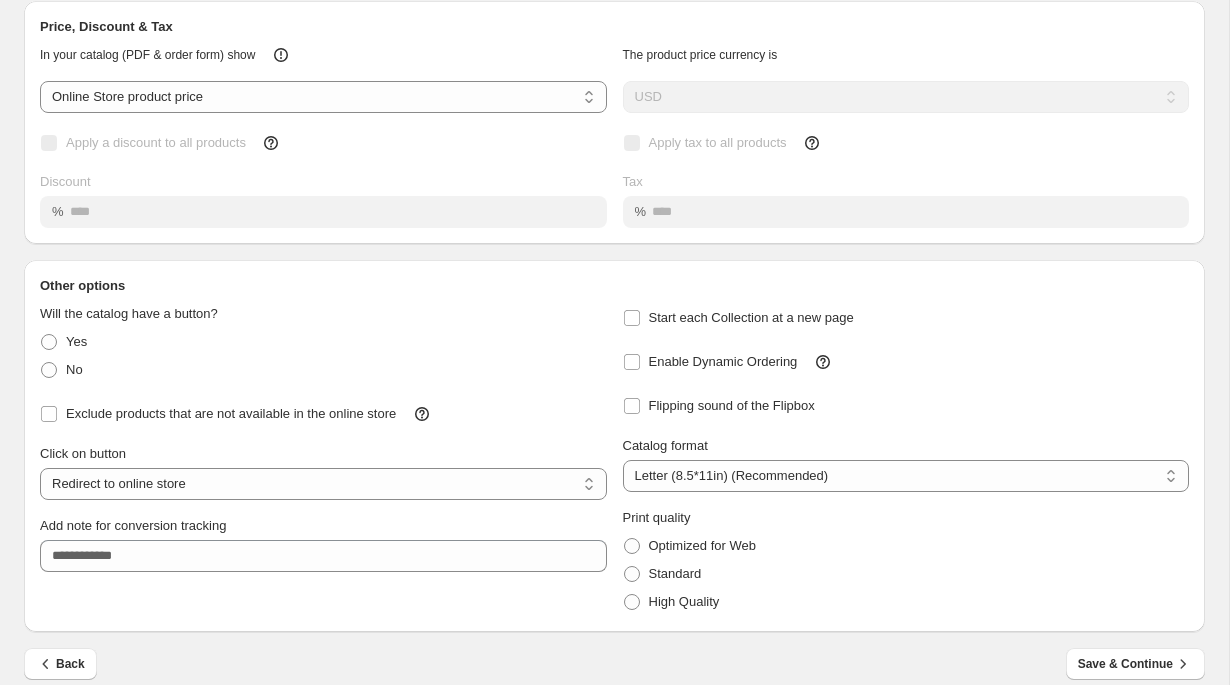 scroll, scrollTop: 96, scrollLeft: 0, axis: vertical 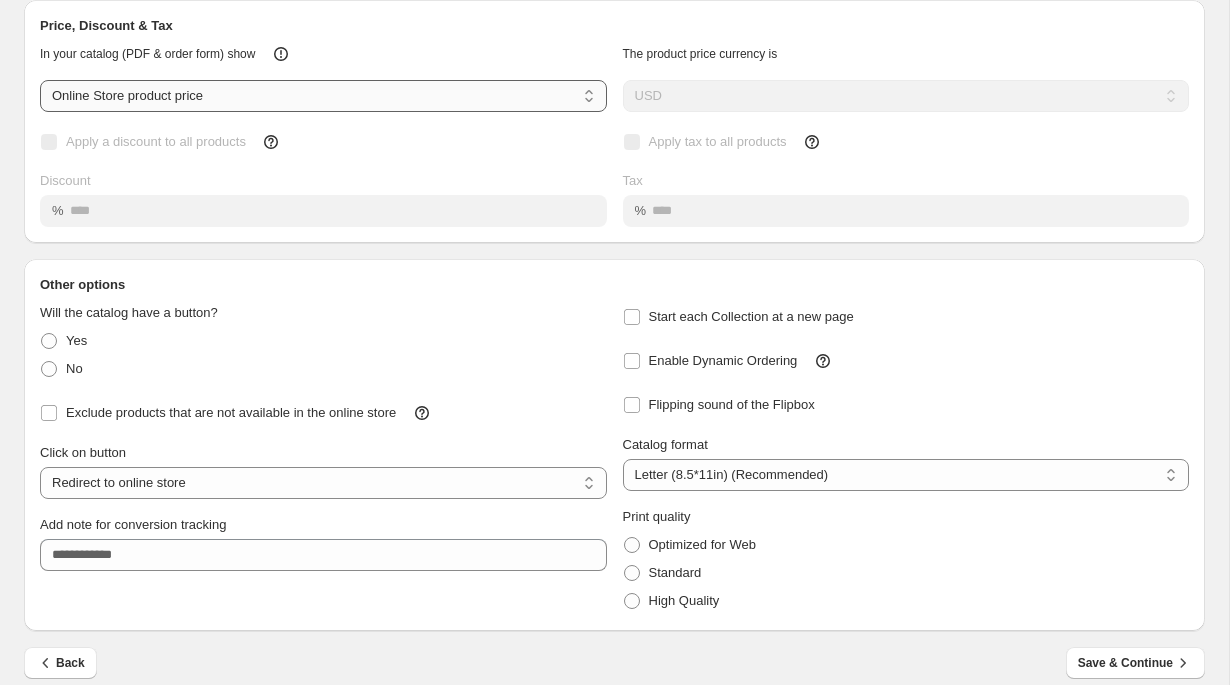 click on "**********" at bounding box center (323, 96) 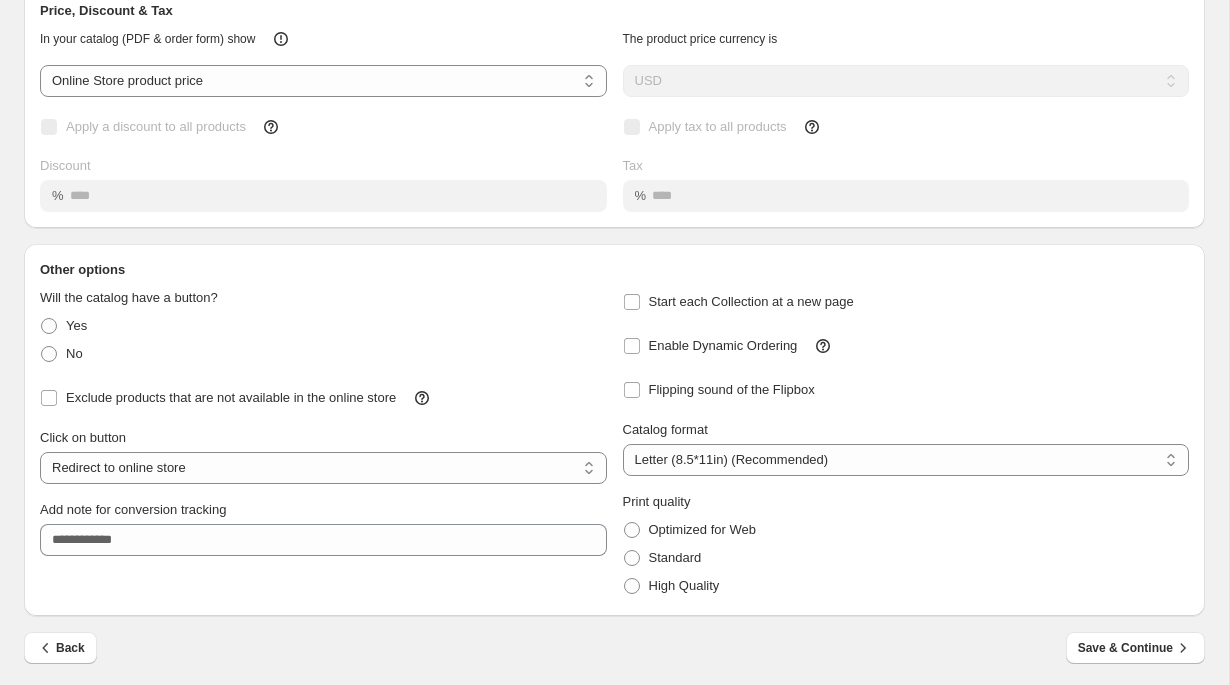 scroll, scrollTop: 116, scrollLeft: 0, axis: vertical 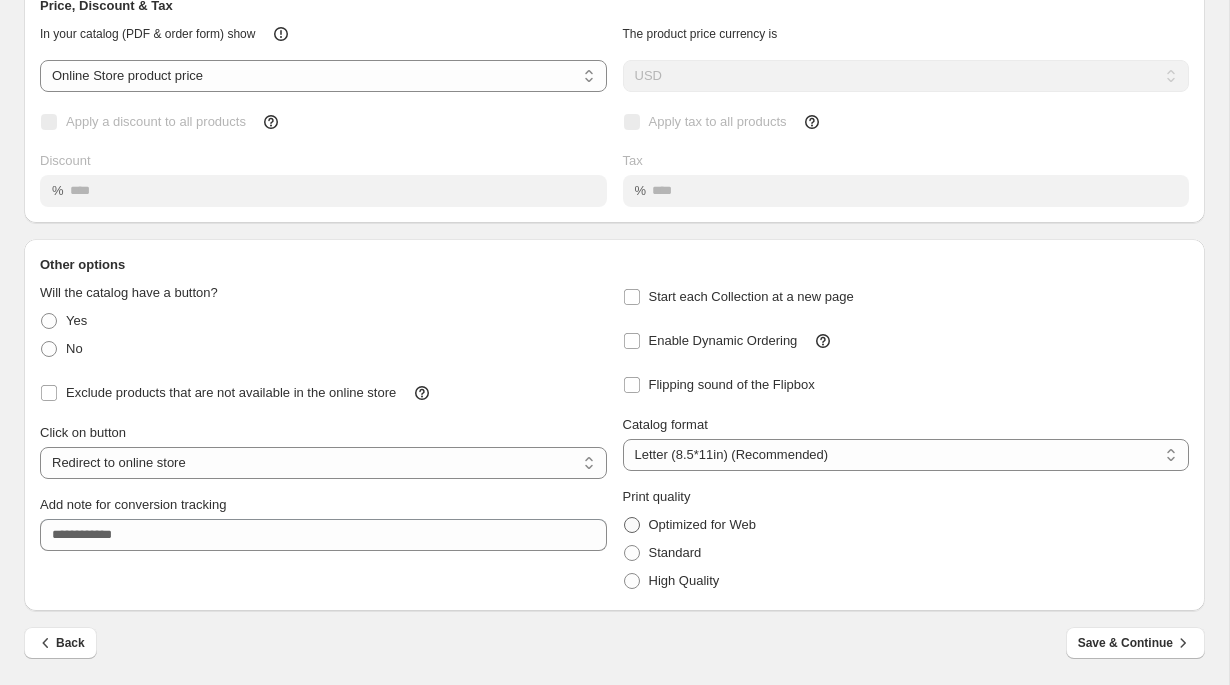 click at bounding box center [632, 525] 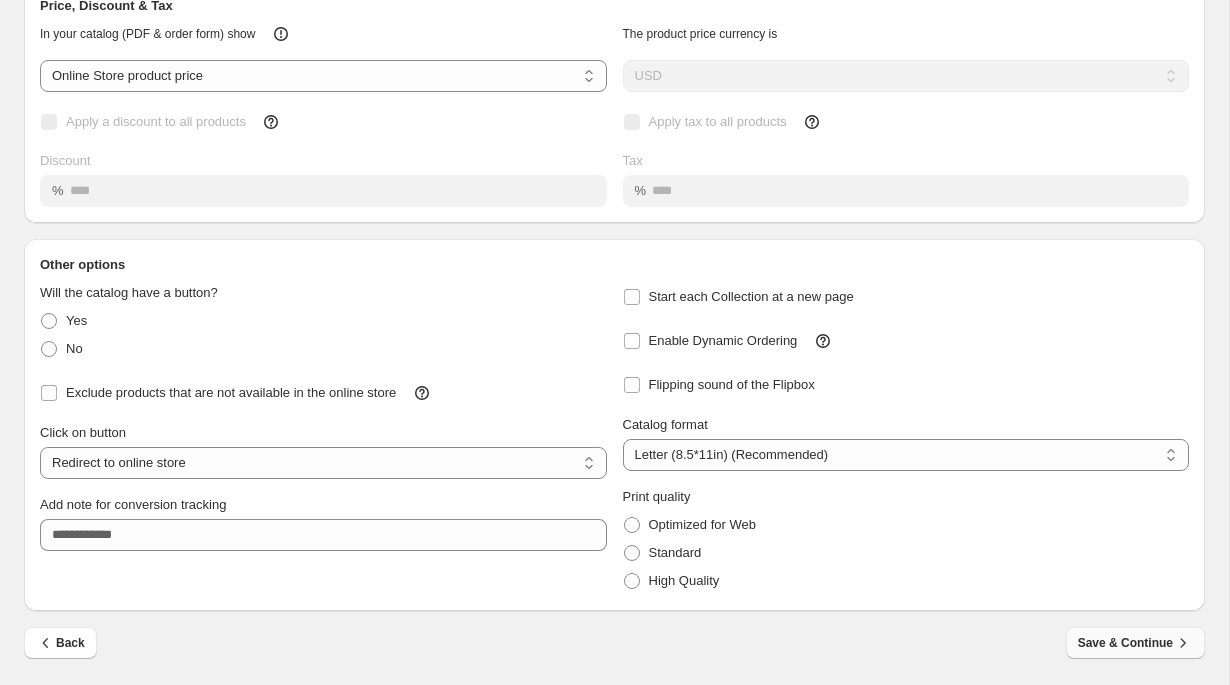 click on "Save & Continue" at bounding box center [1135, 643] 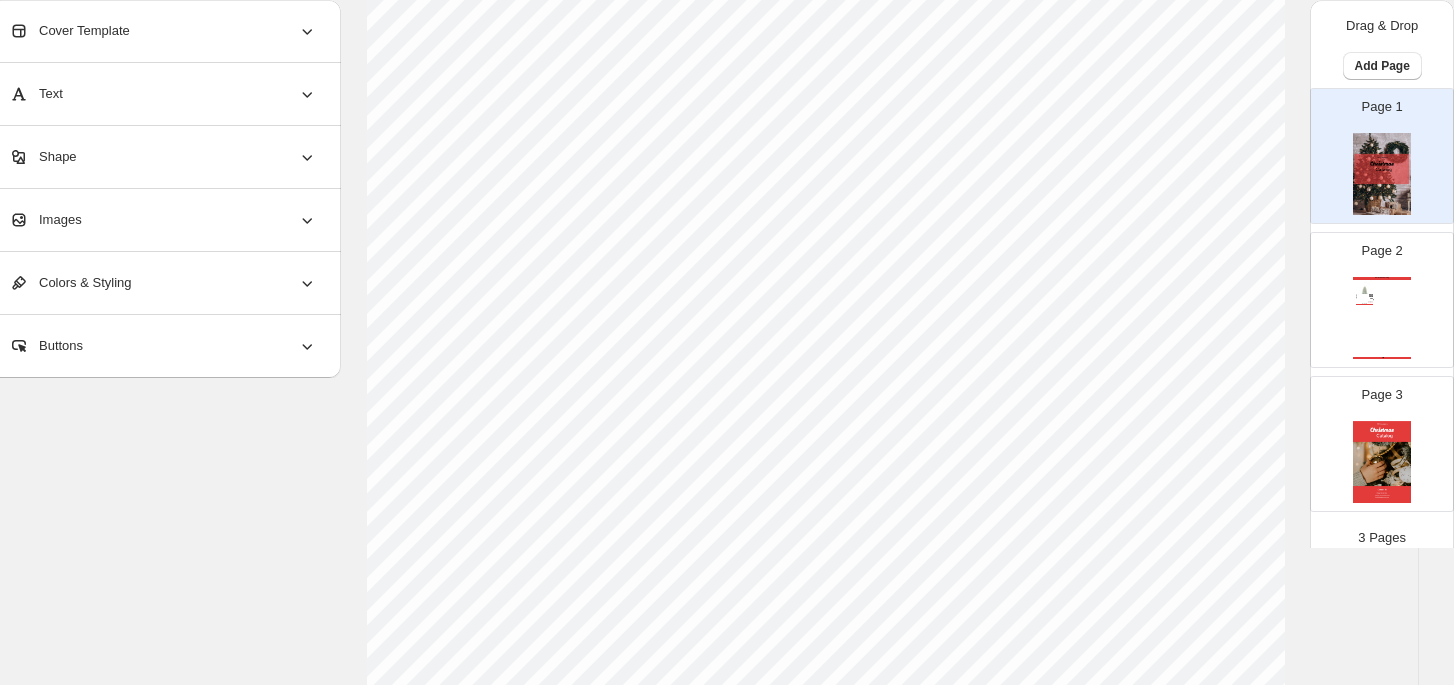 scroll, scrollTop: 149, scrollLeft: 35, axis: both 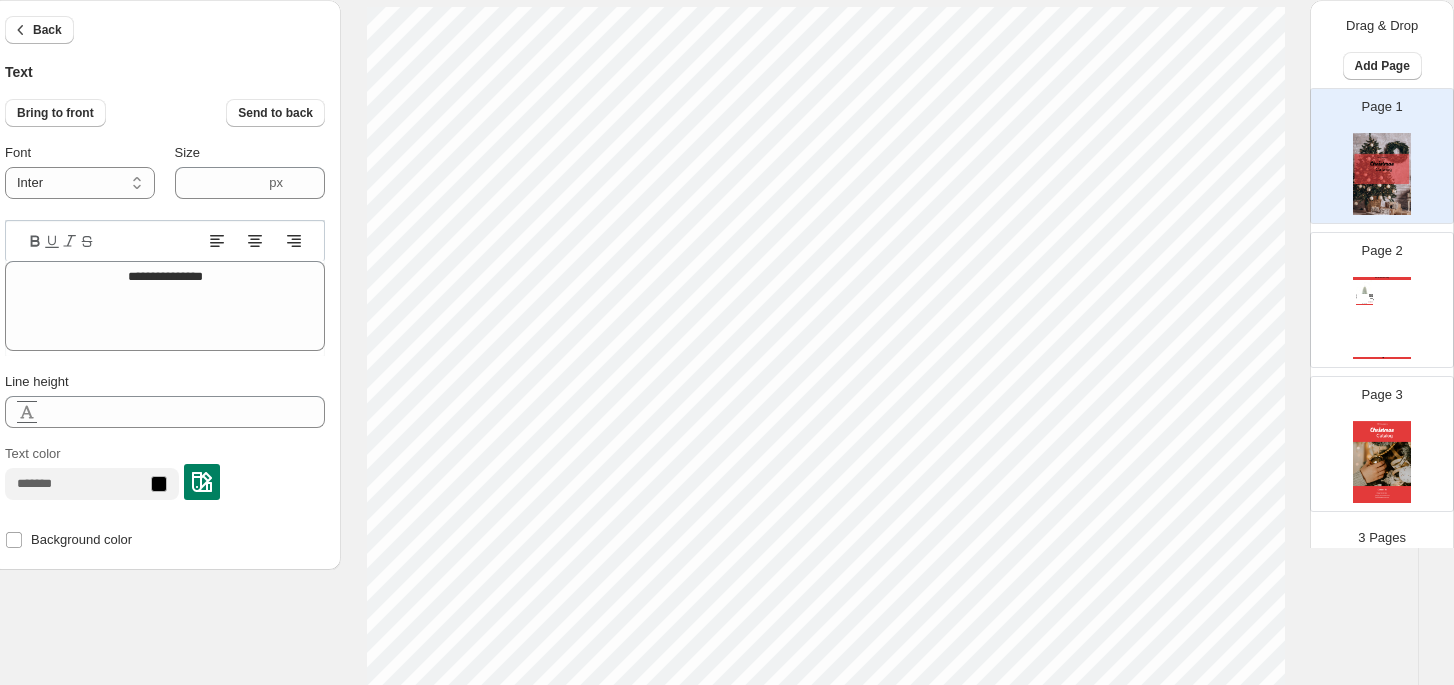 type on "****" 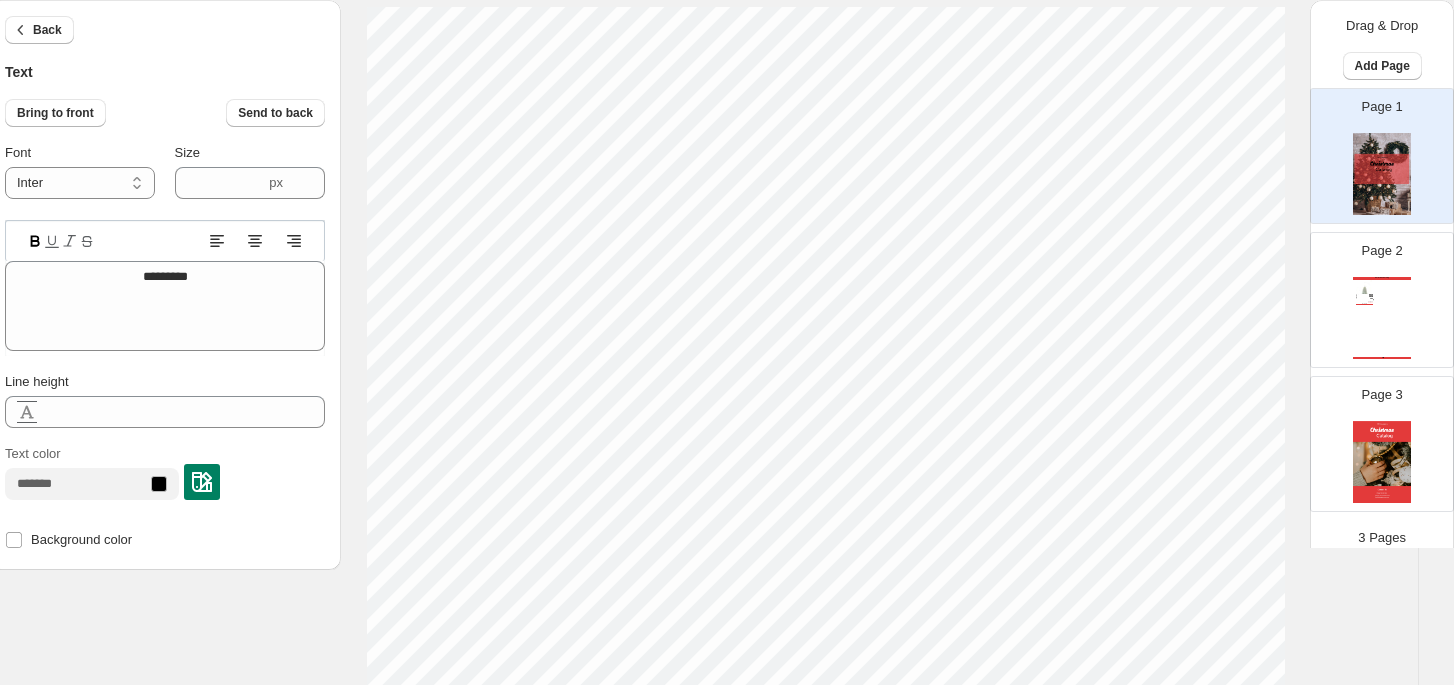 scroll, scrollTop: 16, scrollLeft: 0, axis: vertical 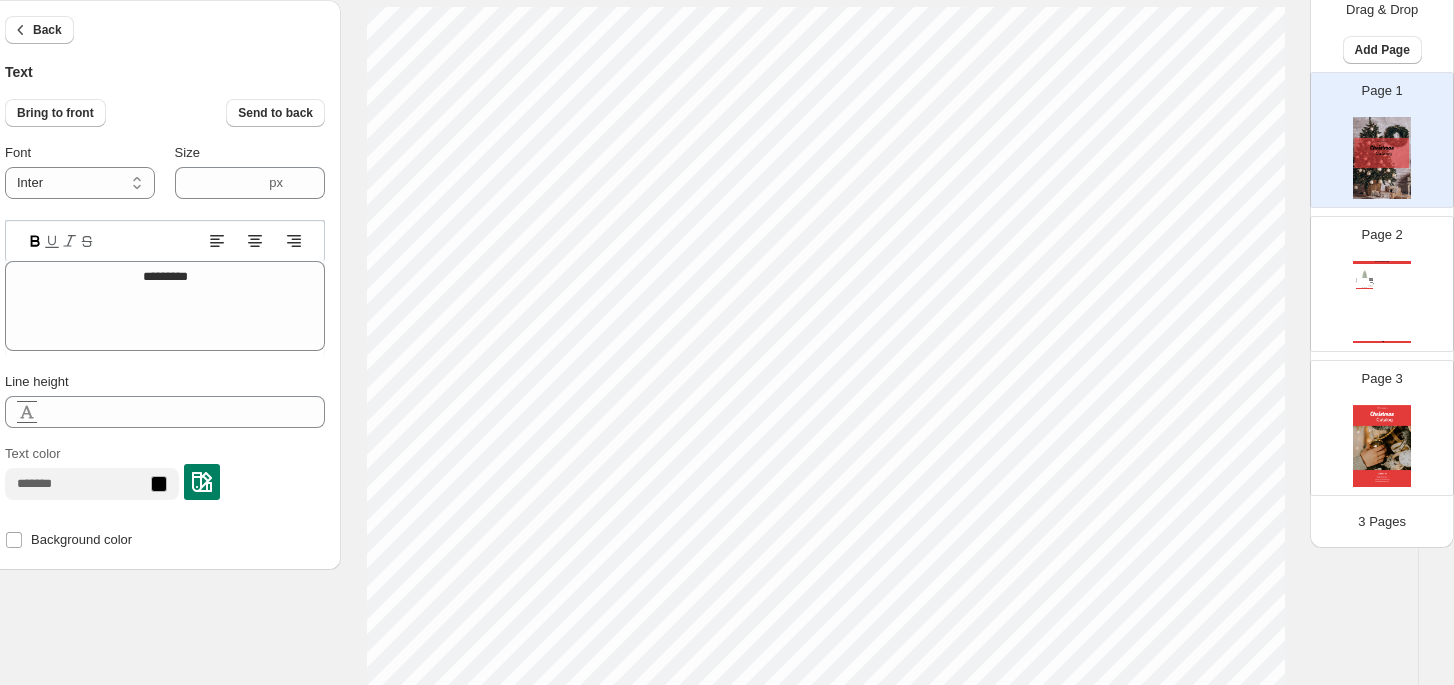 click at bounding box center (1382, 446) 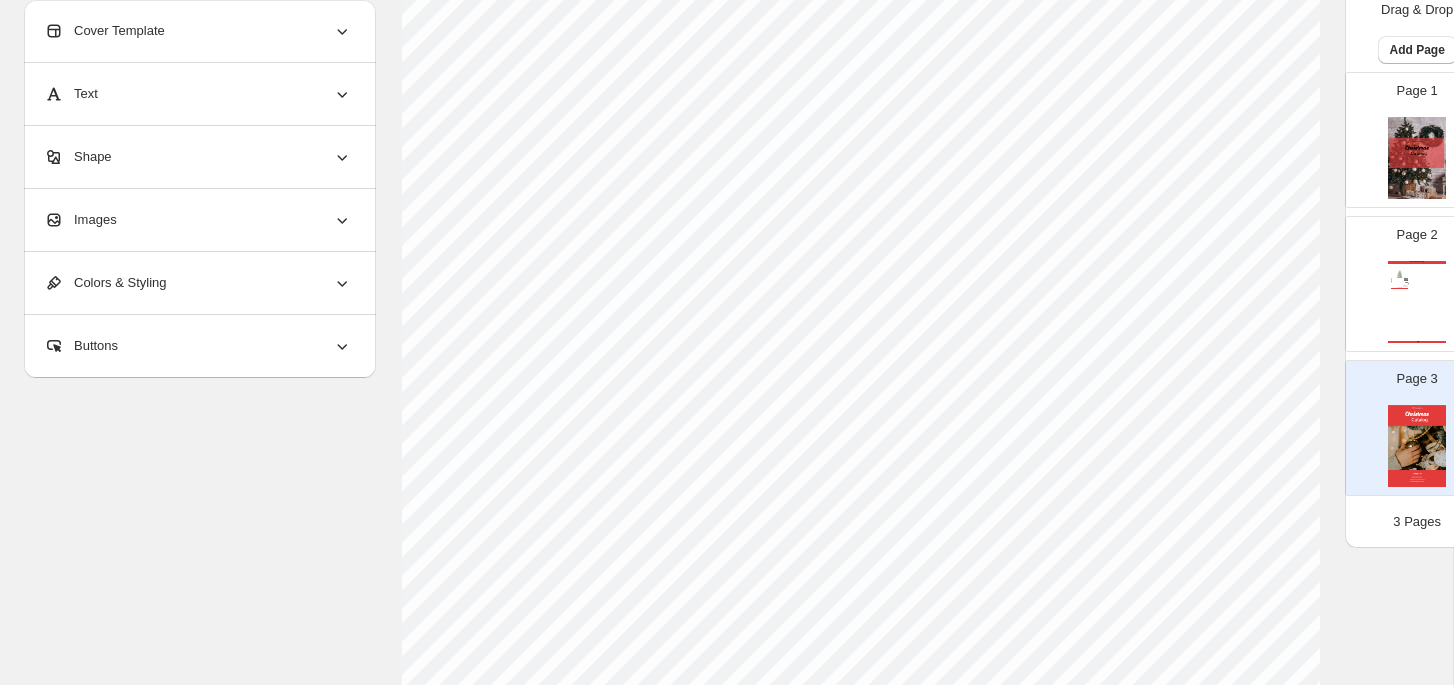 scroll, scrollTop: 570, scrollLeft: 0, axis: vertical 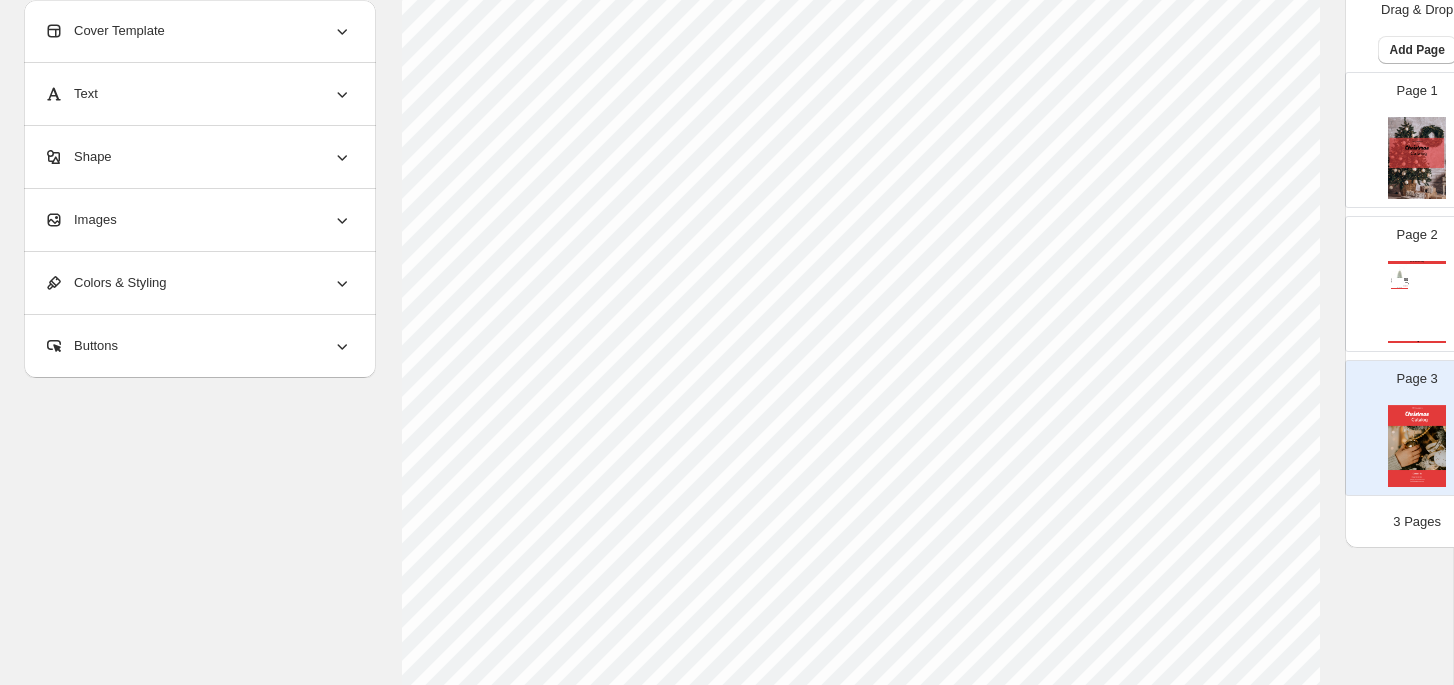 click at bounding box center (1405, 279) 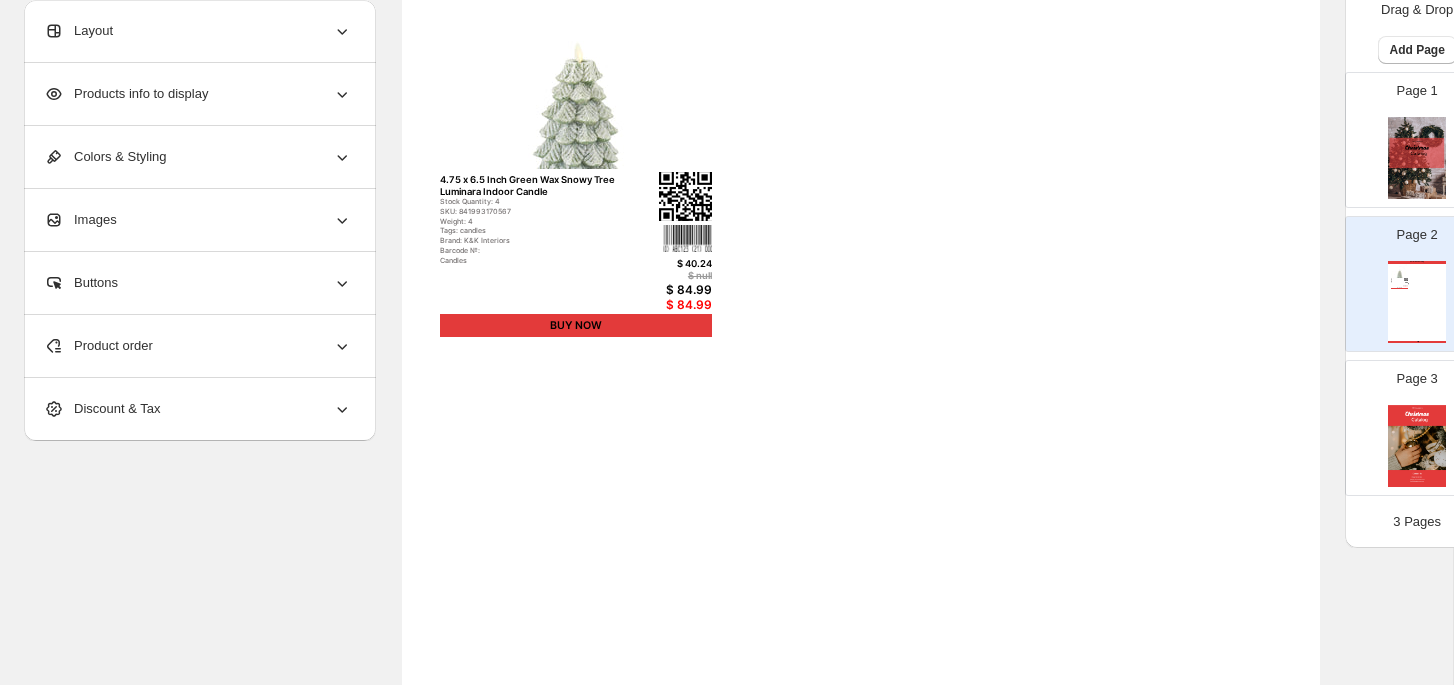 scroll, scrollTop: 0, scrollLeft: 0, axis: both 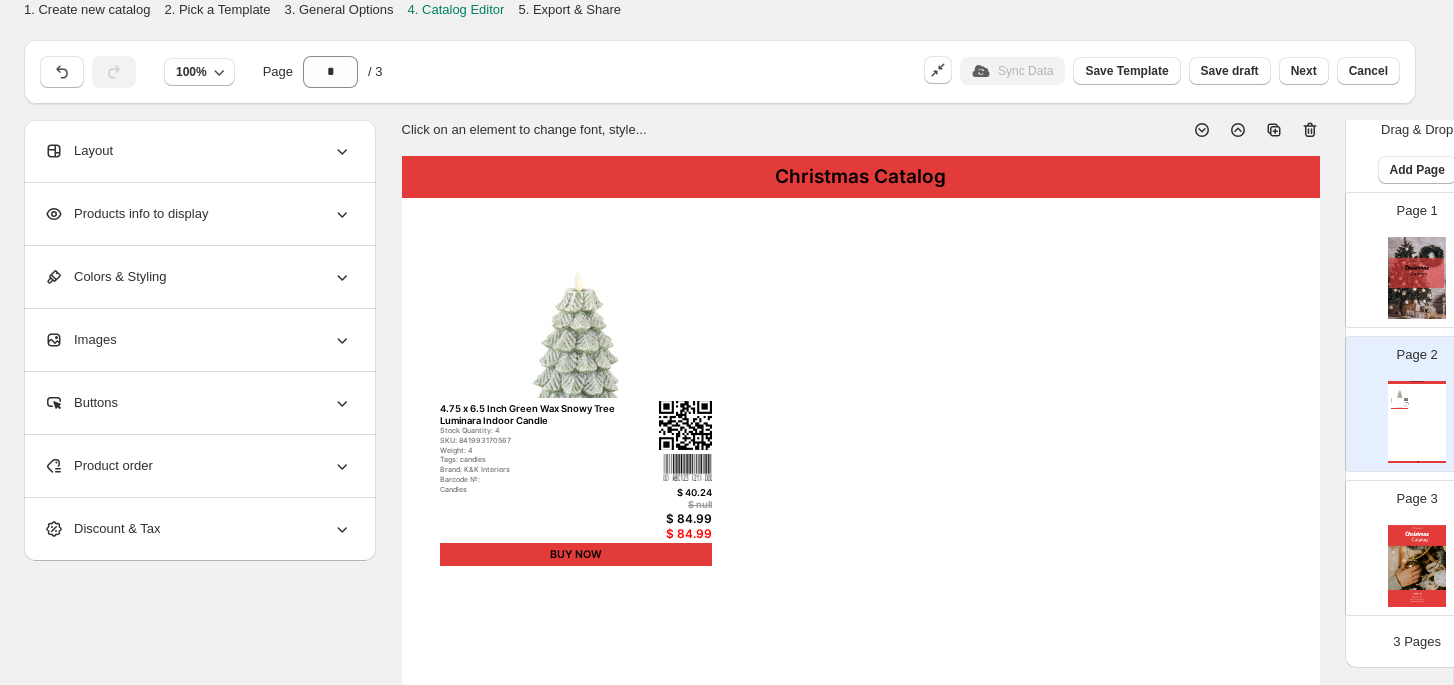 click on "BUY NOW" at bounding box center [576, 555] 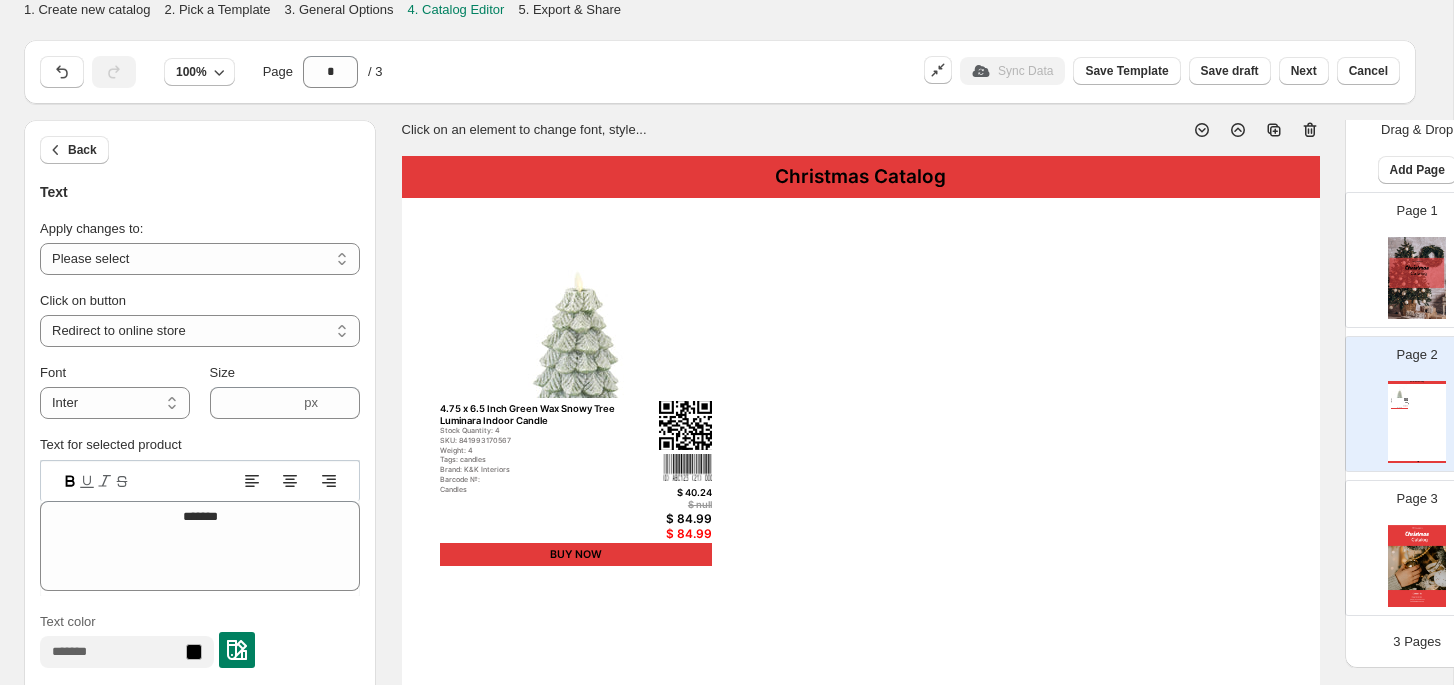 scroll, scrollTop: 15, scrollLeft: 0, axis: vertical 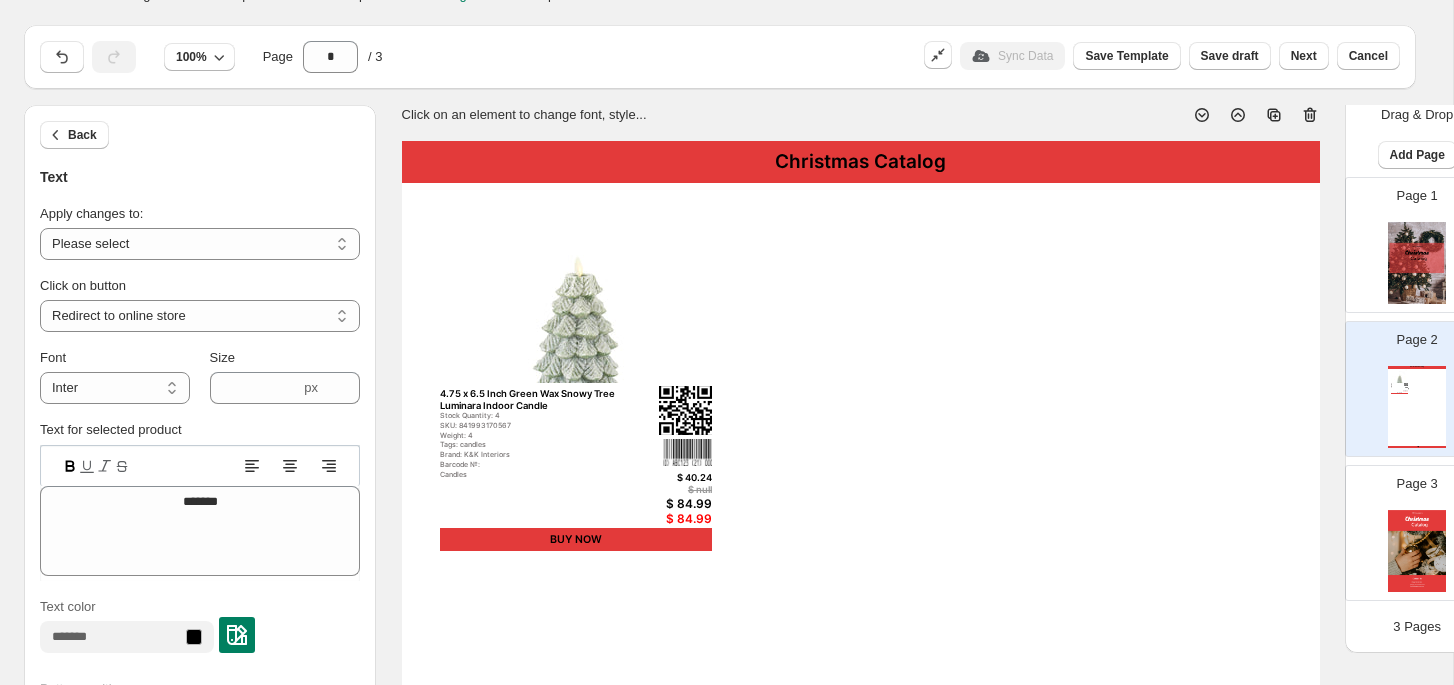 click at bounding box center (685, 411) 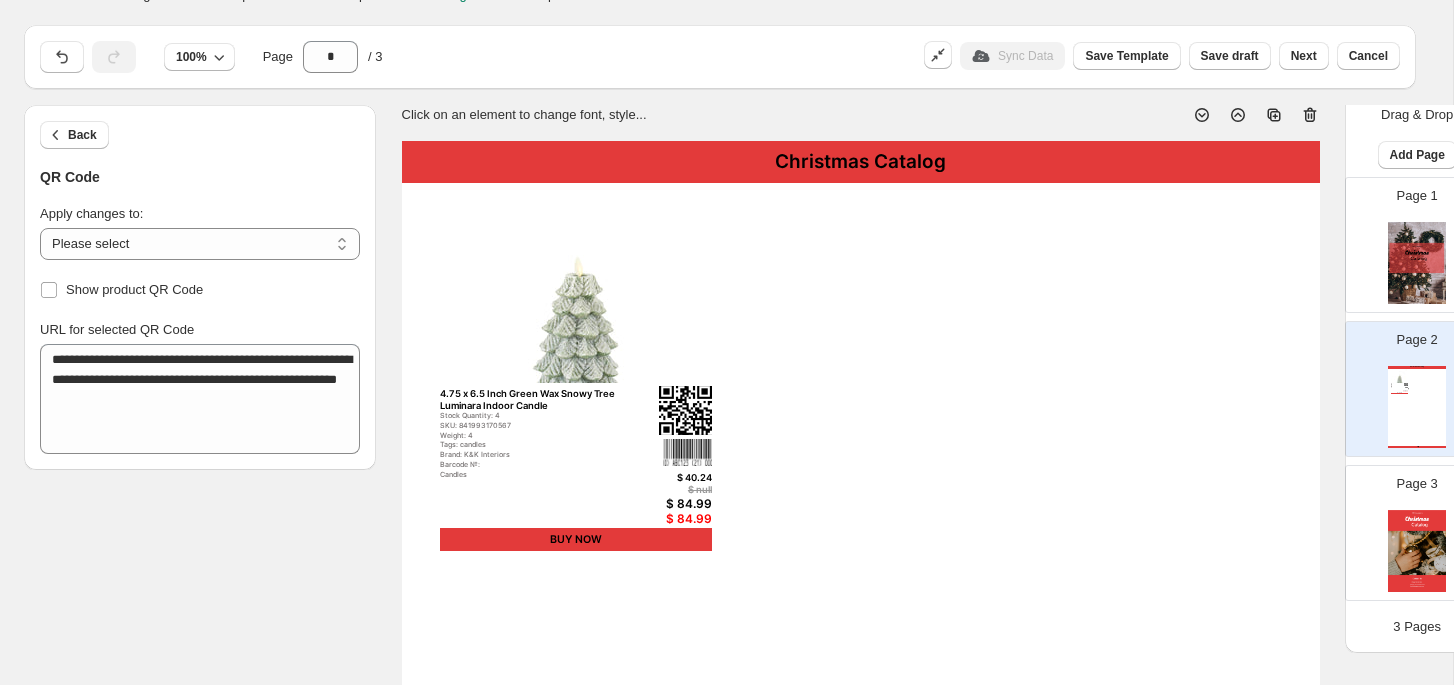 click at bounding box center [576, 287] 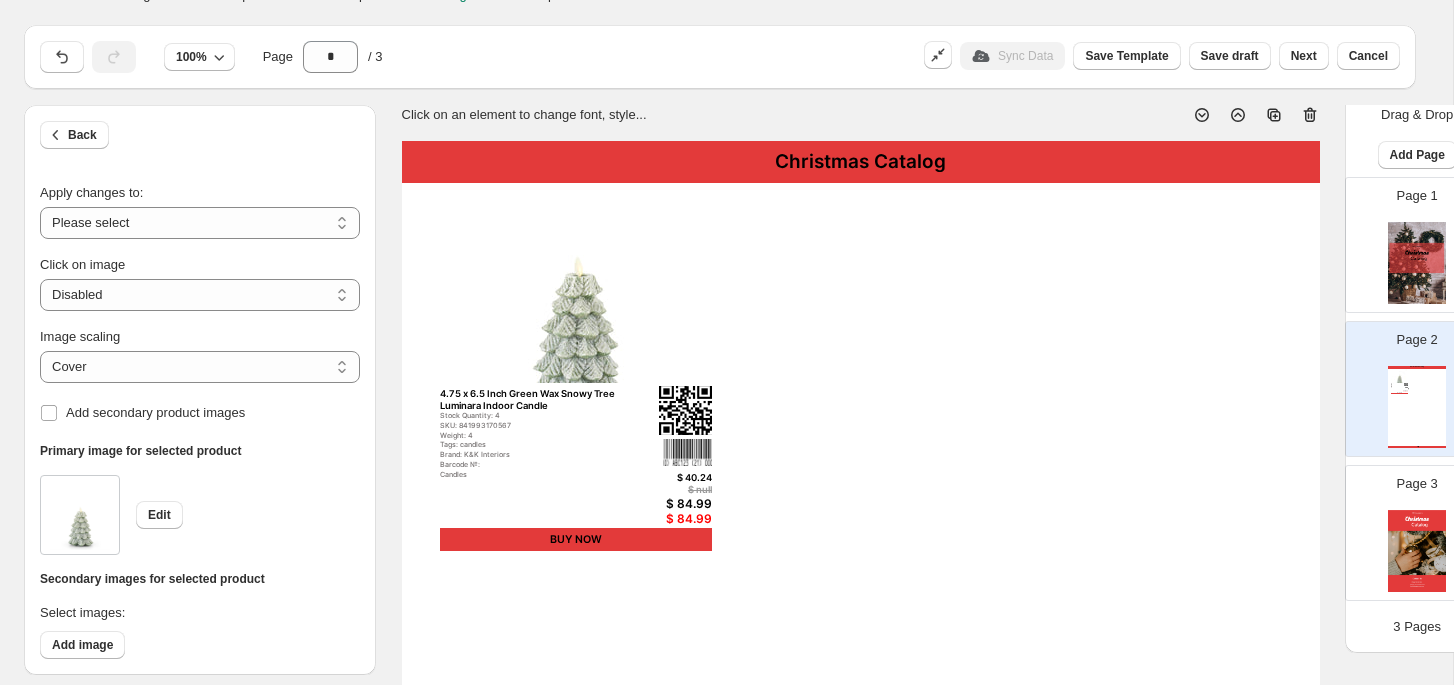 click at bounding box center (576, 287) 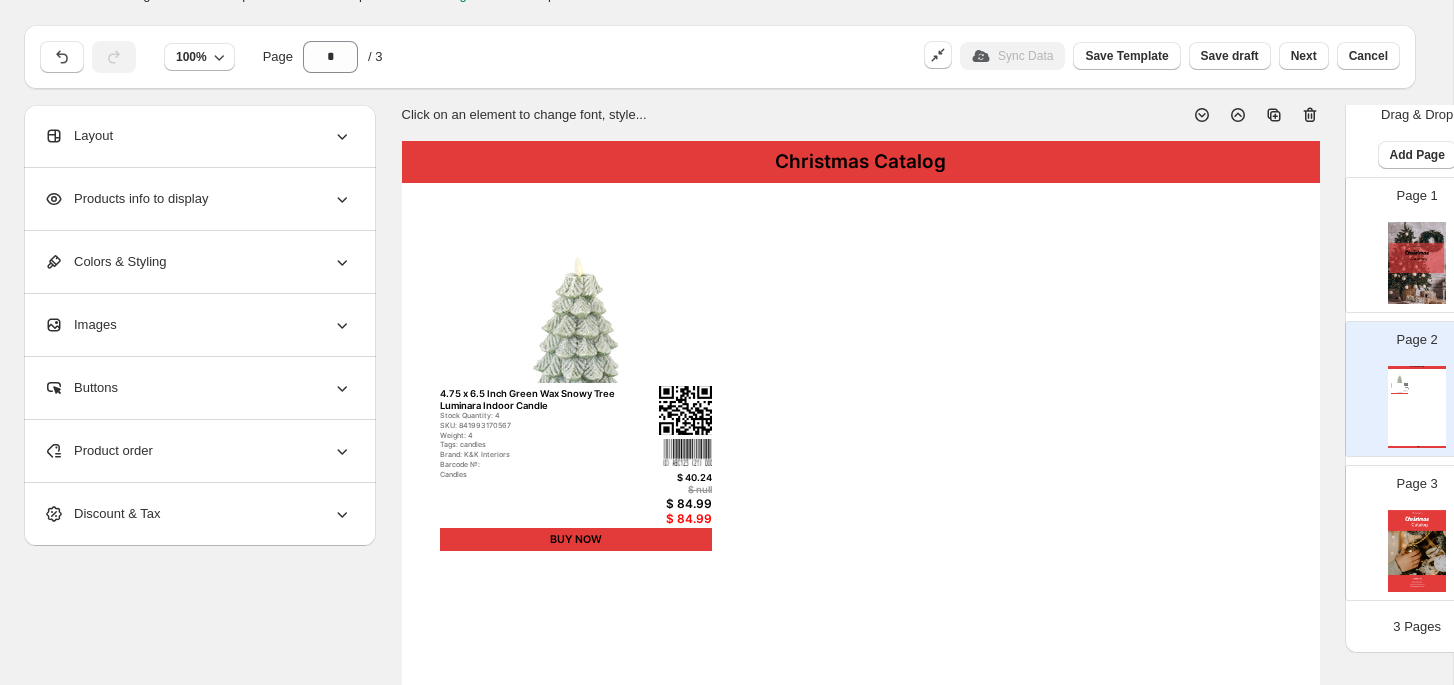 click on "4.75 x 6.5 Inch Green Wax Snowy Tree Luminara Indoor Candle" at bounding box center [533, 399] 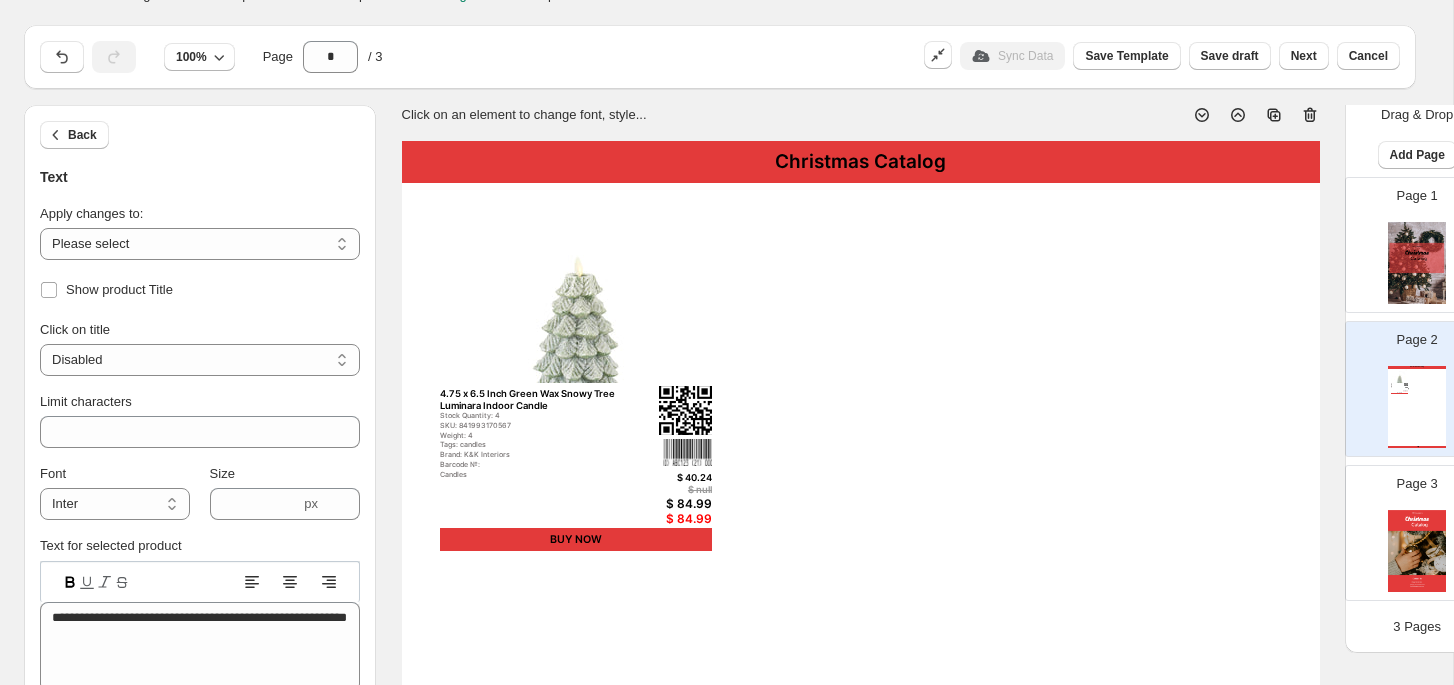 click on "BUY NOW" at bounding box center (576, 540) 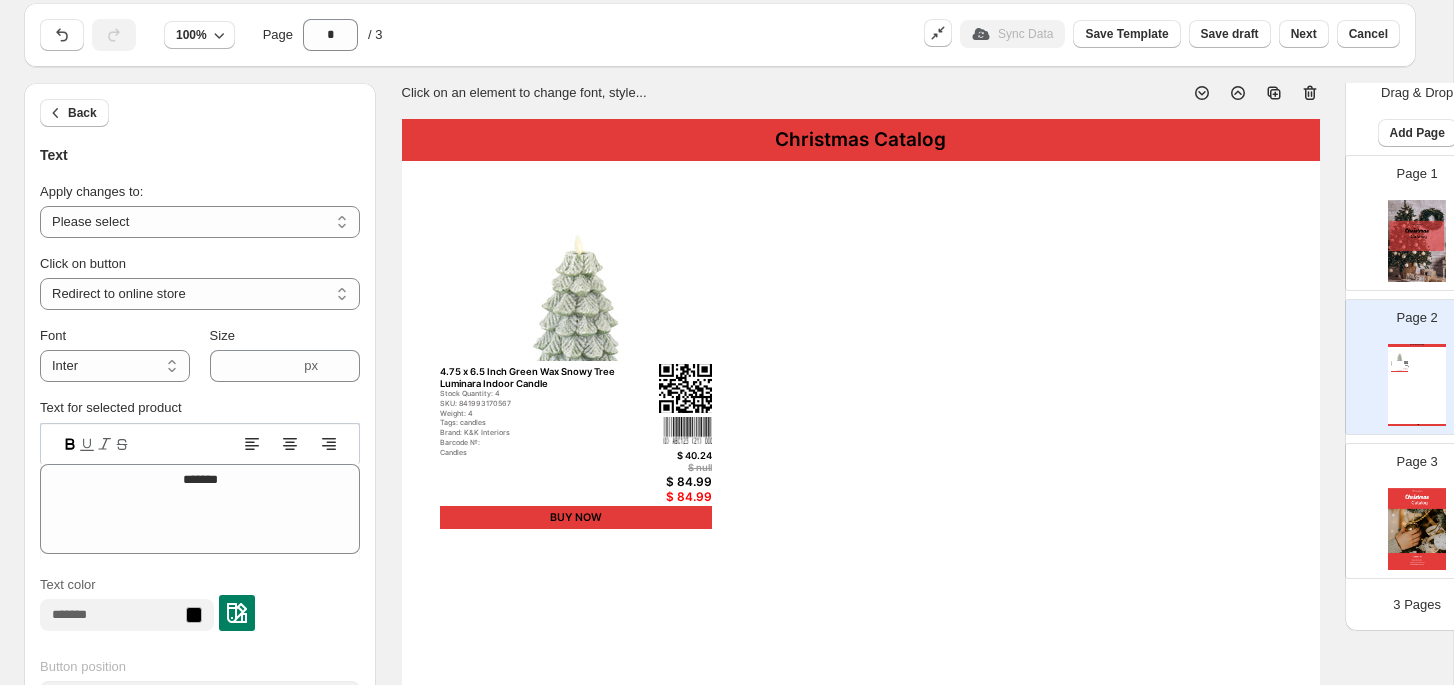 scroll, scrollTop: 0, scrollLeft: 0, axis: both 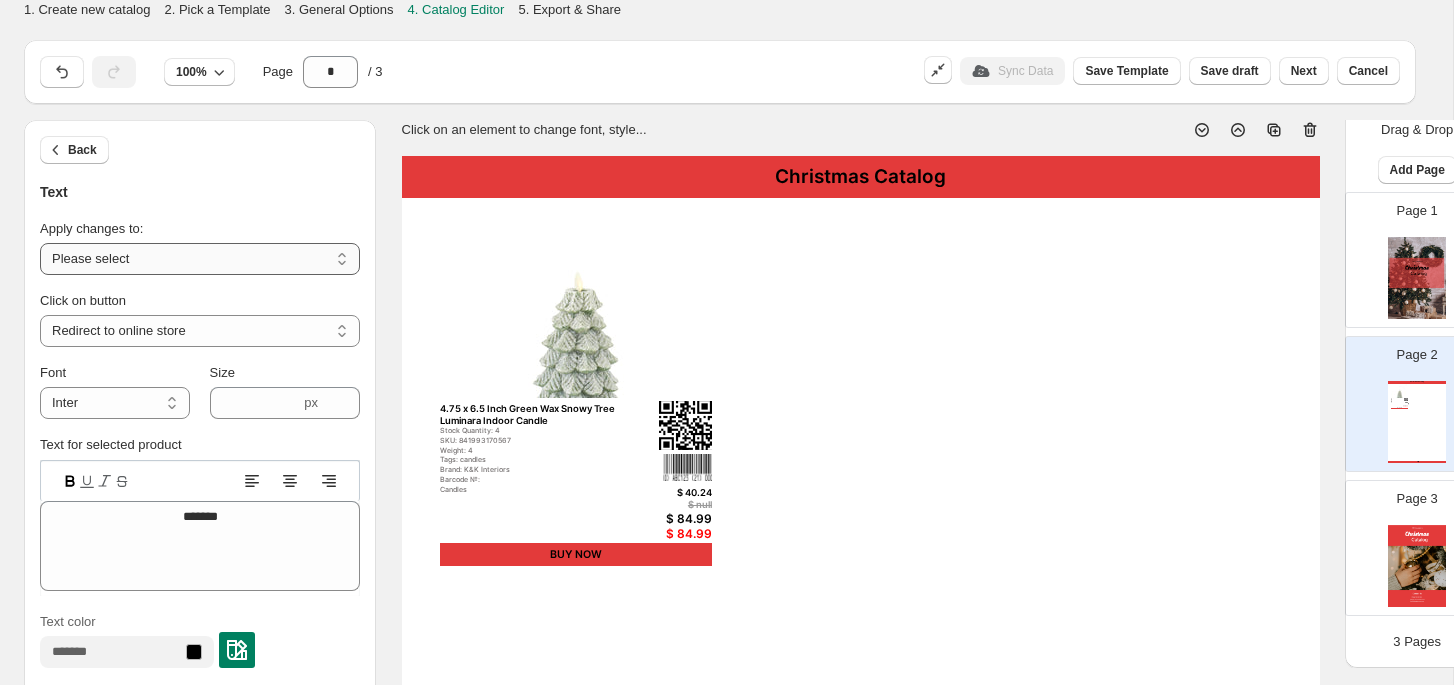click on "**********" at bounding box center [200, 259] 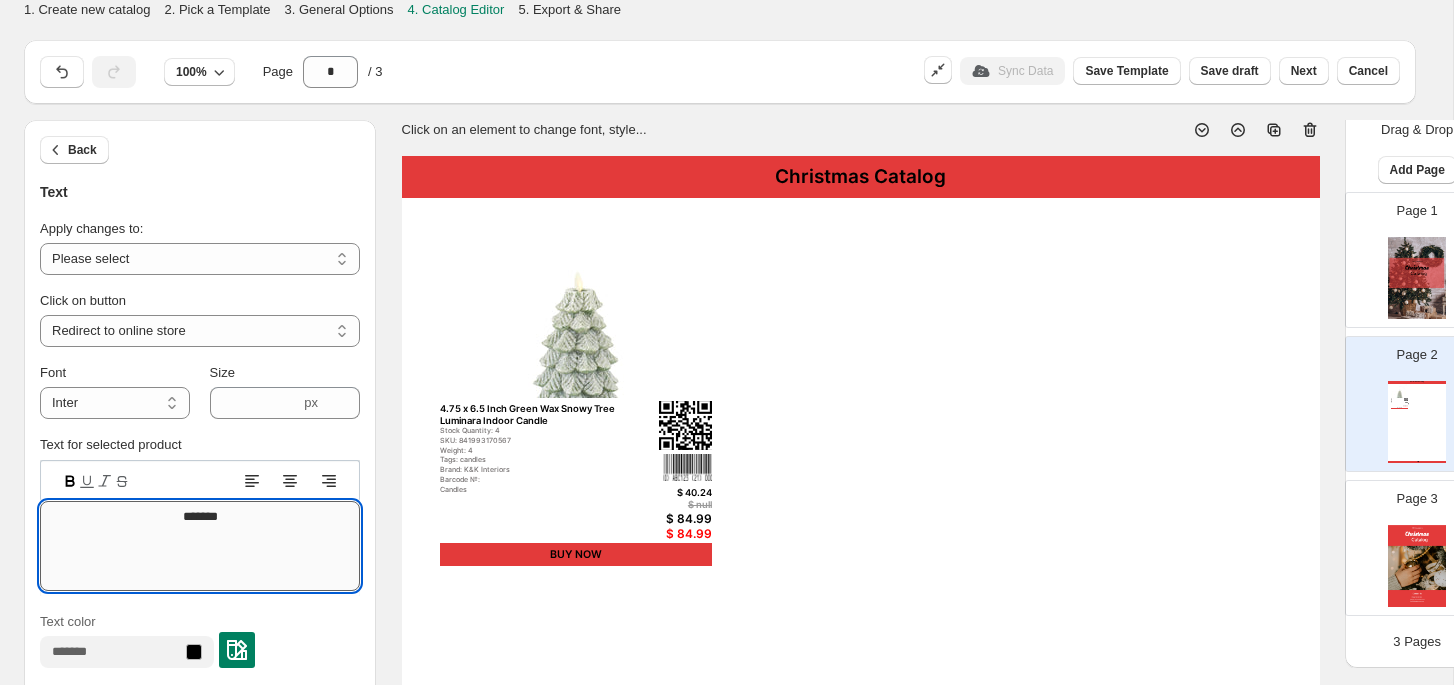 drag, startPoint x: 237, startPoint y: 513, endPoint x: 161, endPoint y: 519, distance: 76.23647 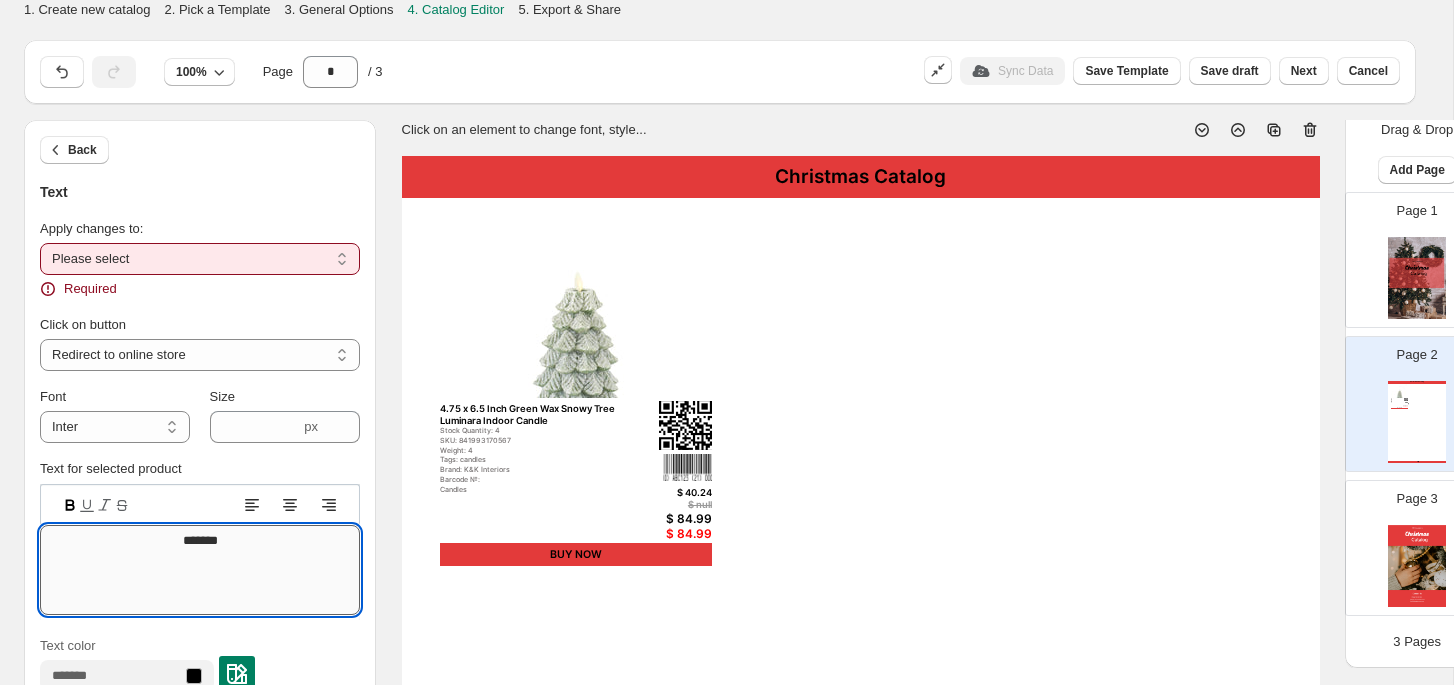 drag, startPoint x: 196, startPoint y: 539, endPoint x: 164, endPoint y: 539, distance: 32 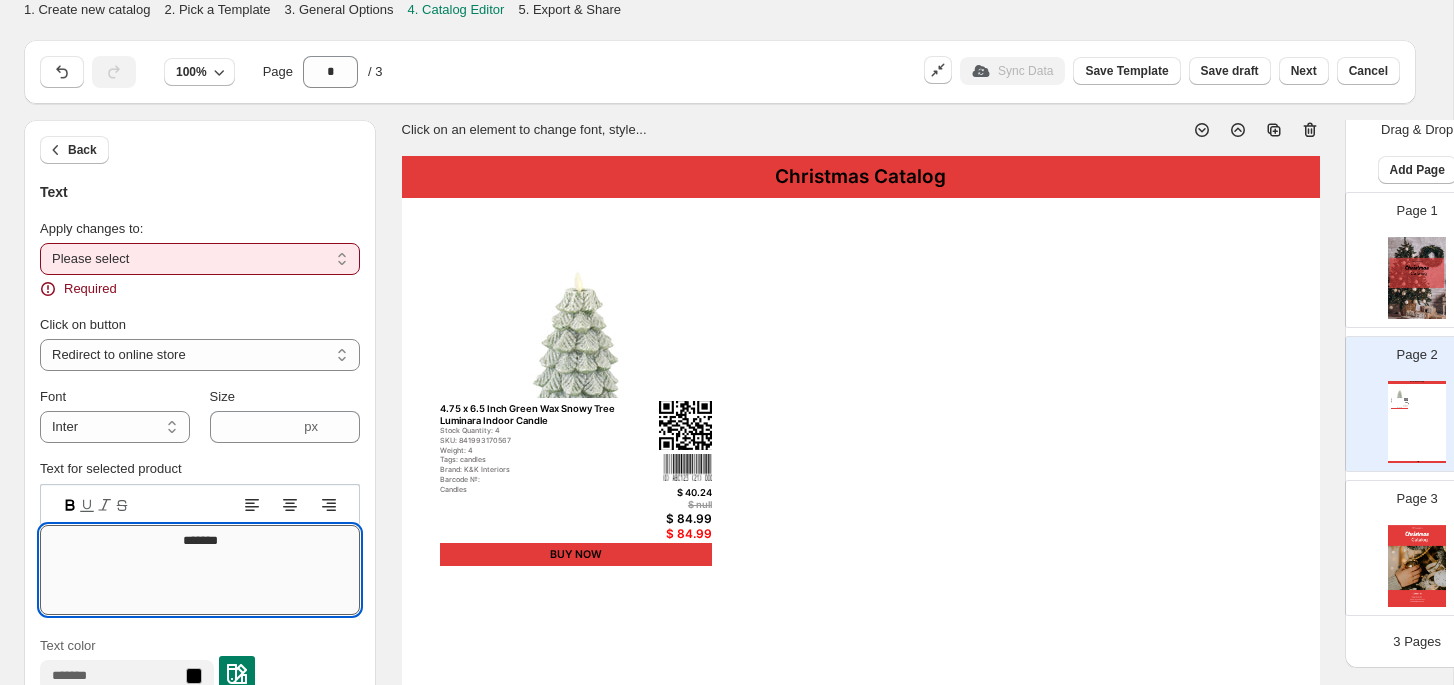 type on "*******" 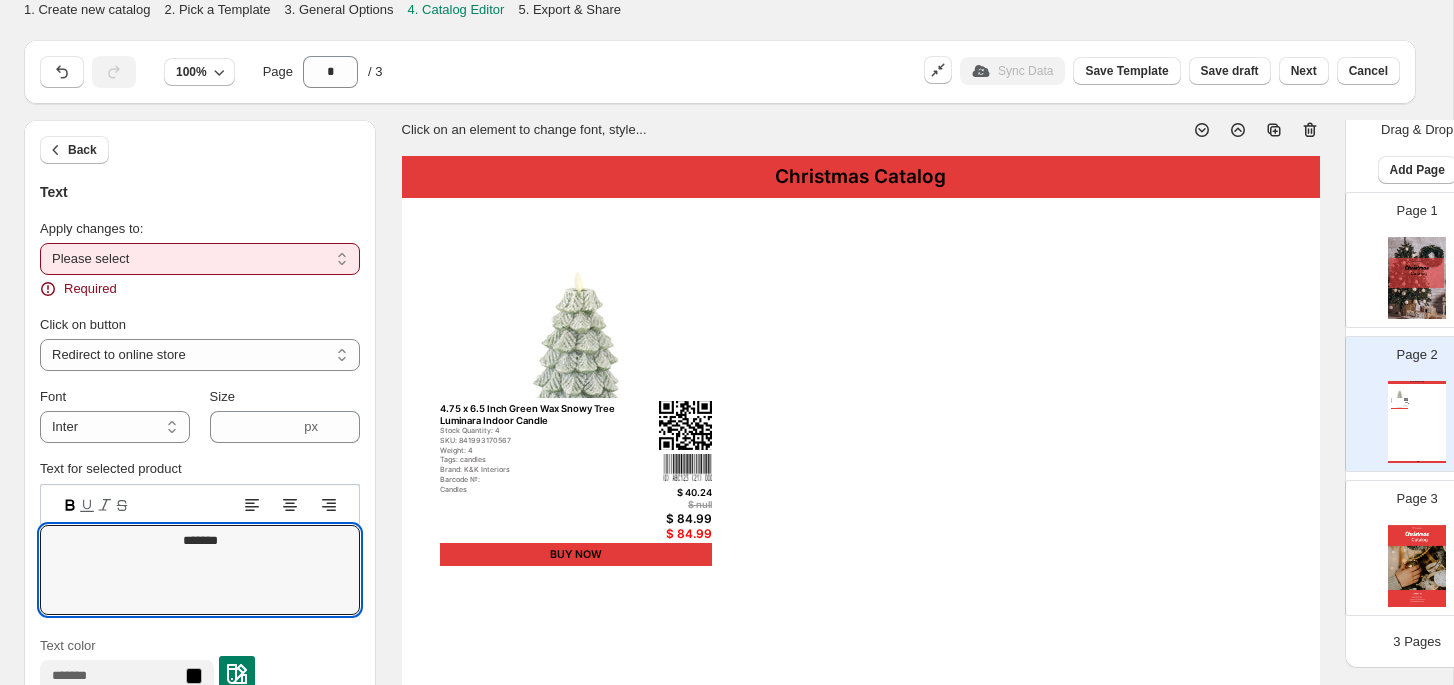 click on "**********" at bounding box center [200, 259] 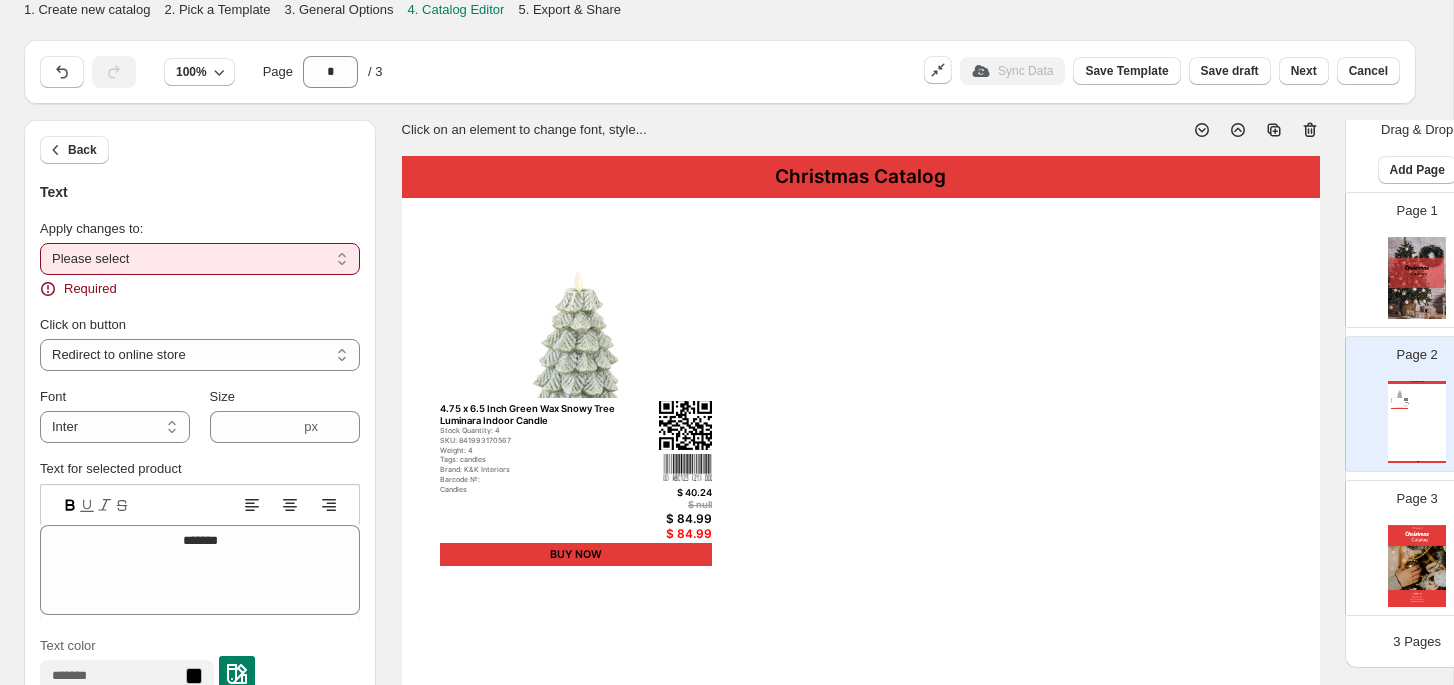 select on "**********" 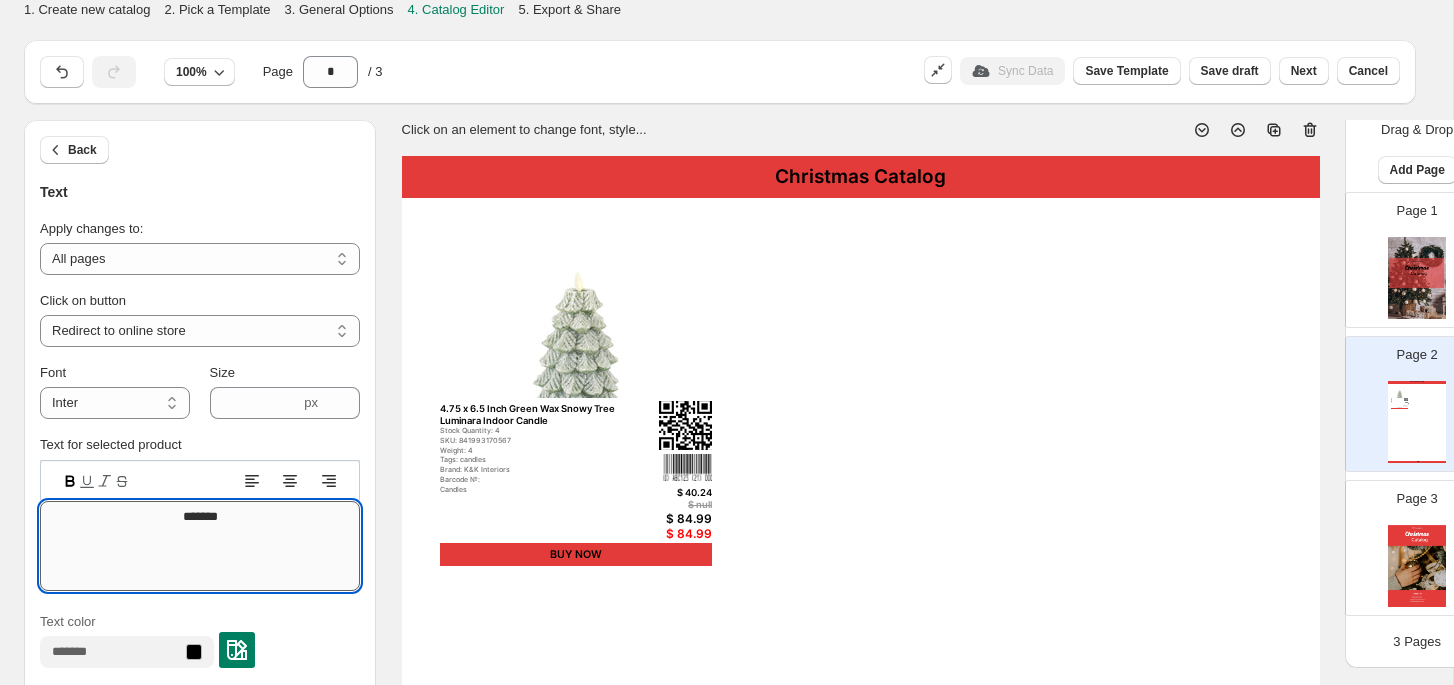 drag, startPoint x: 235, startPoint y: 515, endPoint x: 156, endPoint y: 516, distance: 79.00633 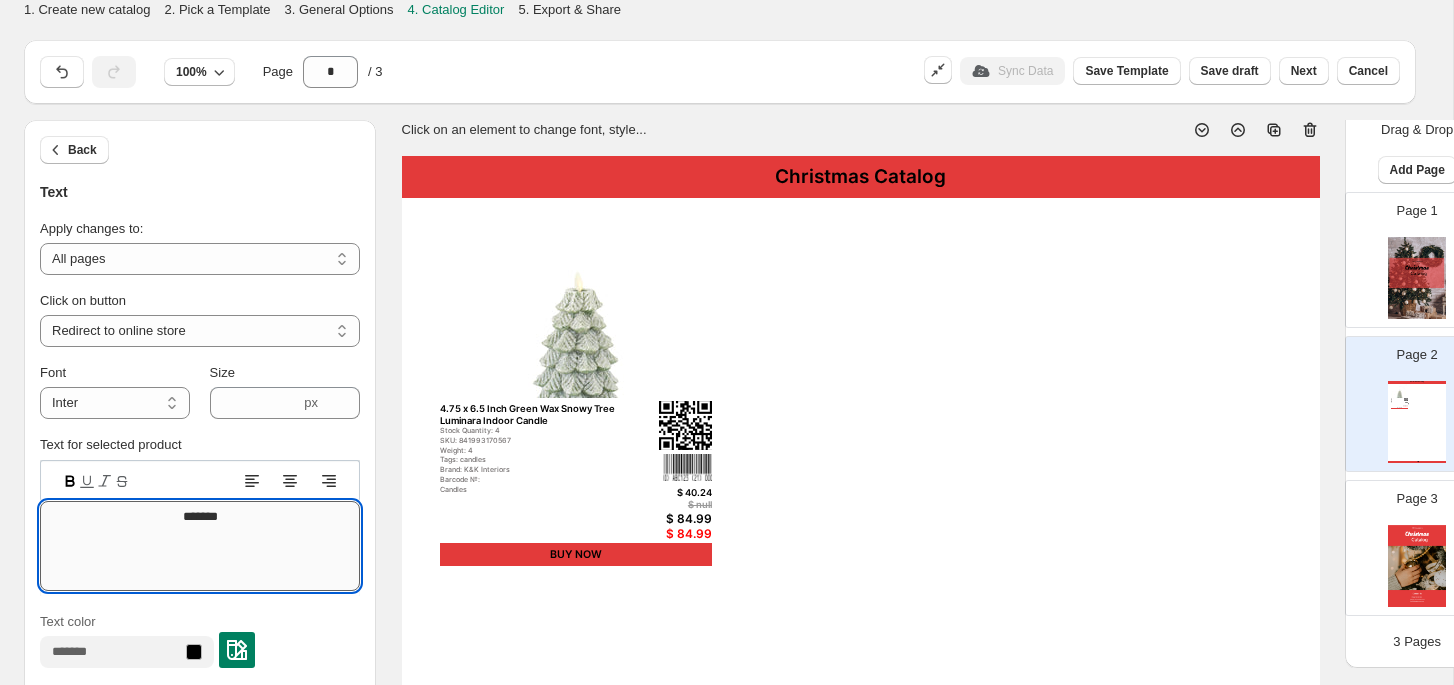 click on "*******" at bounding box center (200, 546) 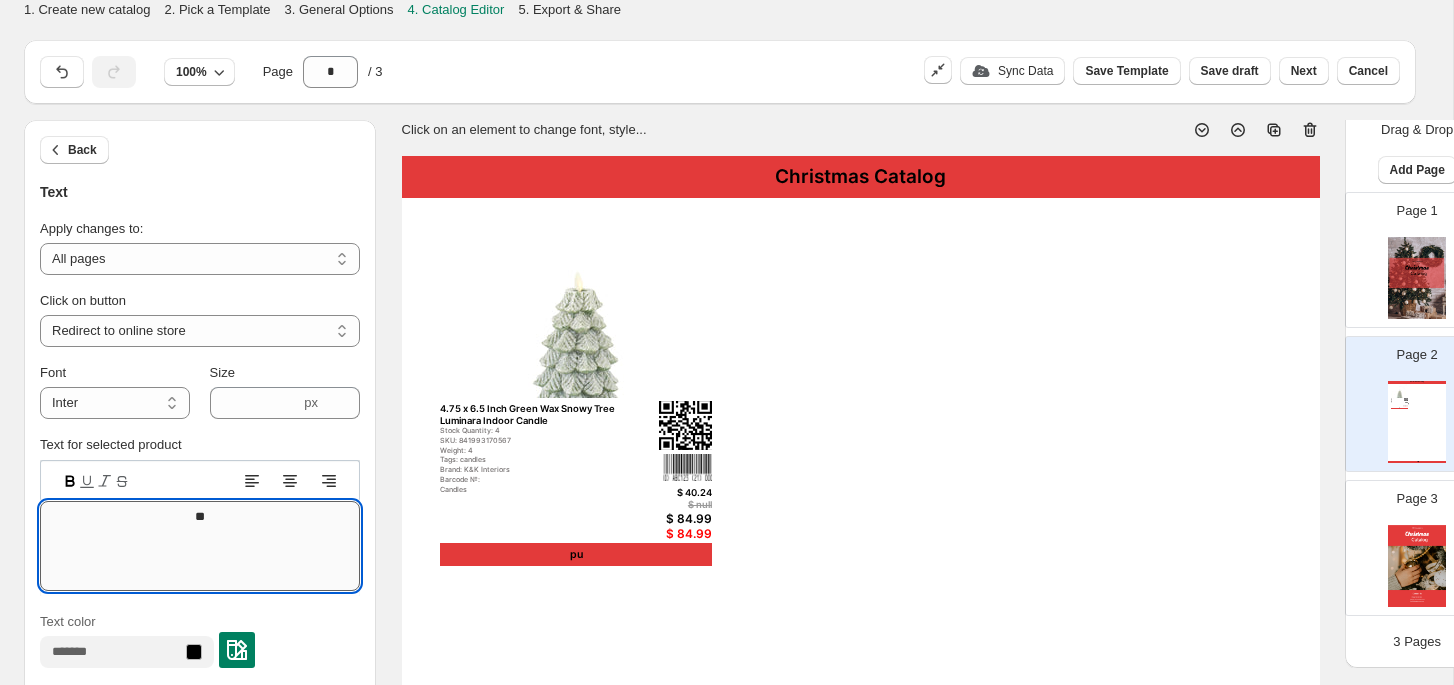 type on "*" 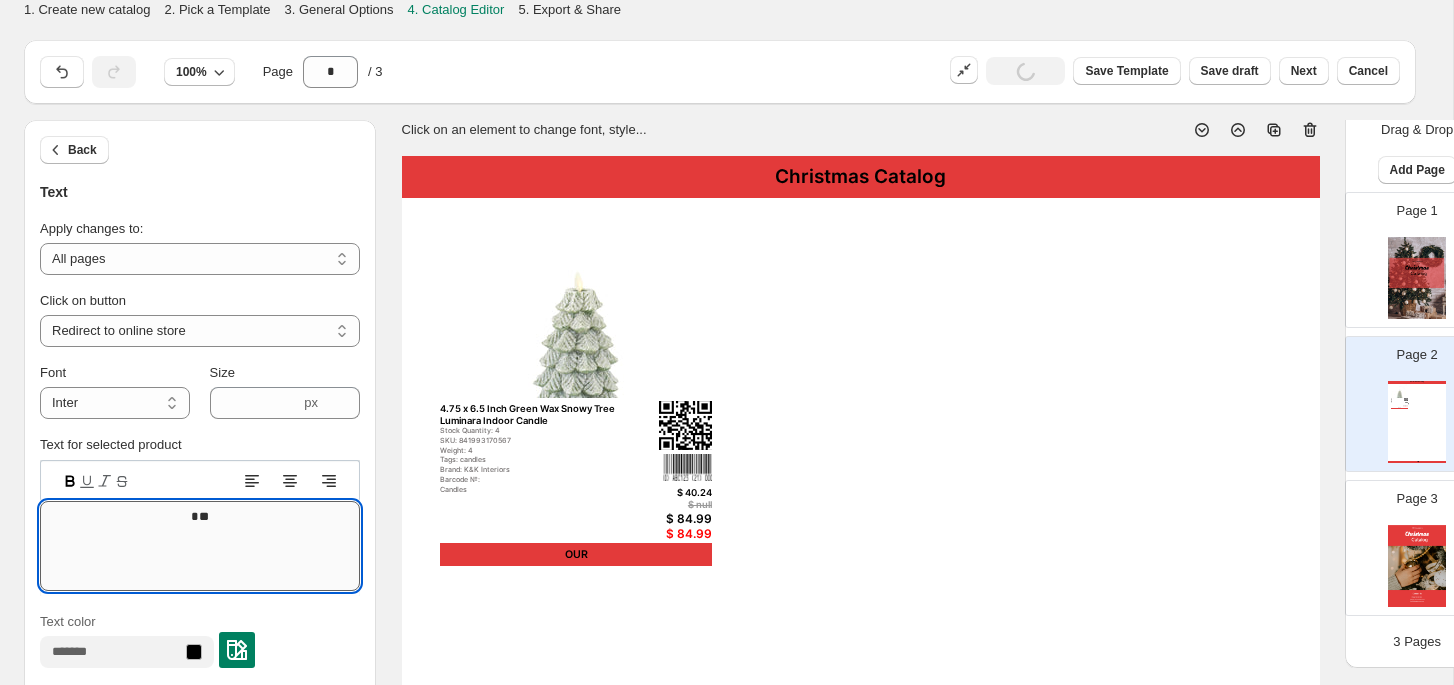 type on "*" 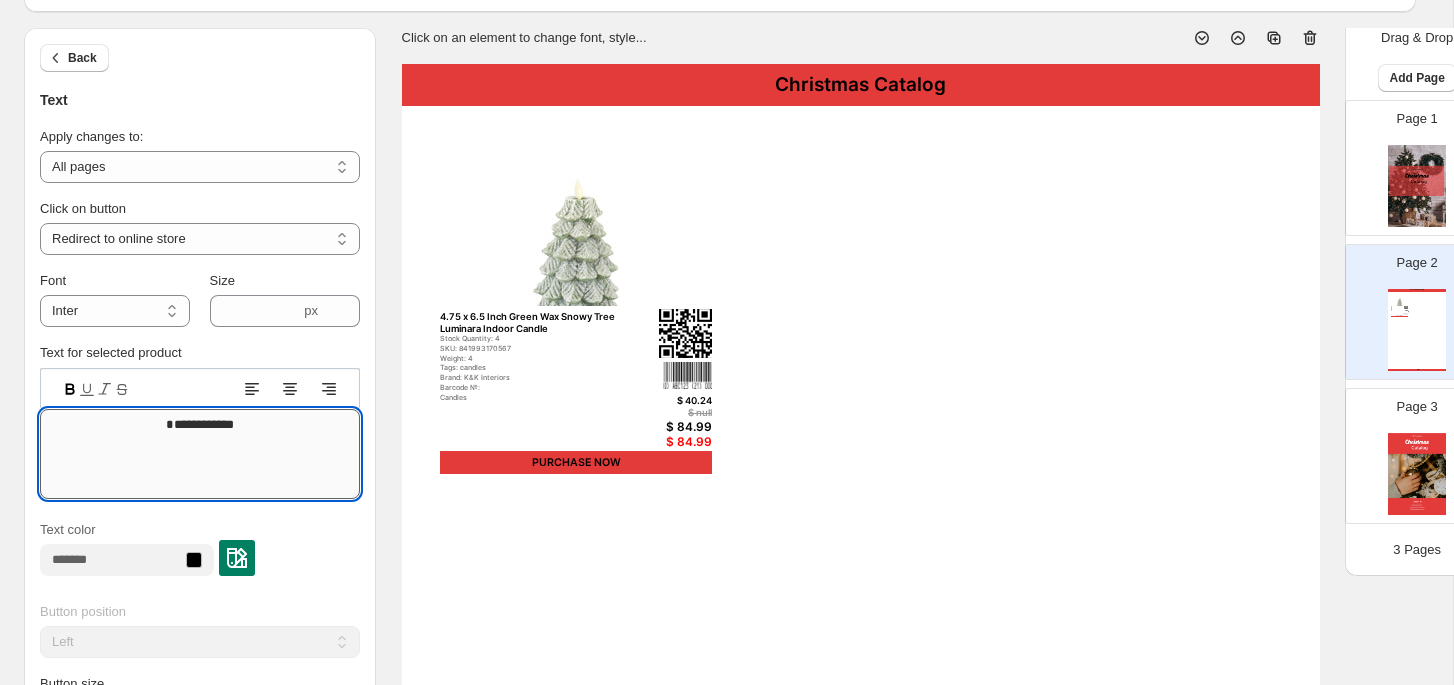 scroll, scrollTop: 177, scrollLeft: 0, axis: vertical 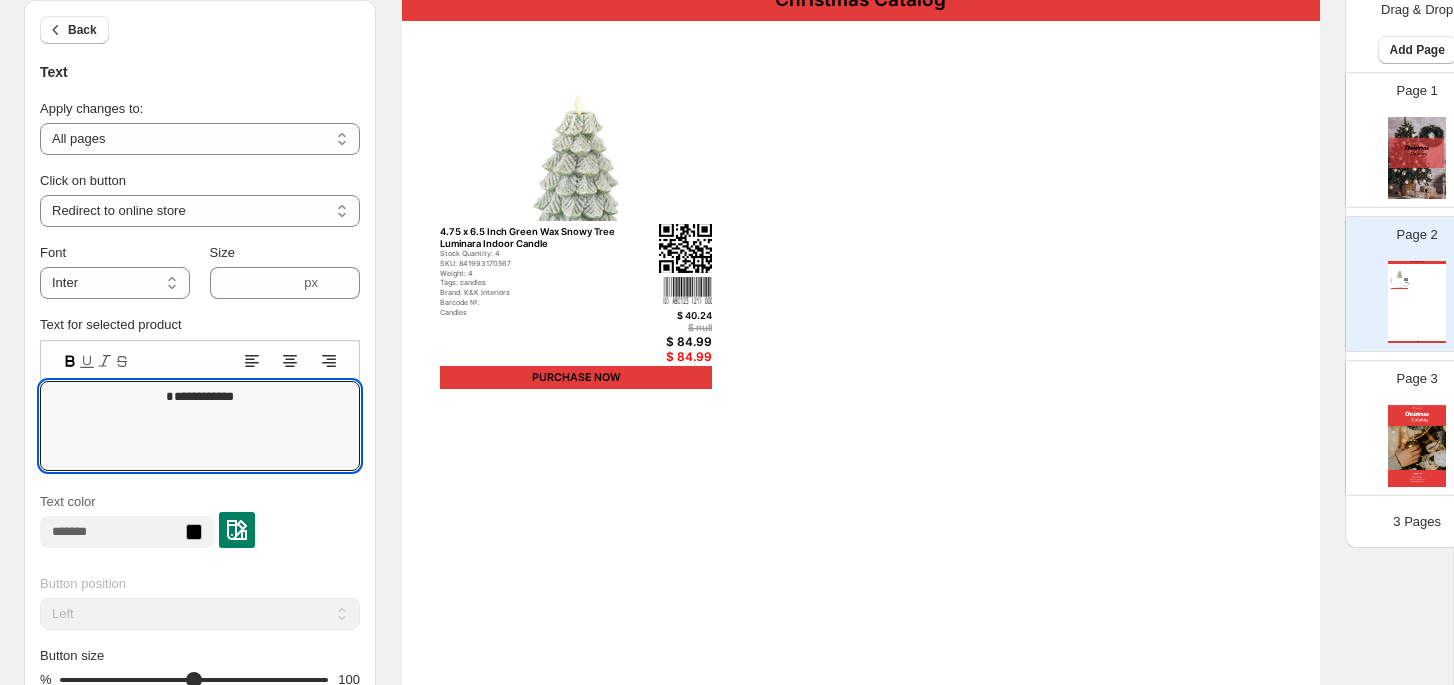 type on "**********" 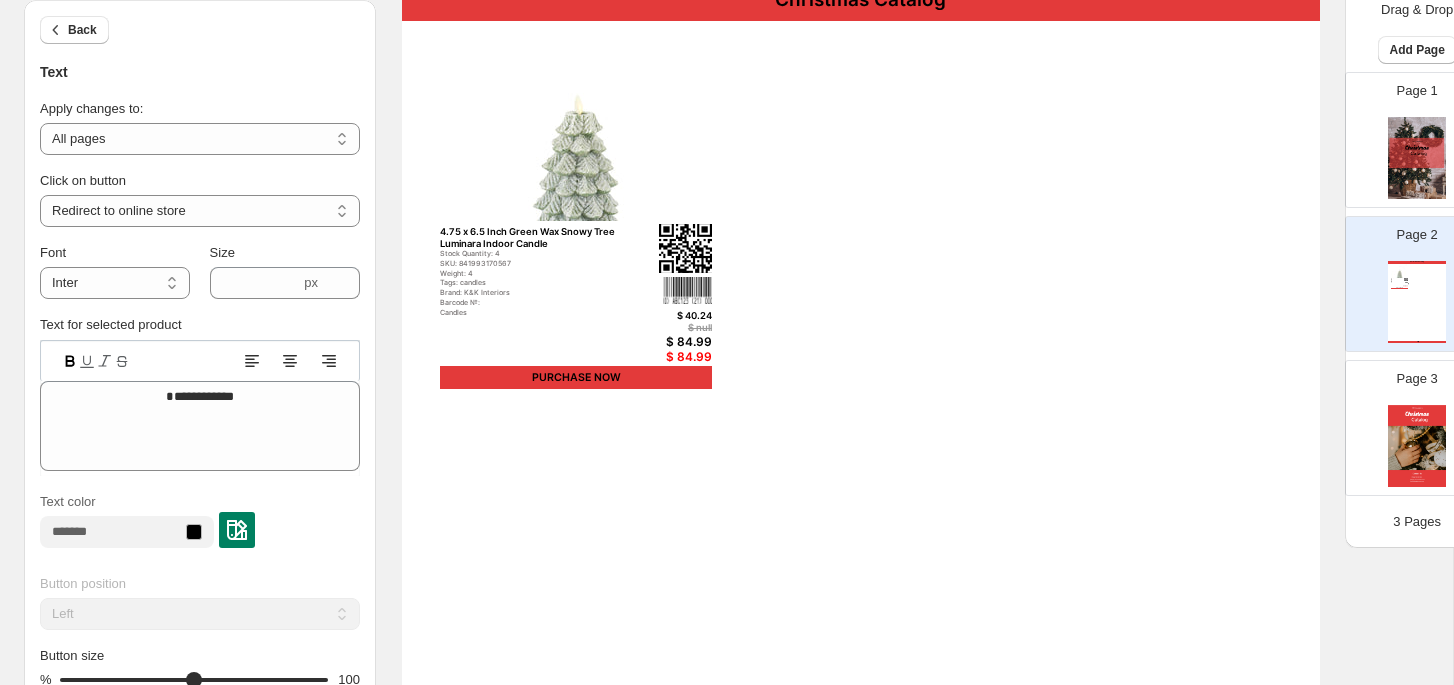 click at bounding box center [194, 532] 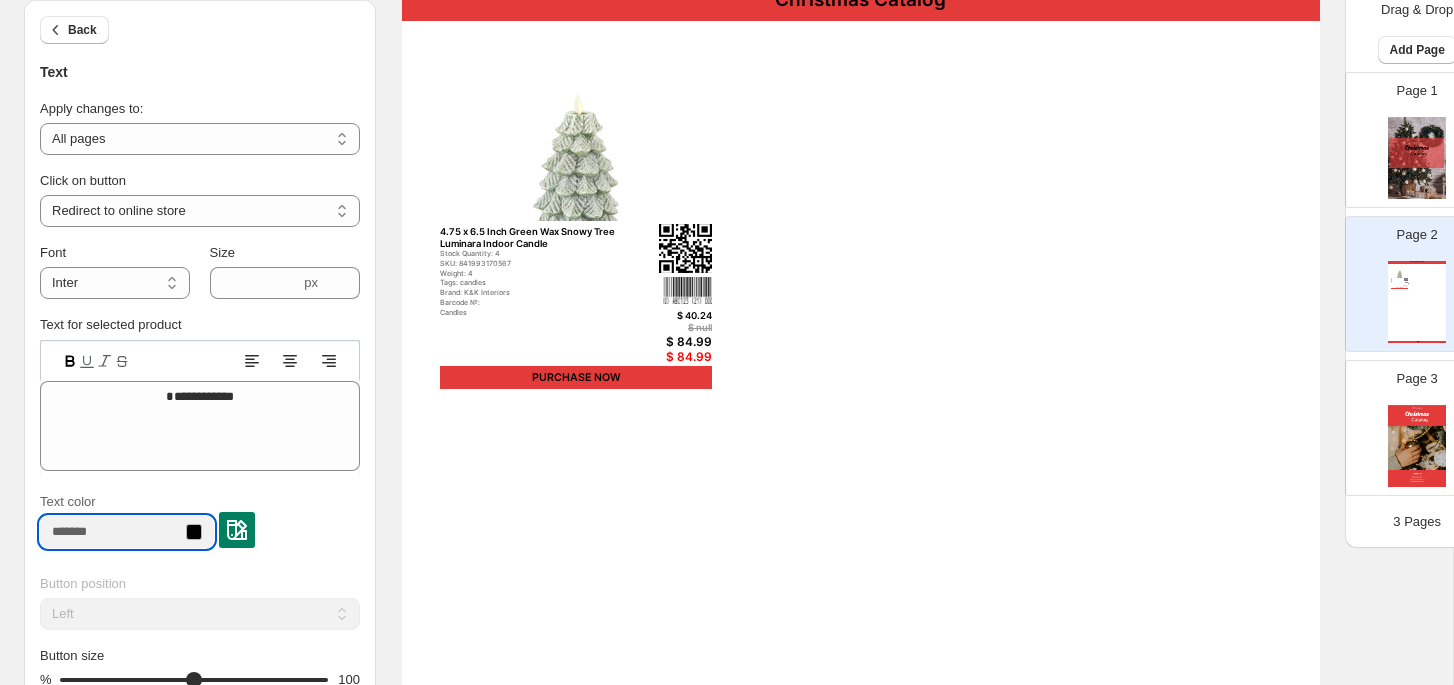 click on "Text color" at bounding box center (111, 532) 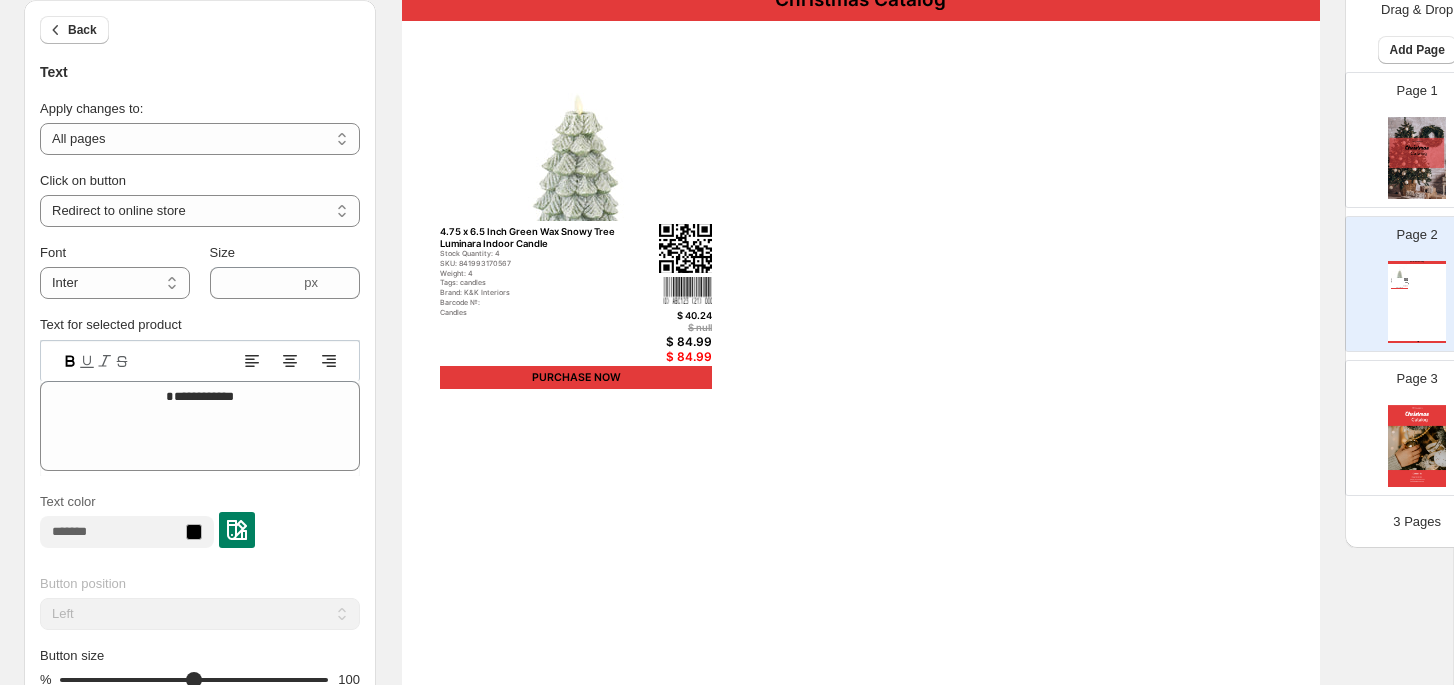 click at bounding box center (194, 532) 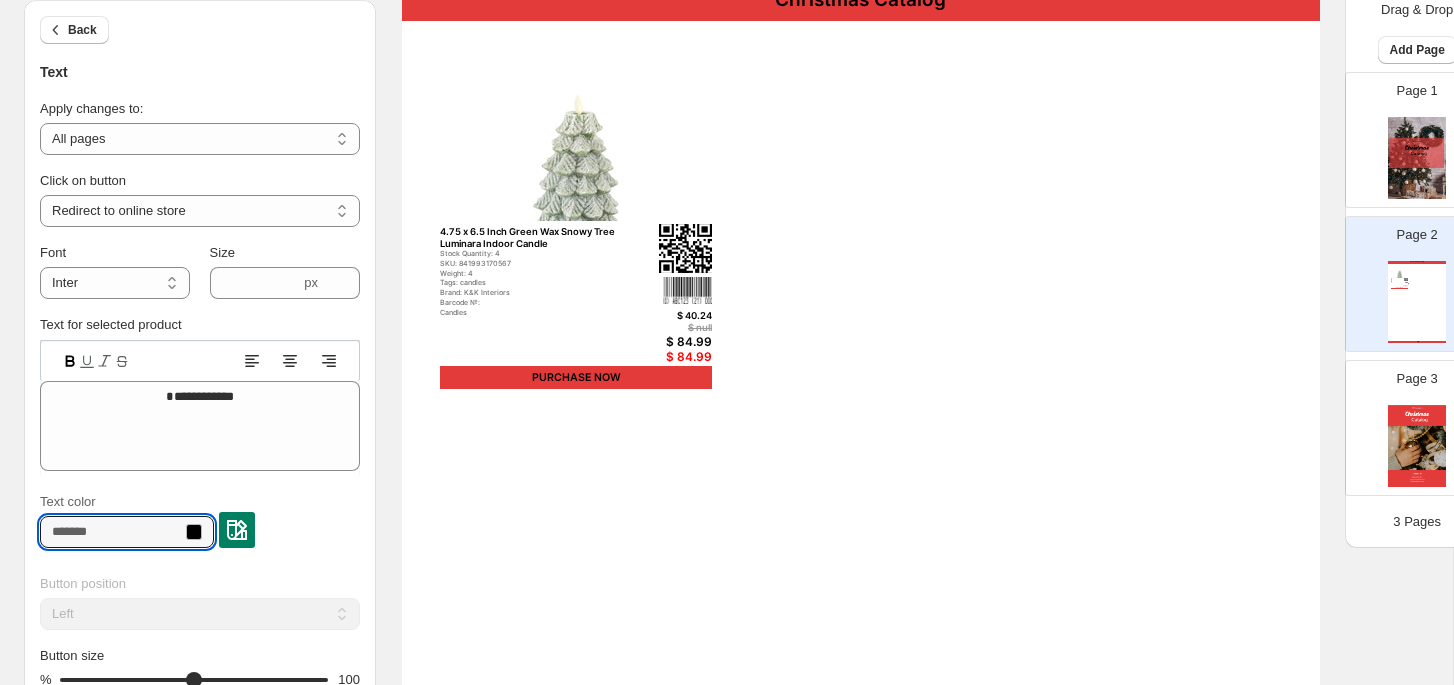 click on "Text color" at bounding box center [111, 532] 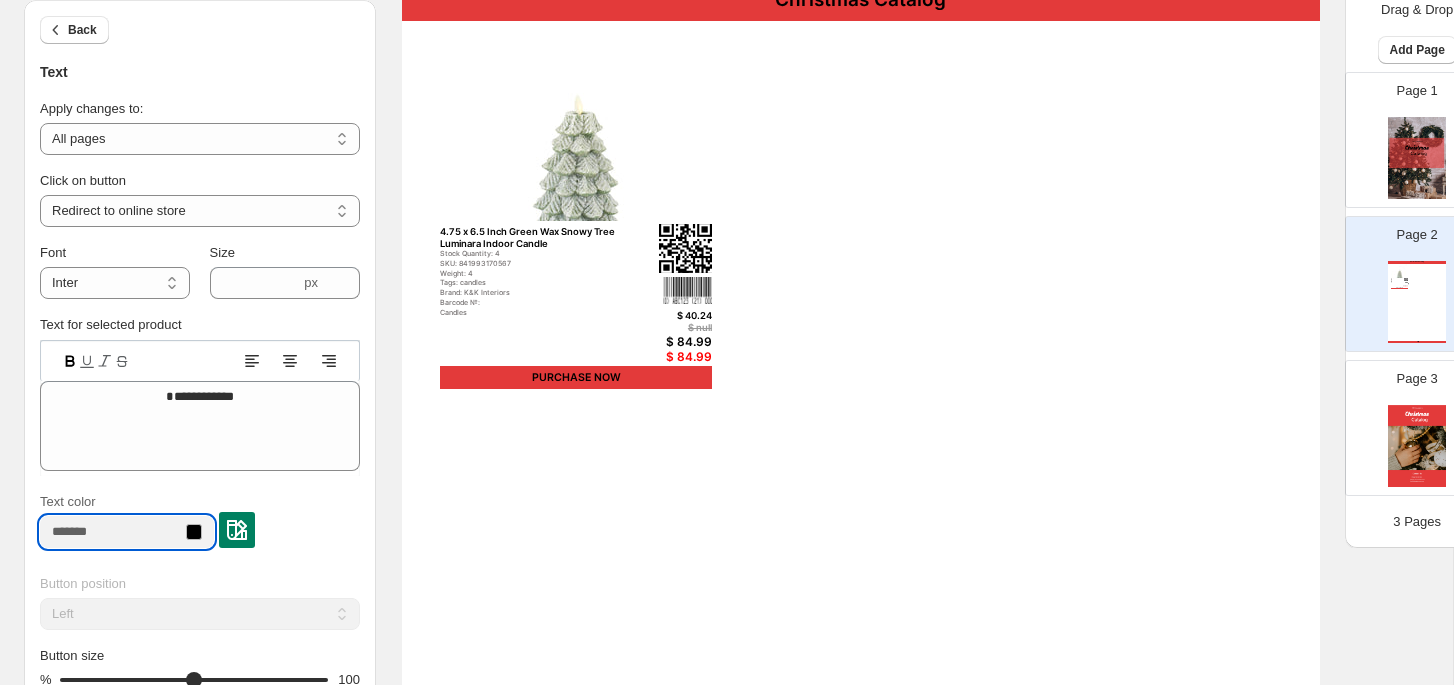 click at bounding box center [237, 530] 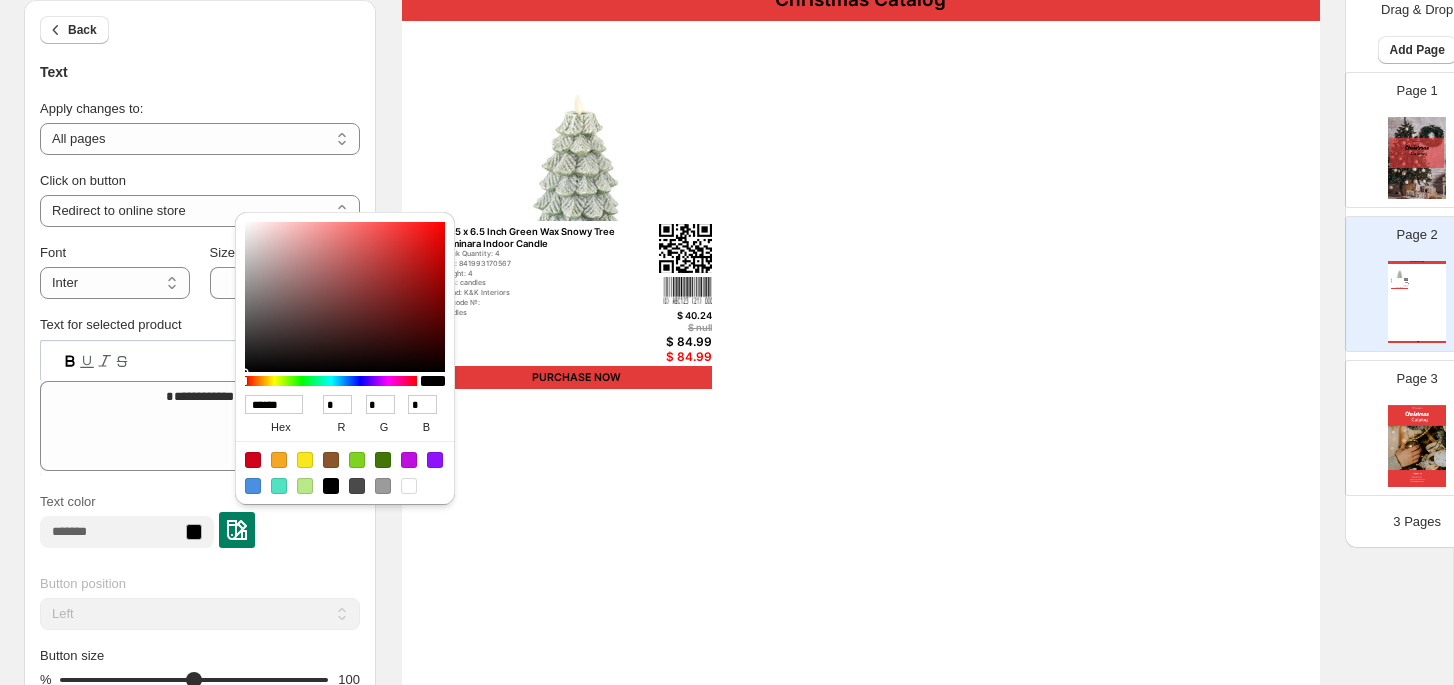 click at bounding box center [409, 486] 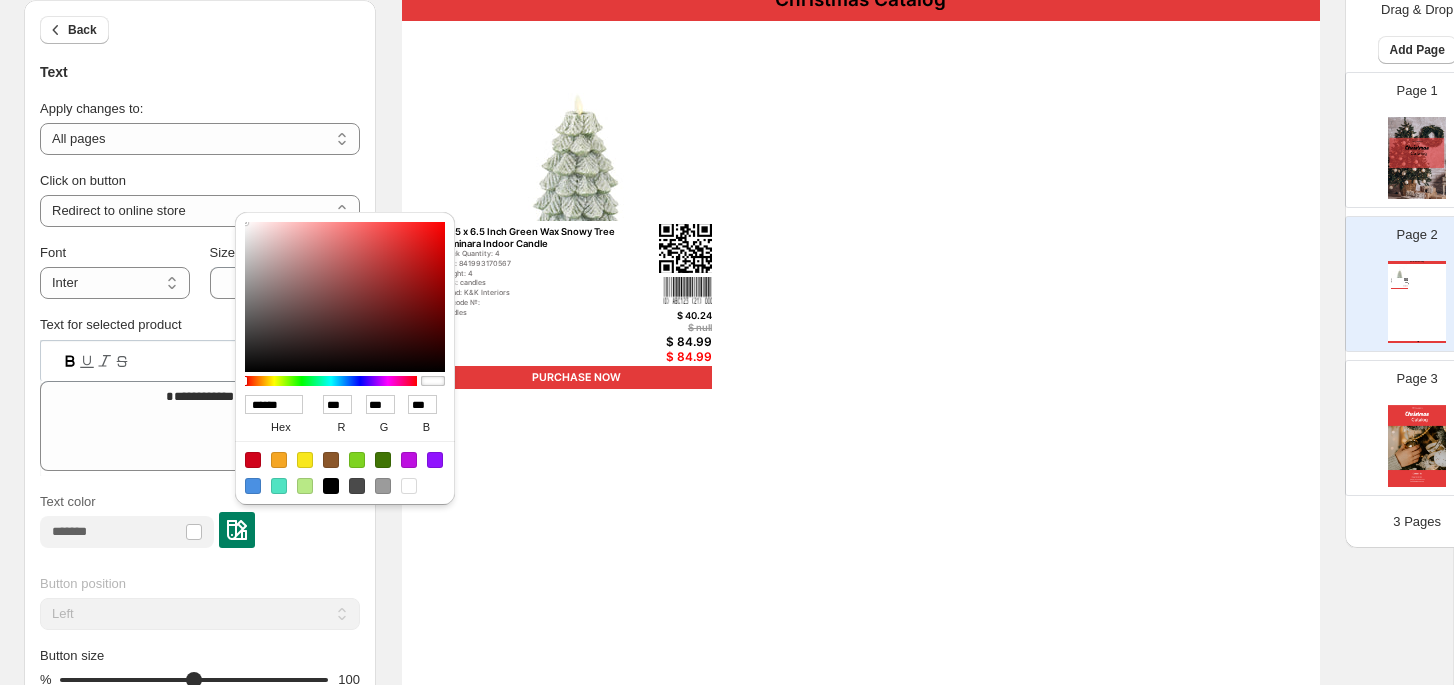 click on "Text color" at bounding box center (200, 525) 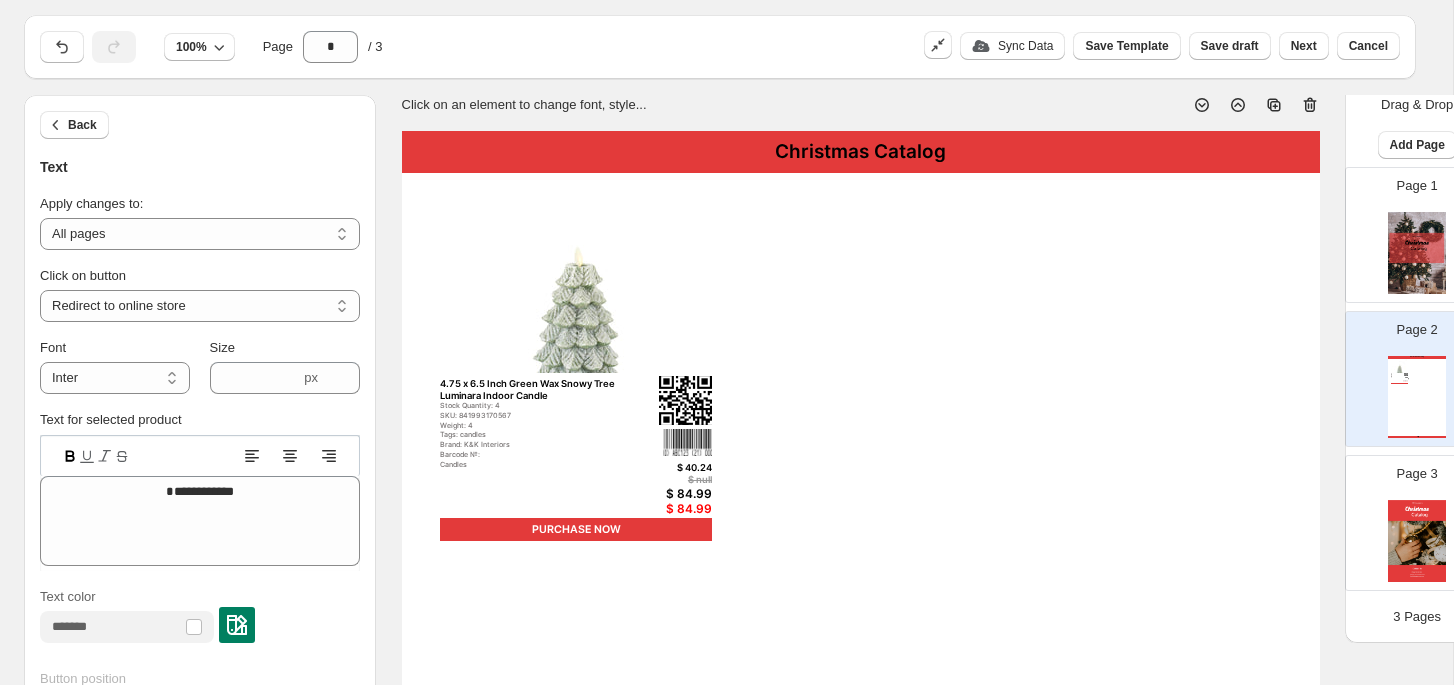 scroll, scrollTop: 0, scrollLeft: 0, axis: both 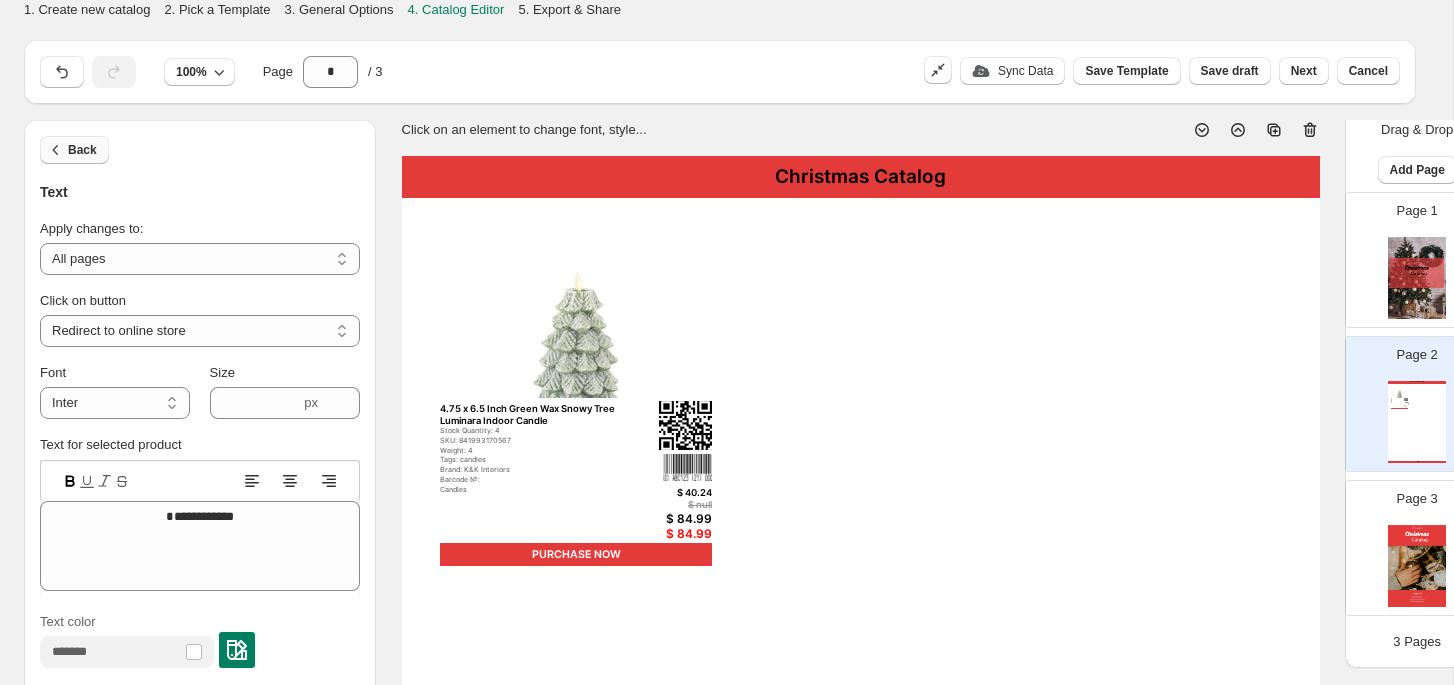 click on "Back" at bounding box center (82, 150) 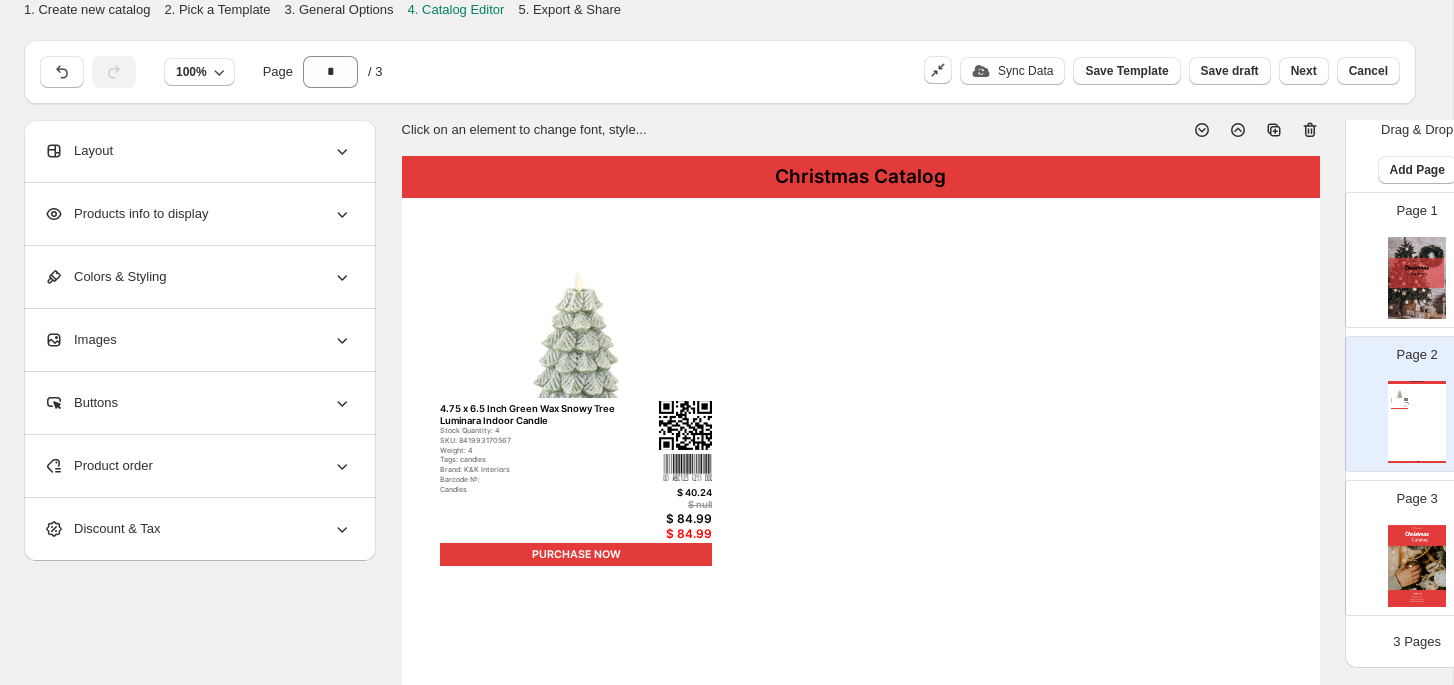 click on "Products info to display" at bounding box center (126, 214) 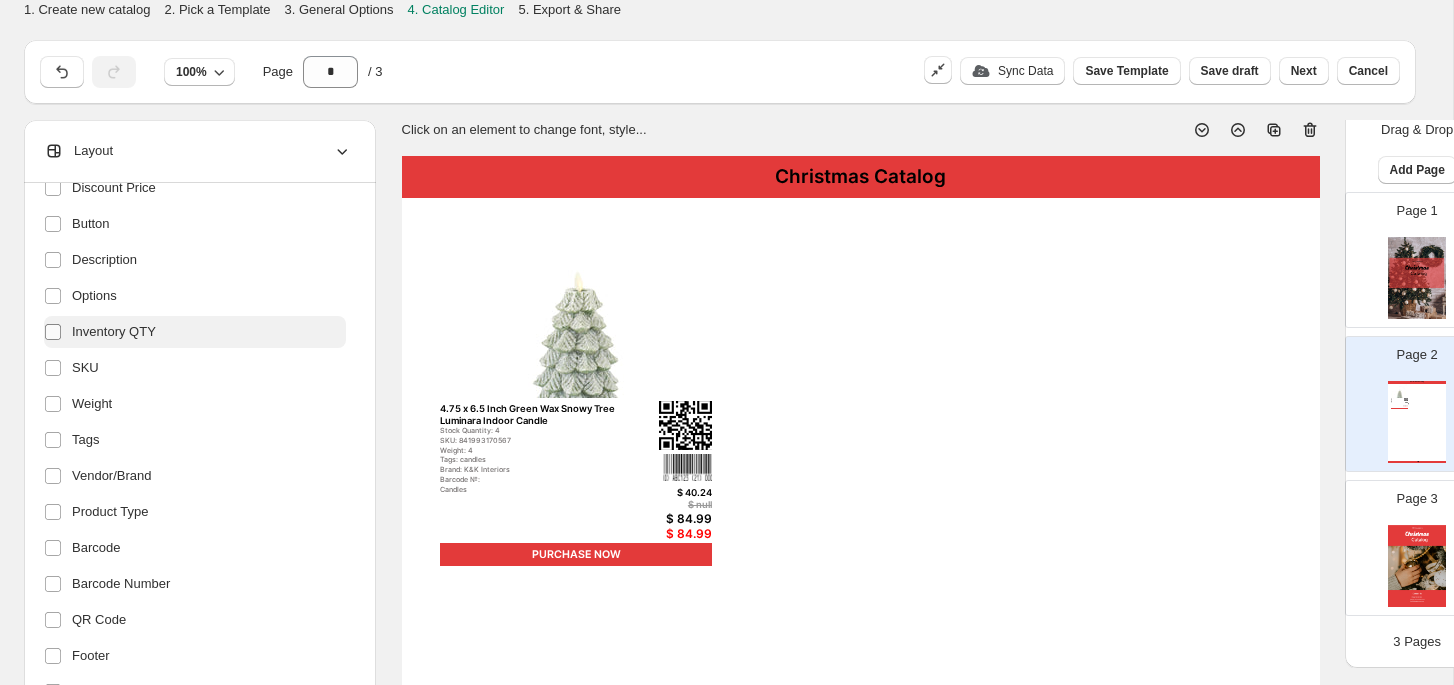 scroll, scrollTop: 373, scrollLeft: 0, axis: vertical 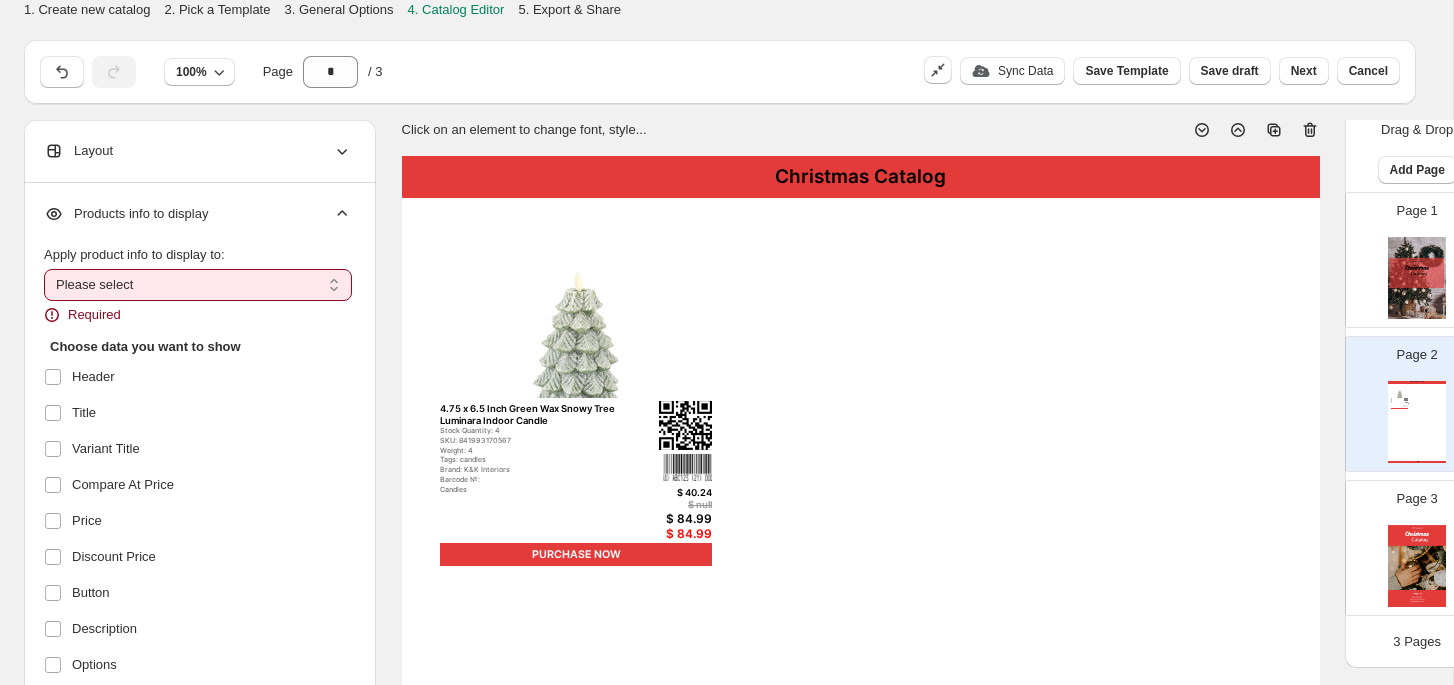 click on "**********" at bounding box center [198, 285] 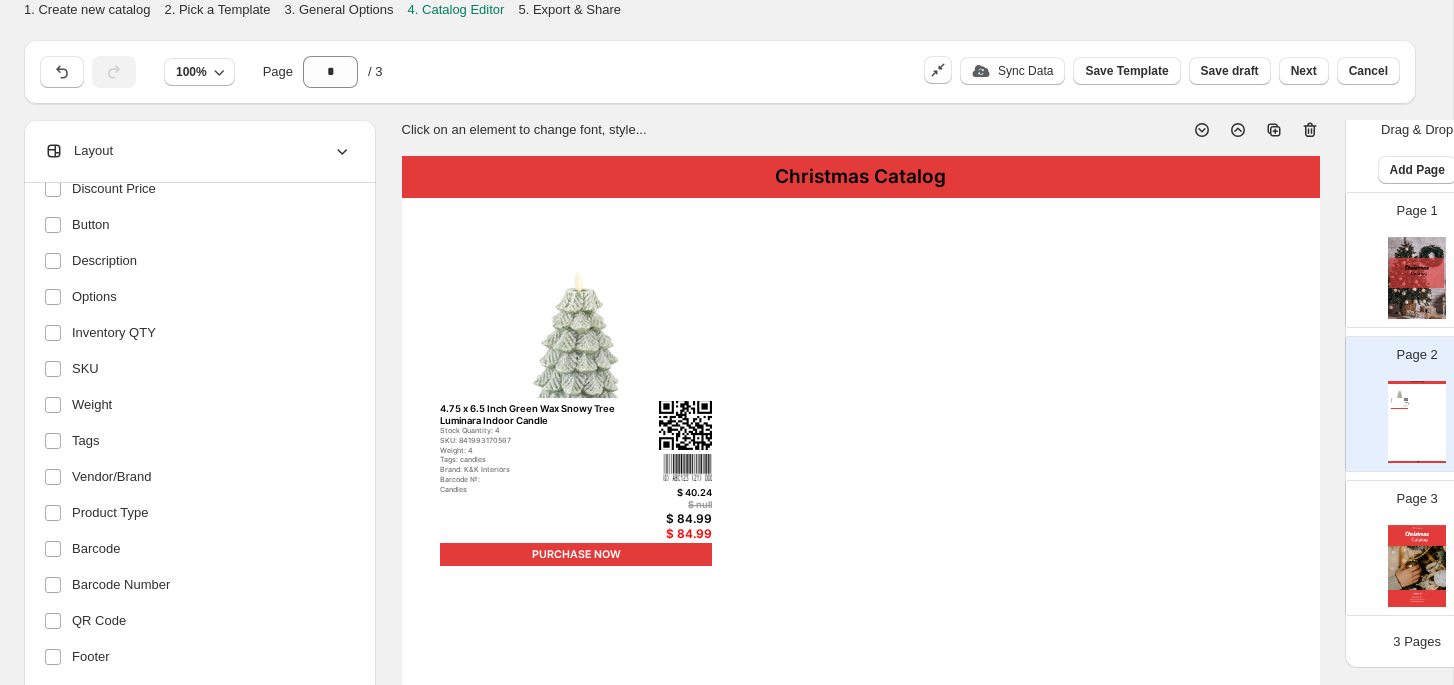 scroll, scrollTop: 377, scrollLeft: 0, axis: vertical 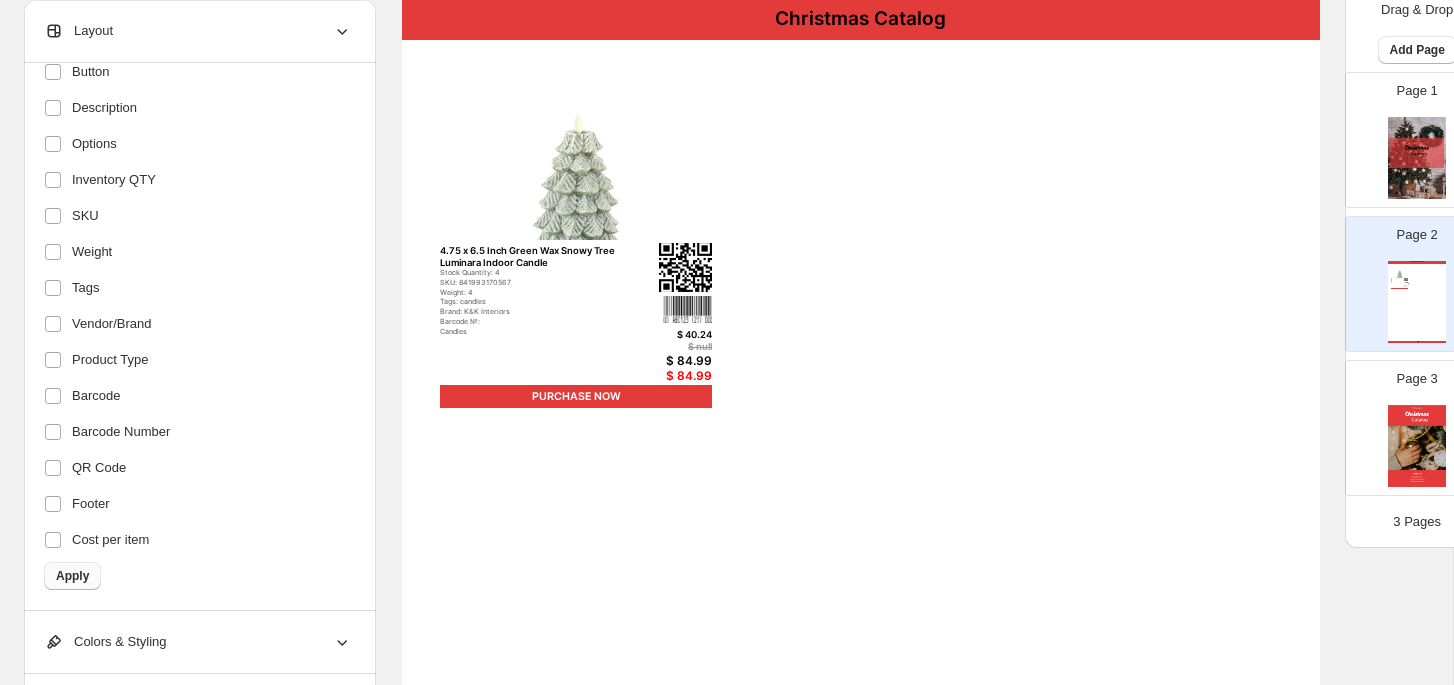 click on "Apply" at bounding box center [72, 576] 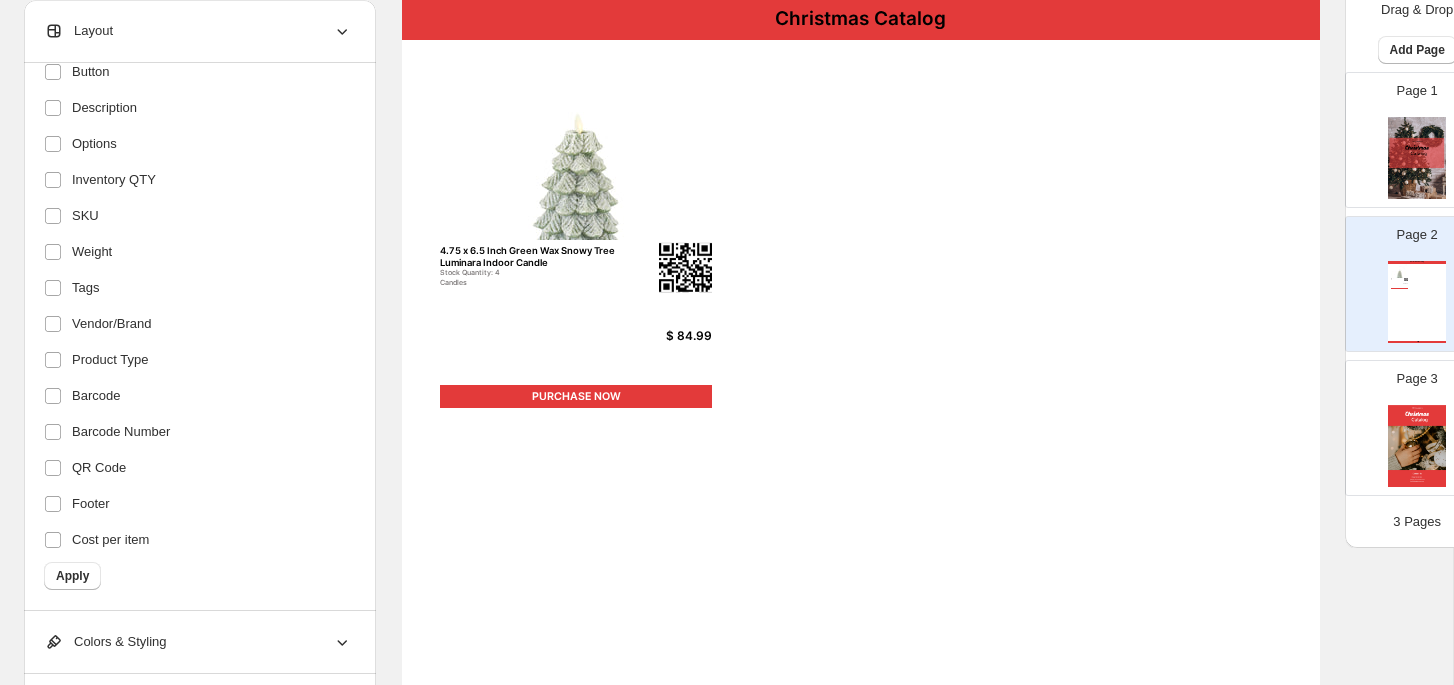 click at bounding box center [576, 144] 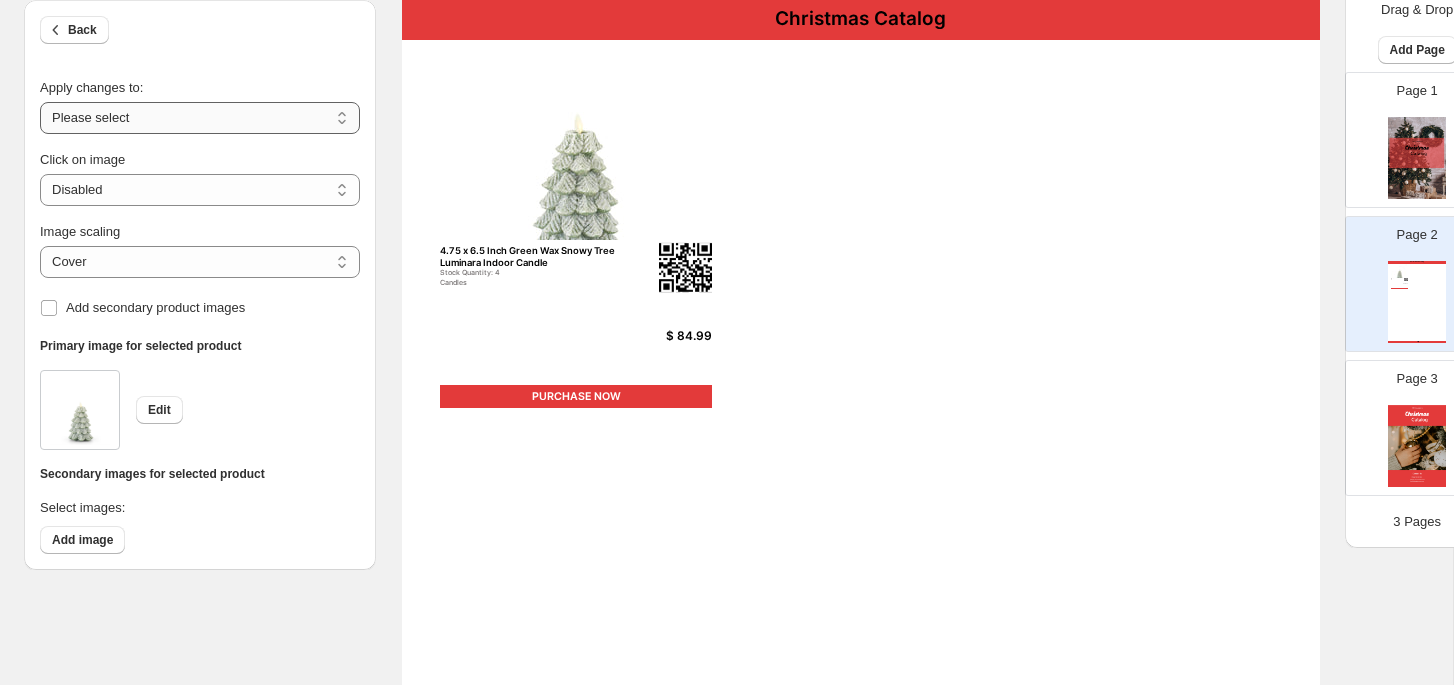 click on "**********" at bounding box center (200, 118) 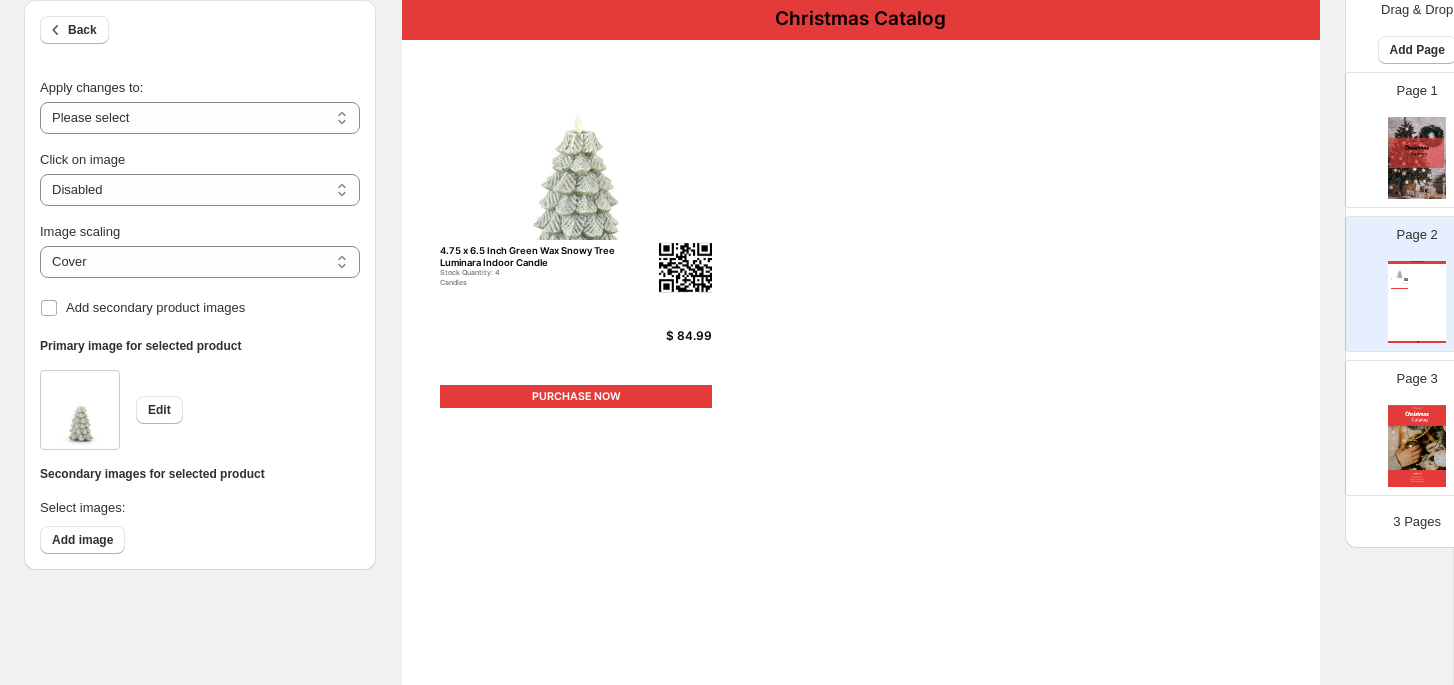 click on "PURCHASE NOW" at bounding box center (576, 397) 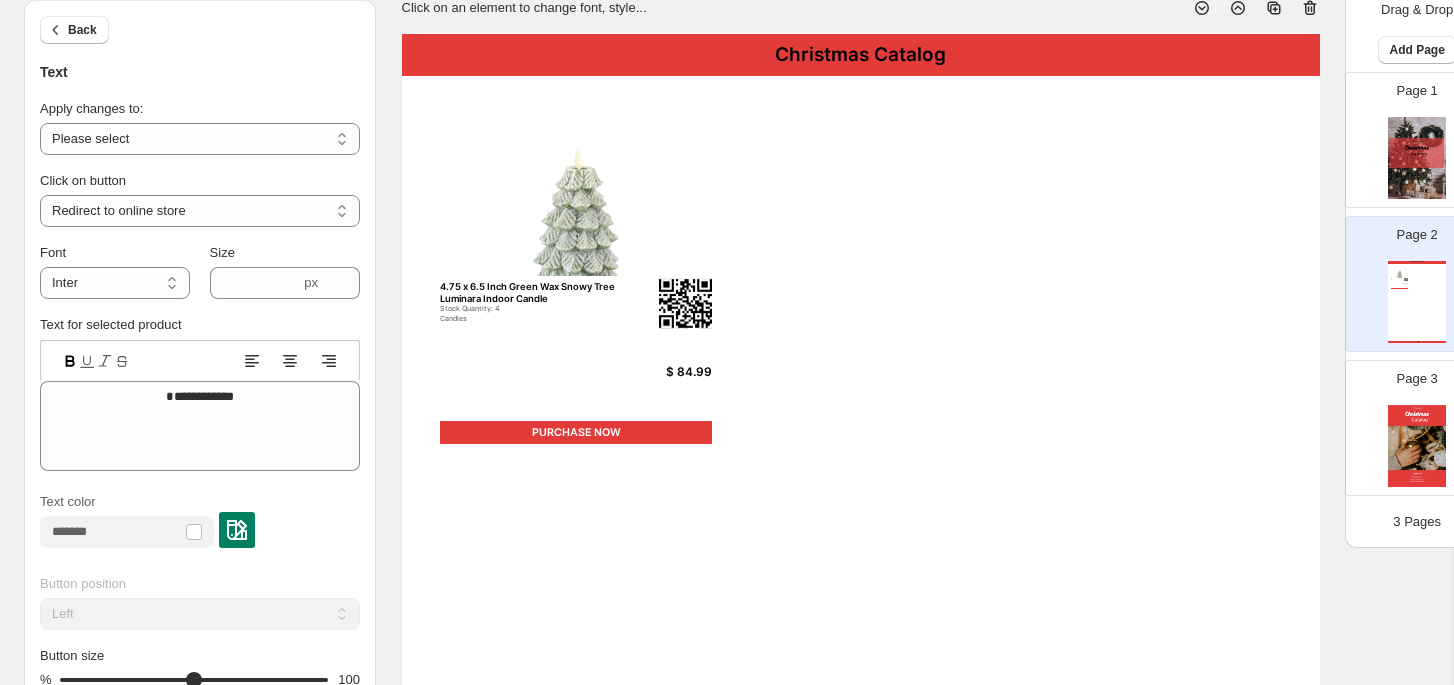 scroll, scrollTop: 0, scrollLeft: 0, axis: both 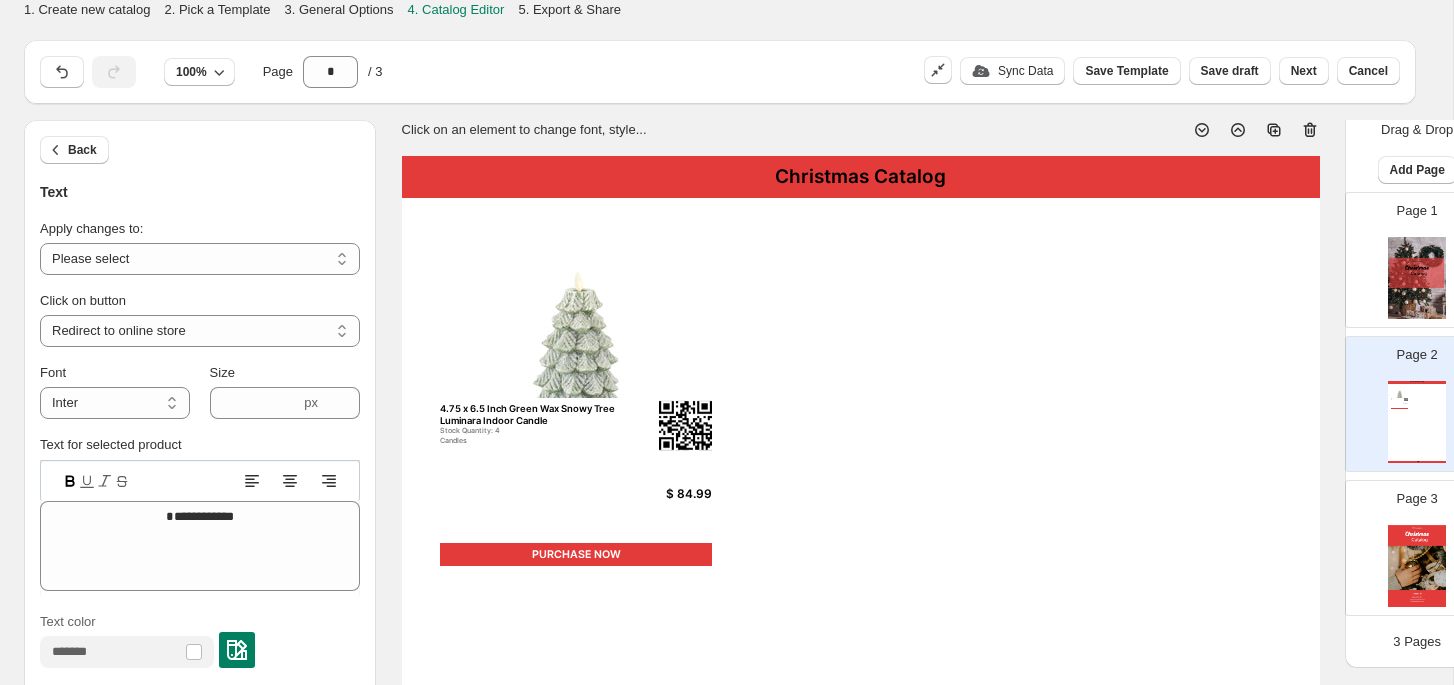 click on "Christmas Catalog" at bounding box center (861, 177) 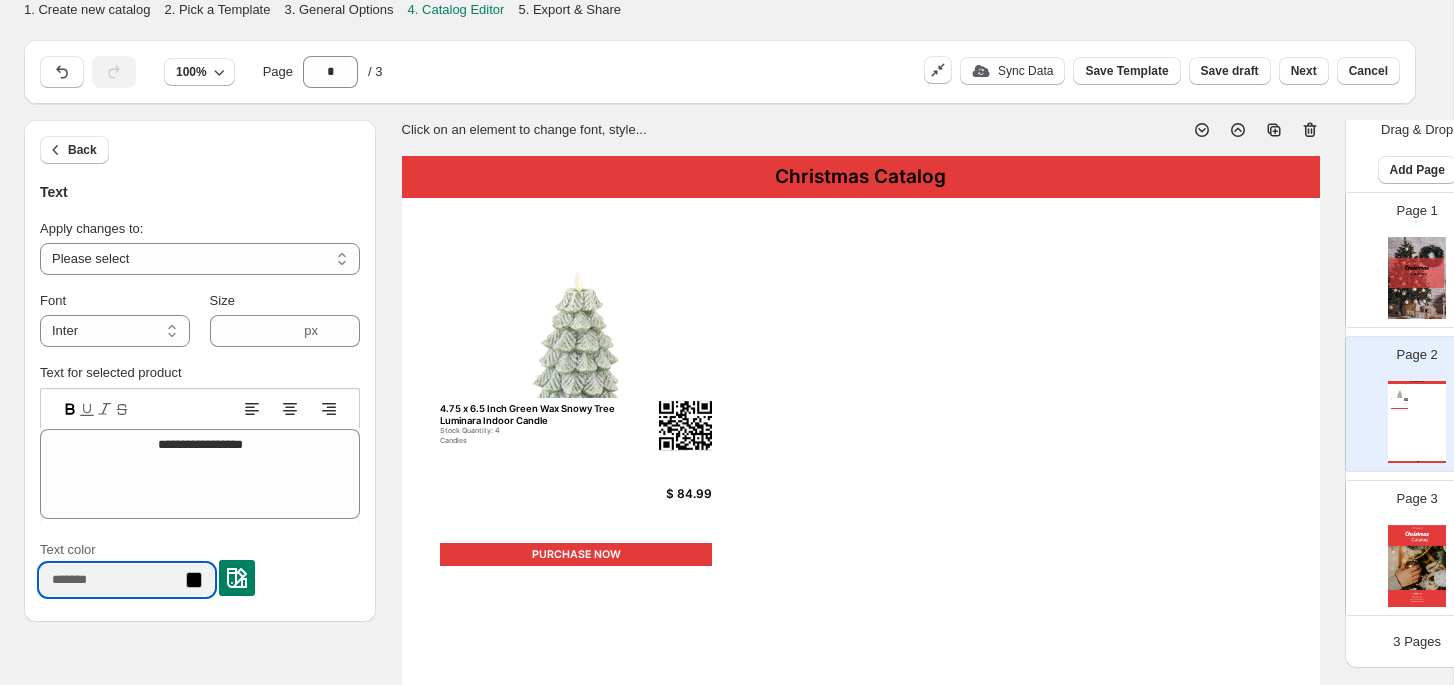 click on "Text color" at bounding box center [111, 580] 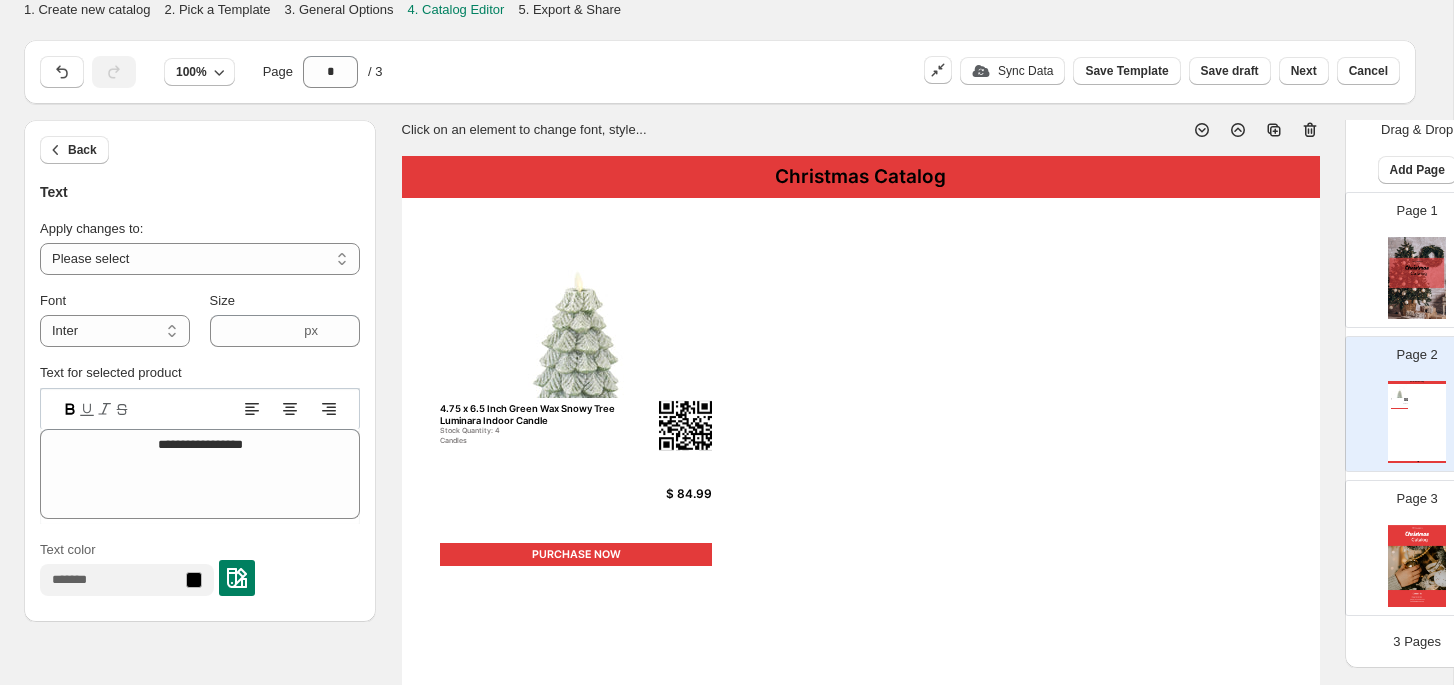 click at bounding box center (194, 580) 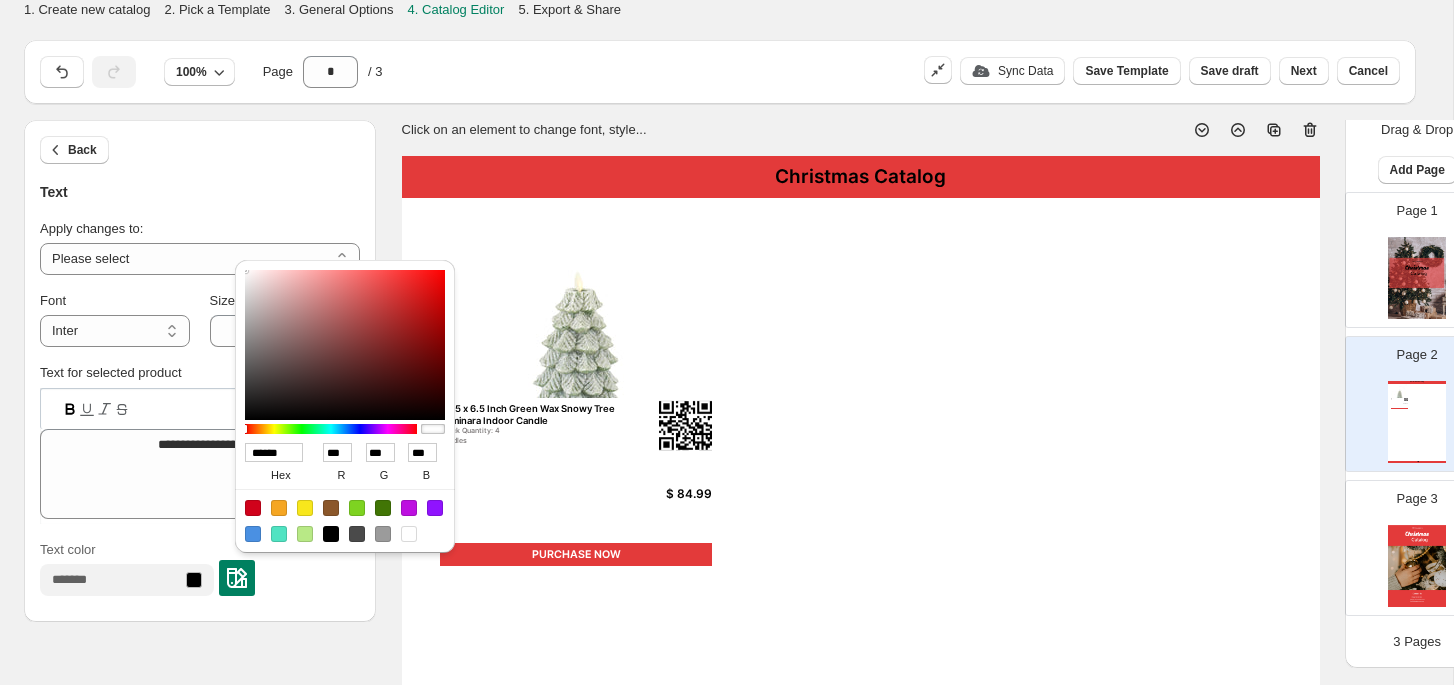 click at bounding box center (409, 534) 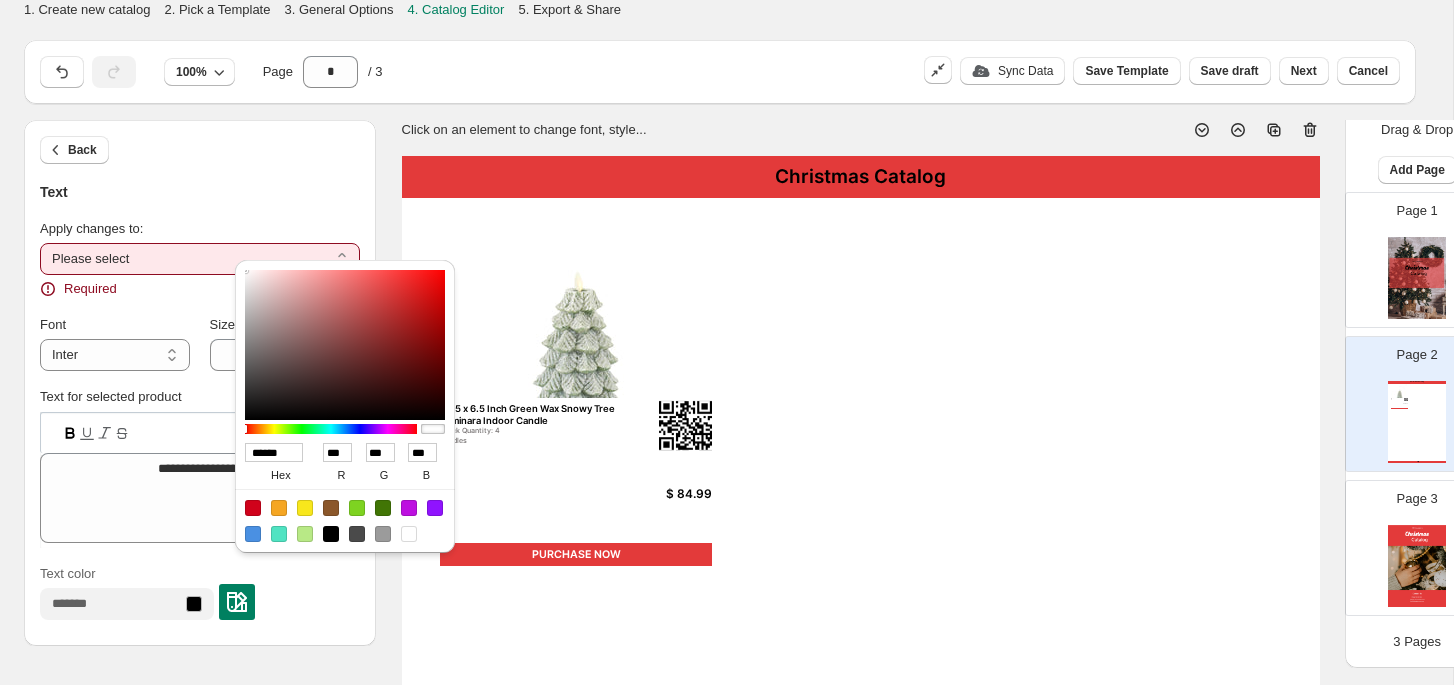 click at bounding box center (409, 534) 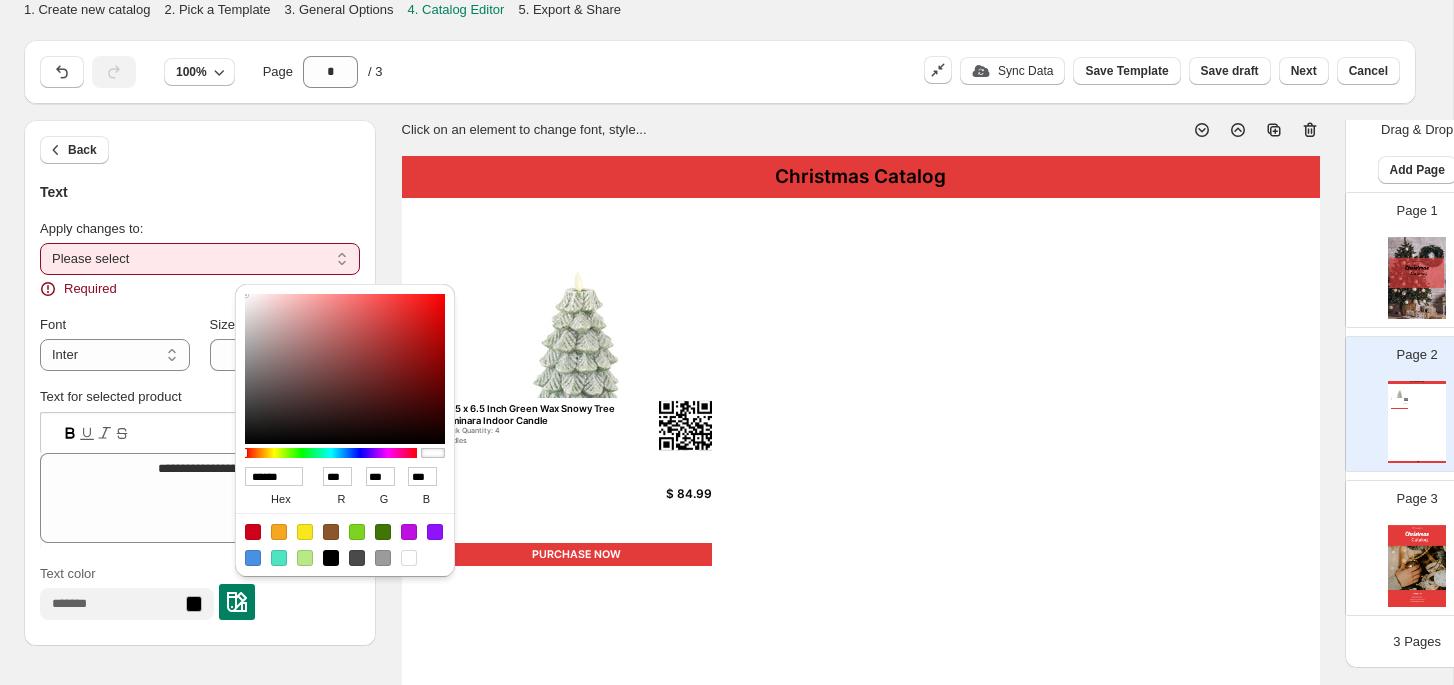 click at bounding box center [345, 544] 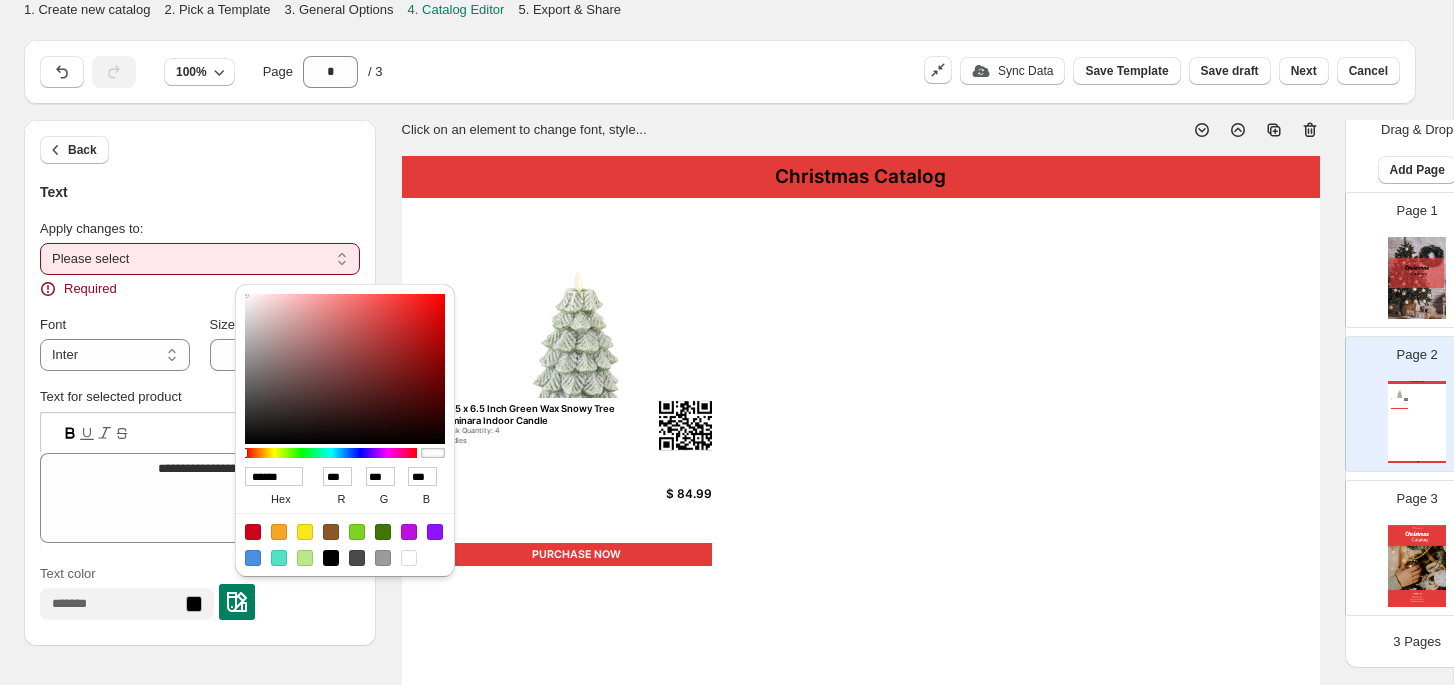 click at bounding box center [409, 558] 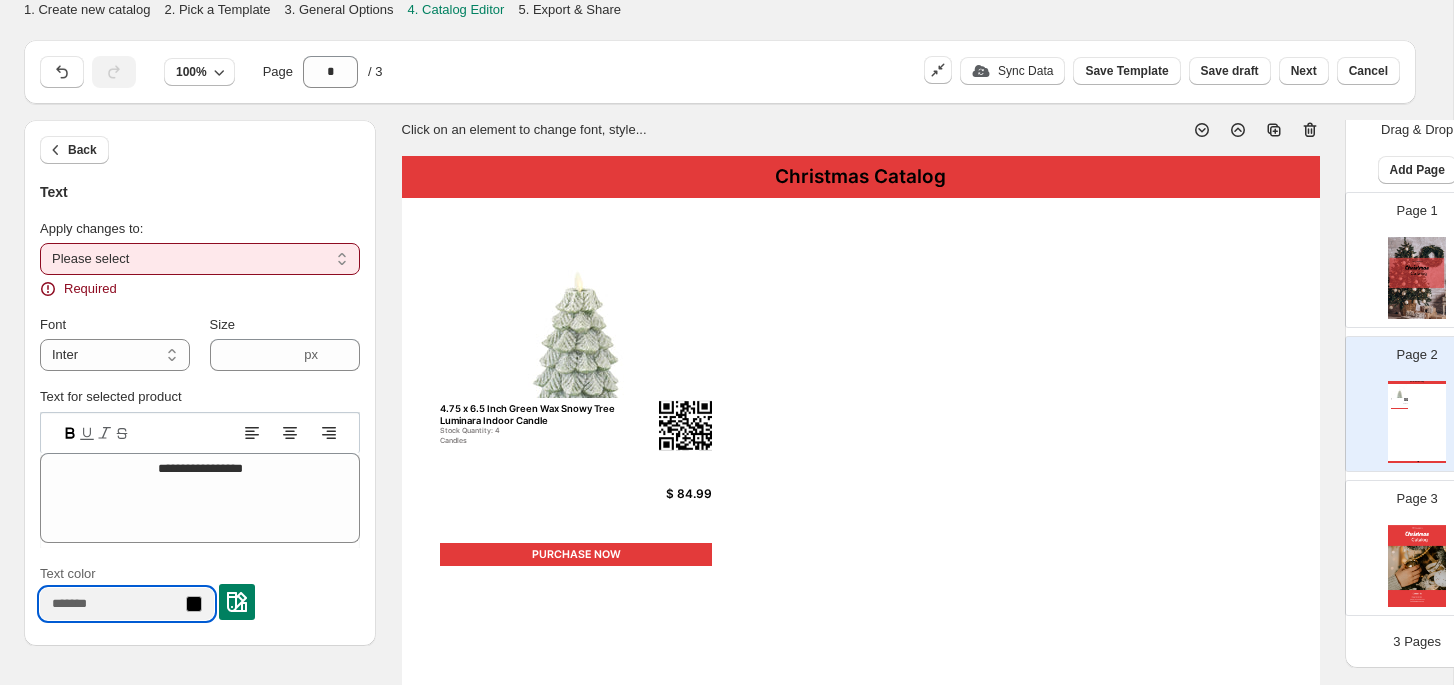click on "Text color" at bounding box center (111, 604) 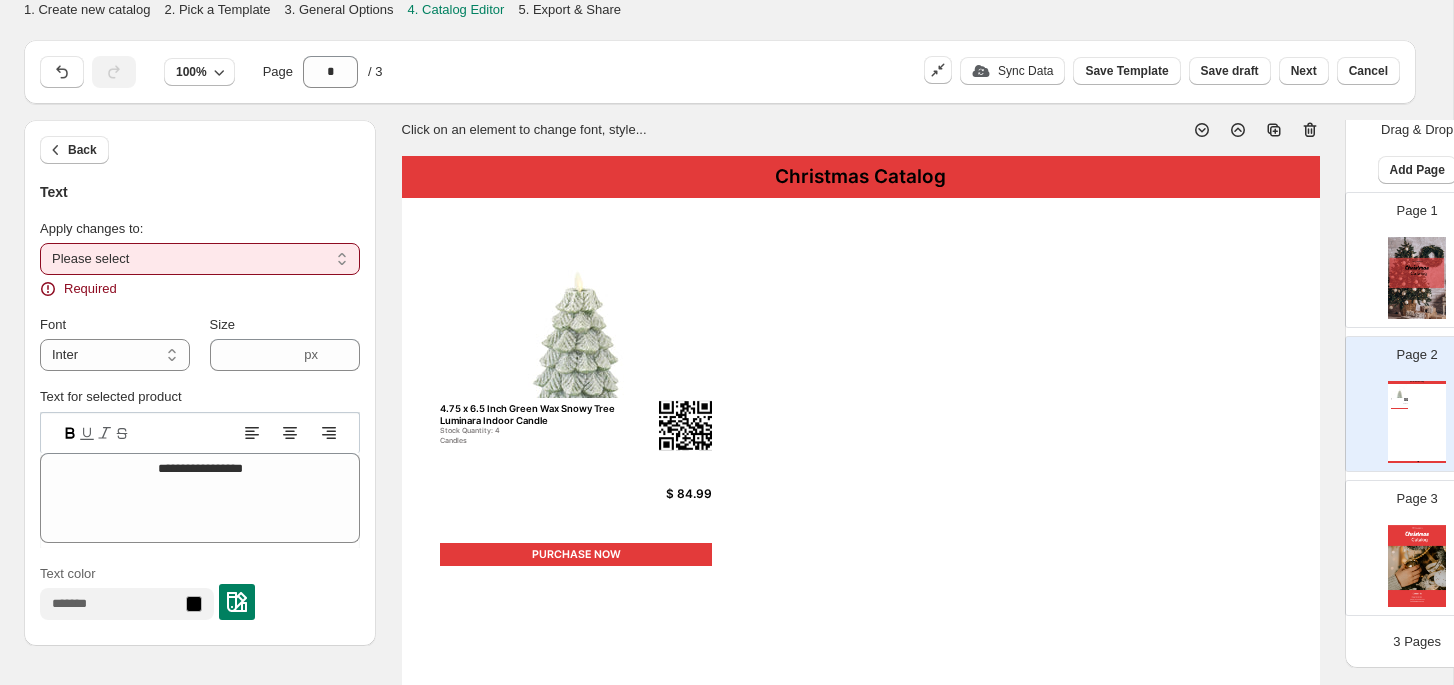 select on "**********" 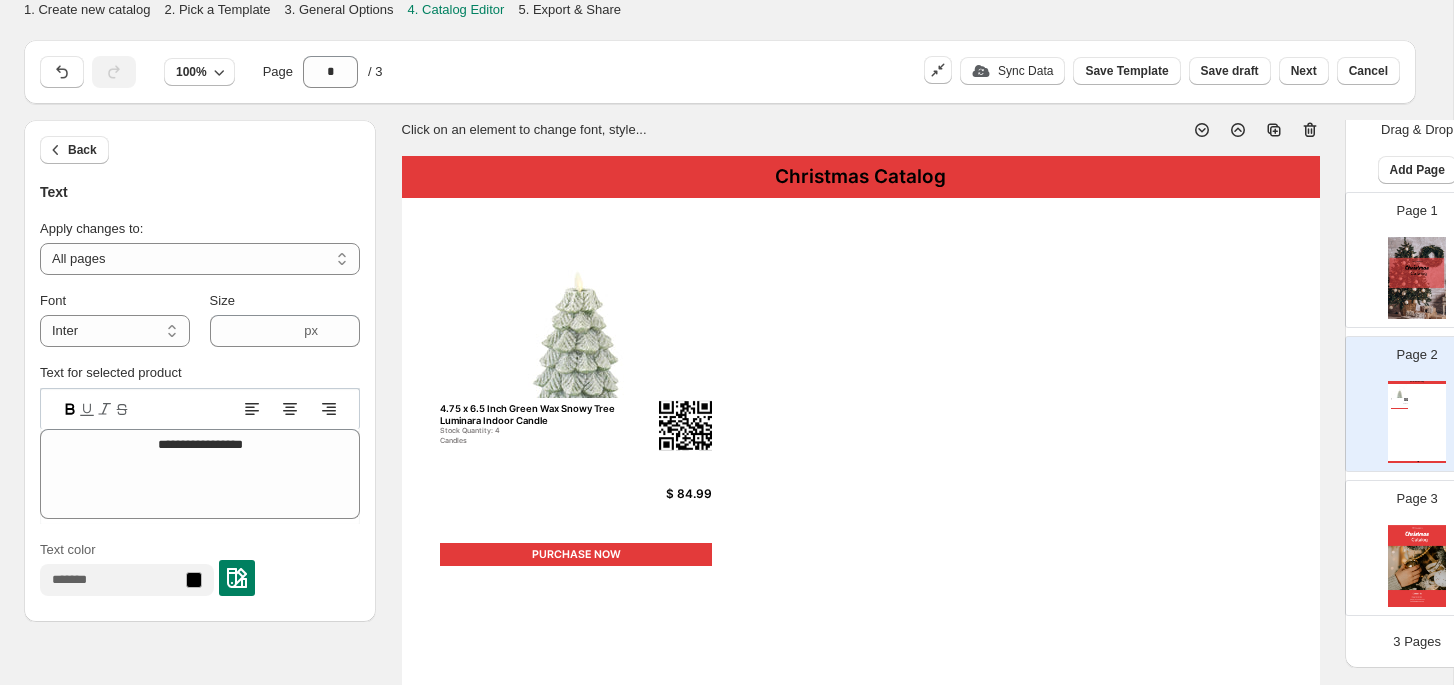 click at bounding box center [237, 578] 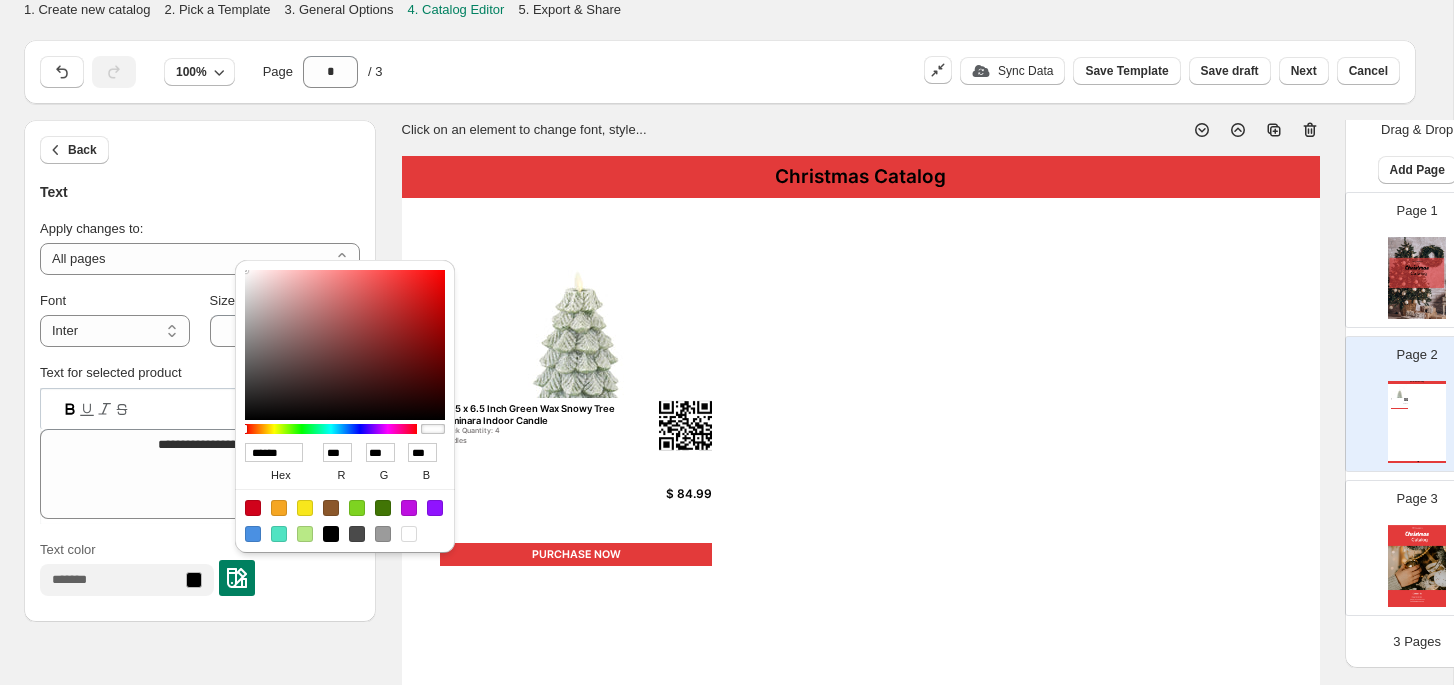 click at bounding box center [409, 534] 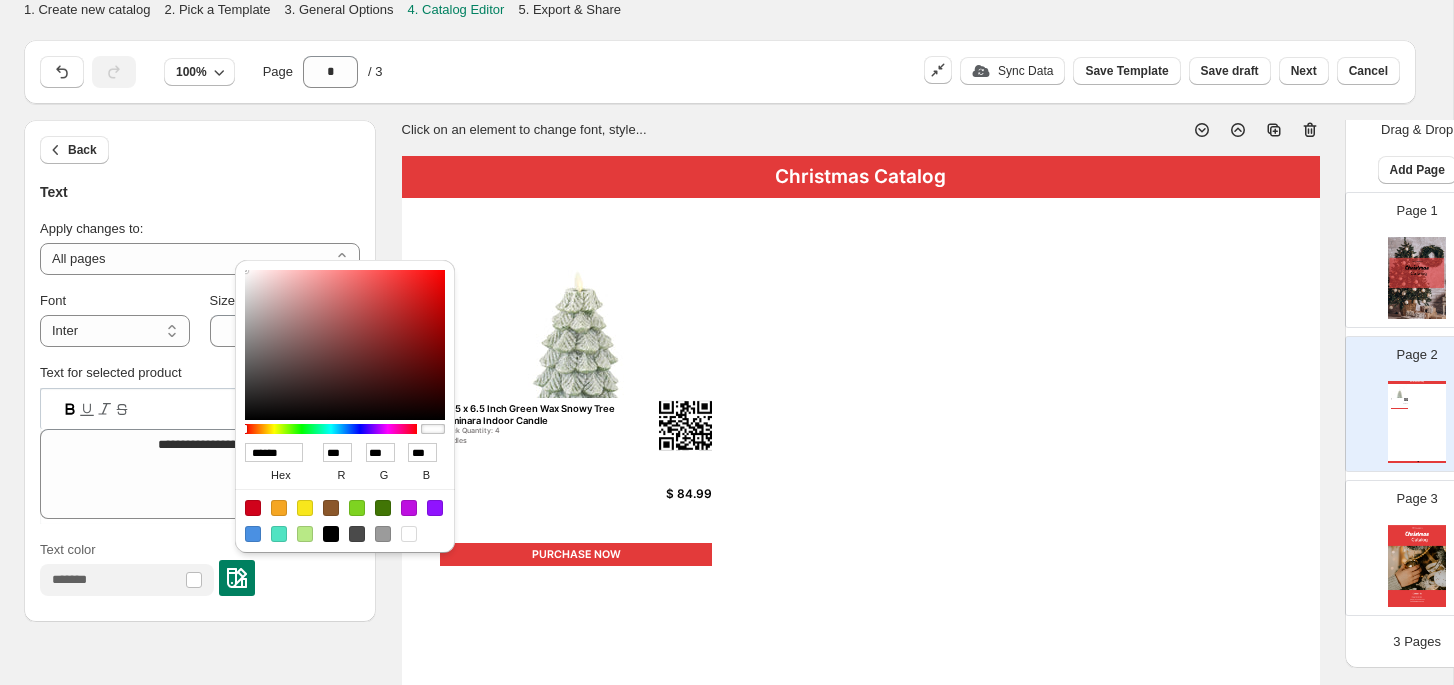 click on "Text color" at bounding box center [200, 573] 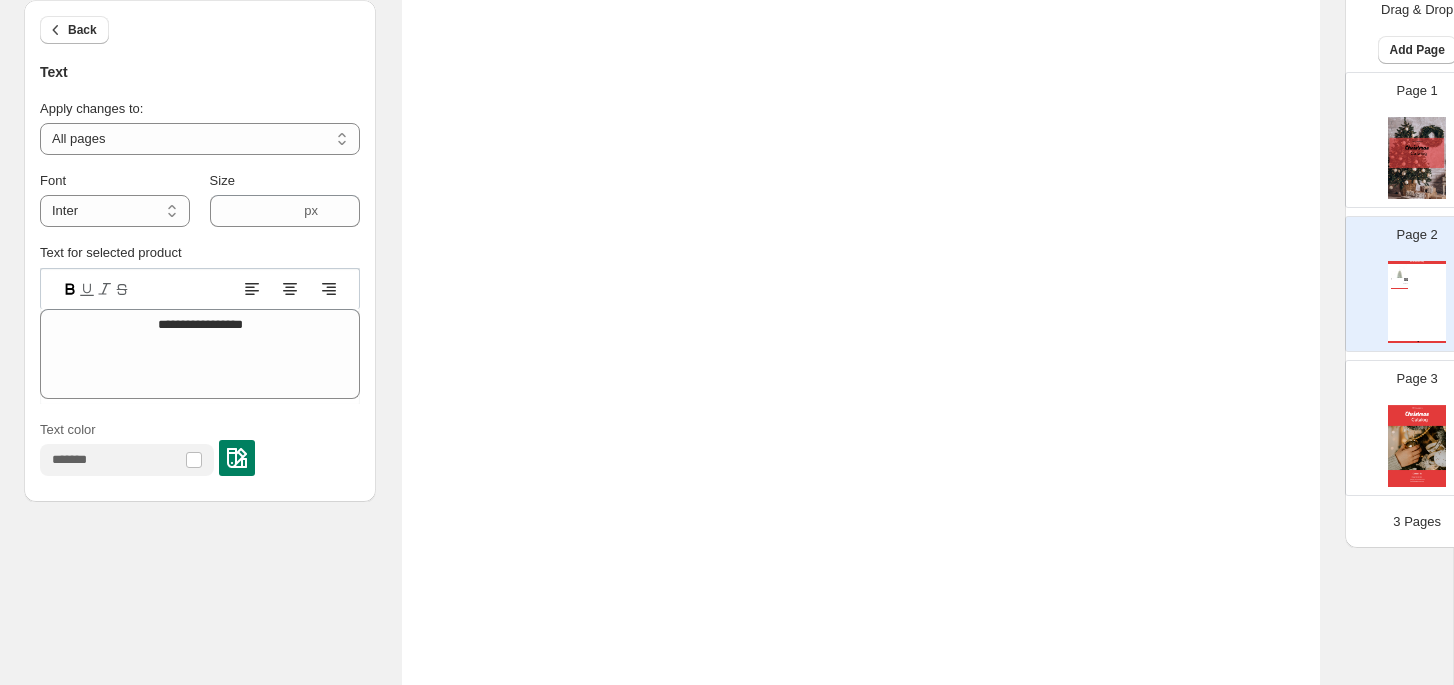 scroll, scrollTop: 740, scrollLeft: 0, axis: vertical 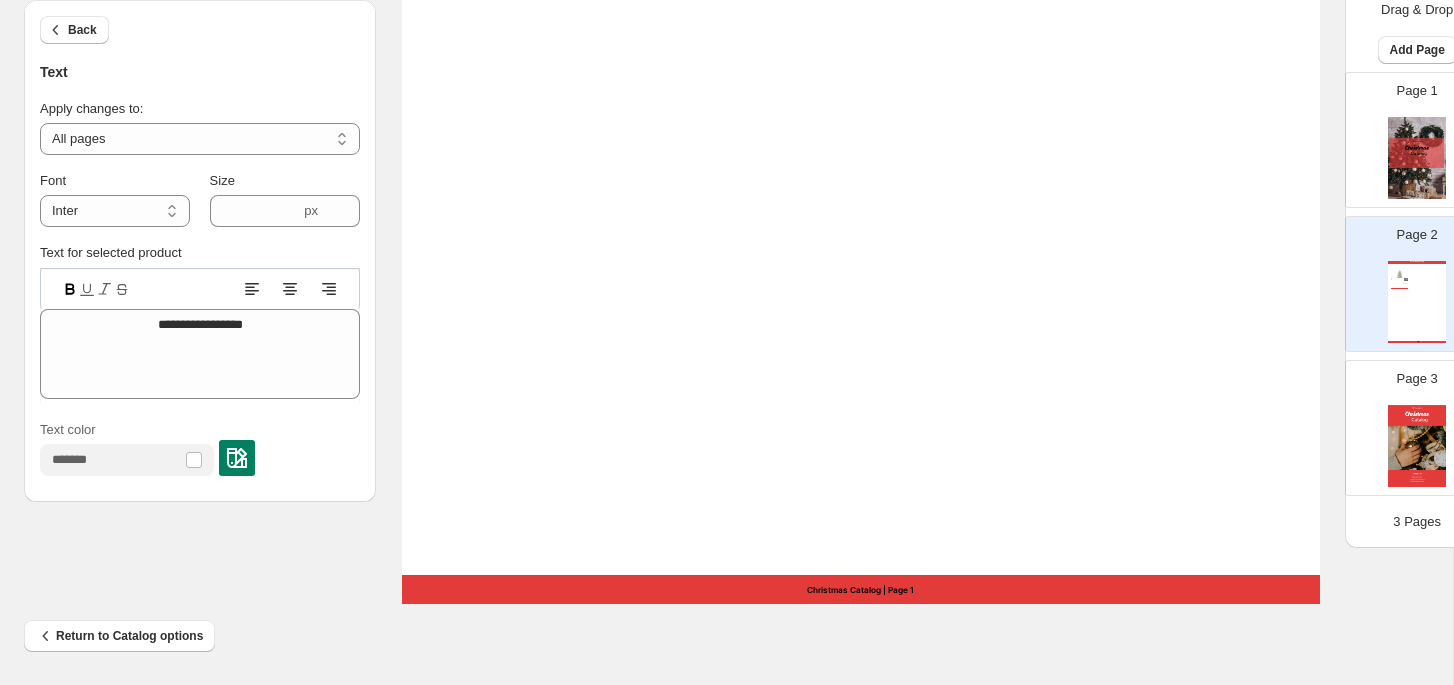 click on "Christmas Catalog | Page 1" at bounding box center [861, 589] 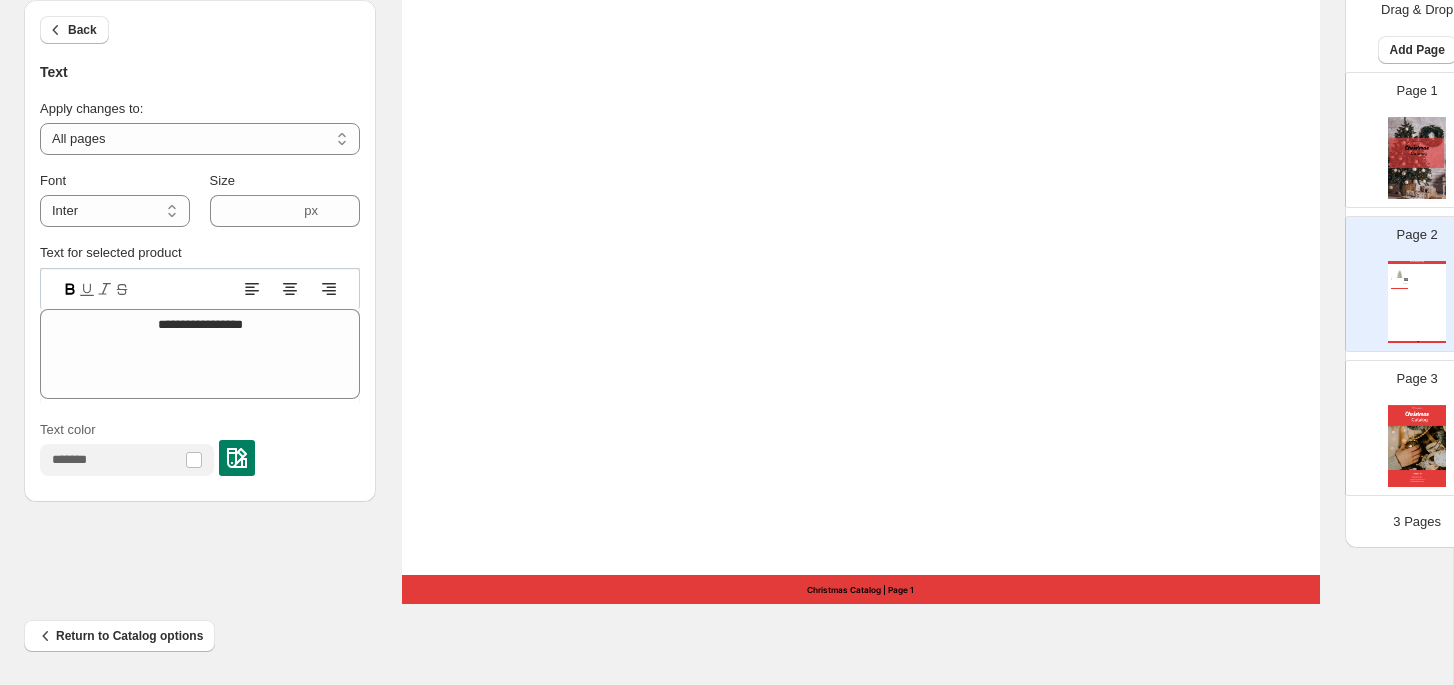 type on "***" 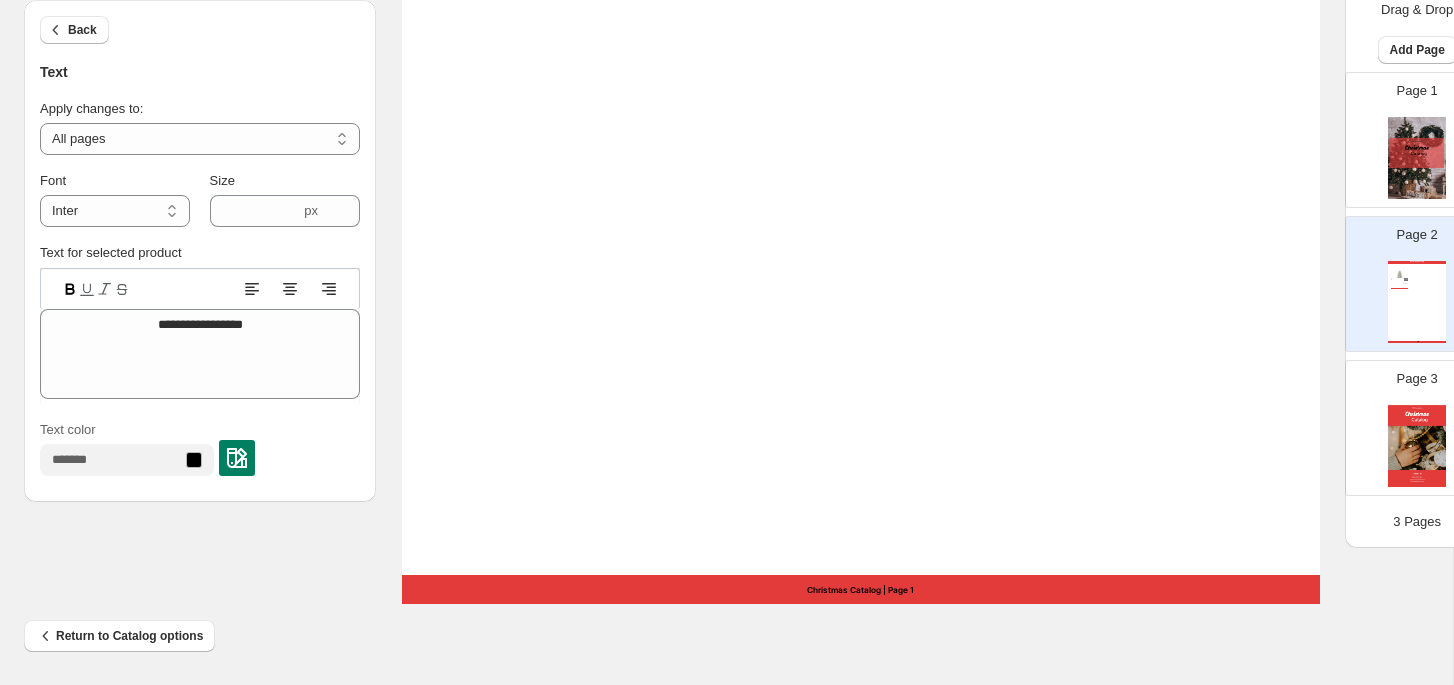 click at bounding box center (237, 458) 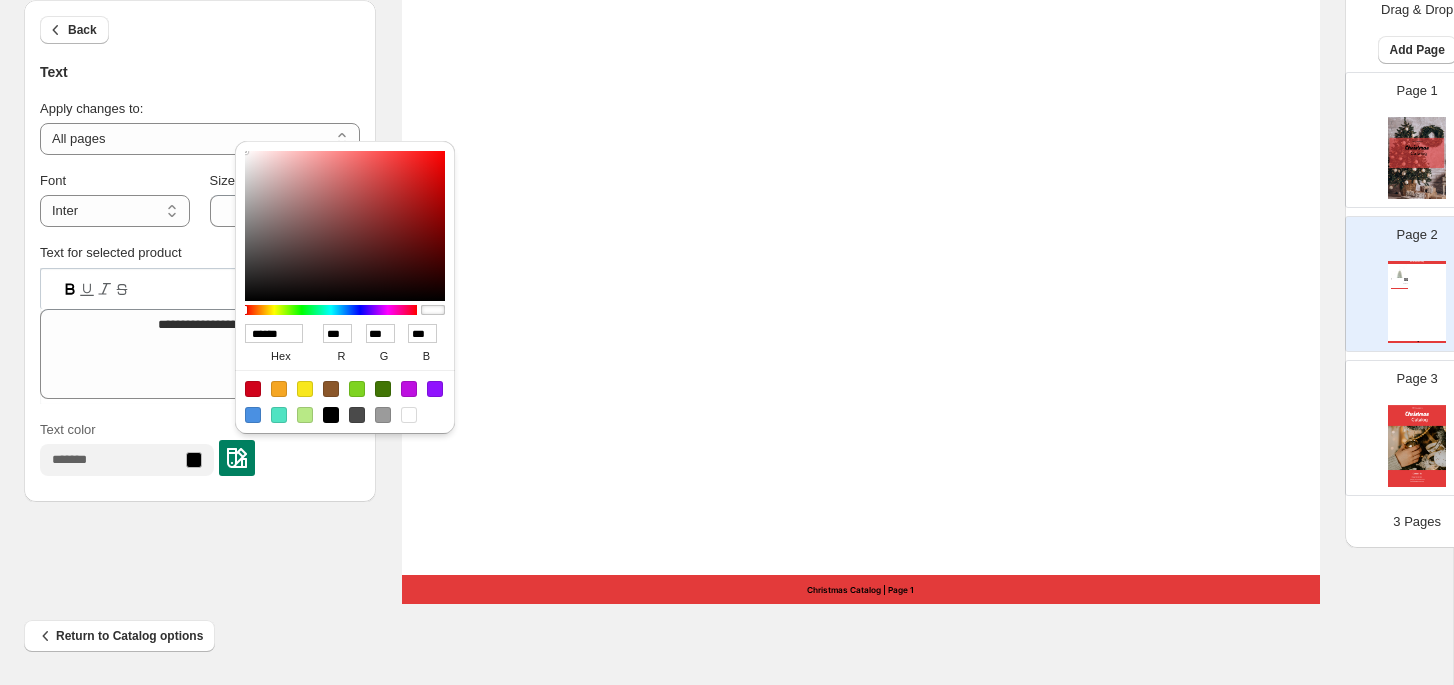 click at bounding box center (409, 415) 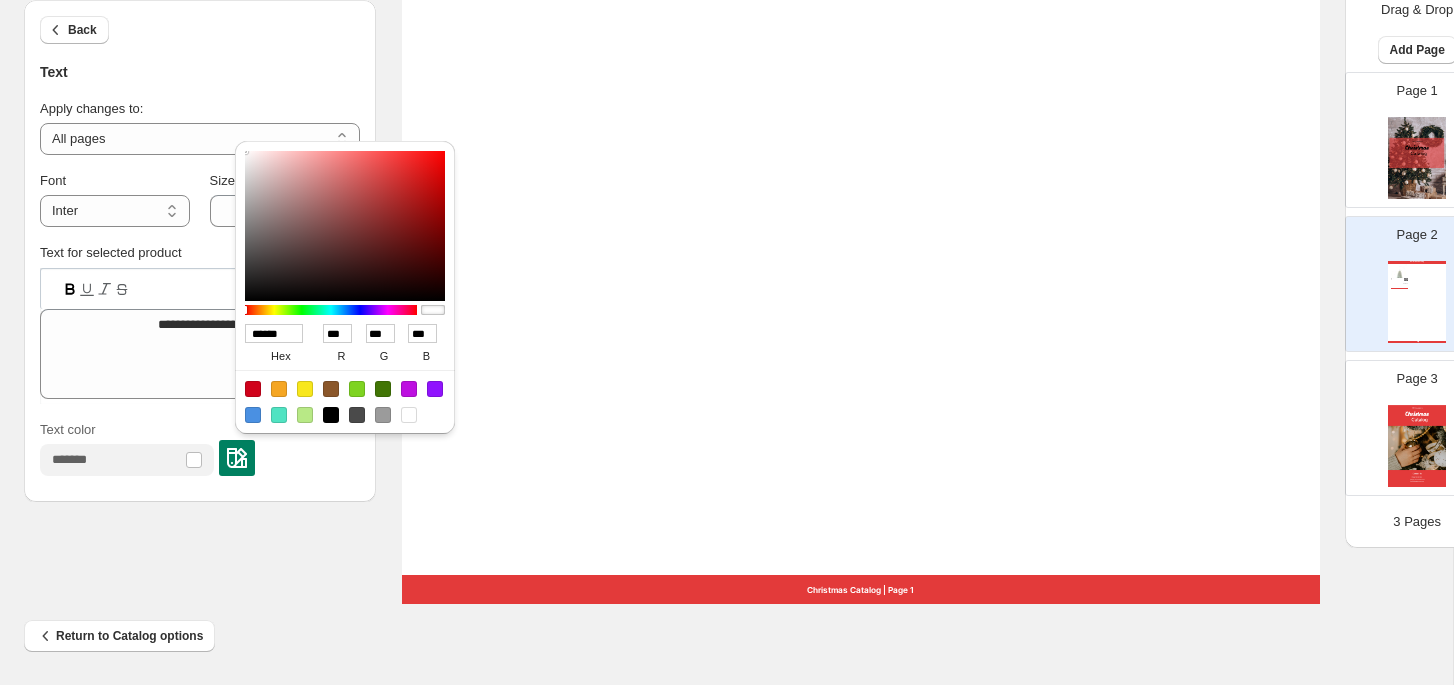 click on "Christmas Catalog 4.75 x 6.5 Inch Green Wax Snowy Tree Luminara Indoor Candle Stock Quantity:  4 Candles $ 84.99  PURCHASE NOW Christmas Catalog | Page 1" at bounding box center [861, 10] 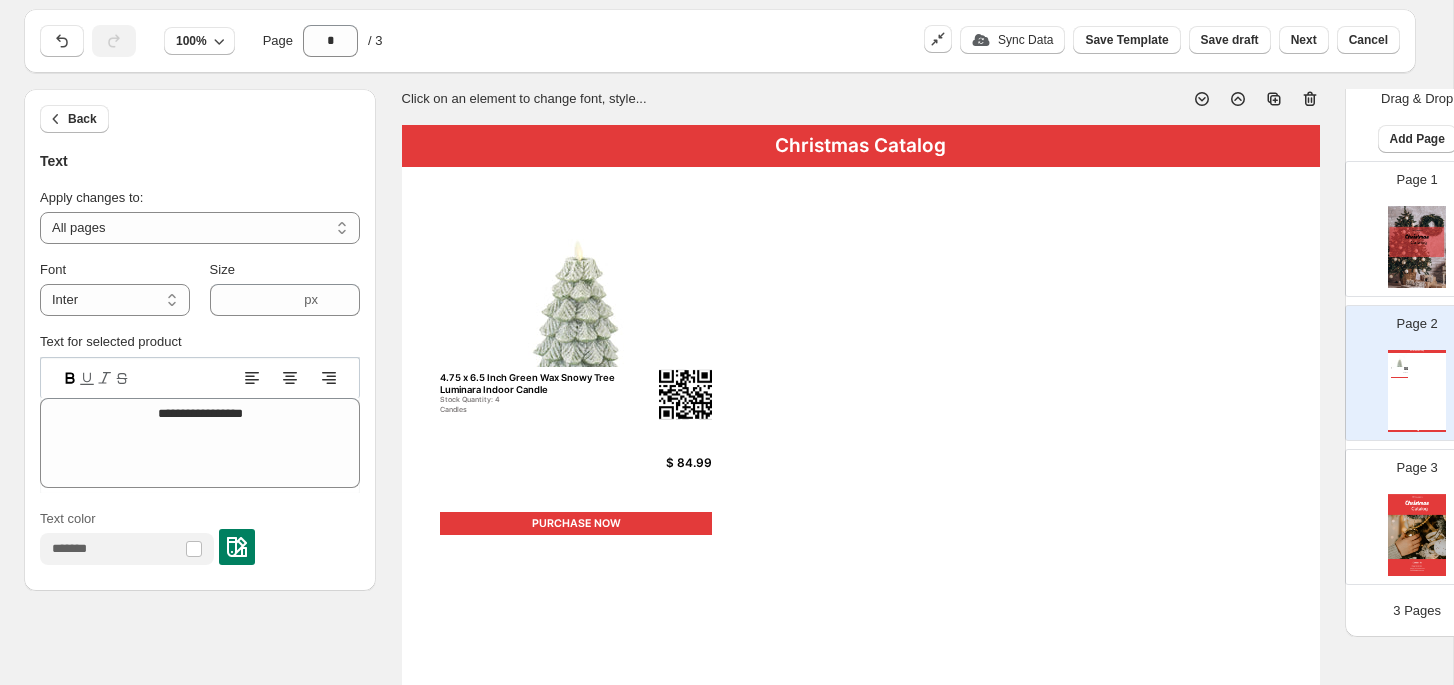 scroll, scrollTop: 43, scrollLeft: 0, axis: vertical 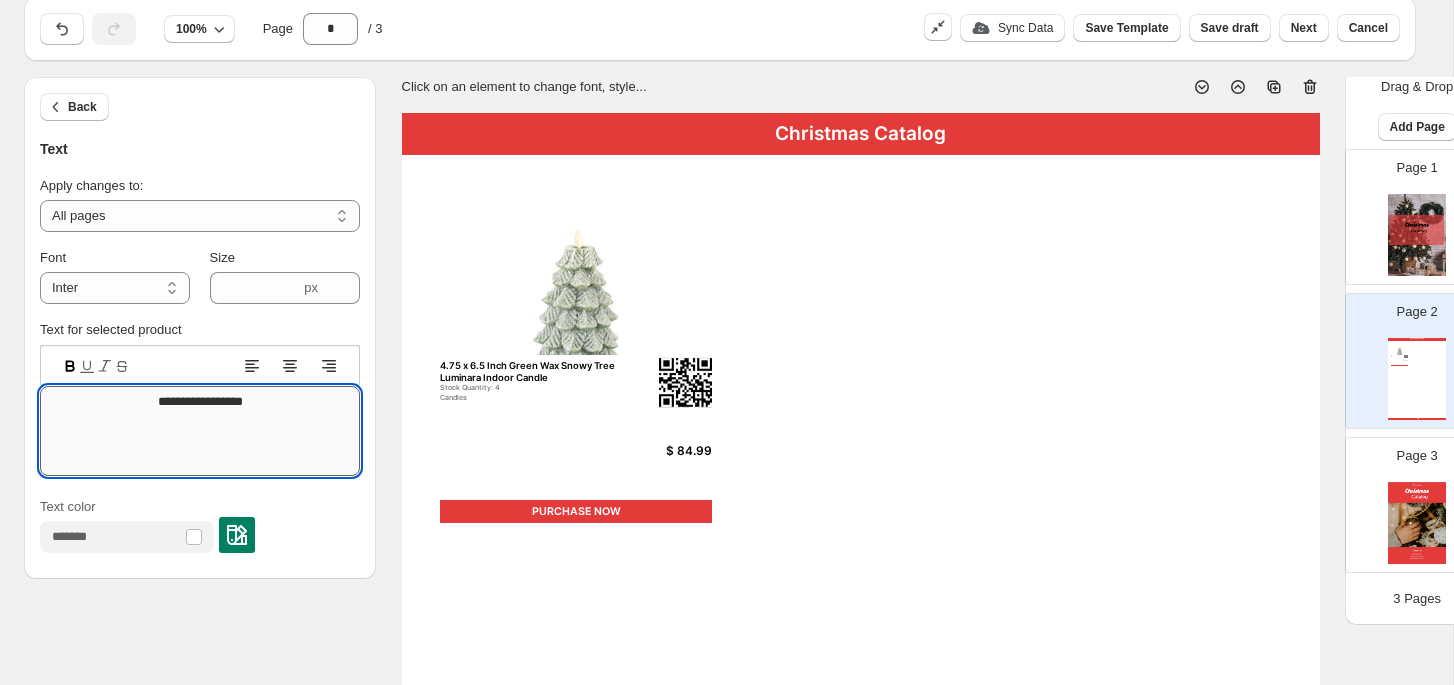 drag, startPoint x: 204, startPoint y: 402, endPoint x: 141, endPoint y: 405, distance: 63.07139 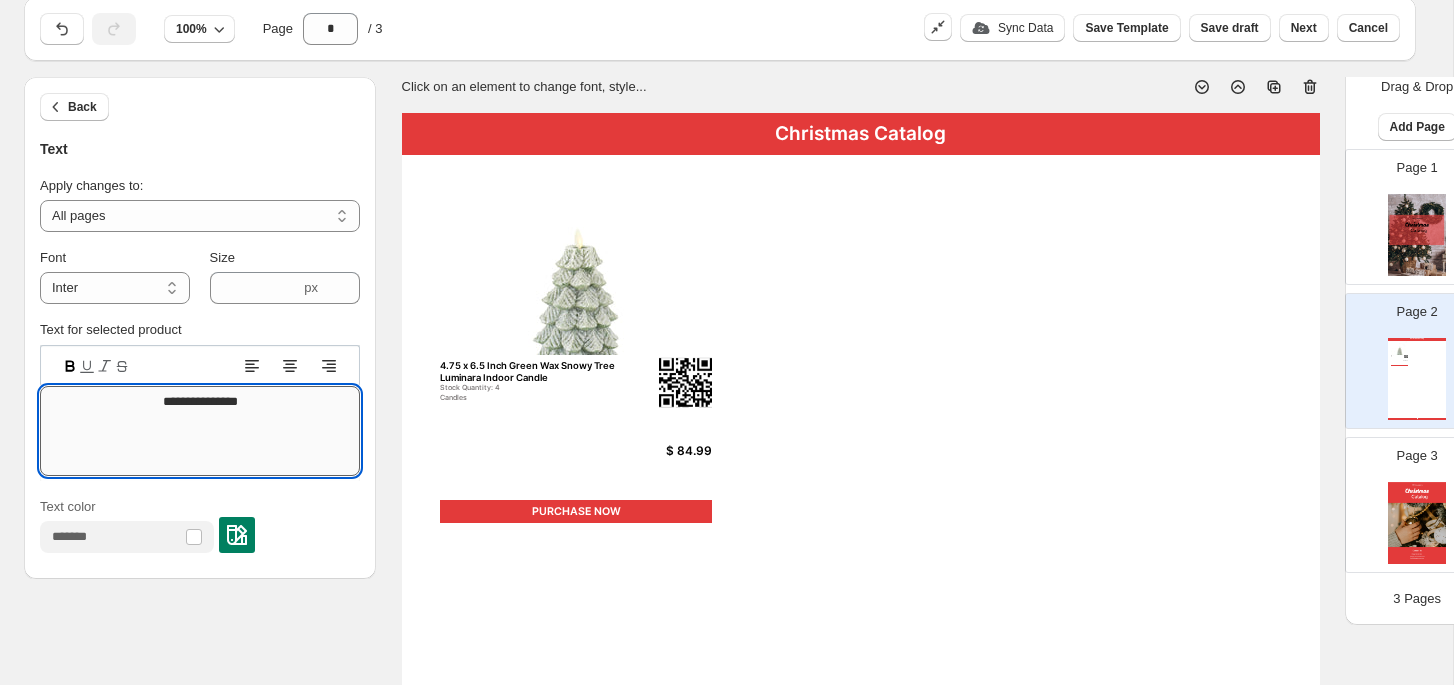 drag, startPoint x: 202, startPoint y: 399, endPoint x: 158, endPoint y: 405, distance: 44.407207 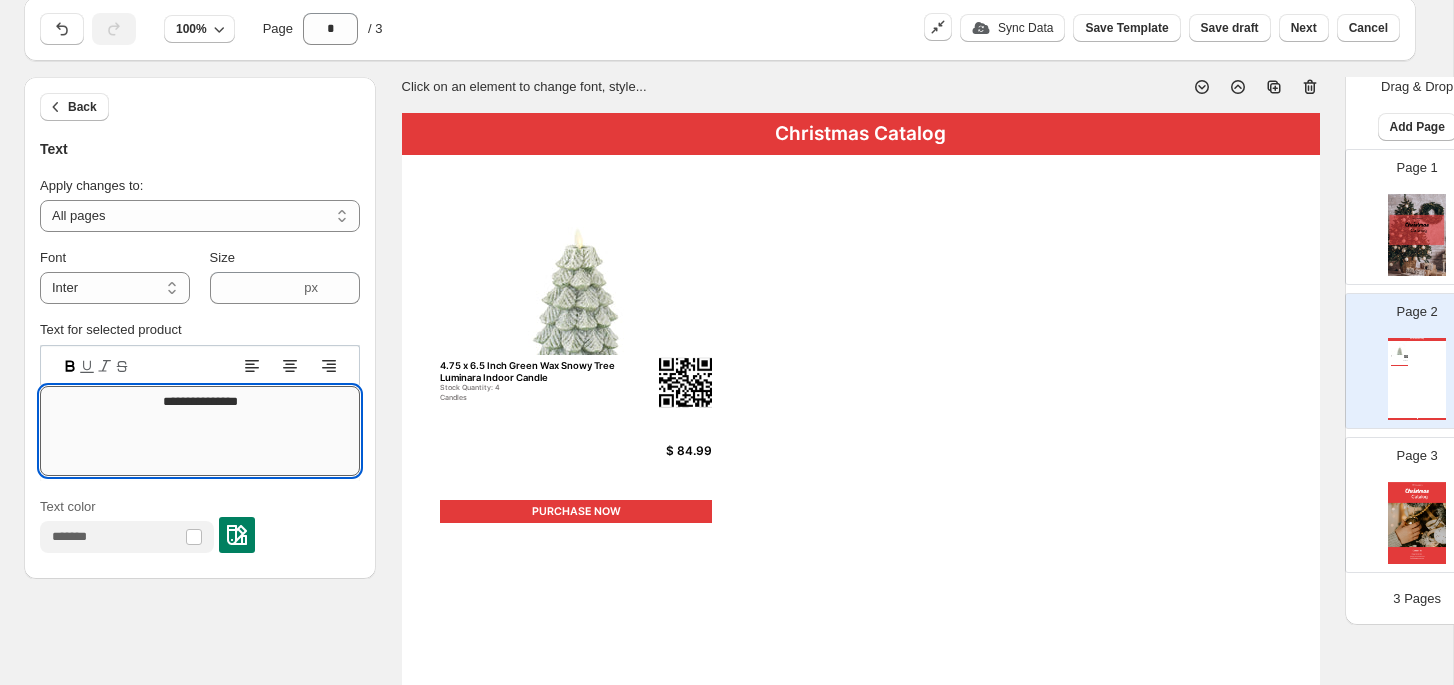 click on "**********" at bounding box center (200, 431) 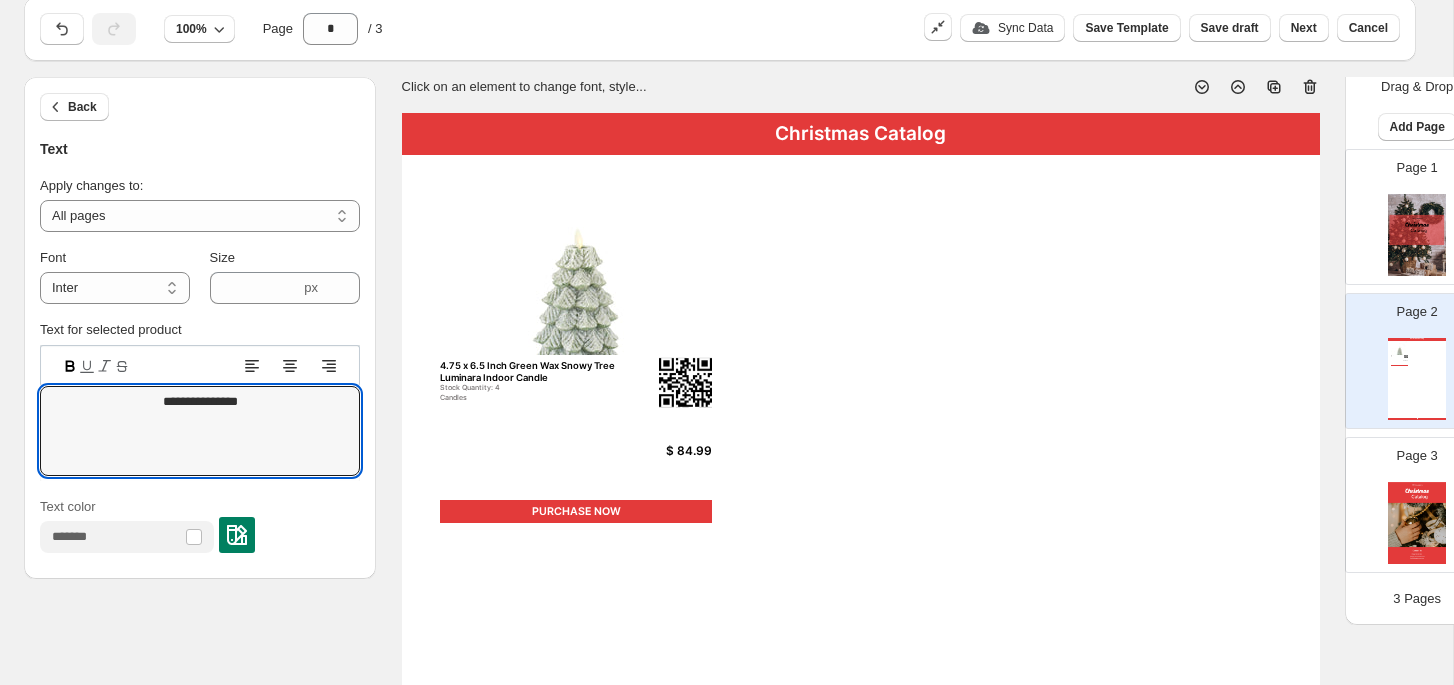 type on "**********" 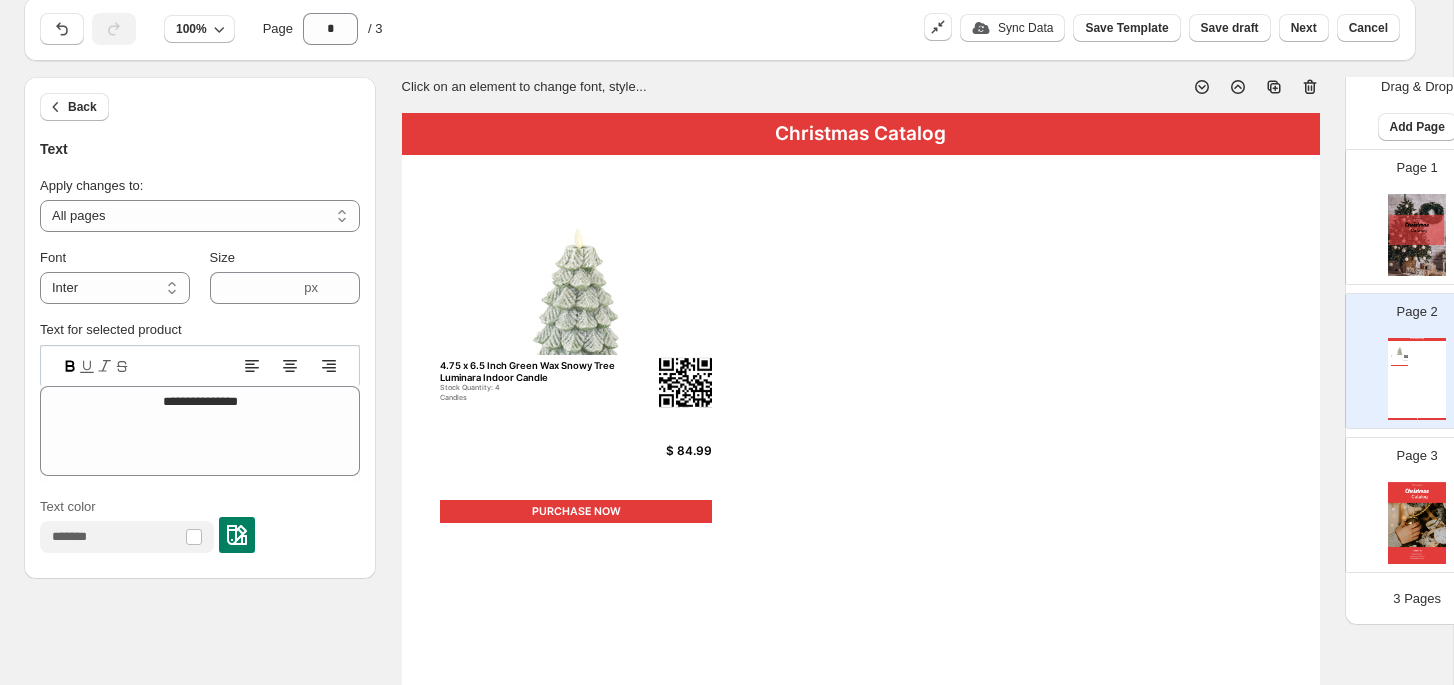 click on "Text color" at bounding box center [200, 525] 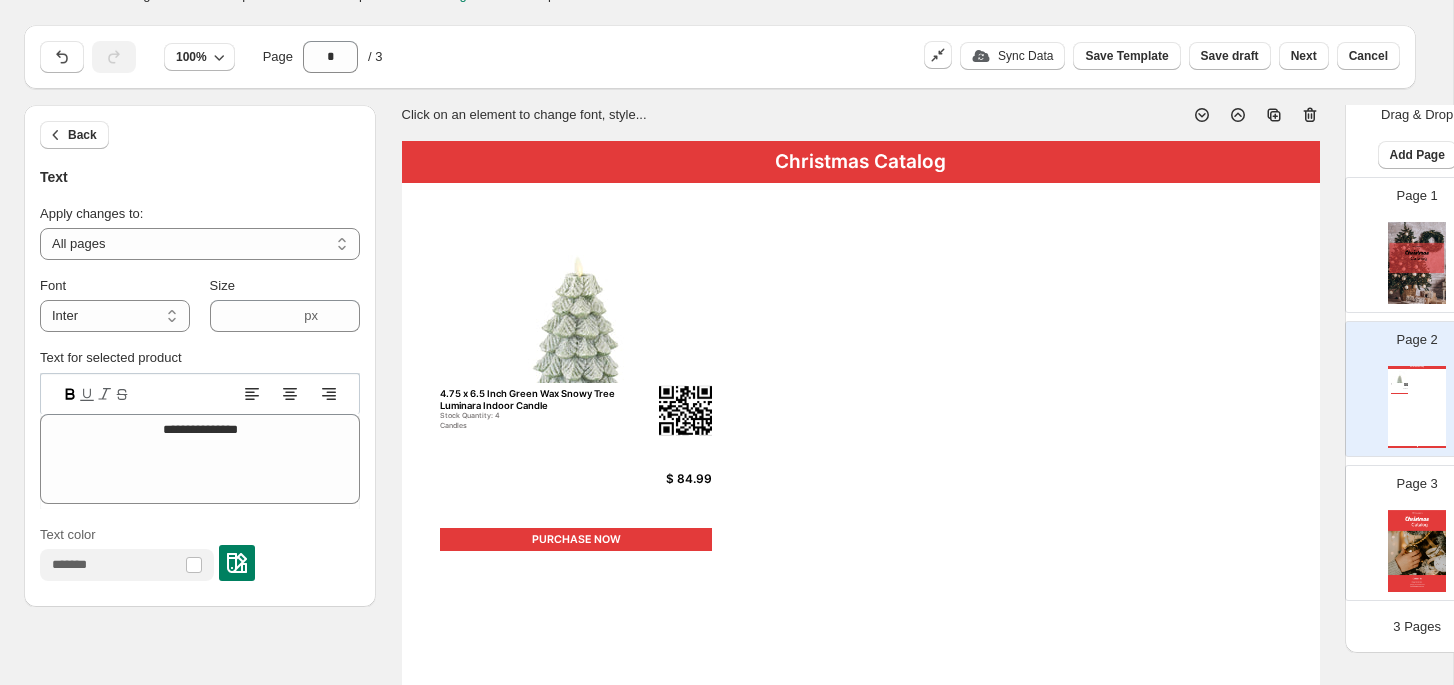 scroll, scrollTop: 0, scrollLeft: 0, axis: both 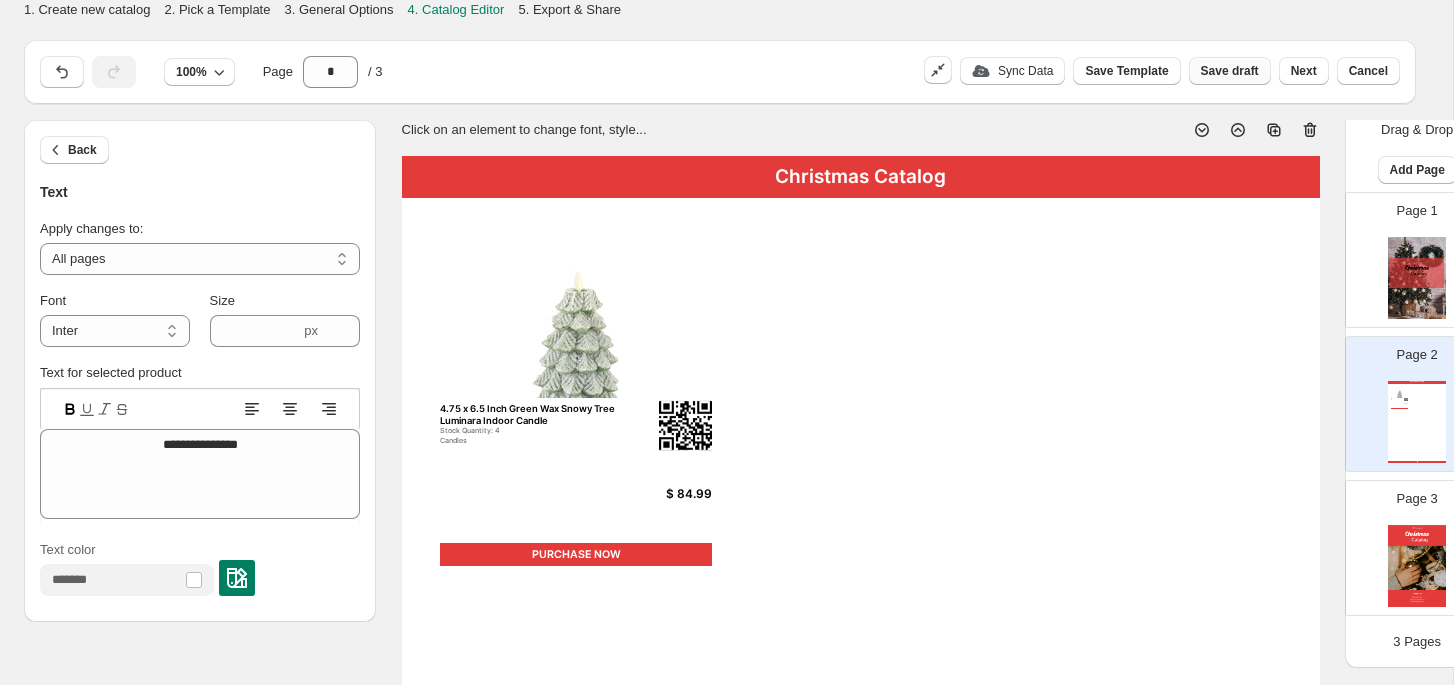 click on "Save draft" at bounding box center (1230, 71) 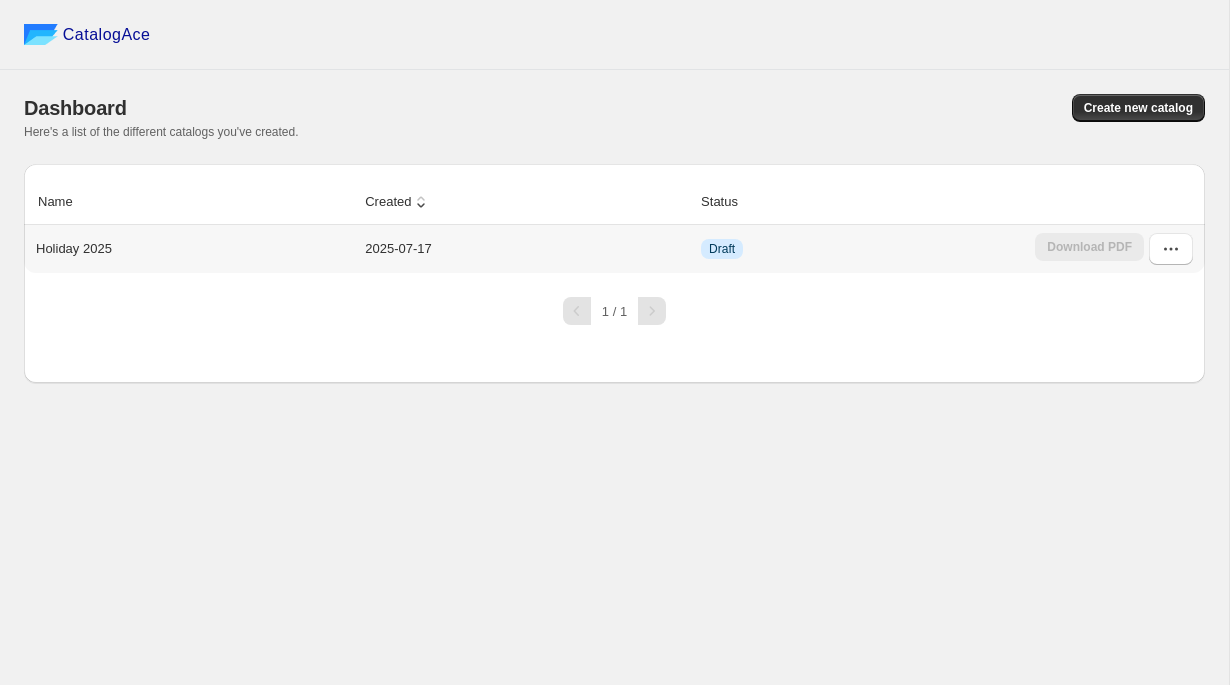 click on "Holiday 2025" at bounding box center (74, 249) 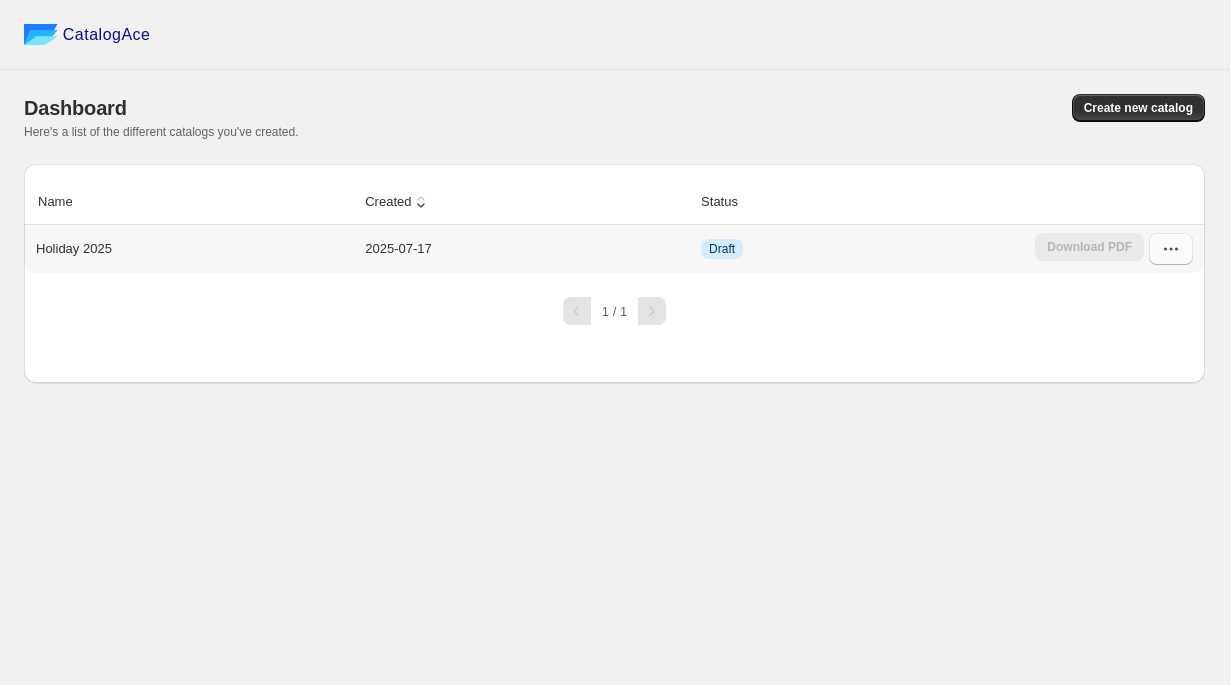 click at bounding box center [1171, 249] 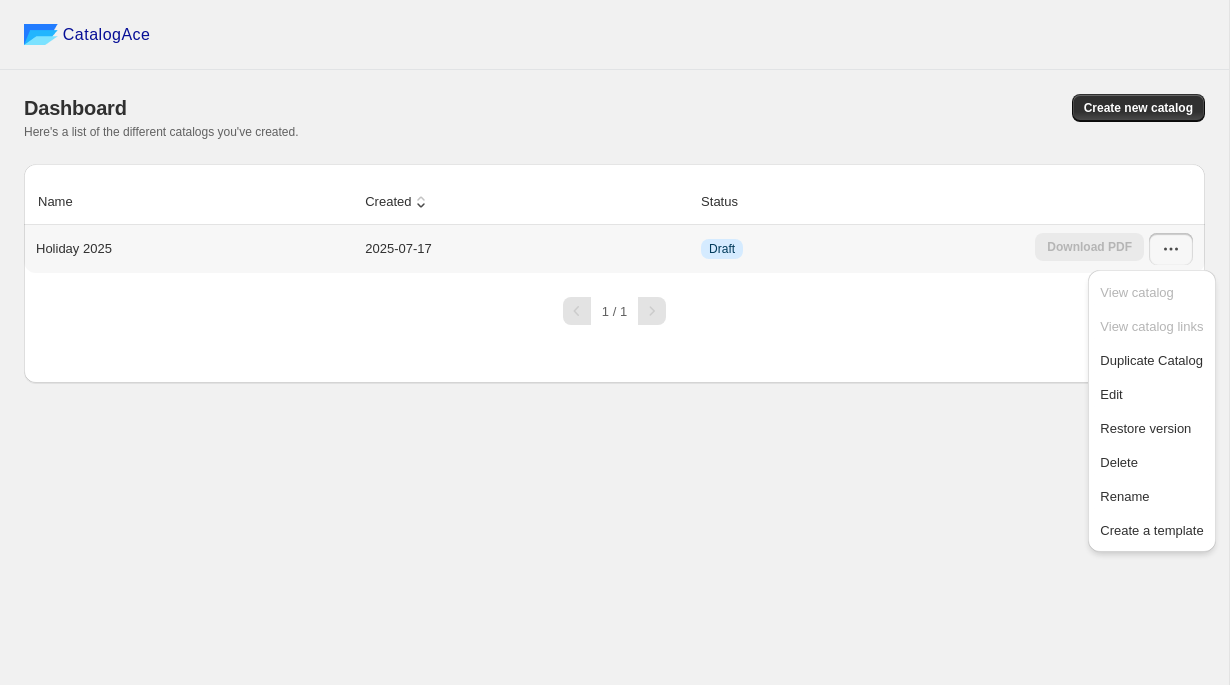 click on "2025-07-17" at bounding box center (527, 249) 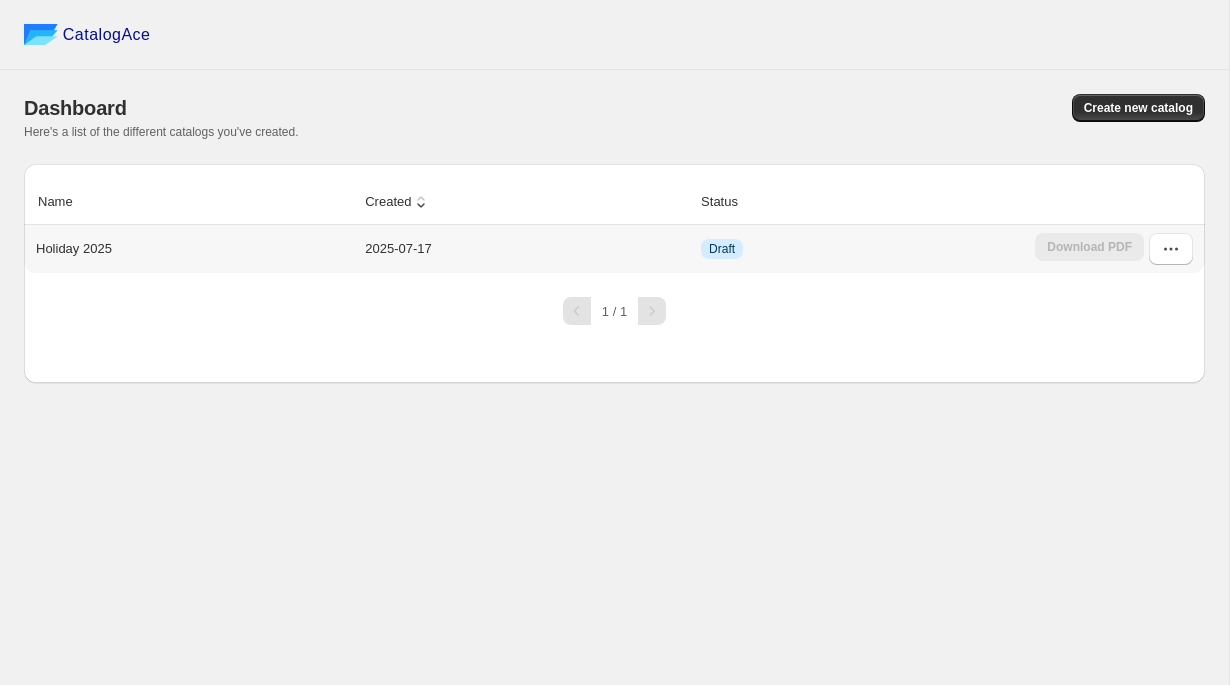 click on "Holiday 2025" at bounding box center [74, 249] 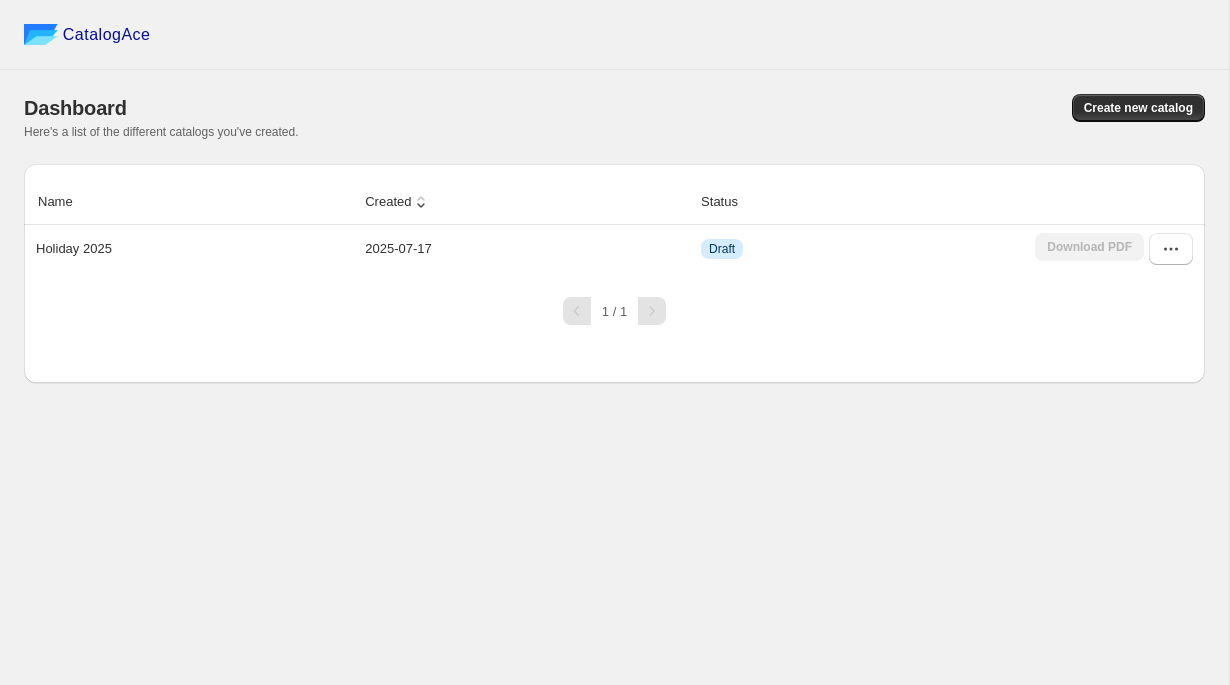 click on "Name" at bounding box center (191, 202) 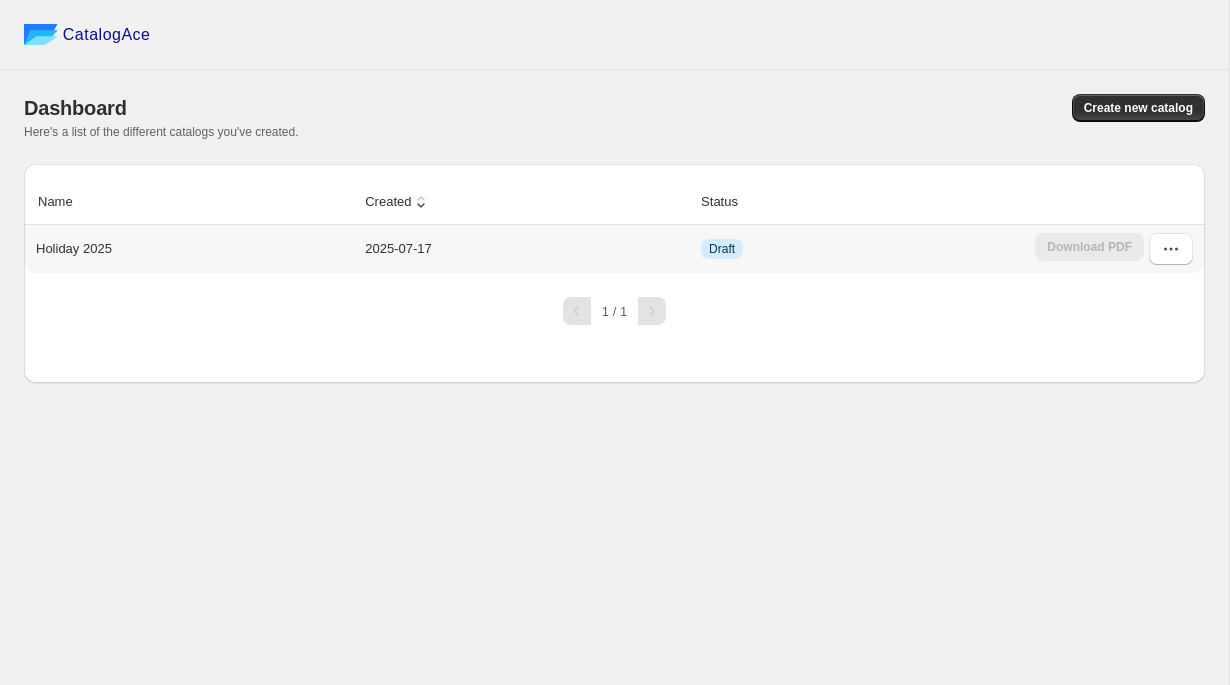 click on "Holiday 2025" at bounding box center [74, 249] 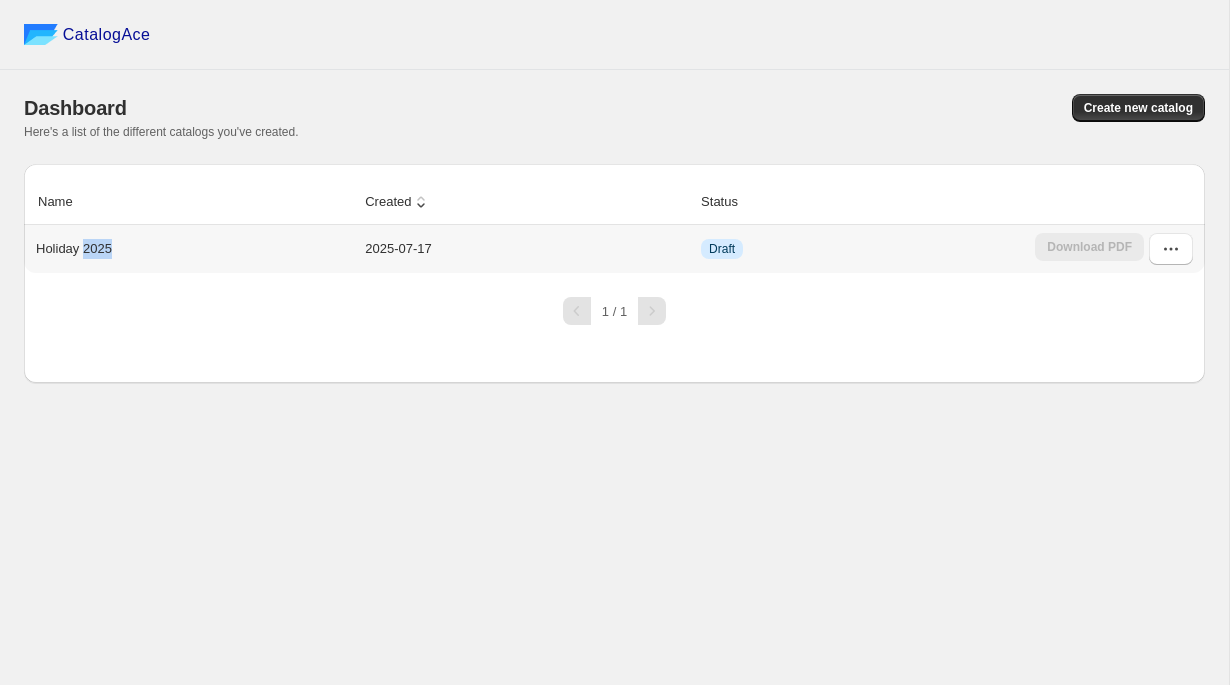 click on "Holiday 2025" at bounding box center (74, 249) 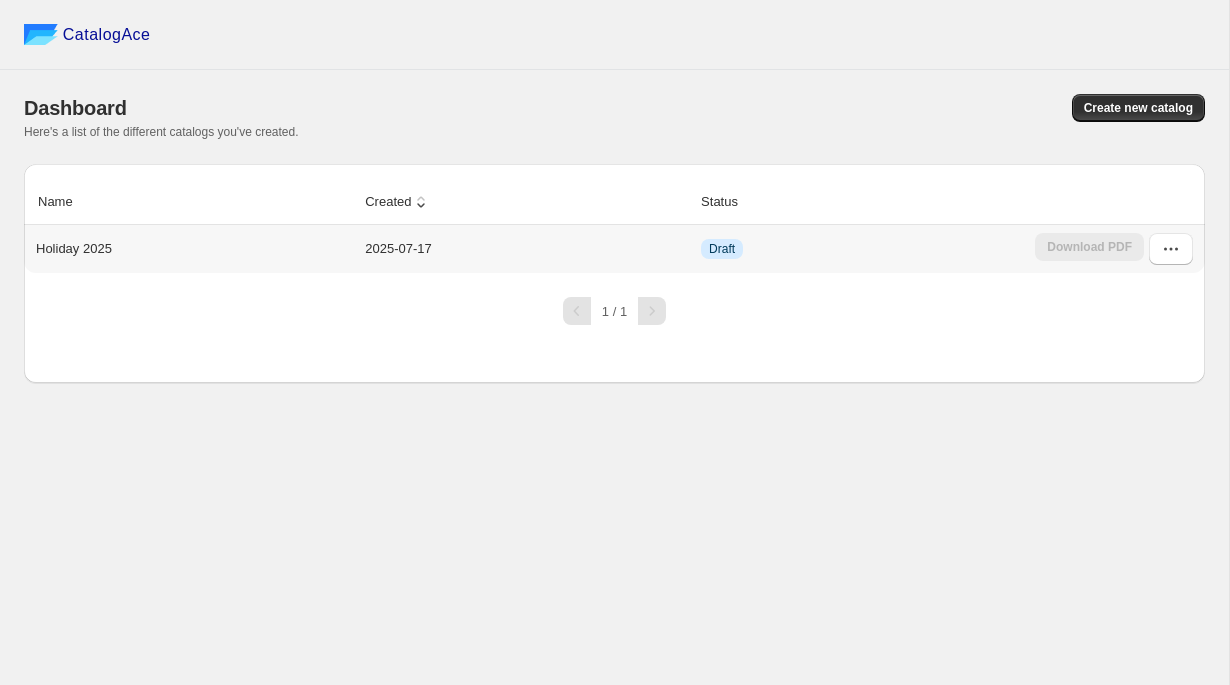 click on "Holiday 2025" at bounding box center [190, 245] 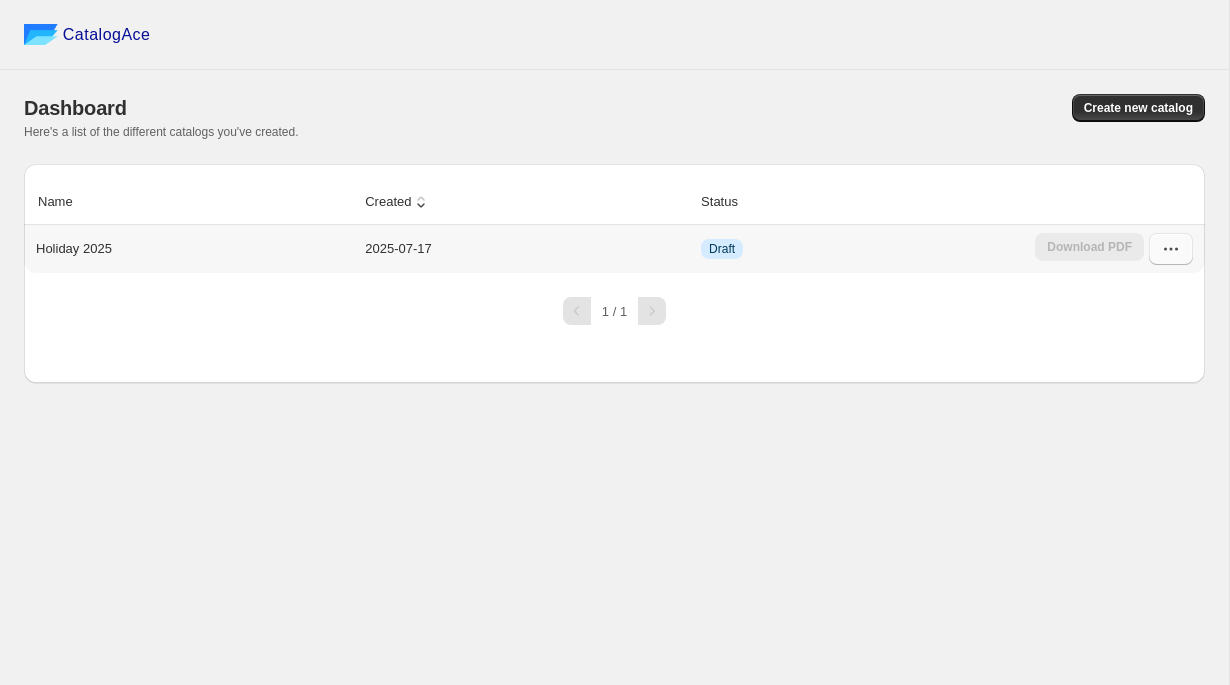 click 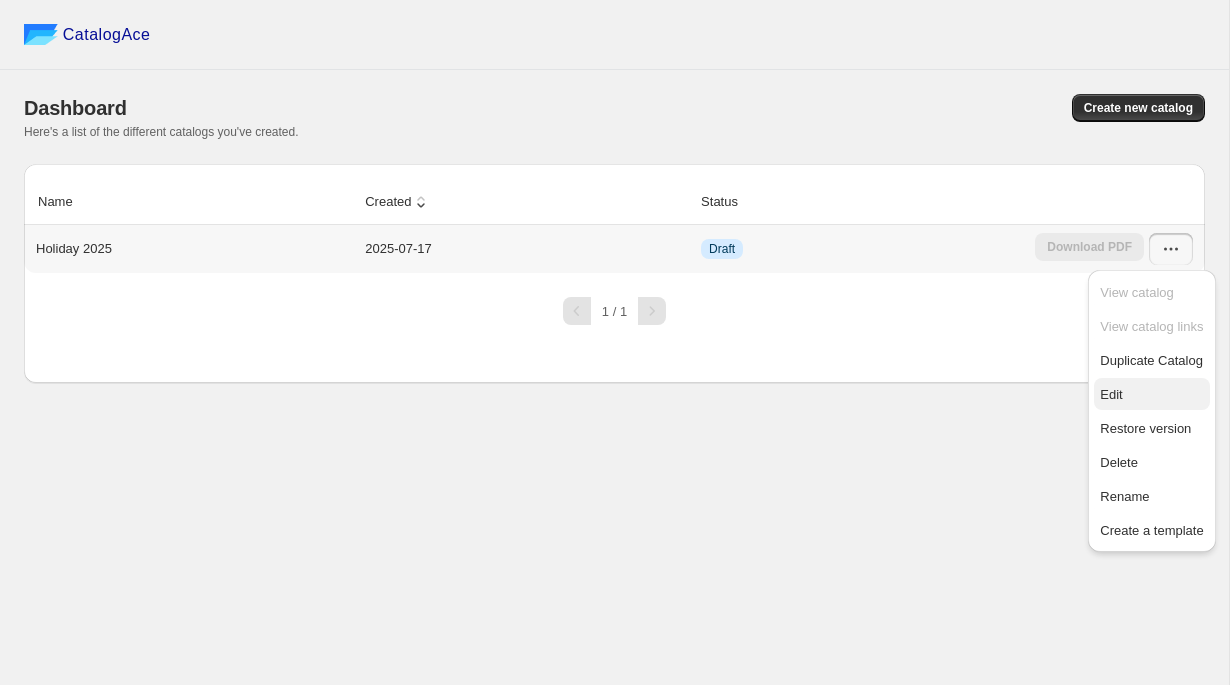 click on "Edit" at bounding box center [1111, 394] 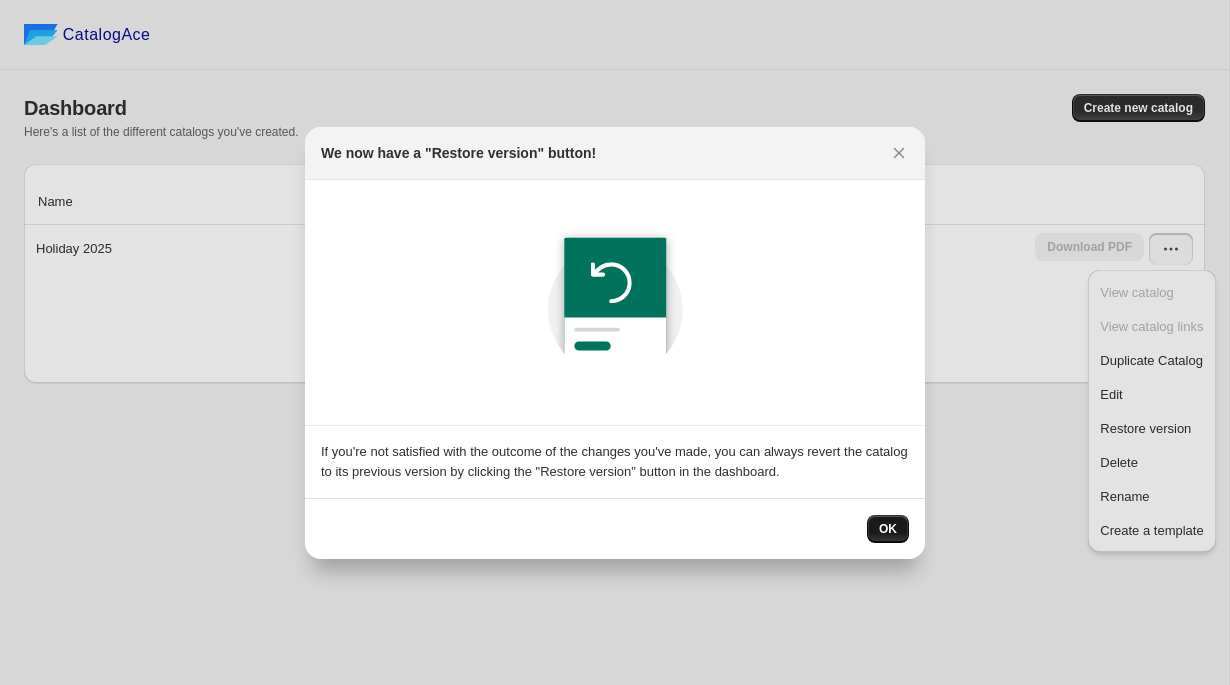 click on "OK" at bounding box center (888, 529) 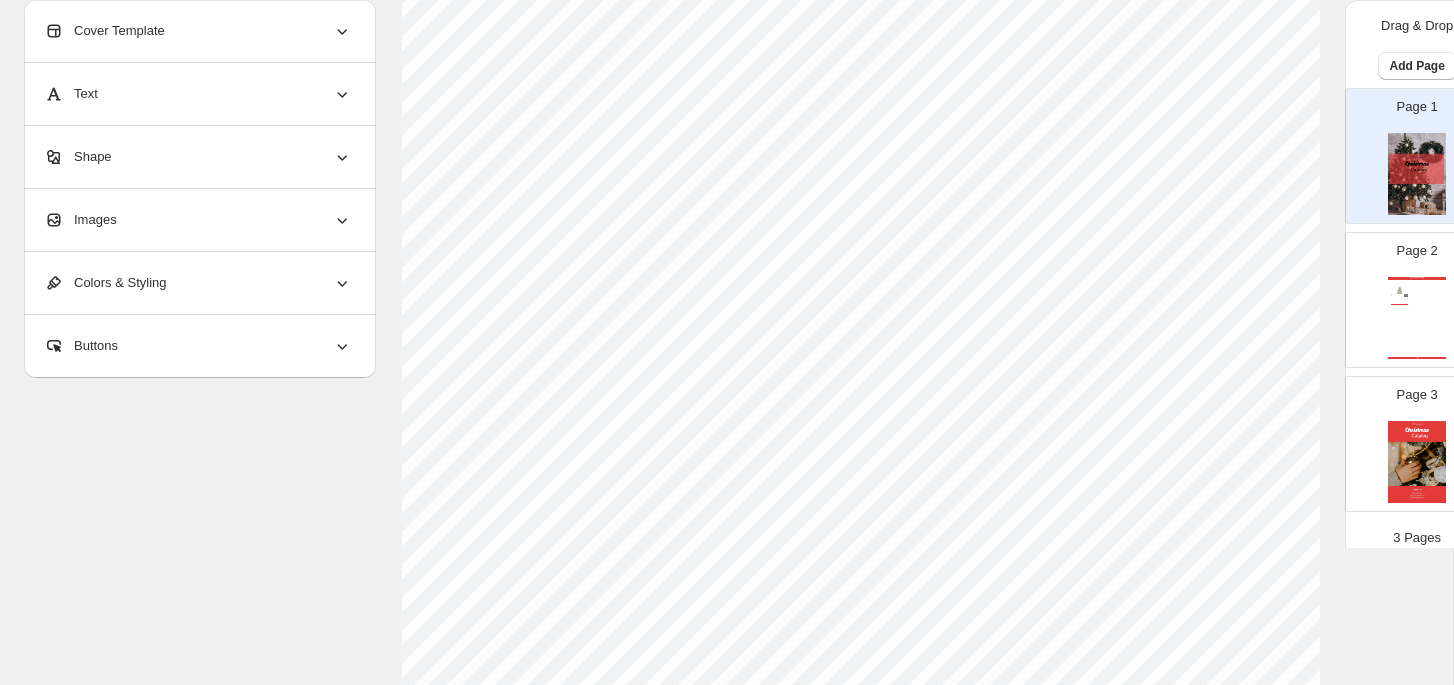 scroll, scrollTop: 382, scrollLeft: 0, axis: vertical 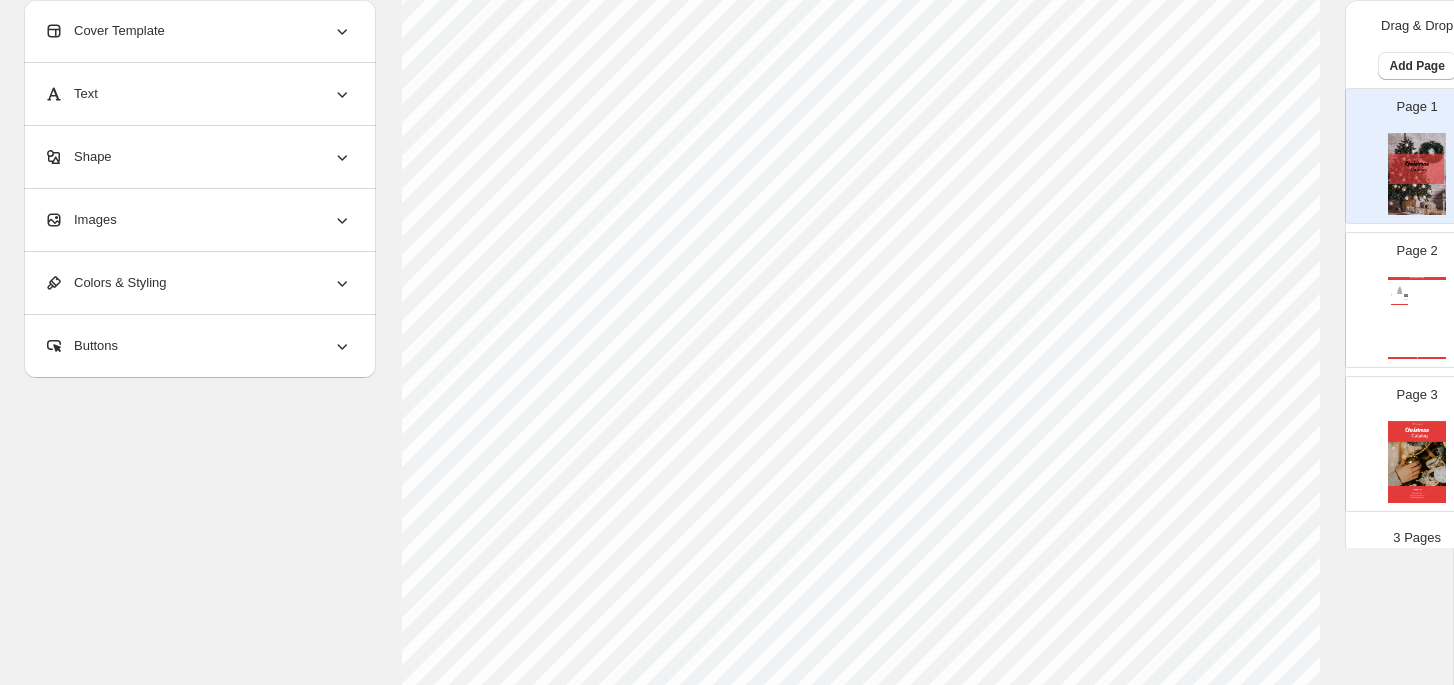 click on "Page 2 Christmas Catalog 4.75 x 6.5 Inch Green Wax Snowy Tree Luminara Indoor Candle Stock Quantity:  4 Candles $ 84.99  PURCHASE NOW Holiday Catalog | Page undefined" at bounding box center (1409, 292) 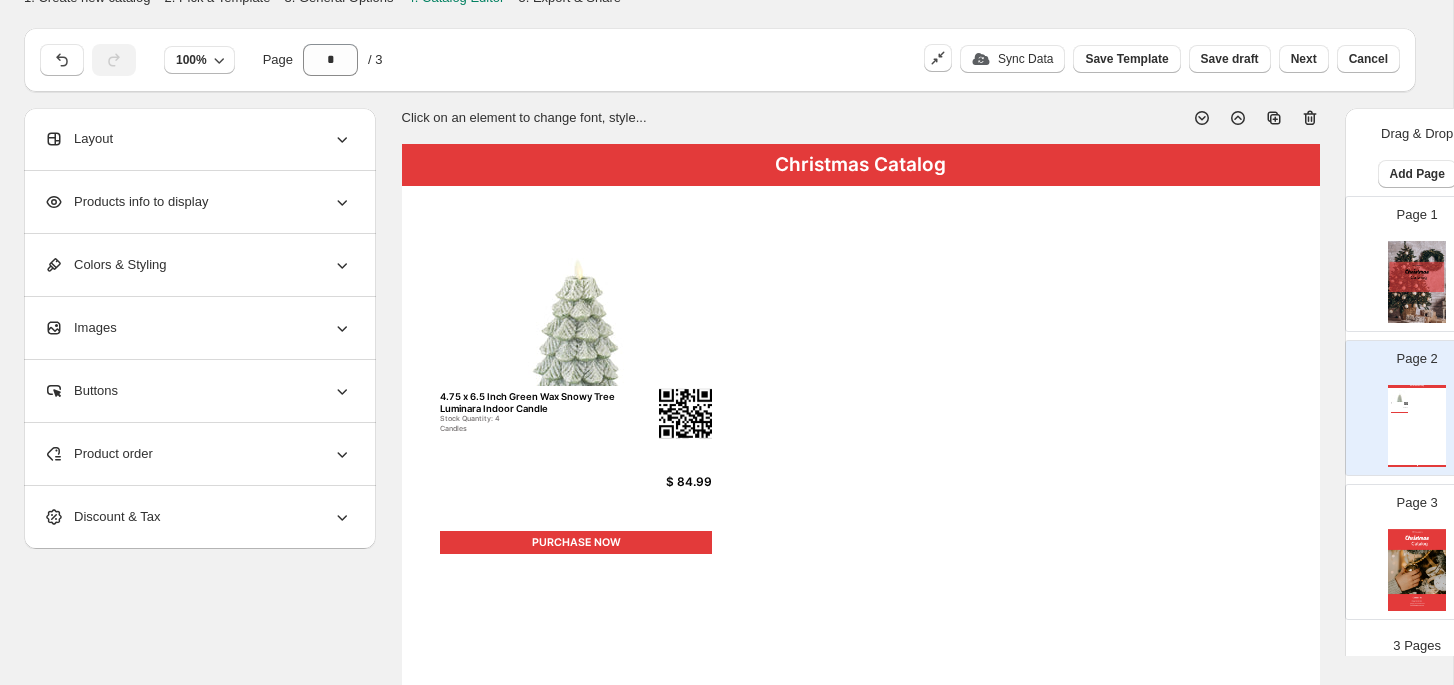 scroll, scrollTop: 0, scrollLeft: 0, axis: both 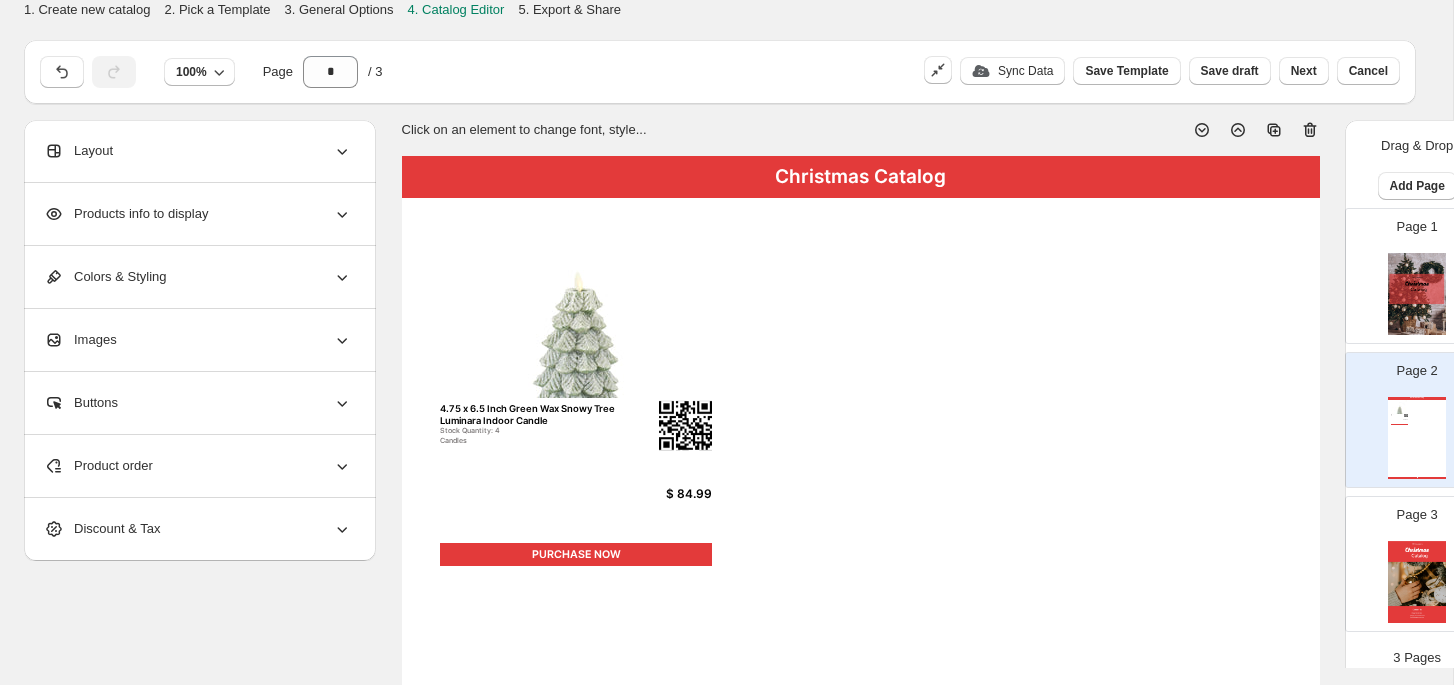 click on "Christmas Catalog" at bounding box center [861, 177] 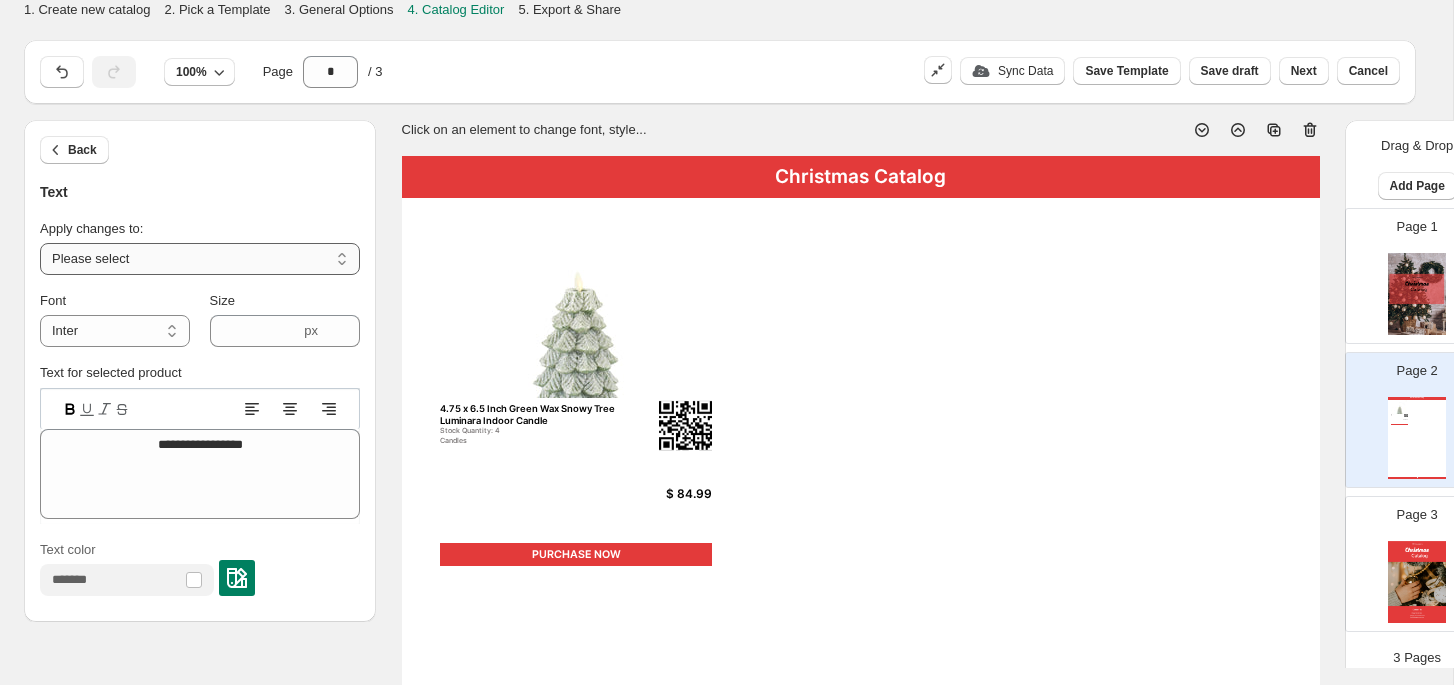 click on "**********" at bounding box center [200, 259] 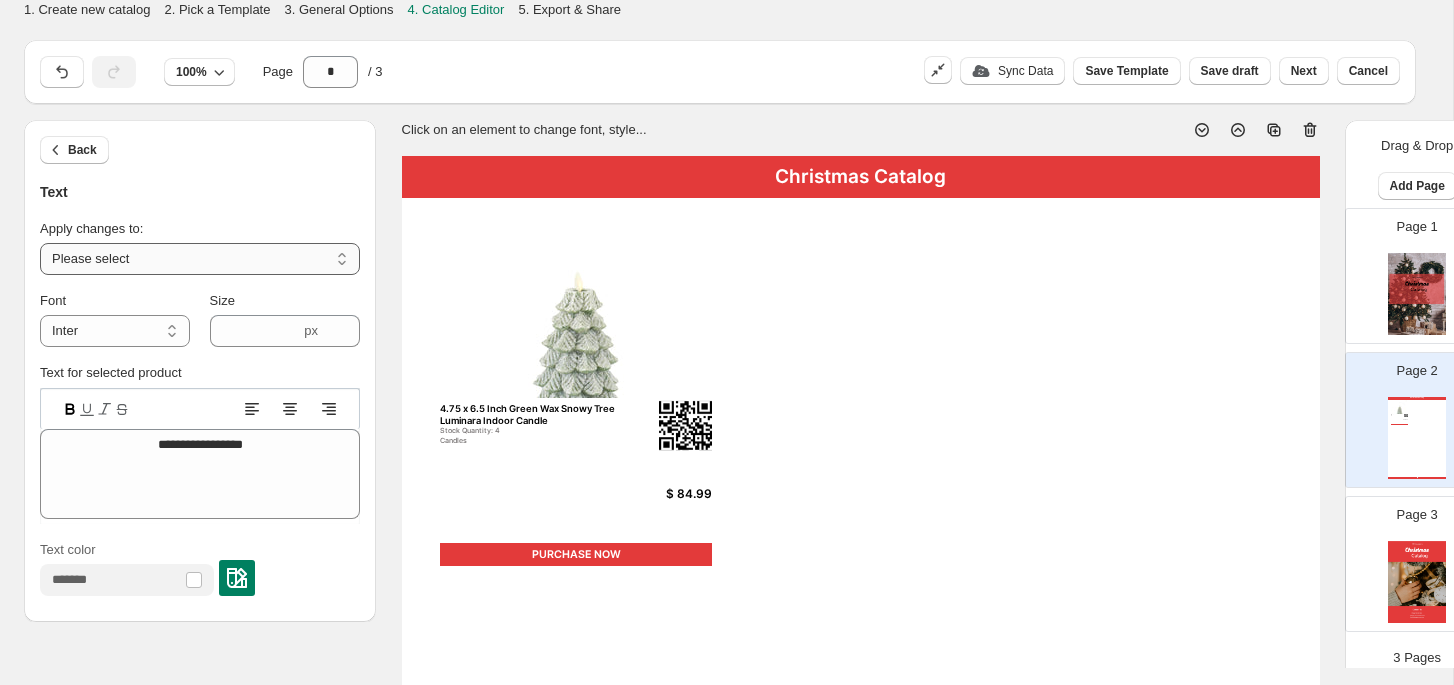 select on "**********" 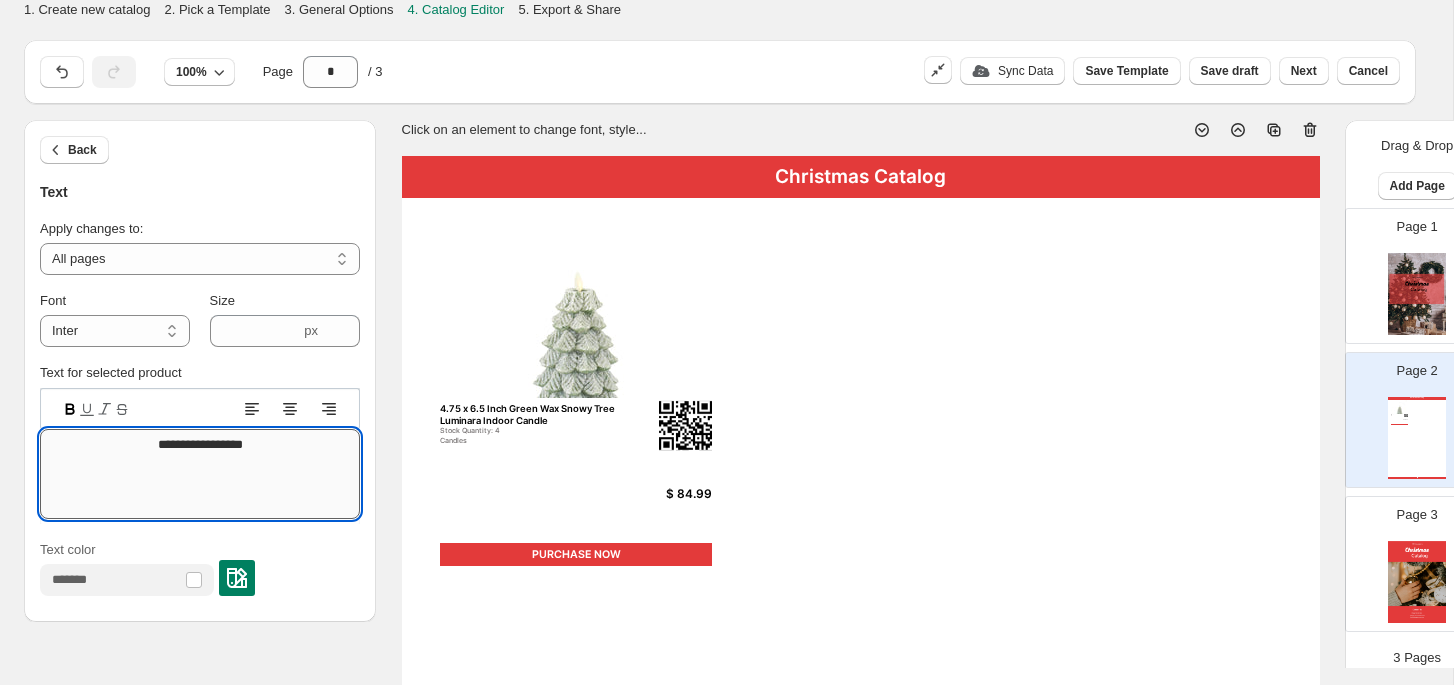 drag, startPoint x: 206, startPoint y: 448, endPoint x: 146, endPoint y: 443, distance: 60.207973 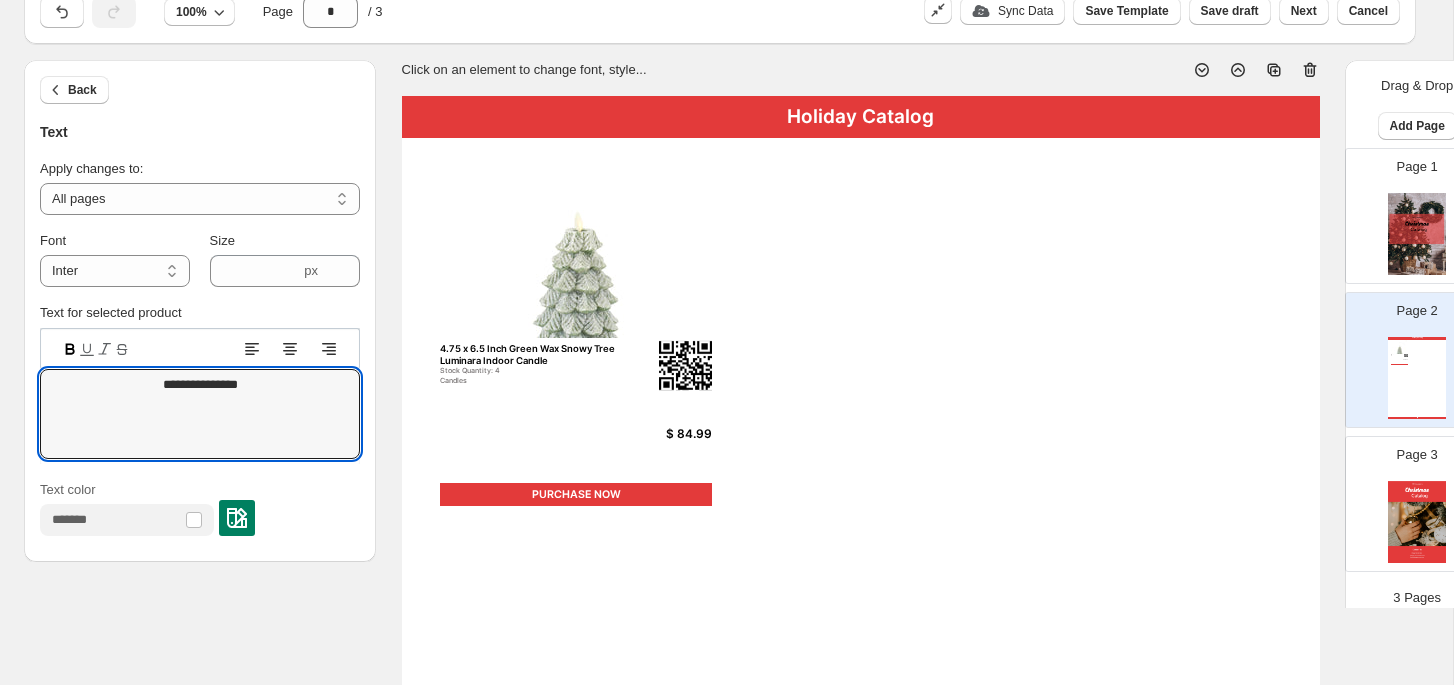 scroll, scrollTop: 0, scrollLeft: 0, axis: both 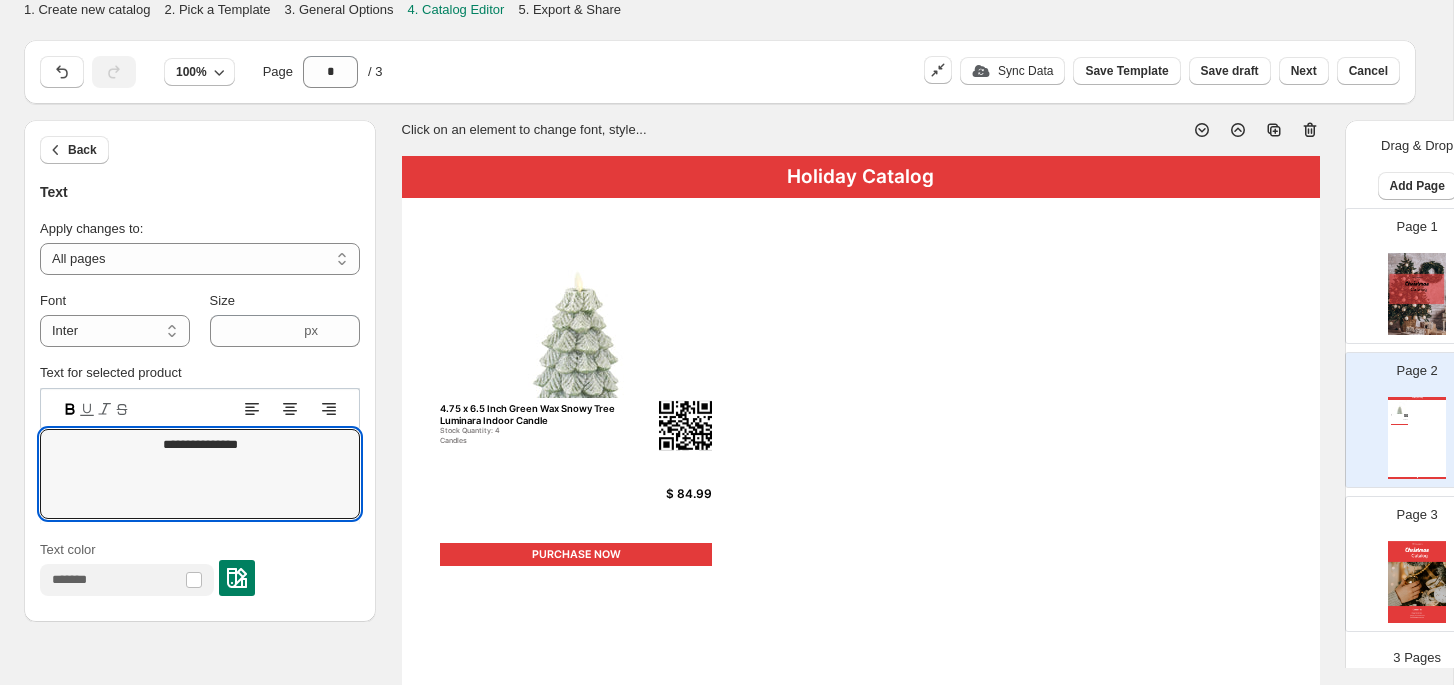 type on "**********" 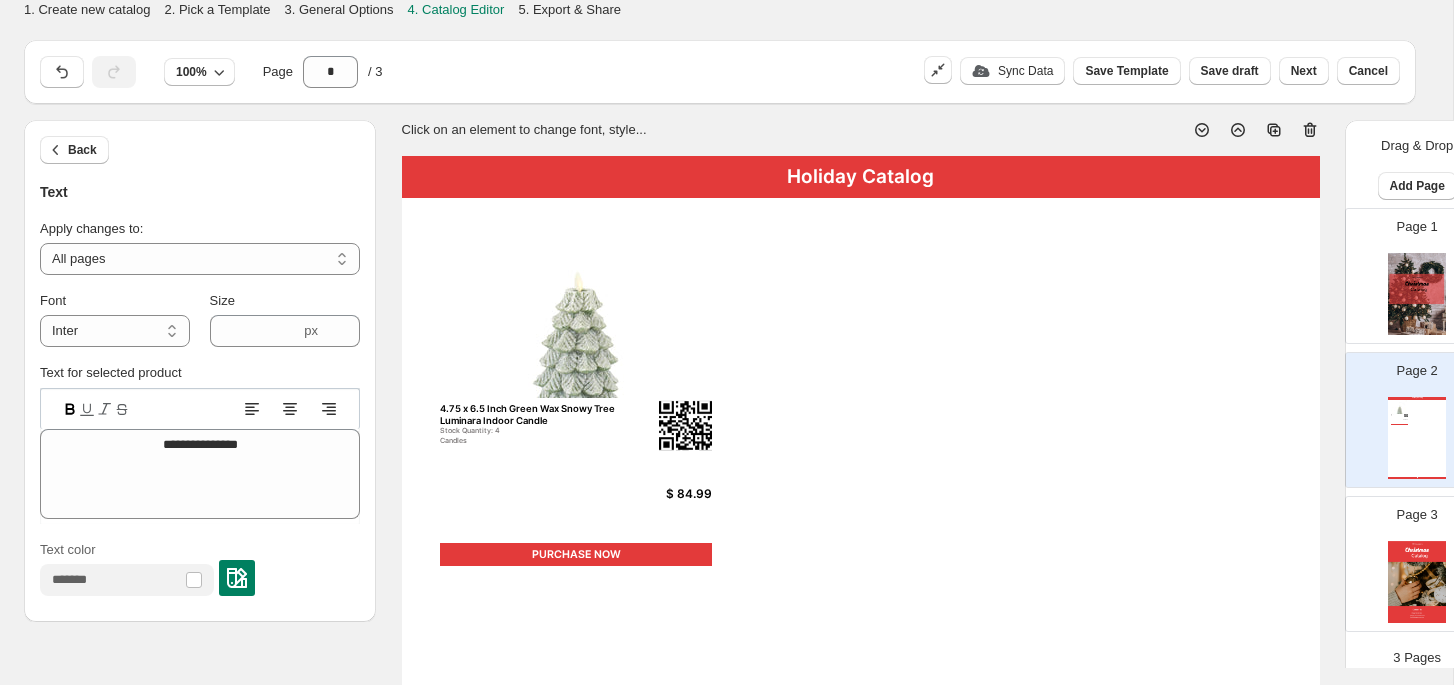 click at bounding box center [576, 302] 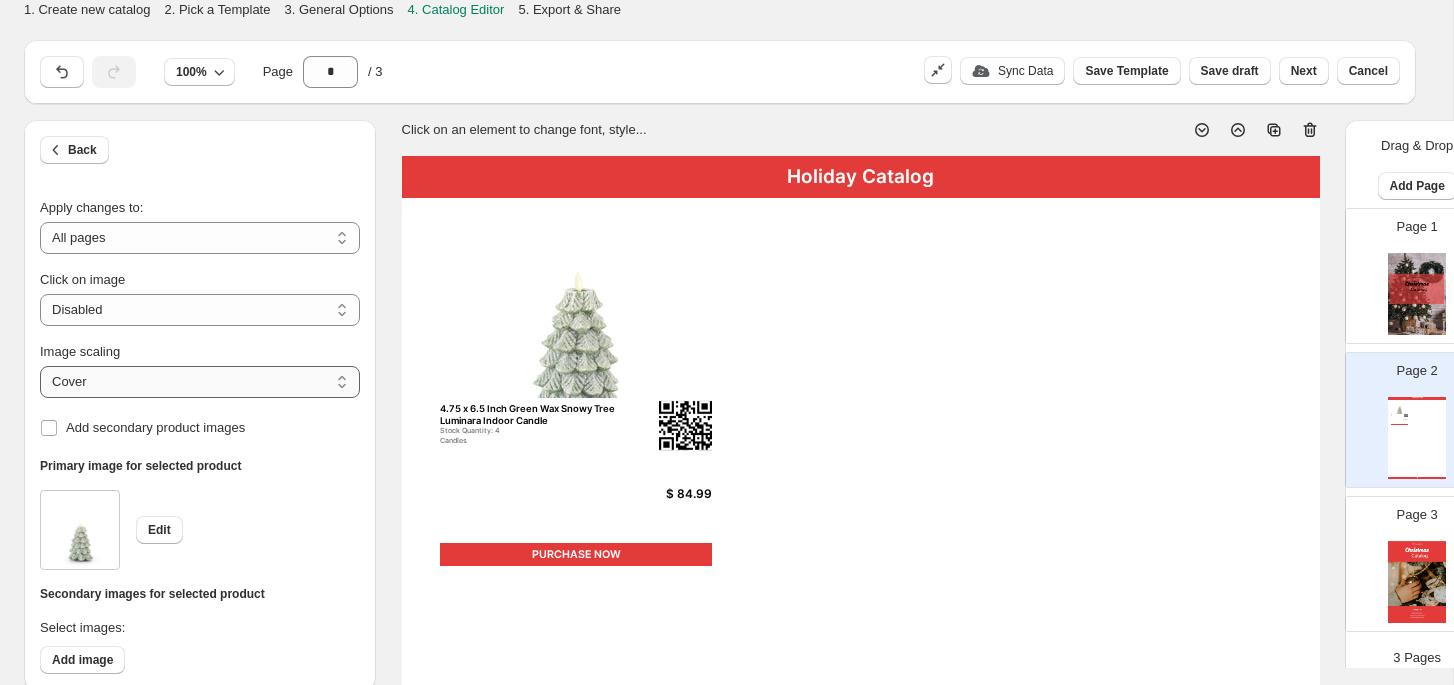 click on "***** *******" at bounding box center [200, 382] 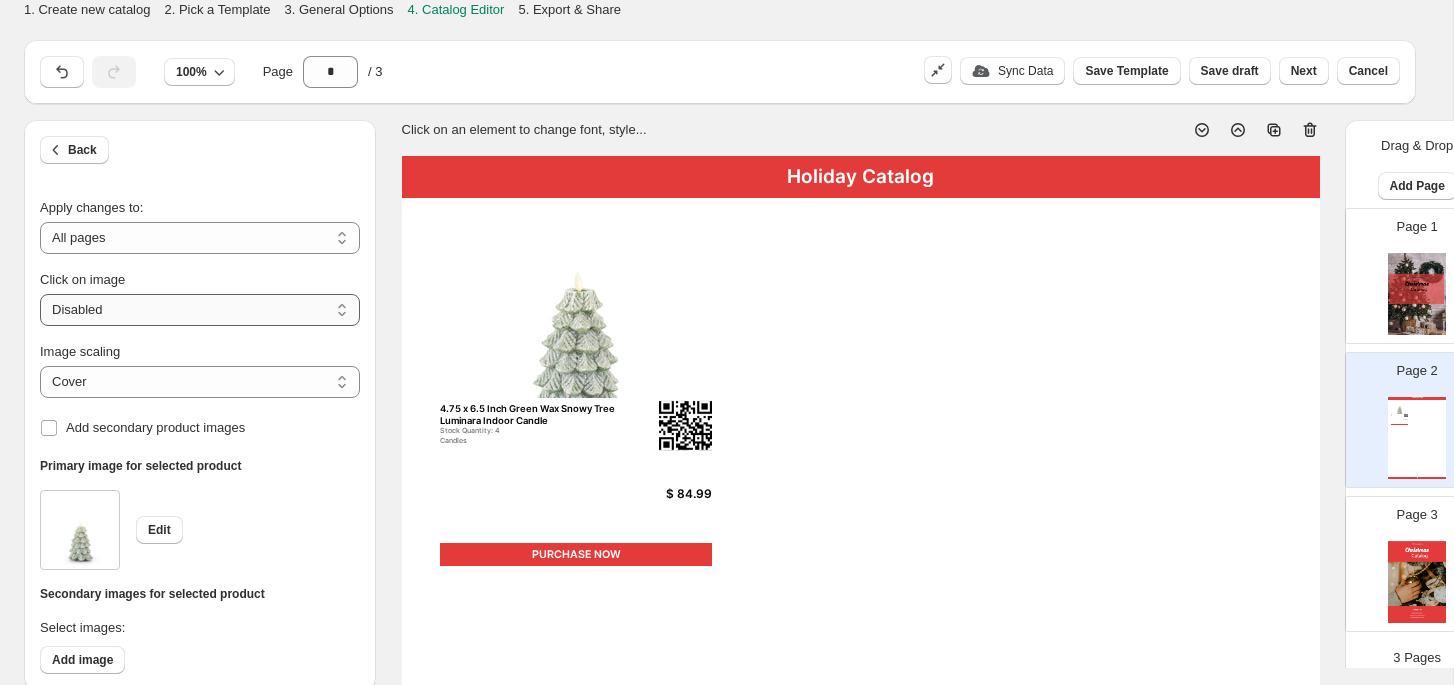 click on "**********" at bounding box center [200, 310] 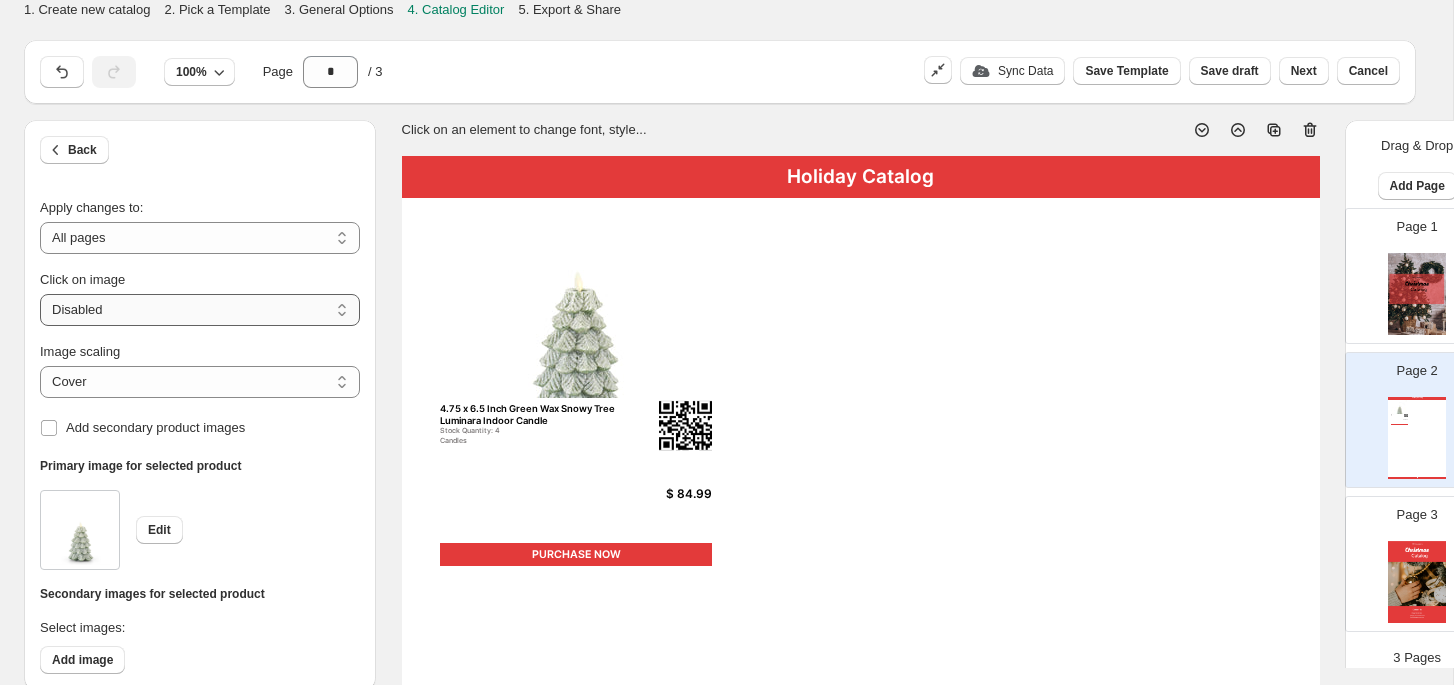 click on "**********" at bounding box center [200, 310] 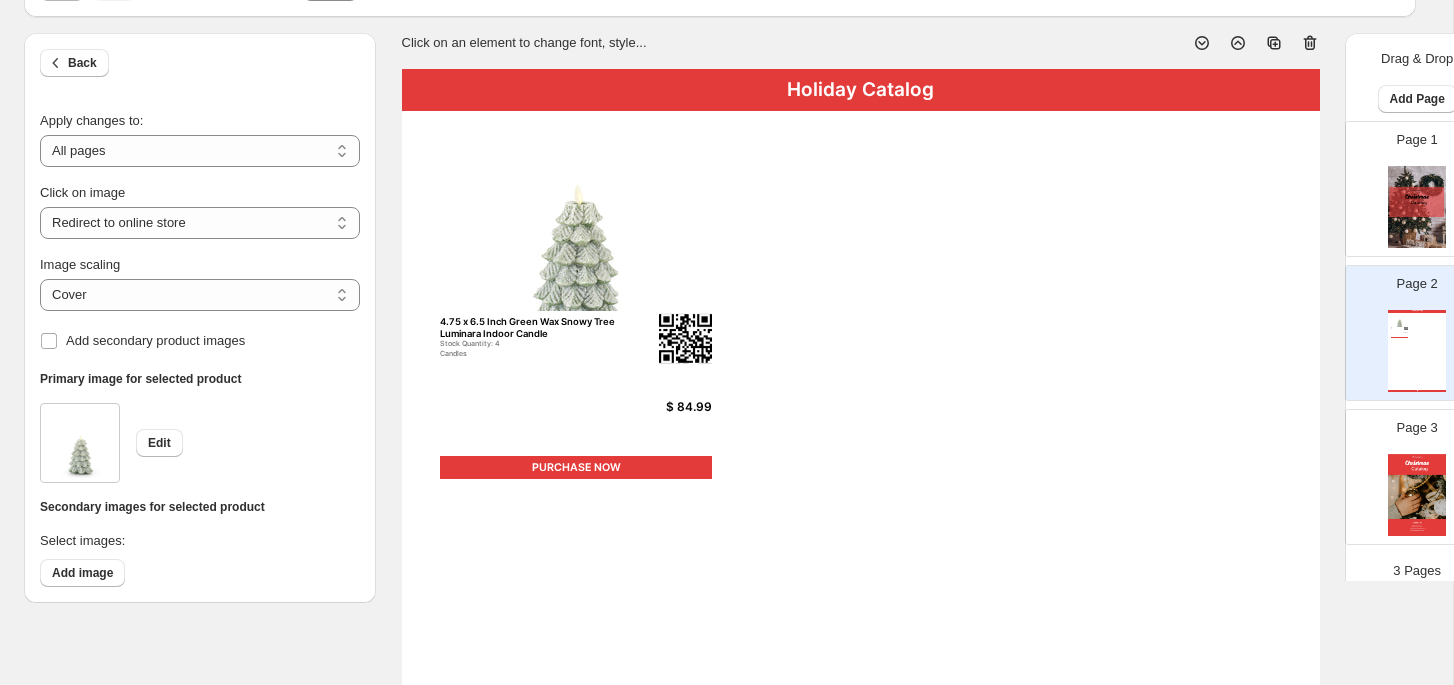 scroll, scrollTop: 89, scrollLeft: 0, axis: vertical 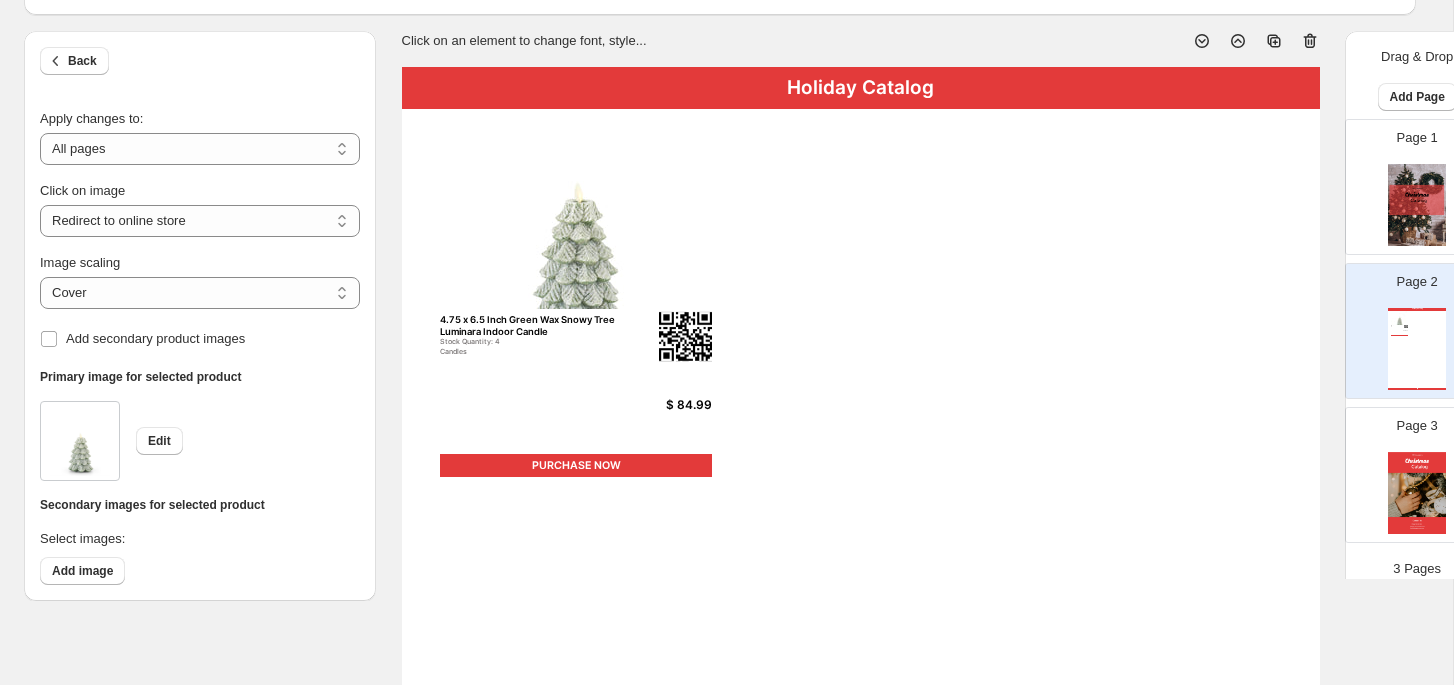 click at bounding box center [685, 337] 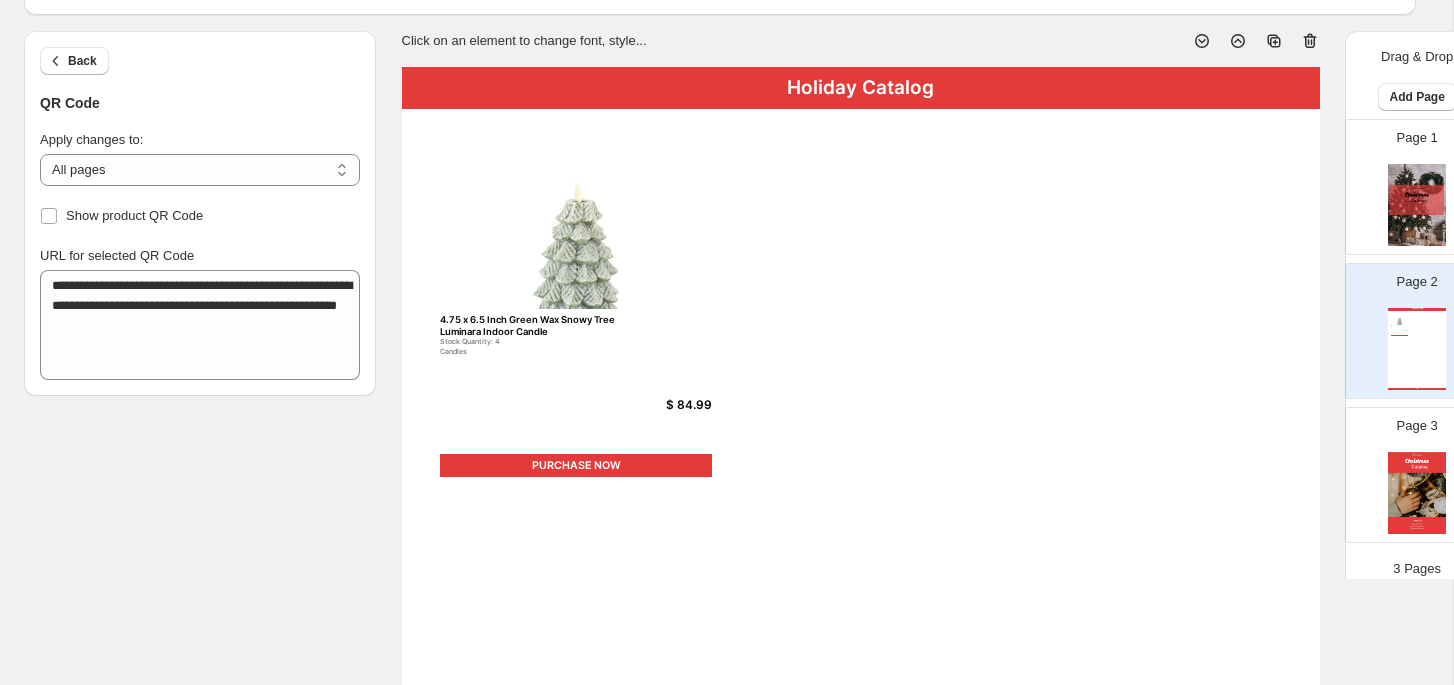 click on "Holiday Catalog 4.75 x 6.5 Inch Green Wax Snowy Tree Luminara Indoor Candle Stock Quantity:  4 Candles $ 84.99  PURCHASE NOW Holiday Catalog | Page 1" at bounding box center (861, 661) 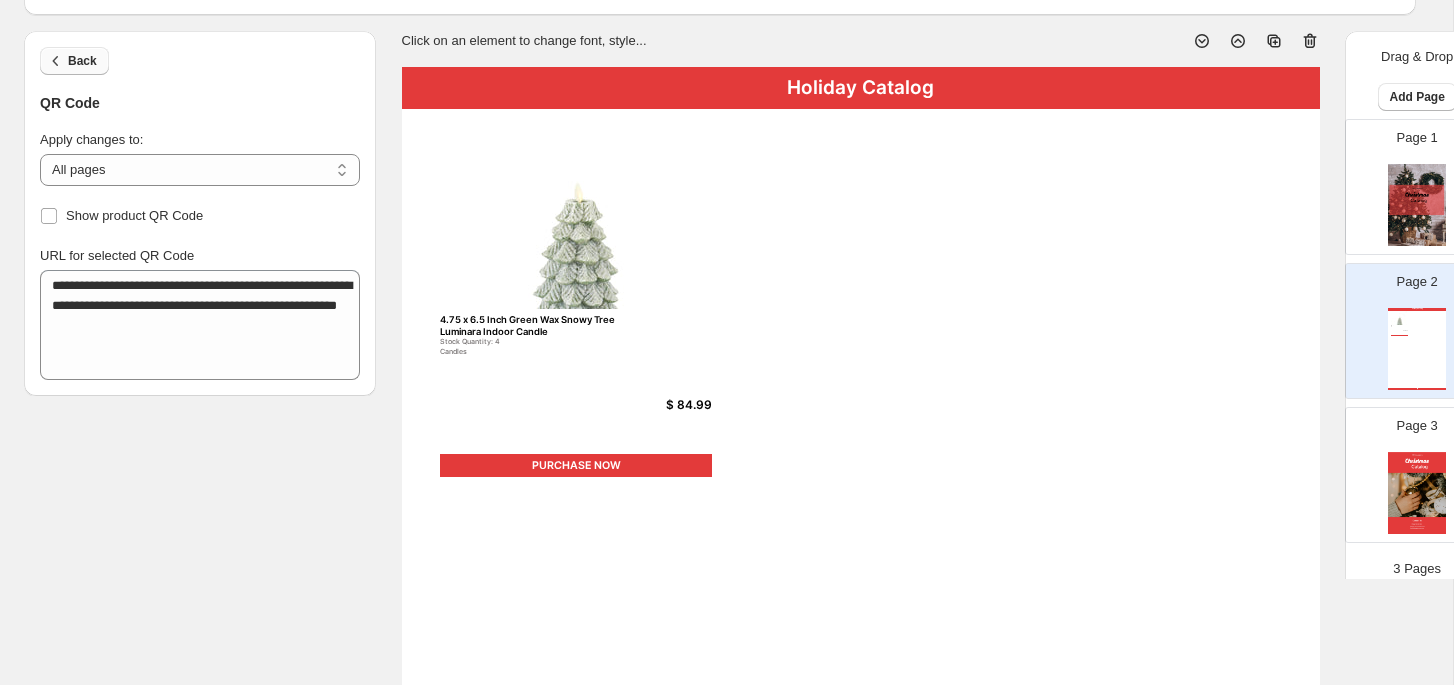 click on "Back" at bounding box center [82, 61] 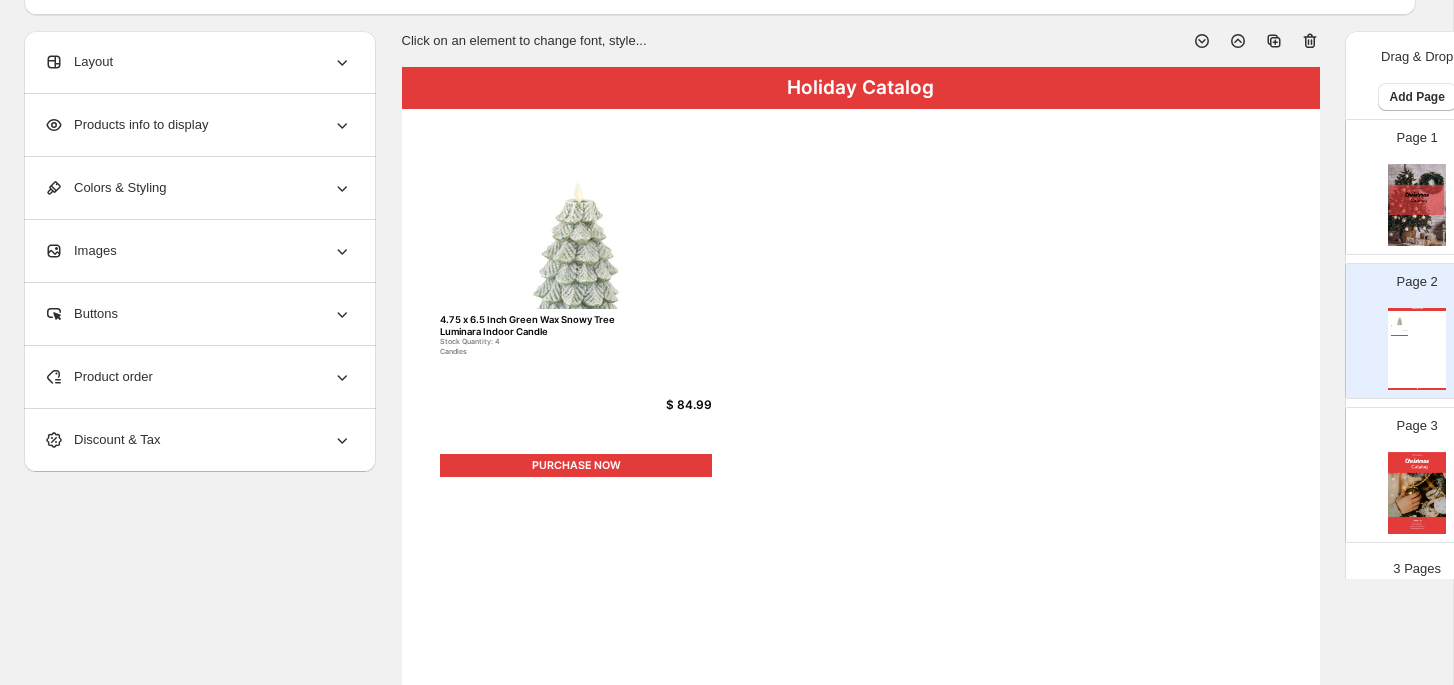 click on "4.75 x 6.5 Inch Green Wax Snowy Tree Luminara Indoor Candle" at bounding box center (533, 325) 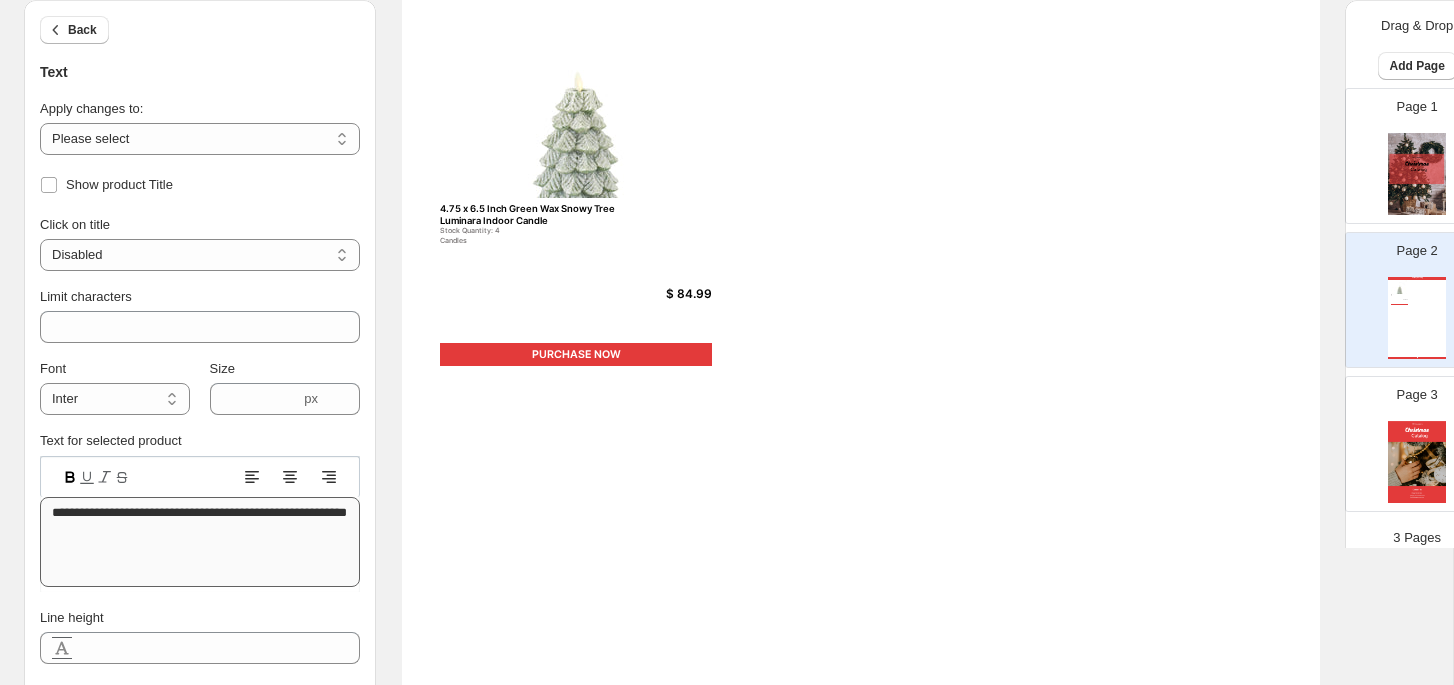 scroll, scrollTop: 0, scrollLeft: 0, axis: both 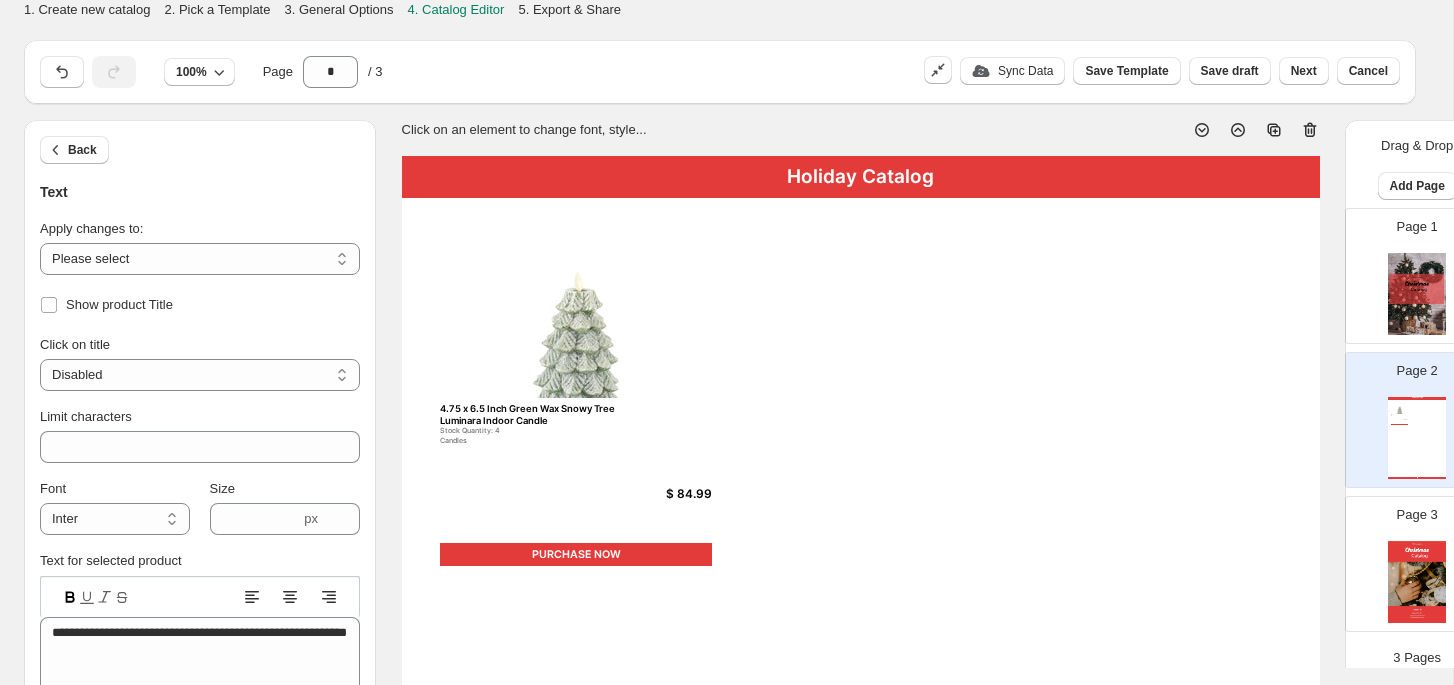 click on "Candles" at bounding box center [533, 441] 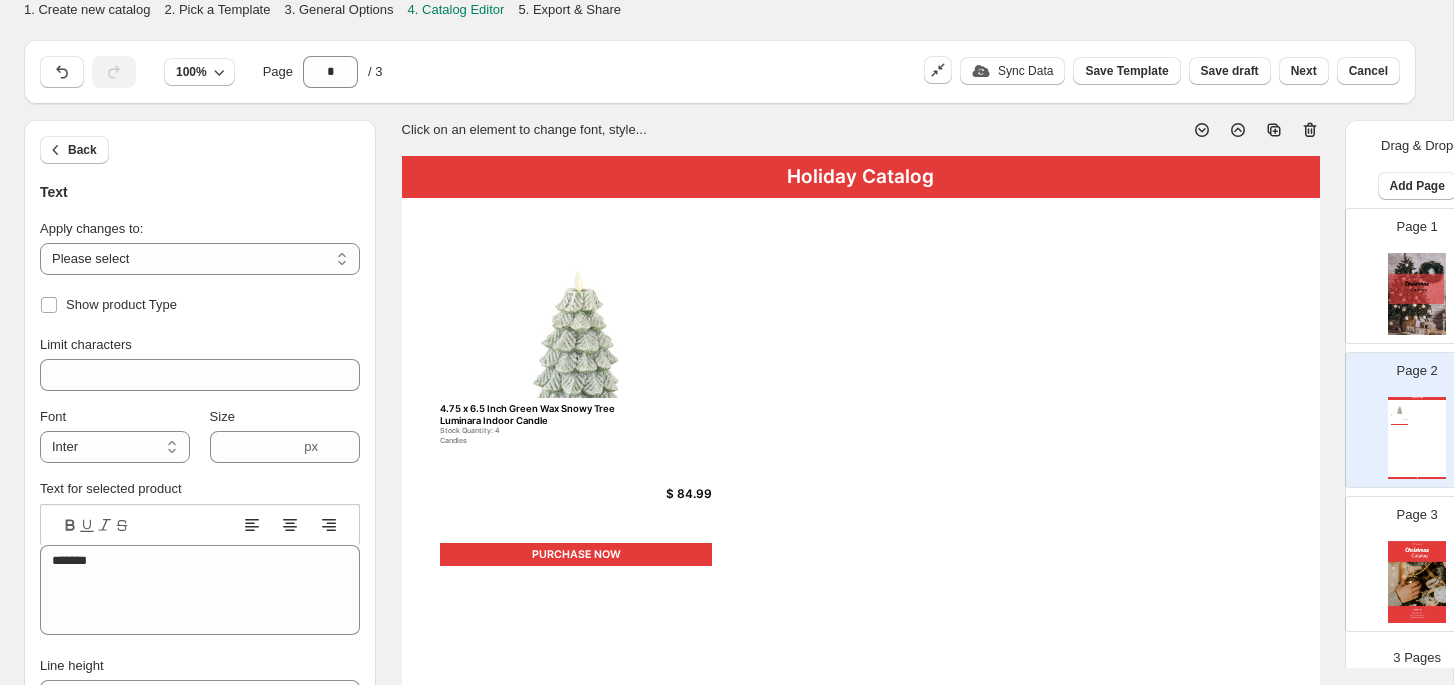 click on "Holiday Catalog 4.75 x 6.5 Inch Green Wax Snowy Tree Luminara Indoor Candle Stock Quantity:  4 Candles $ 84.99  PURCHASE NOW Holiday Catalog | Page 1" at bounding box center [861, 750] 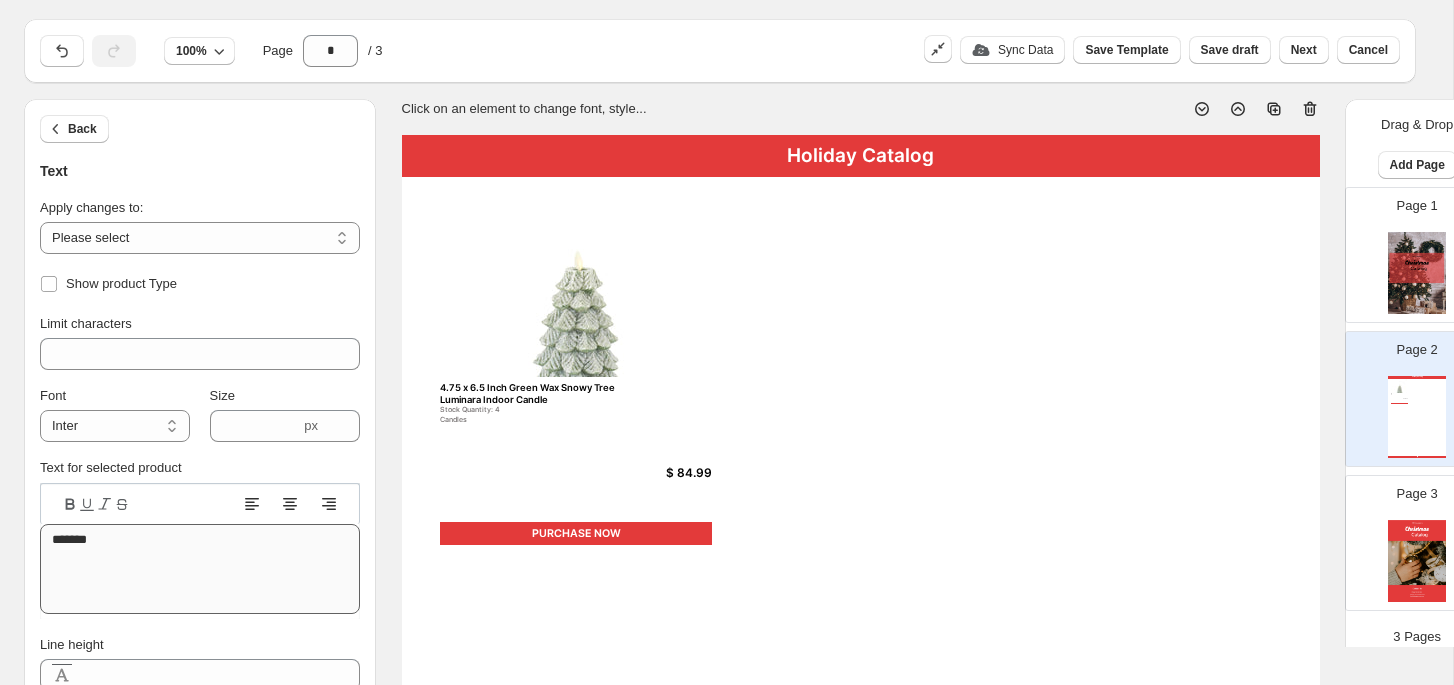 scroll, scrollTop: 0, scrollLeft: 0, axis: both 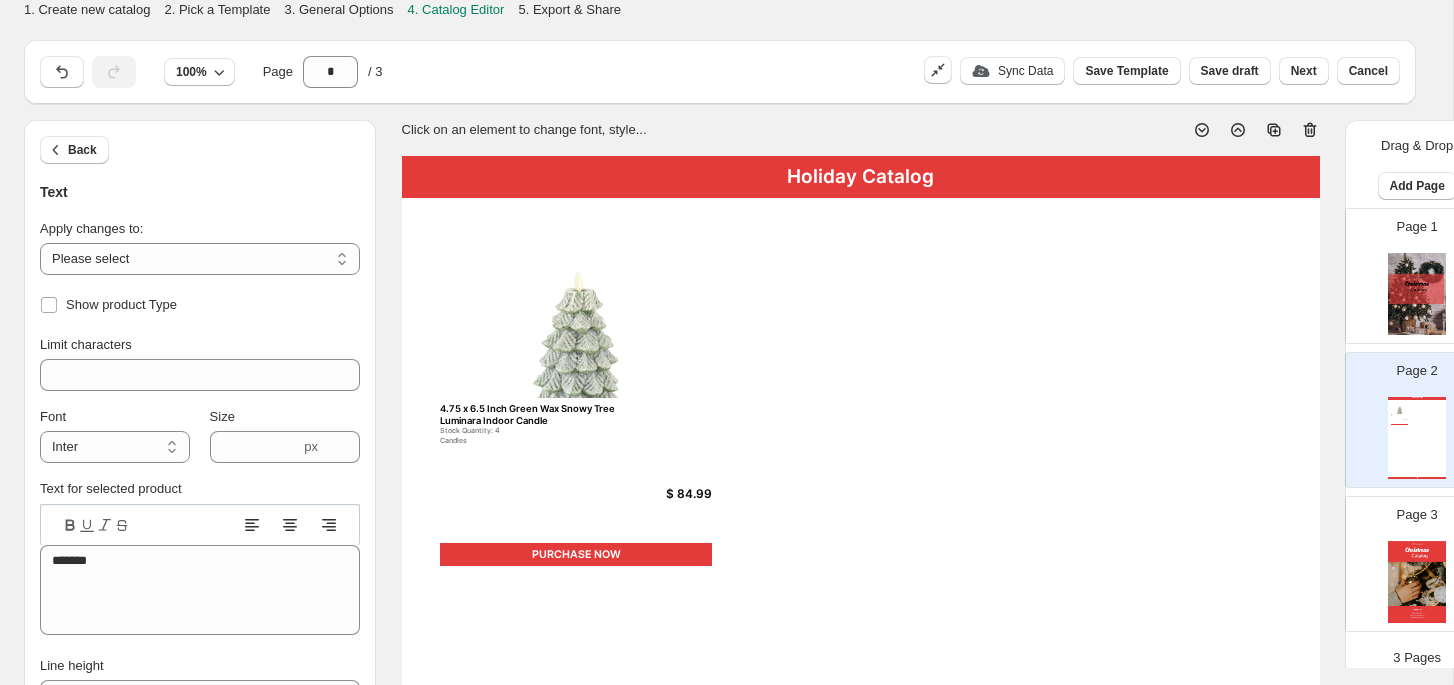 click at bounding box center (576, 302) 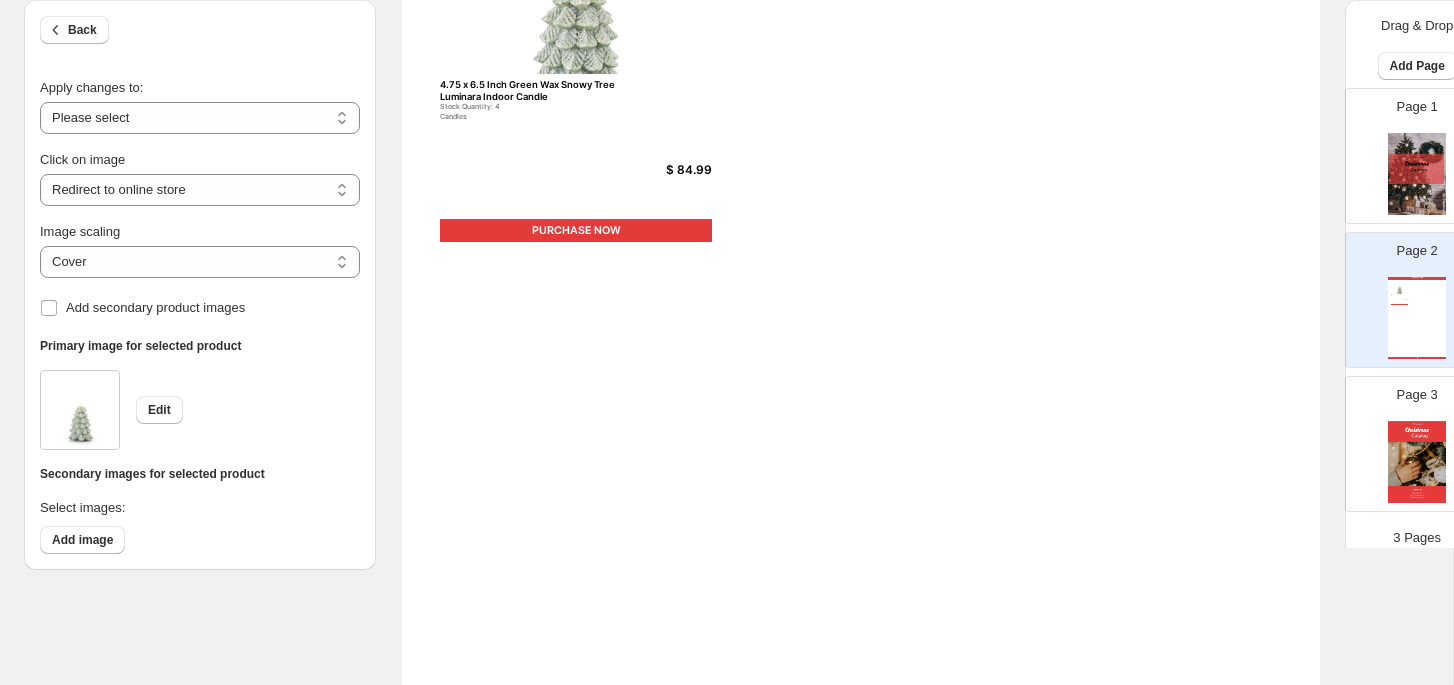 scroll, scrollTop: 325, scrollLeft: 0, axis: vertical 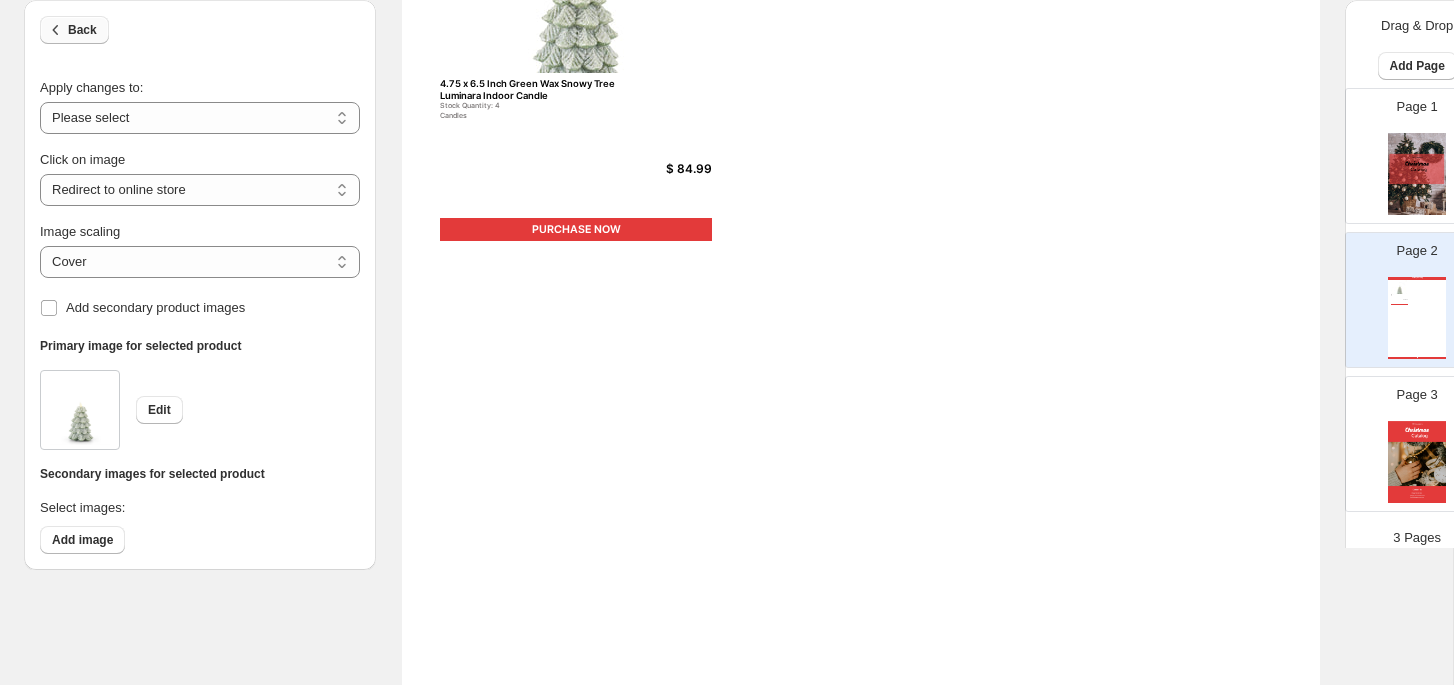 click on "Back" at bounding box center [82, 30] 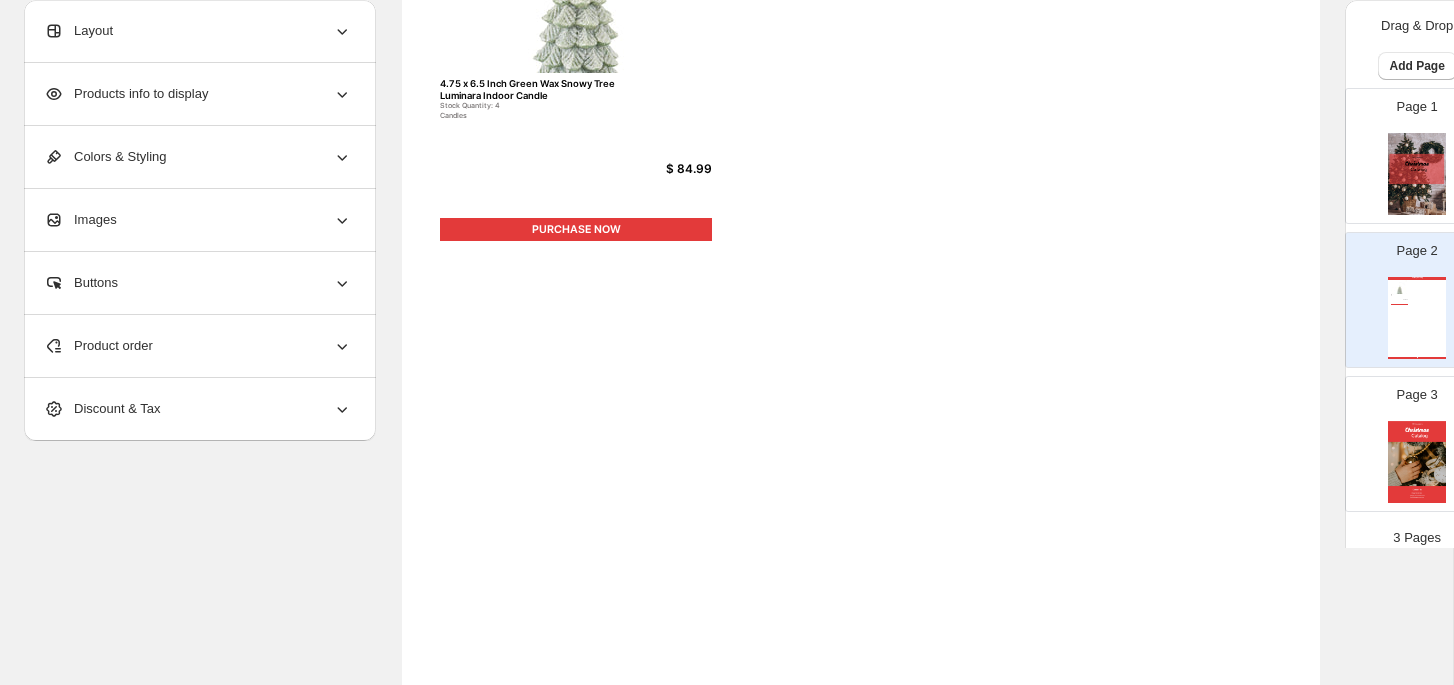 click on "Products info to display" at bounding box center [198, 94] 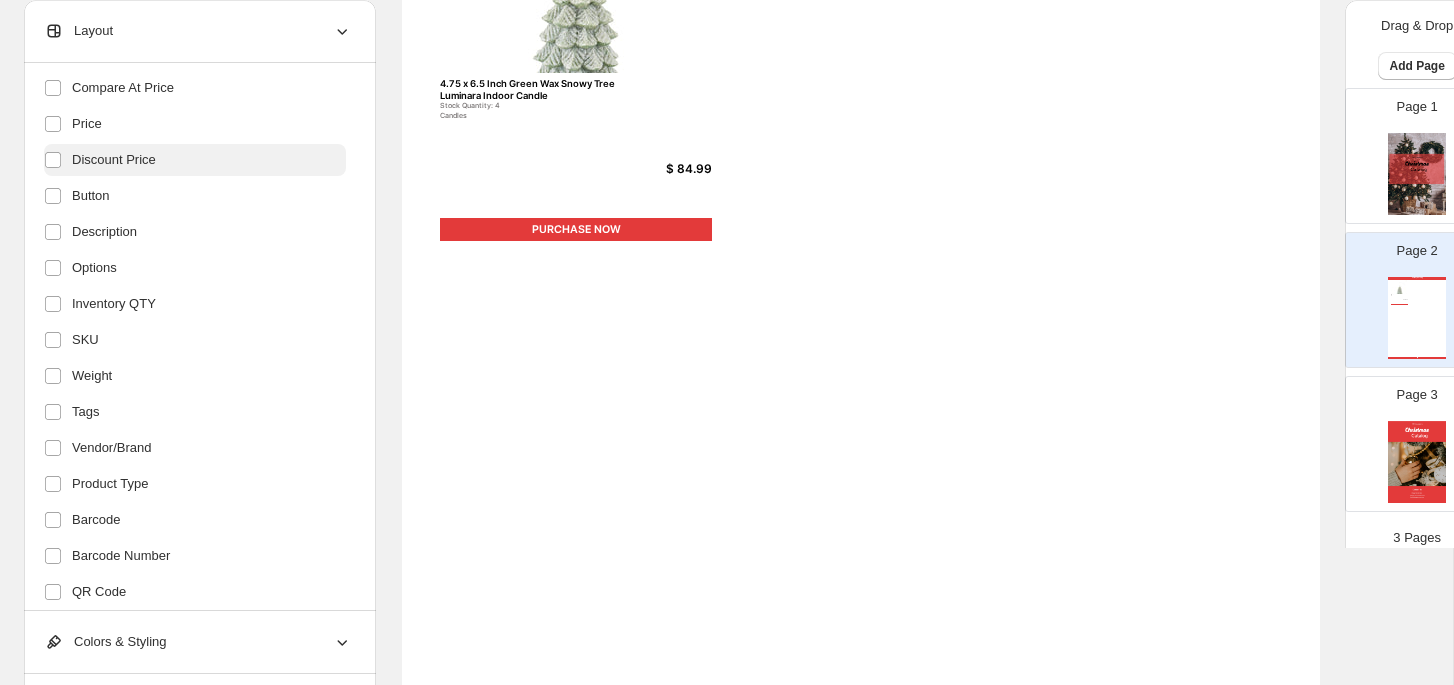scroll, scrollTop: 0, scrollLeft: 0, axis: both 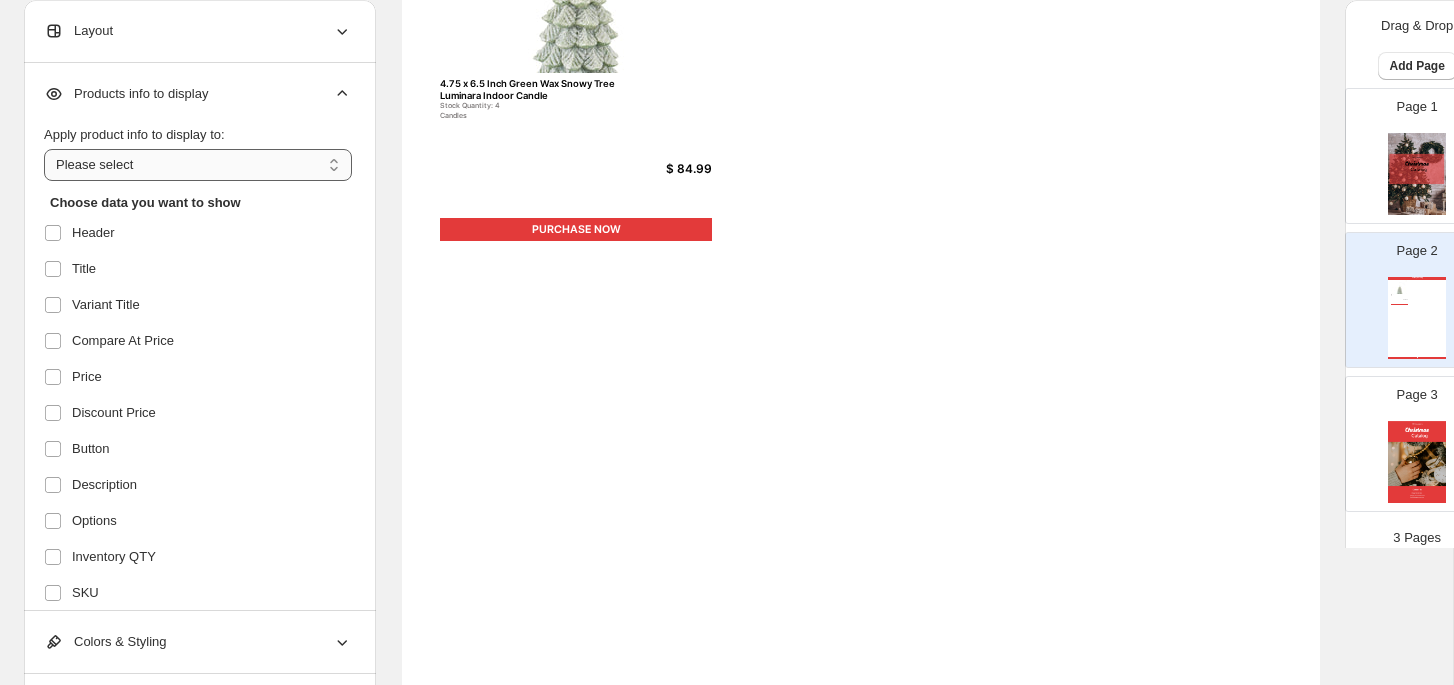 click on "**********" at bounding box center (198, 165) 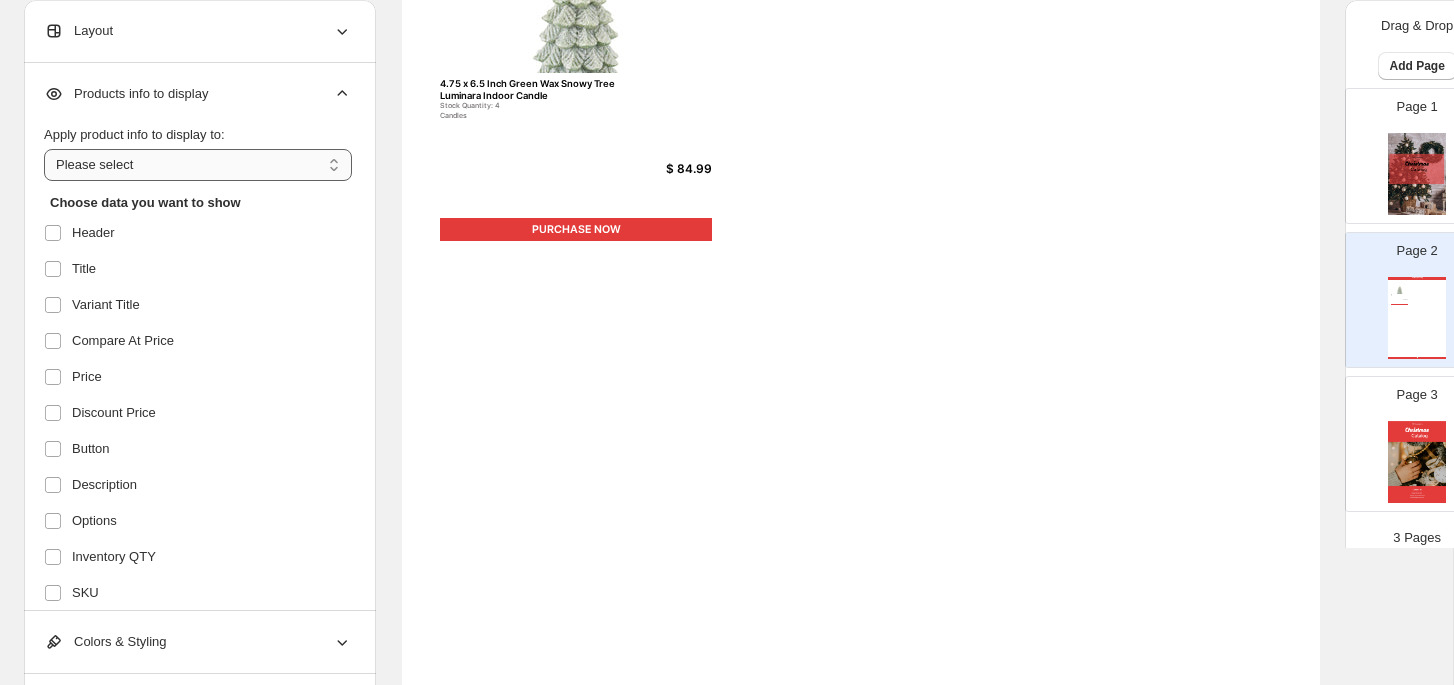 select on "*********" 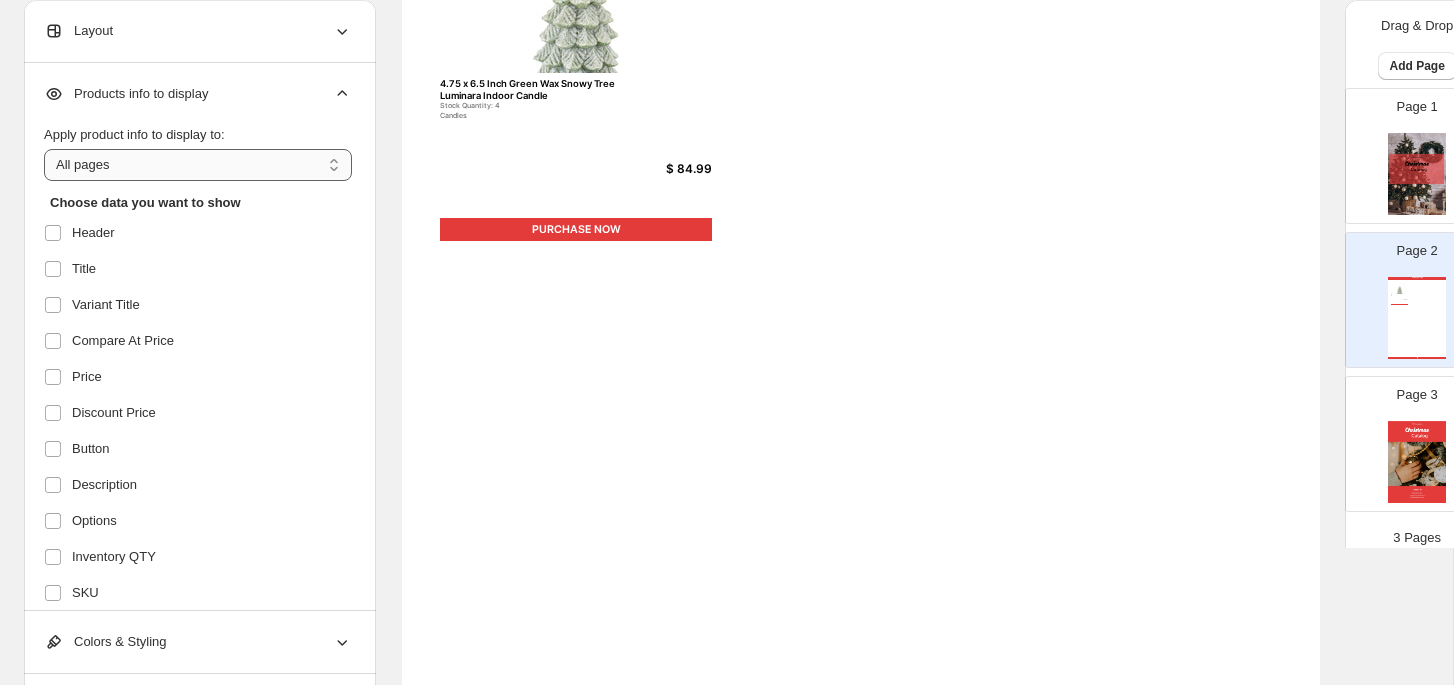 click on "**********" at bounding box center (198, 165) 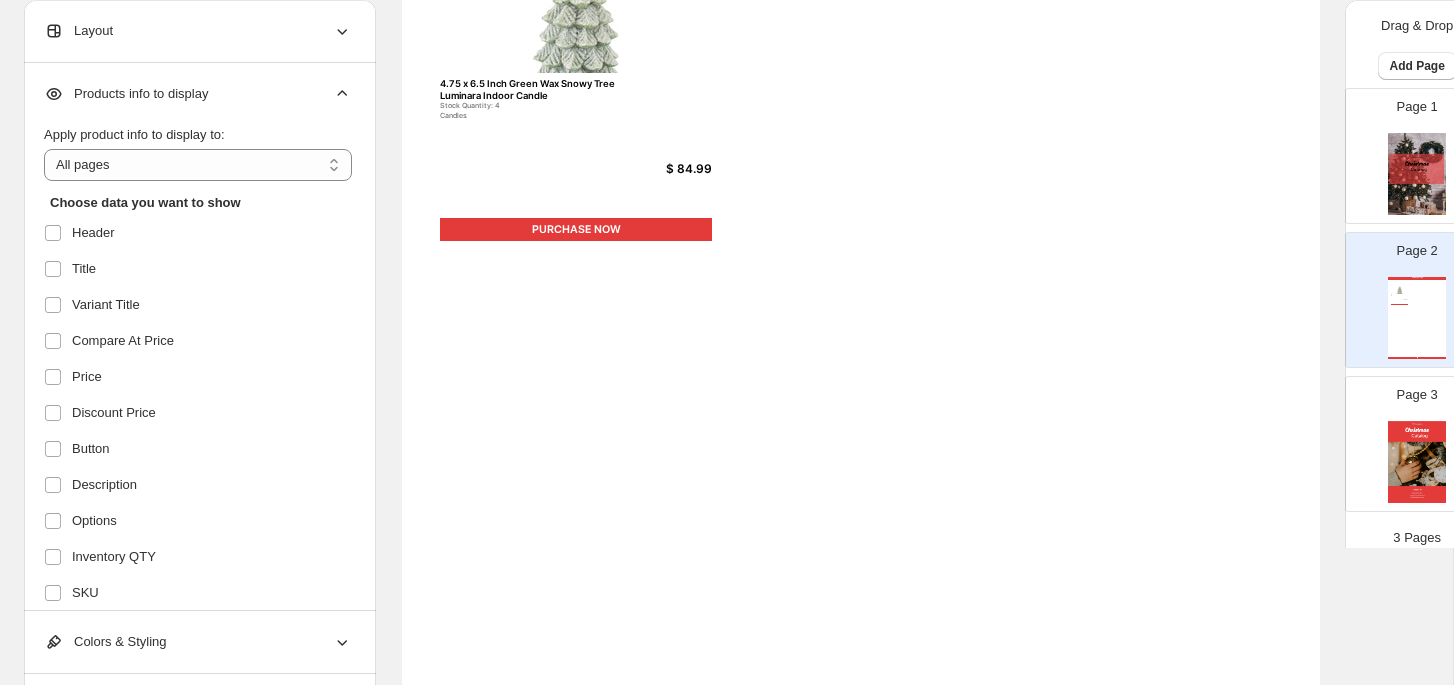 click on "Holiday Catalog 4.75 x 6.5 Inch Green Wax Snowy Tree Luminara Indoor Candle Stock Quantity:  4 Candles $ 84.99  PURCHASE NOW Holiday Catalog | Page 1" at bounding box center [861, 425] 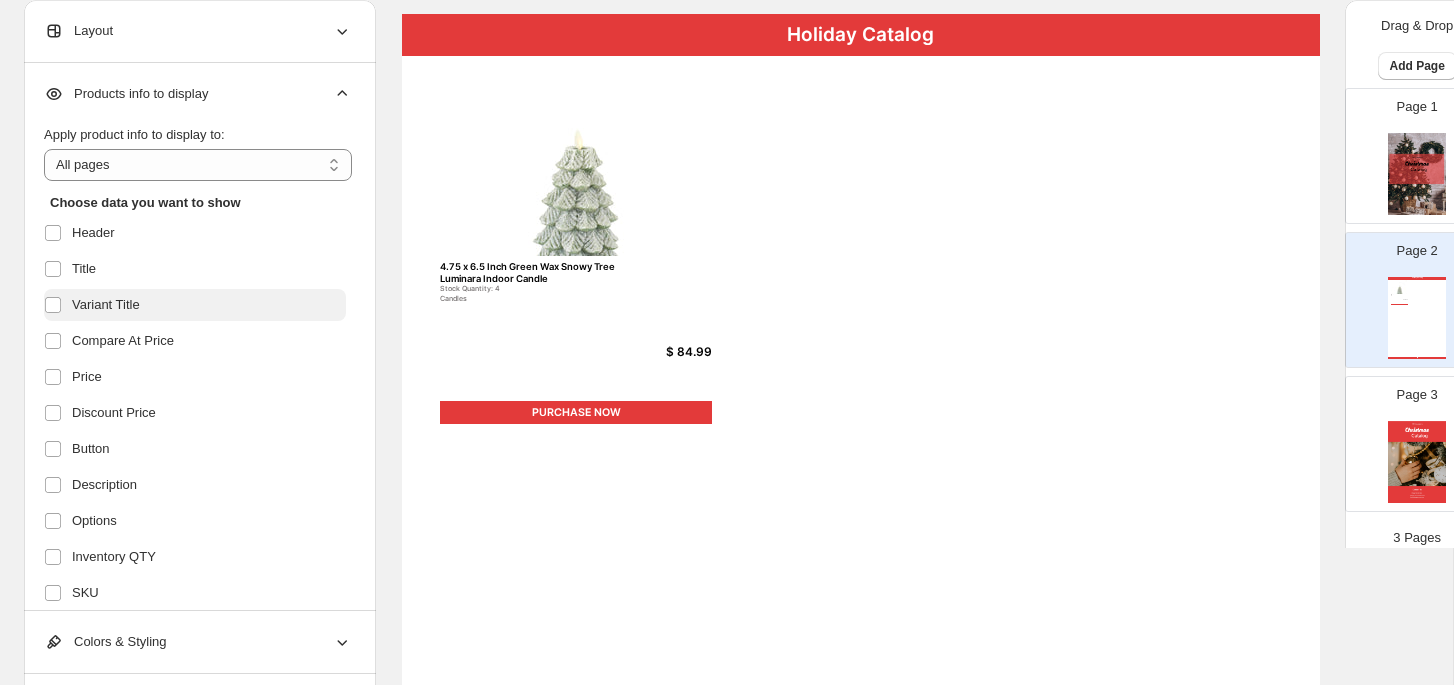 scroll, scrollTop: 0, scrollLeft: 0, axis: both 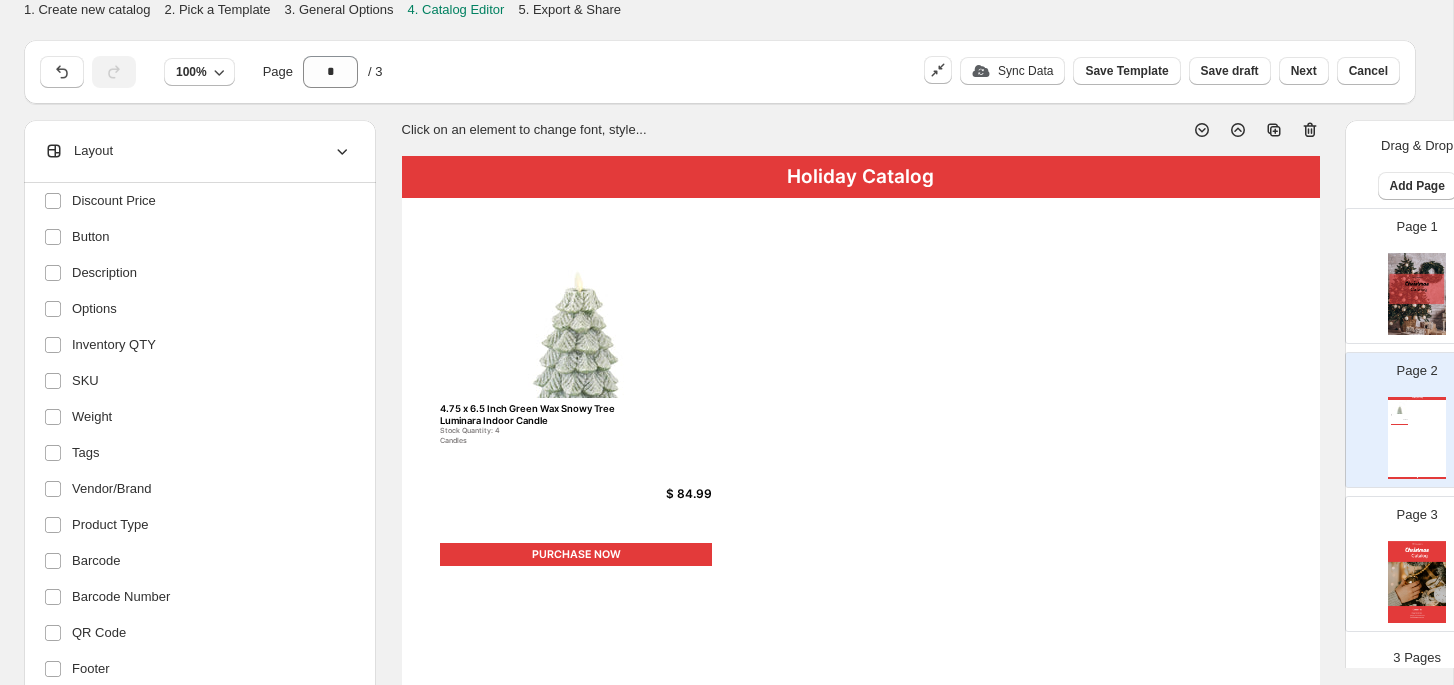click on "Holiday Catalog" at bounding box center (861, 177) 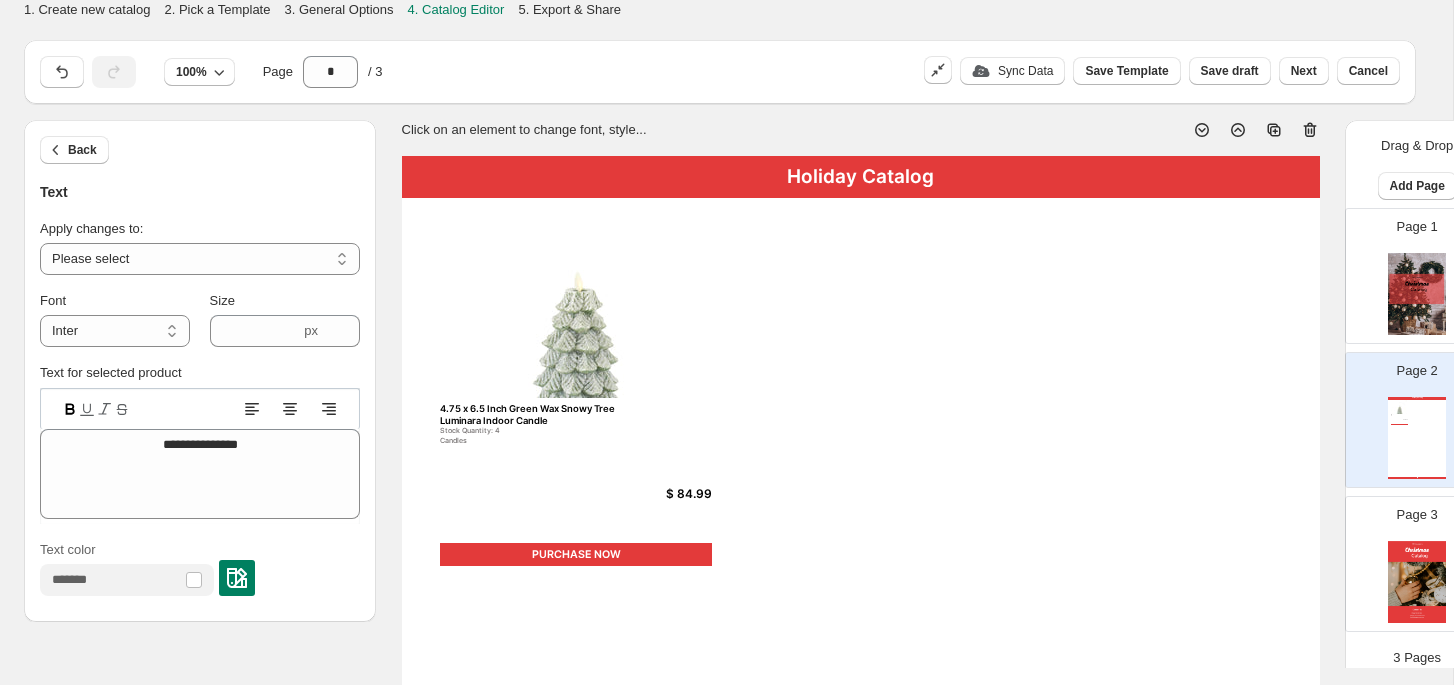 click on "Holiday Catalog" at bounding box center (861, 177) 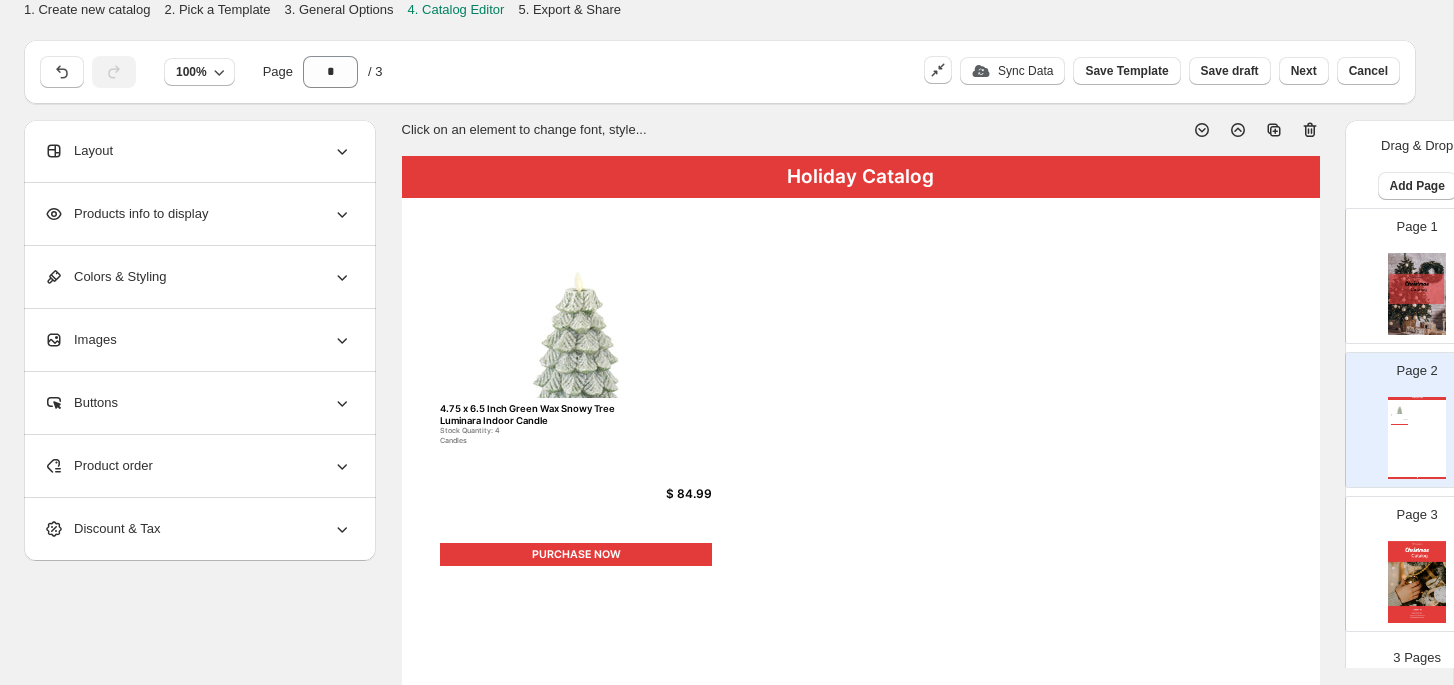 click on "Buttons" at bounding box center [198, 403] 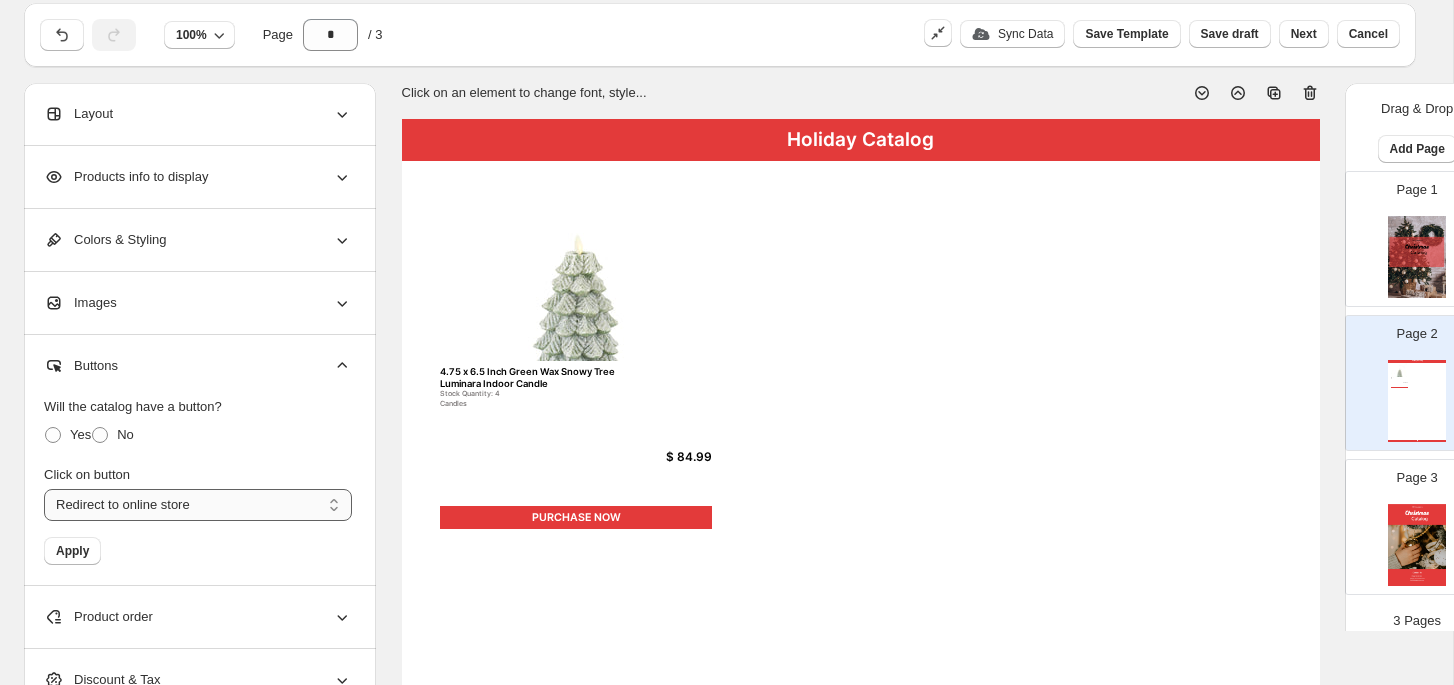 scroll, scrollTop: 0, scrollLeft: 0, axis: both 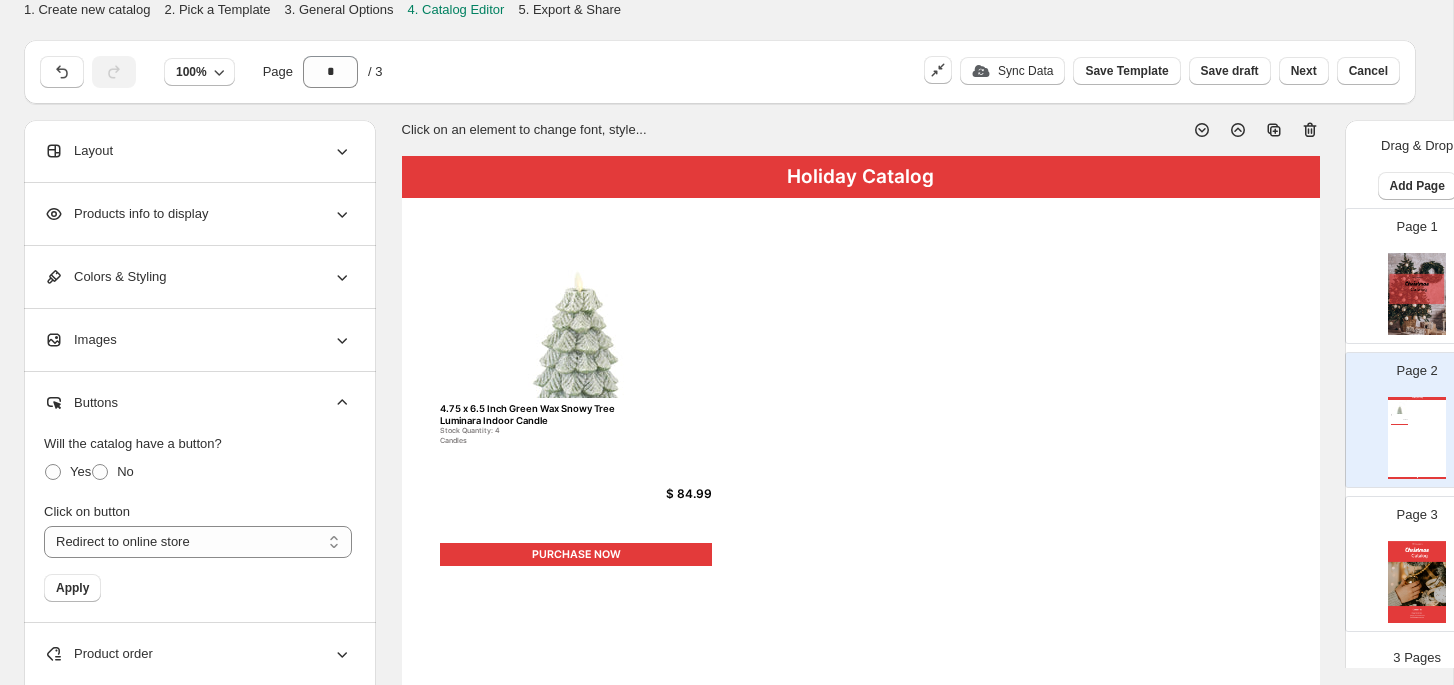 click on "Products info to display" at bounding box center (198, 214) 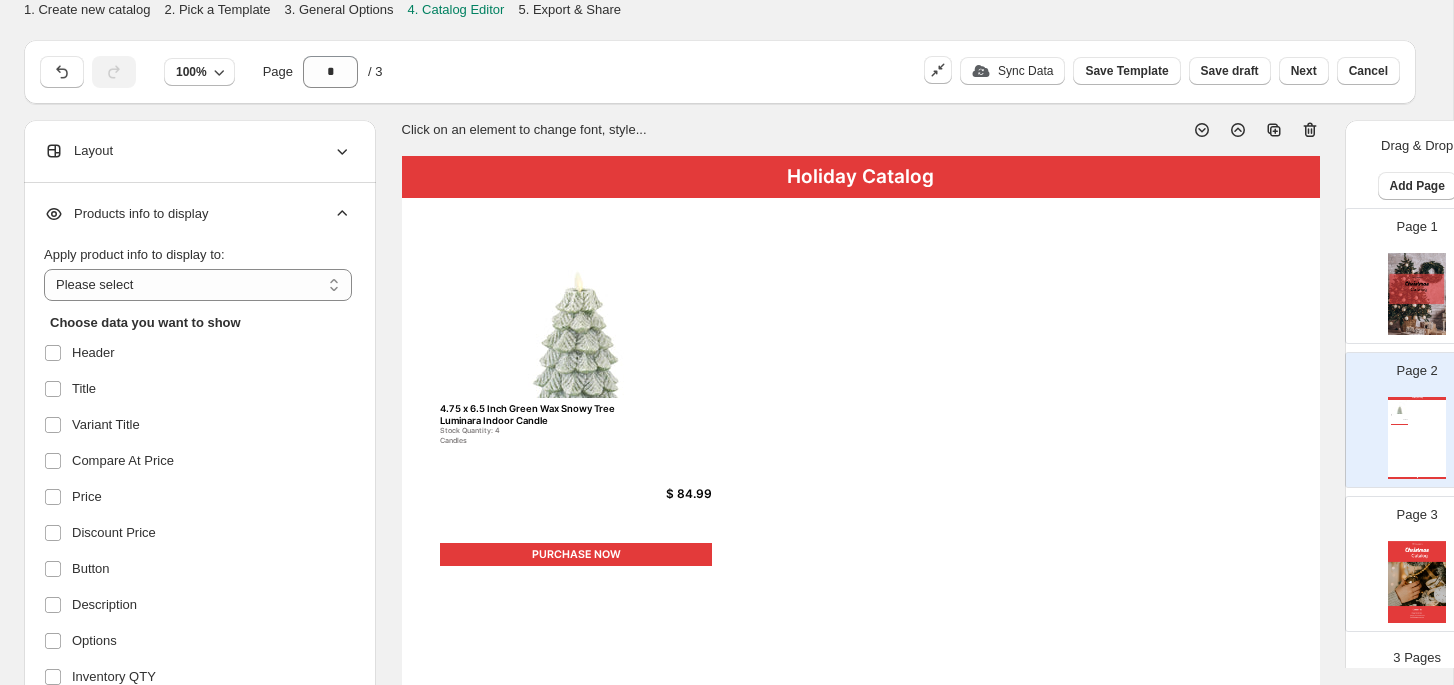 scroll, scrollTop: 0, scrollLeft: 35, axis: horizontal 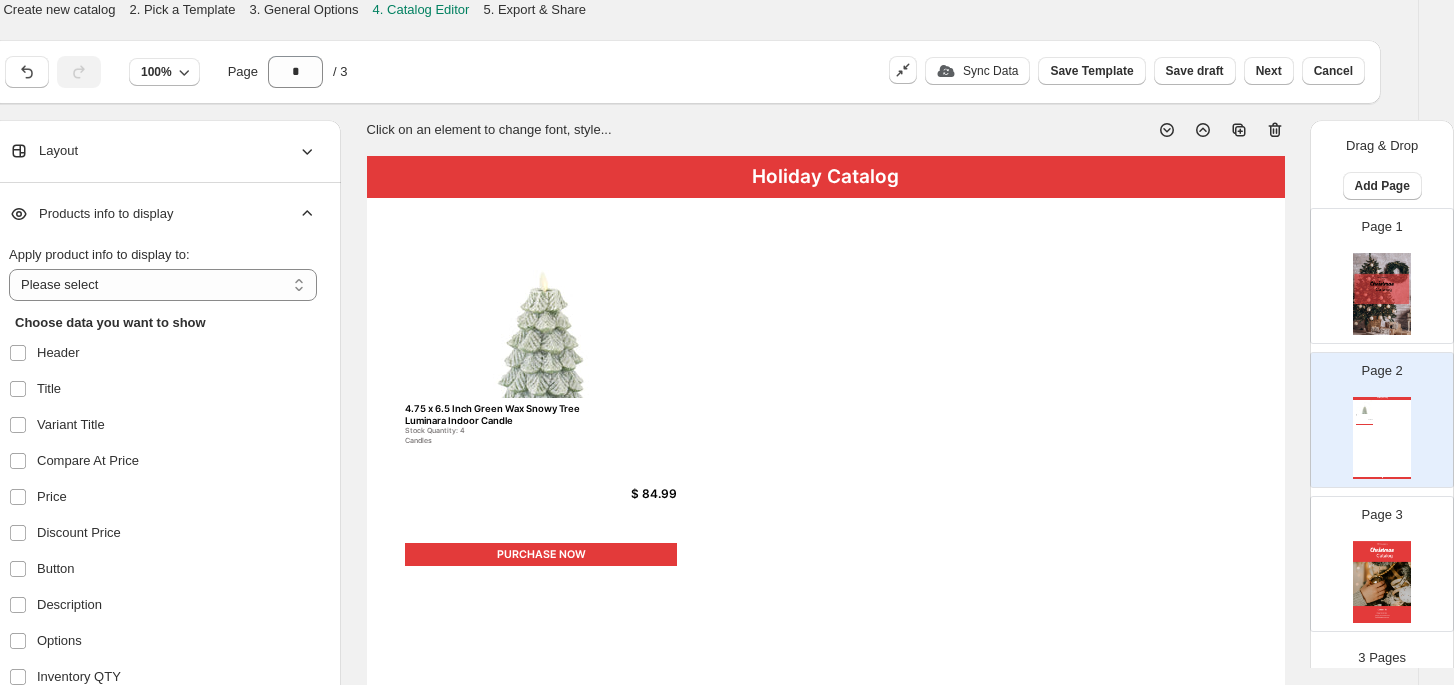 click on "Holiday Catalog 4.75 x 6.5 Inch Green Wax Snowy Tree Luminara Indoor Candle Stock Quantity:  4 Candles $ 84.99  PURCHASE NOW Holiday Catalog | Page undefined" at bounding box center [1382, 438] 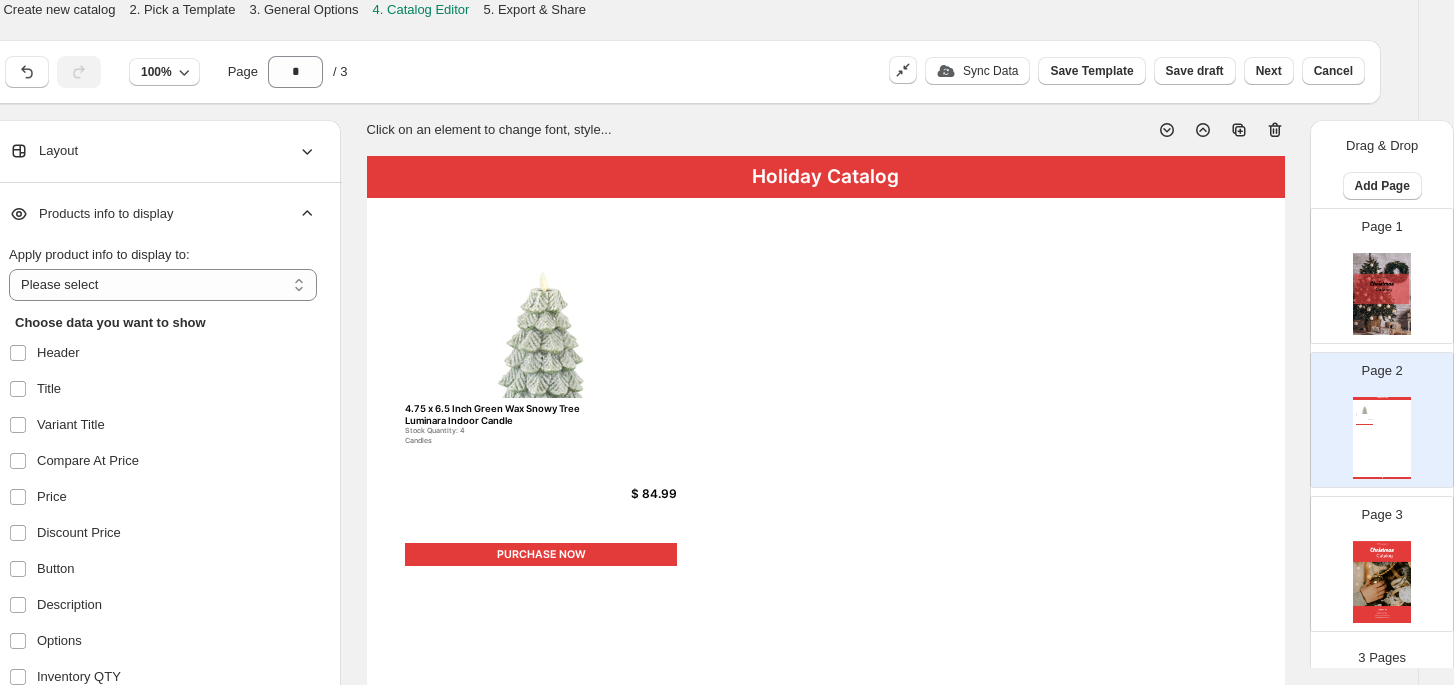 scroll, scrollTop: 16, scrollLeft: 0, axis: vertical 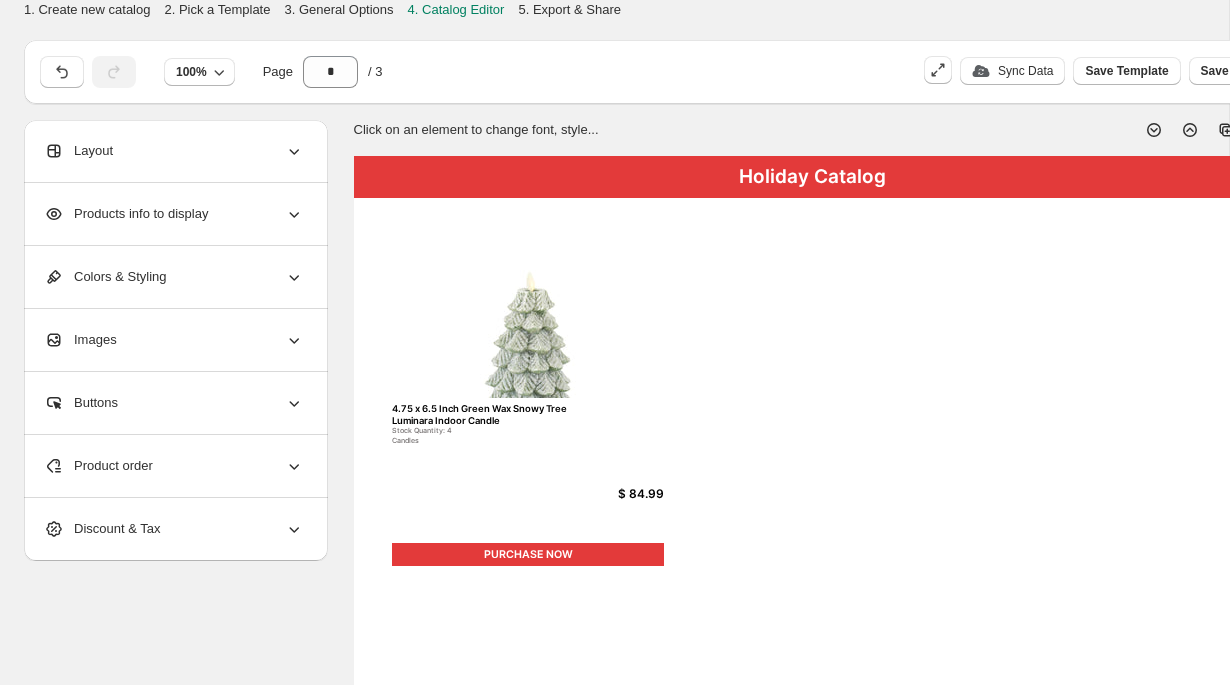 click on "Layout" at bounding box center [174, 151] 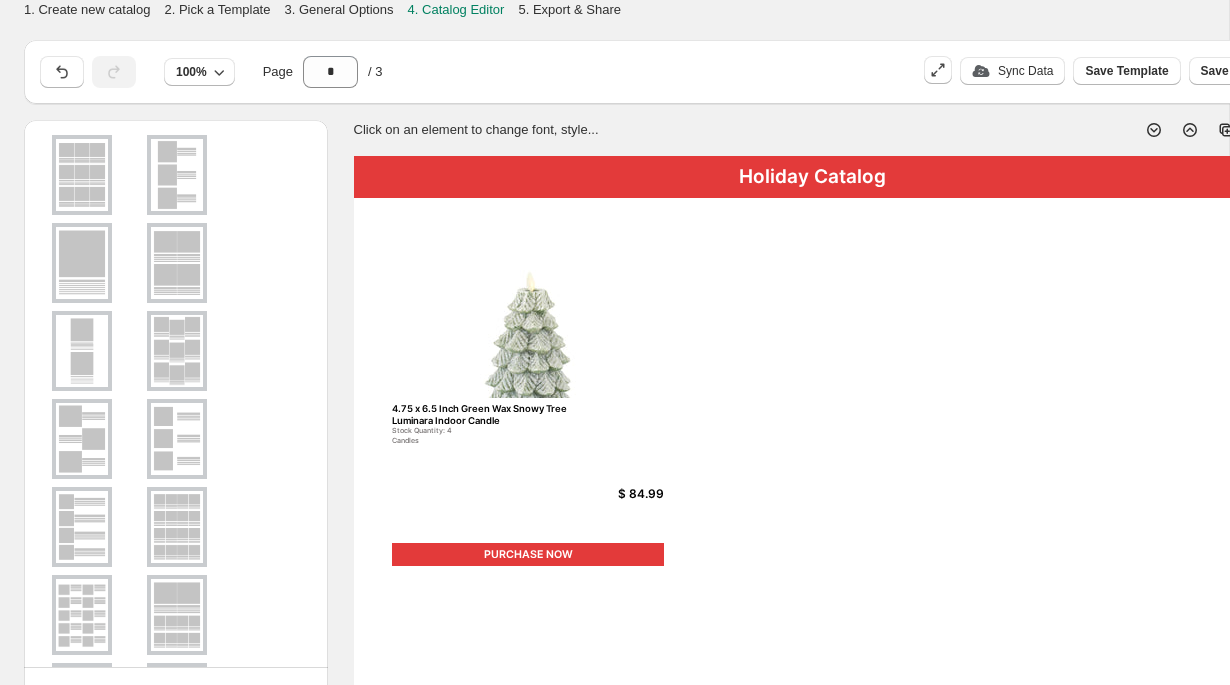 scroll, scrollTop: 124, scrollLeft: 0, axis: vertical 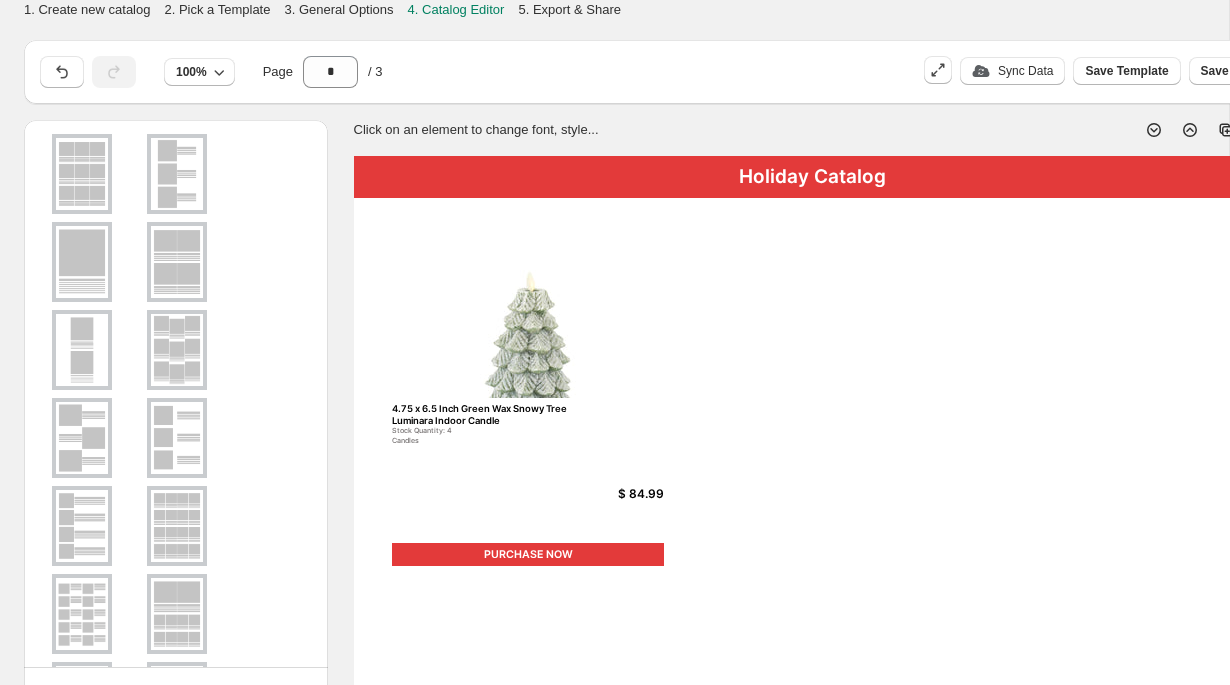 click at bounding box center (177, 174) 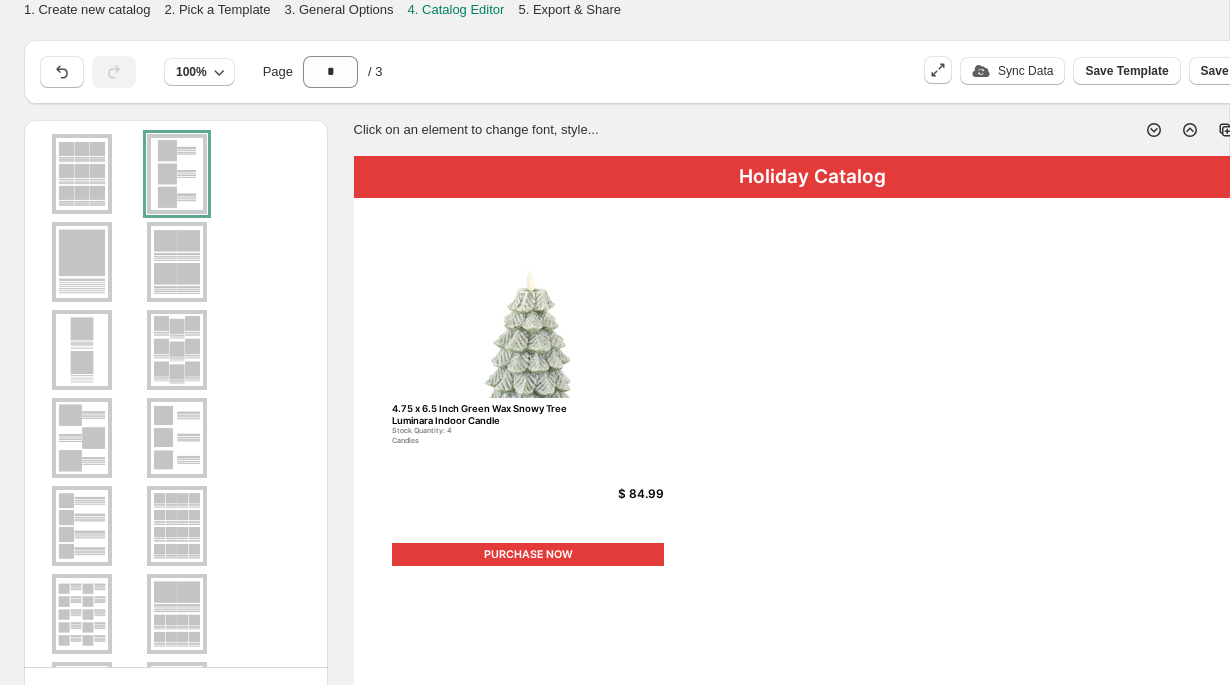 scroll, scrollTop: 283, scrollLeft: 0, axis: vertical 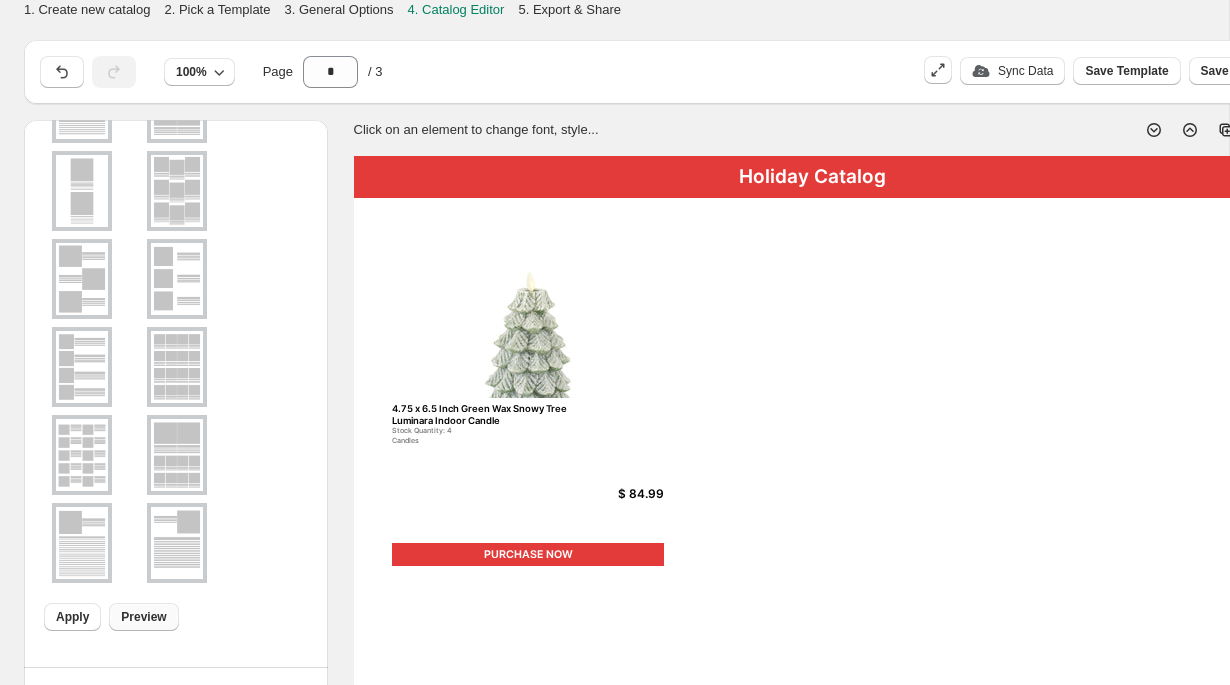 click on "Preview" at bounding box center (143, 617) 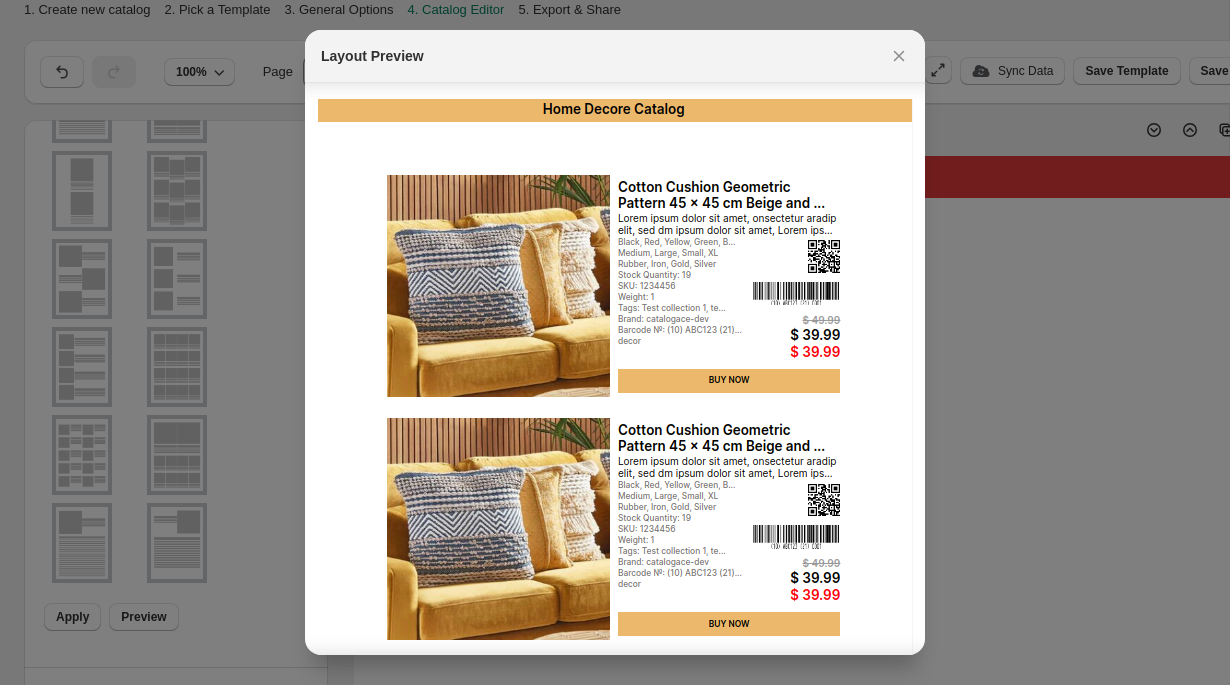 scroll, scrollTop: 303, scrollLeft: 0, axis: vertical 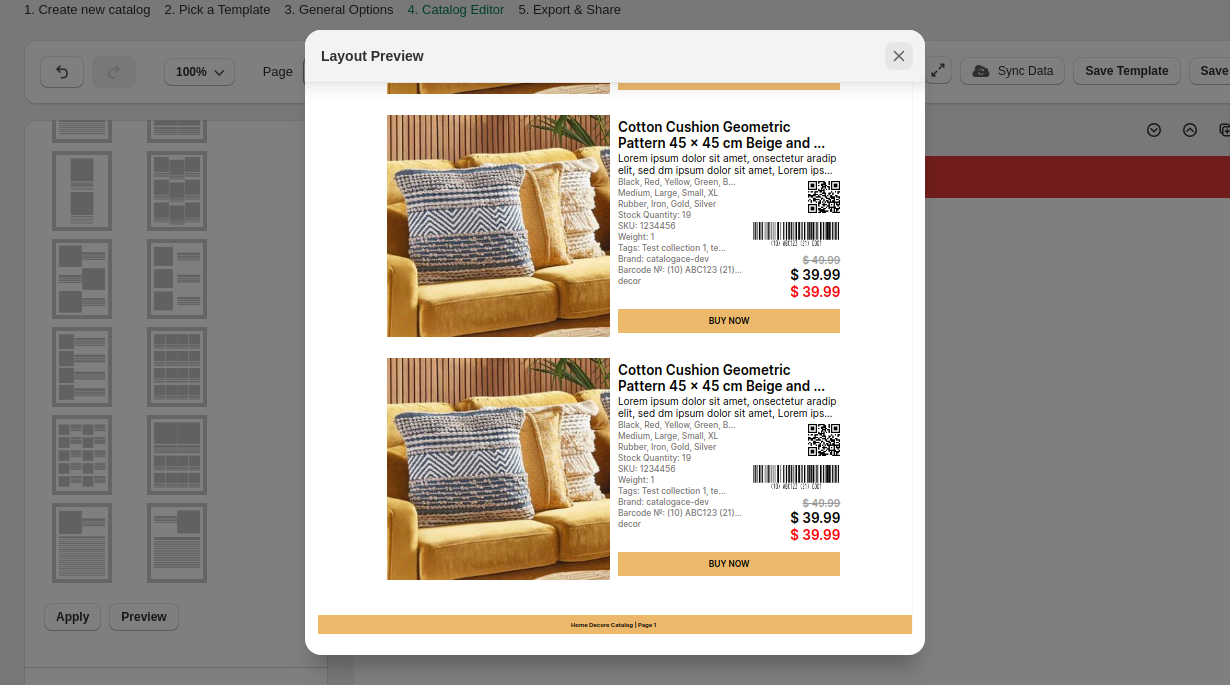 click 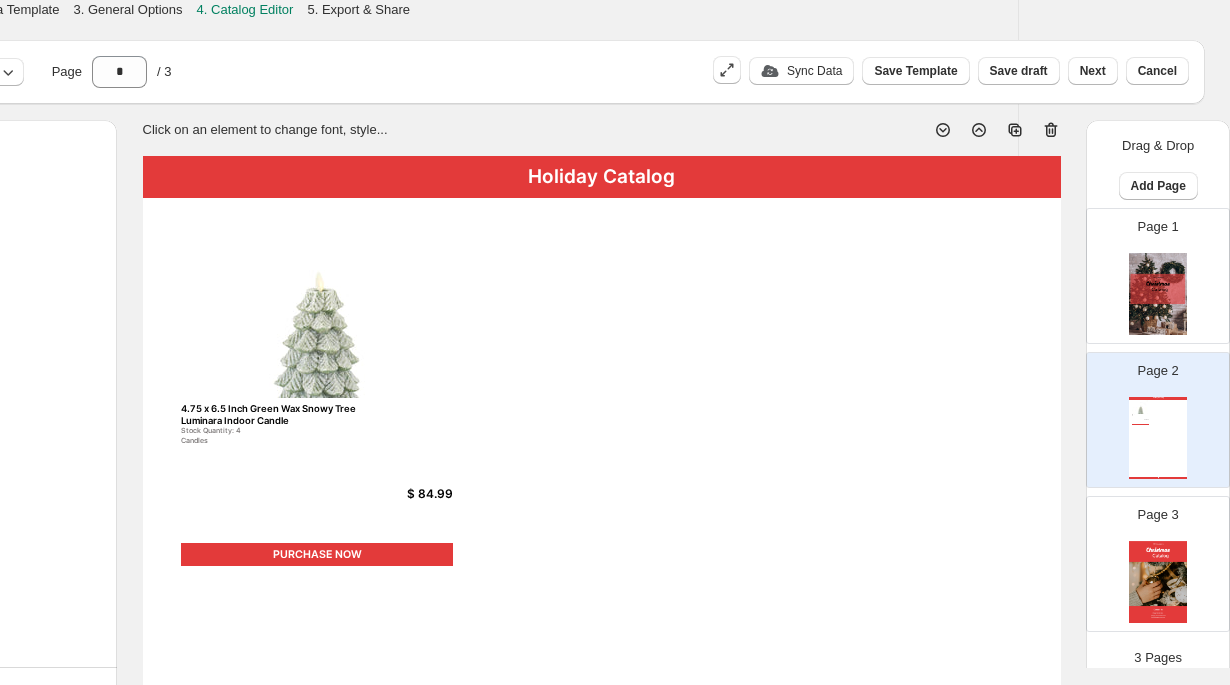 scroll, scrollTop: 0, scrollLeft: 0, axis: both 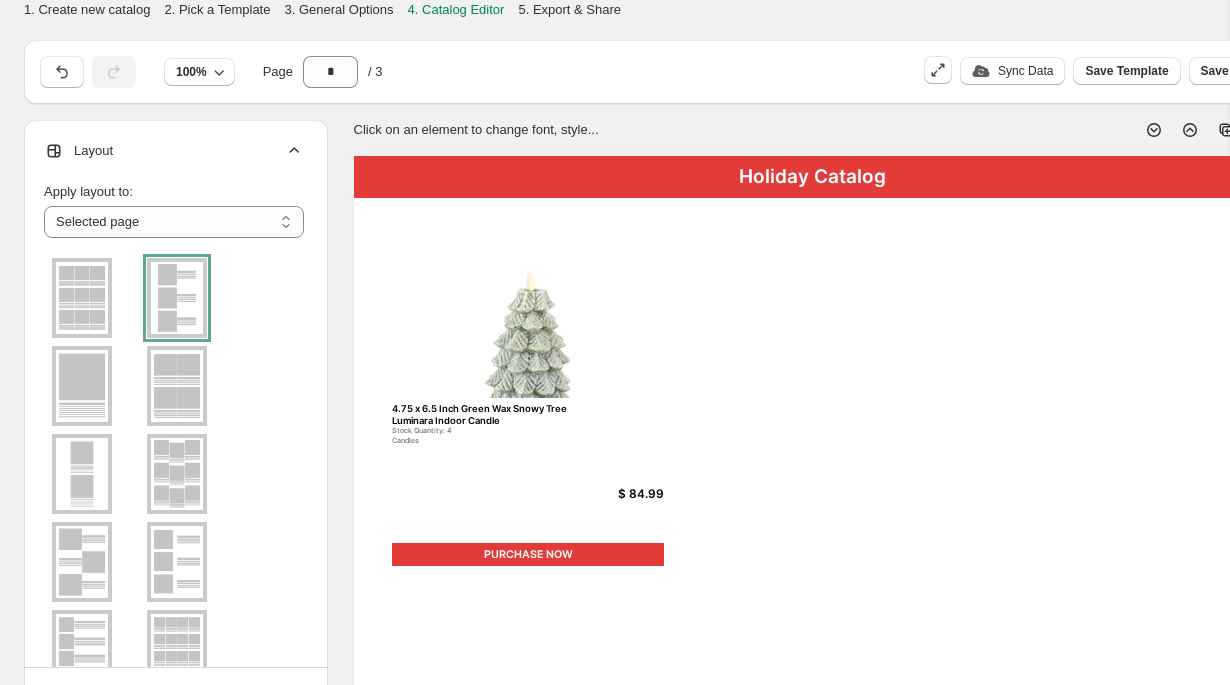 click at bounding box center [177, 298] 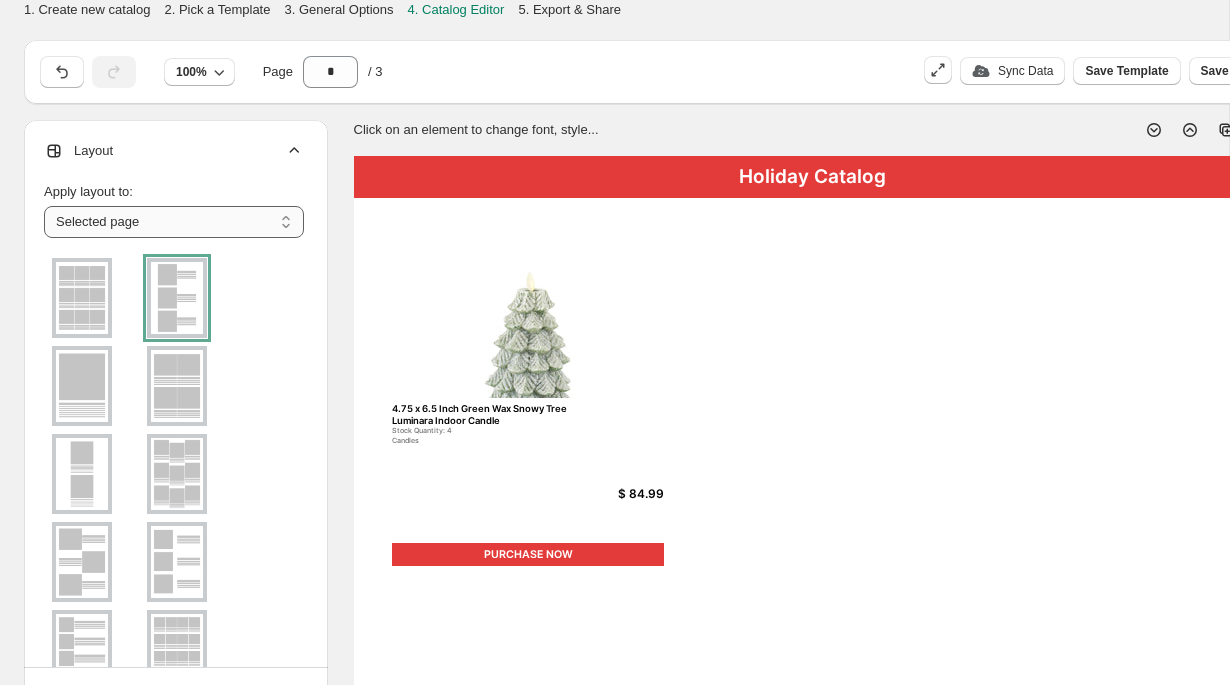 click on "**********" at bounding box center (174, 222) 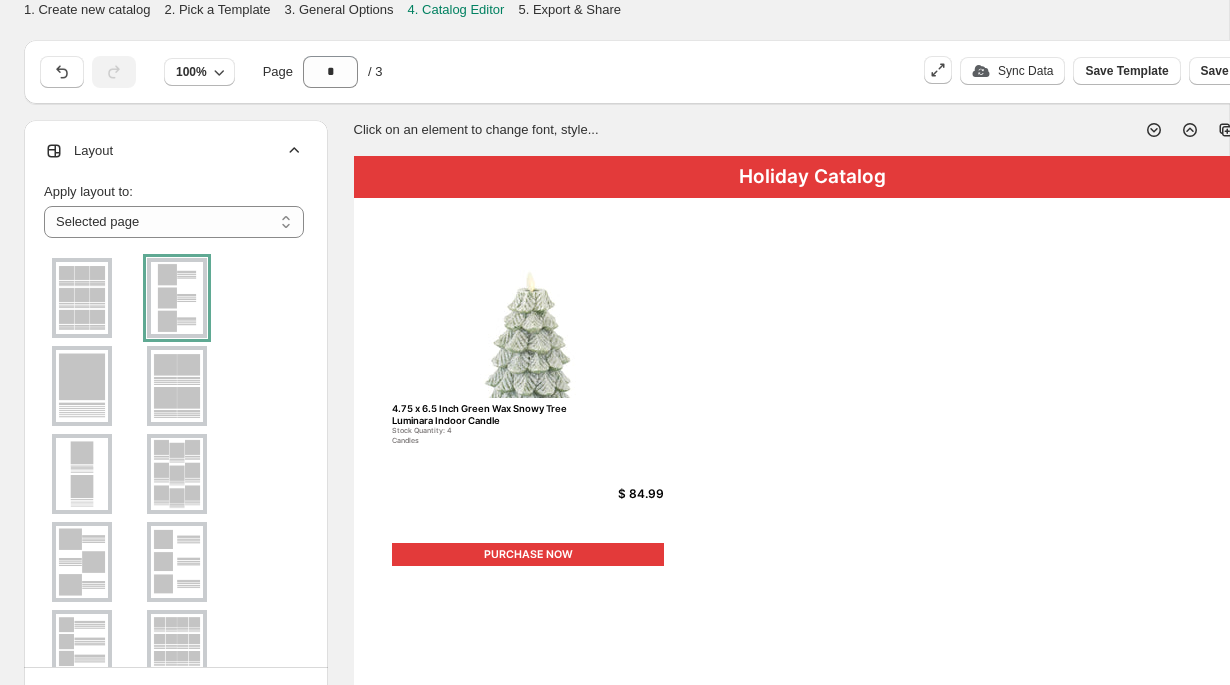 click at bounding box center [177, 298] 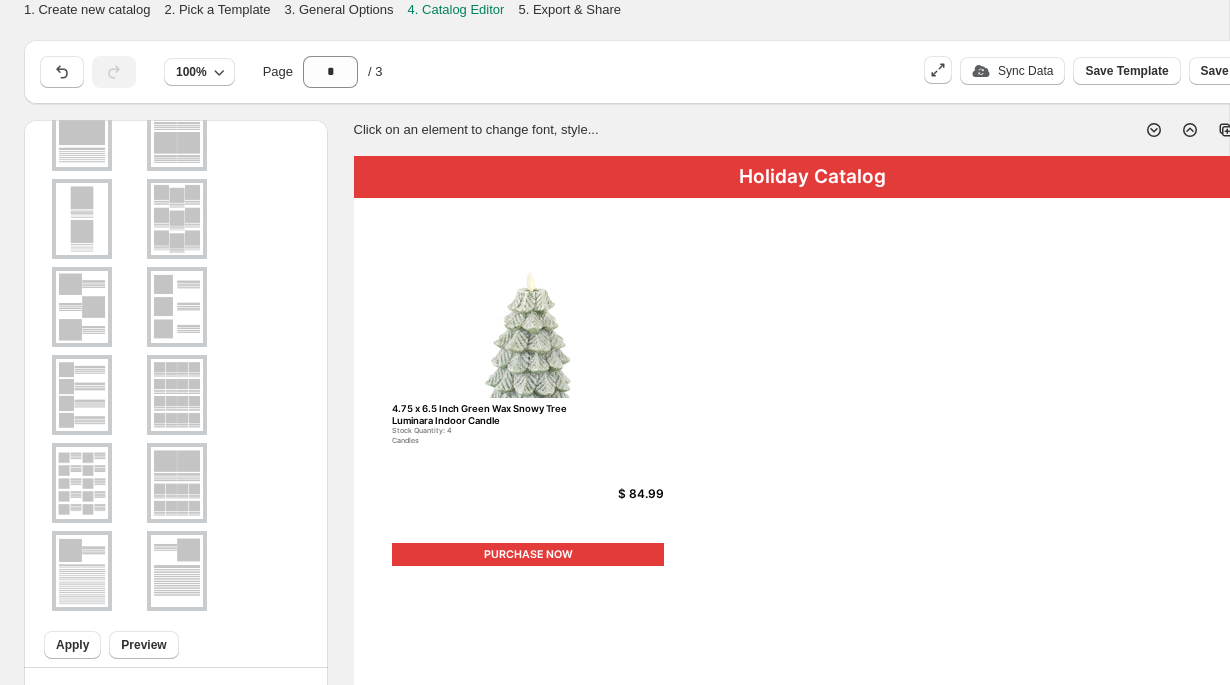 scroll, scrollTop: 283, scrollLeft: 0, axis: vertical 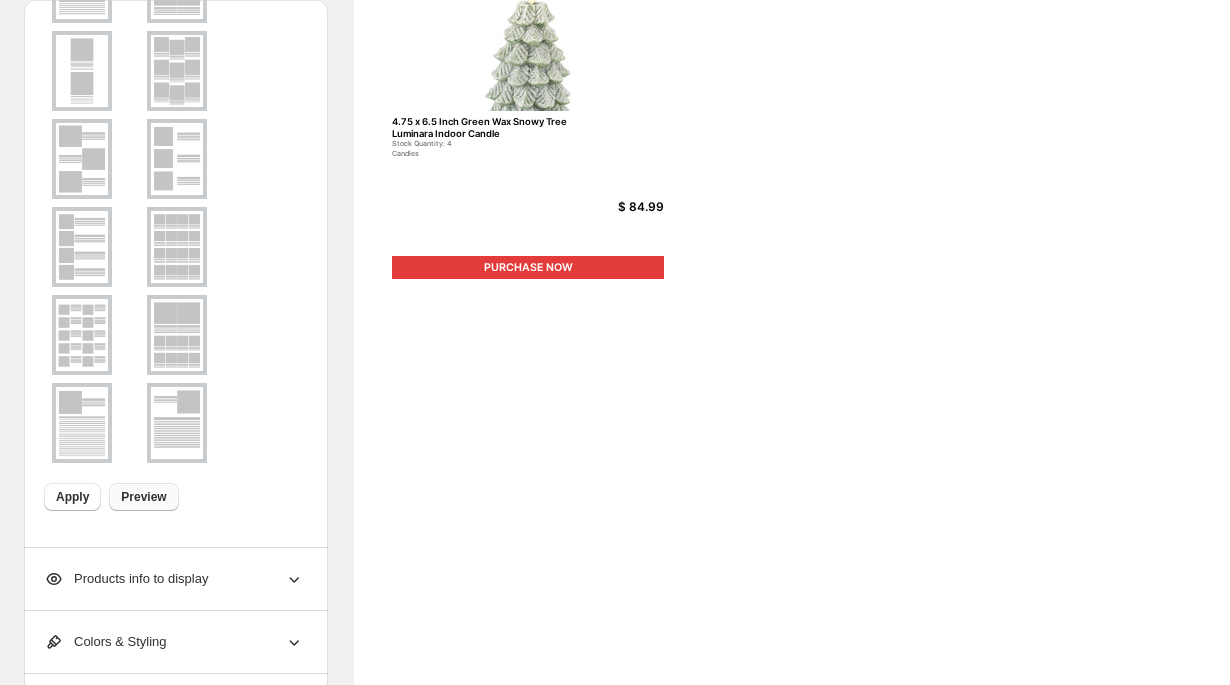 click on "Preview" at bounding box center [143, 497] 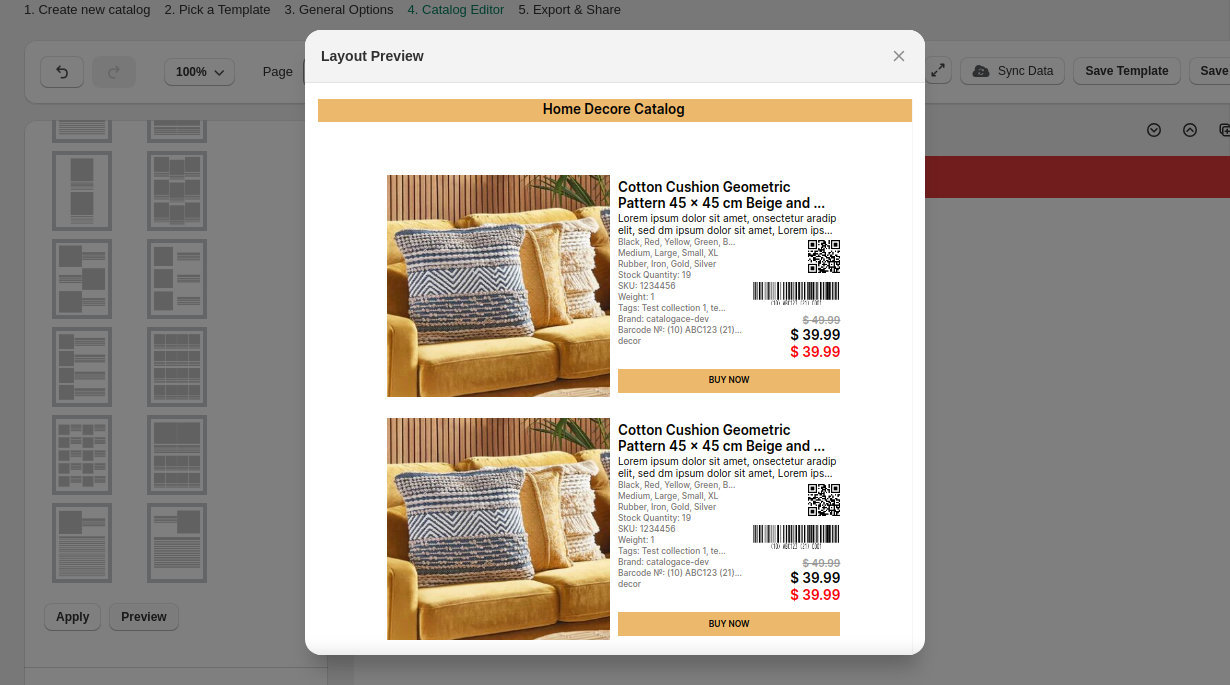 scroll, scrollTop: 0, scrollLeft: 0, axis: both 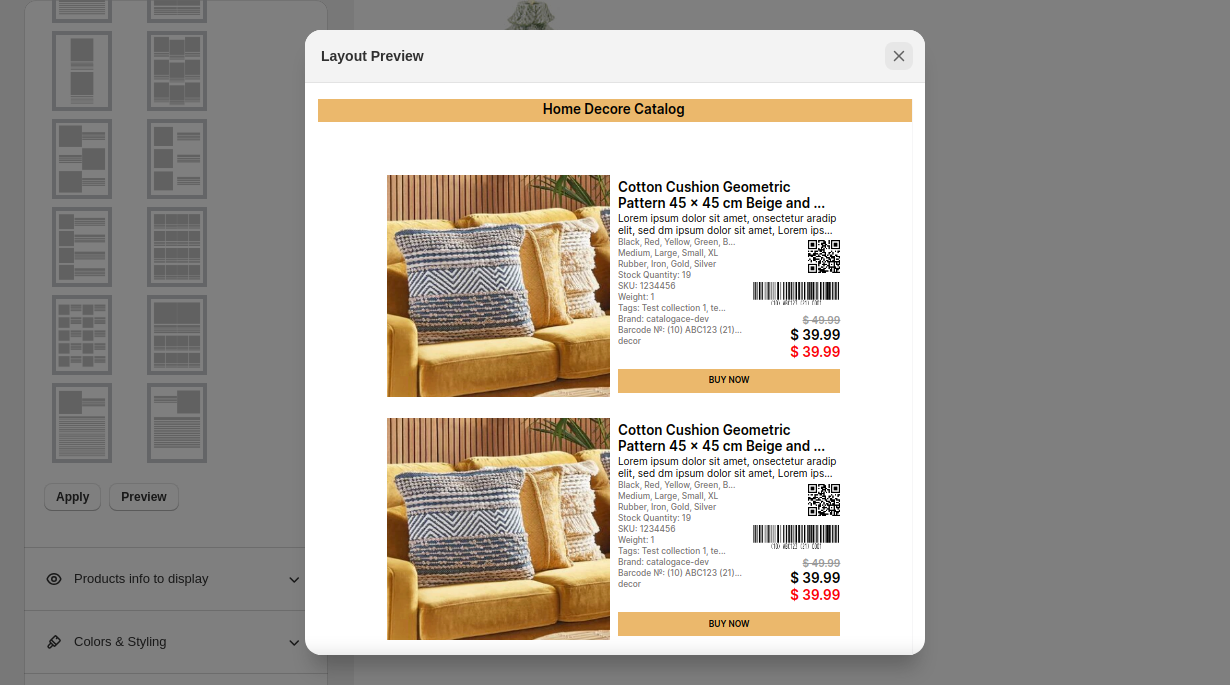 click 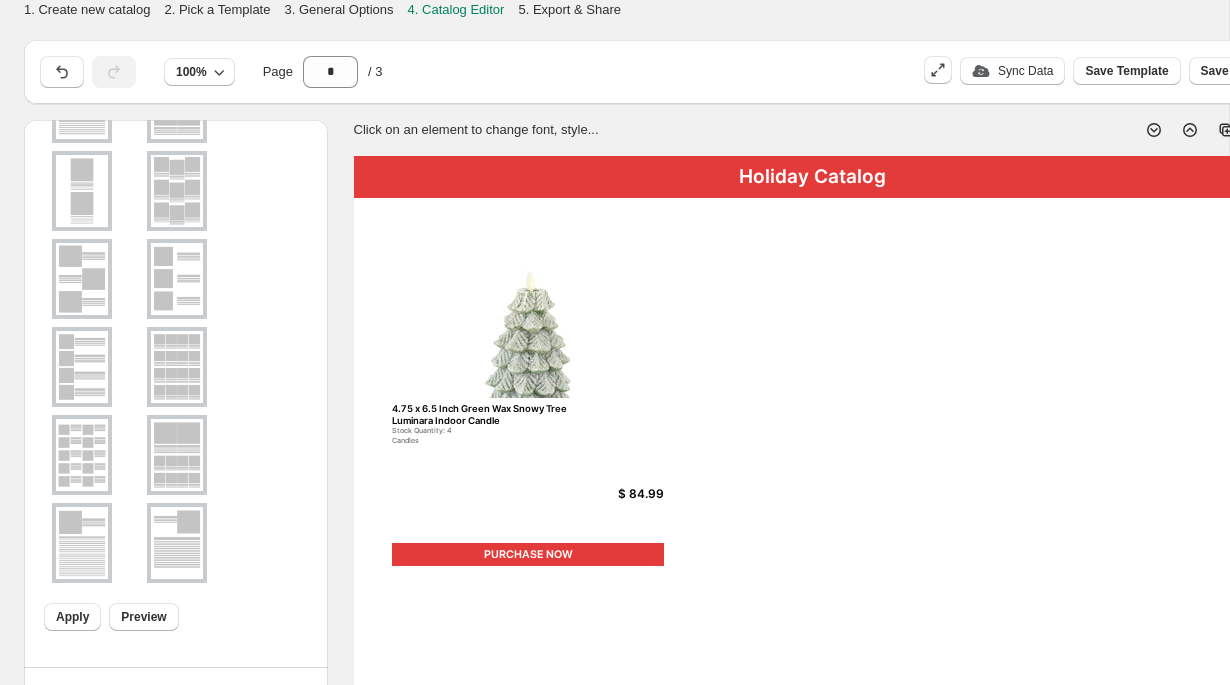 scroll, scrollTop: 287, scrollLeft: 0, axis: vertical 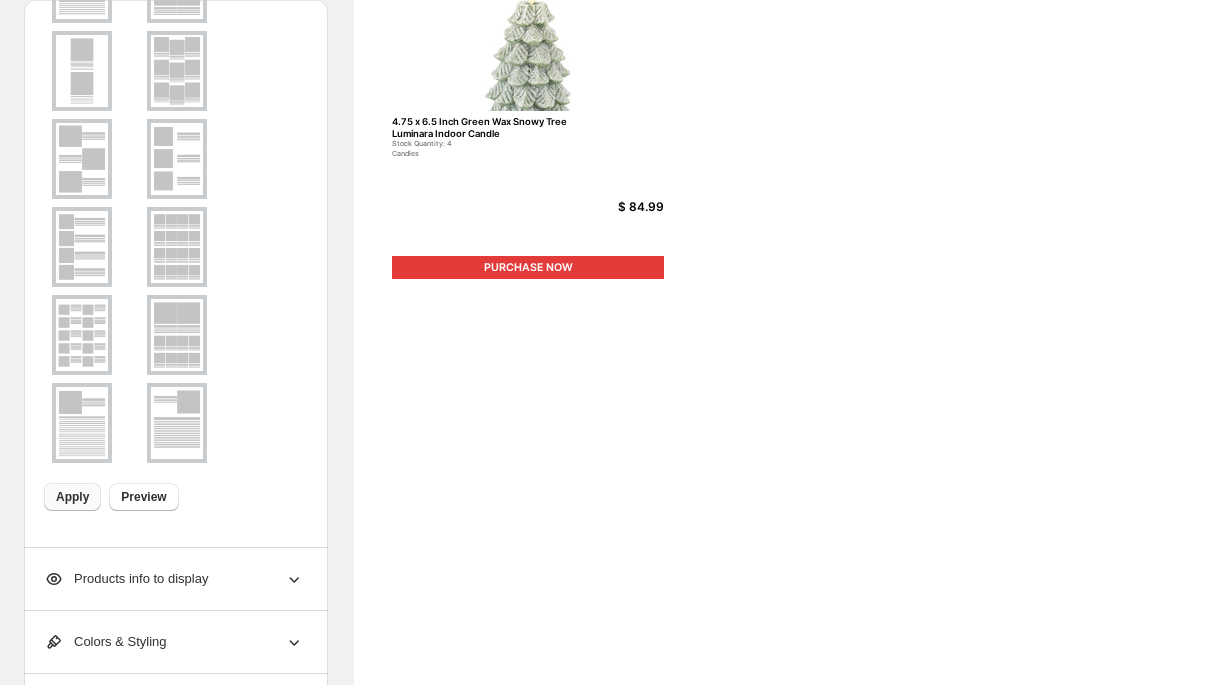 click on "Apply" at bounding box center (72, 497) 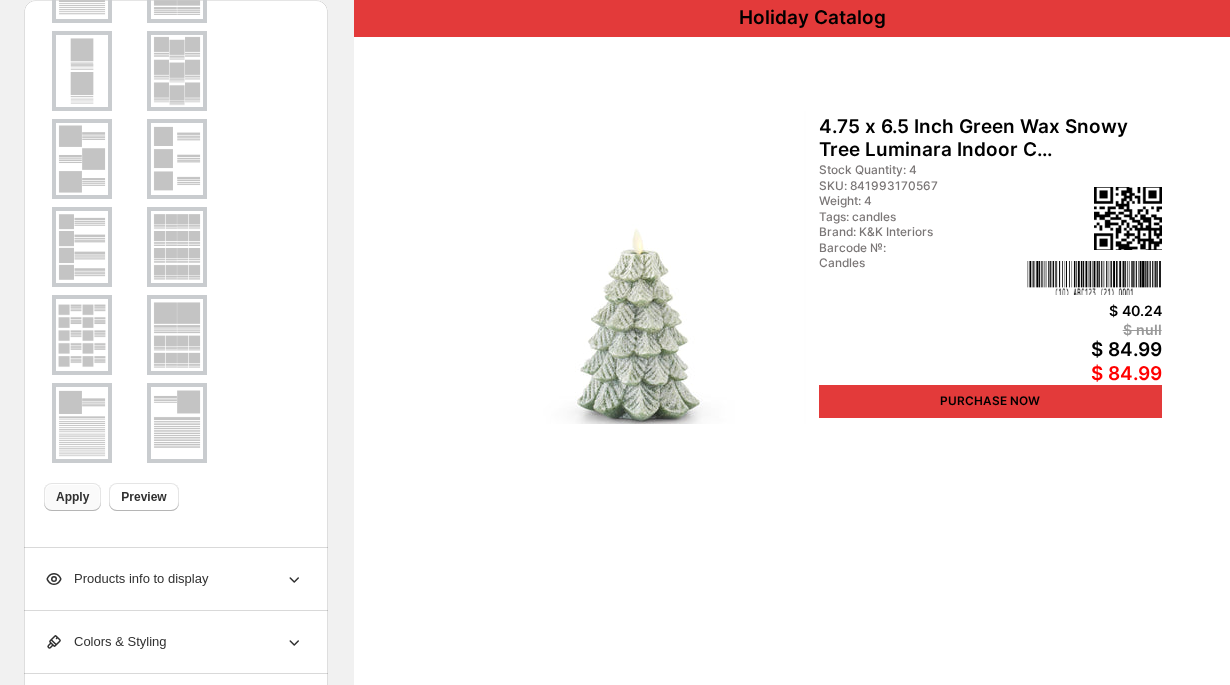 scroll, scrollTop: 158, scrollLeft: 0, axis: vertical 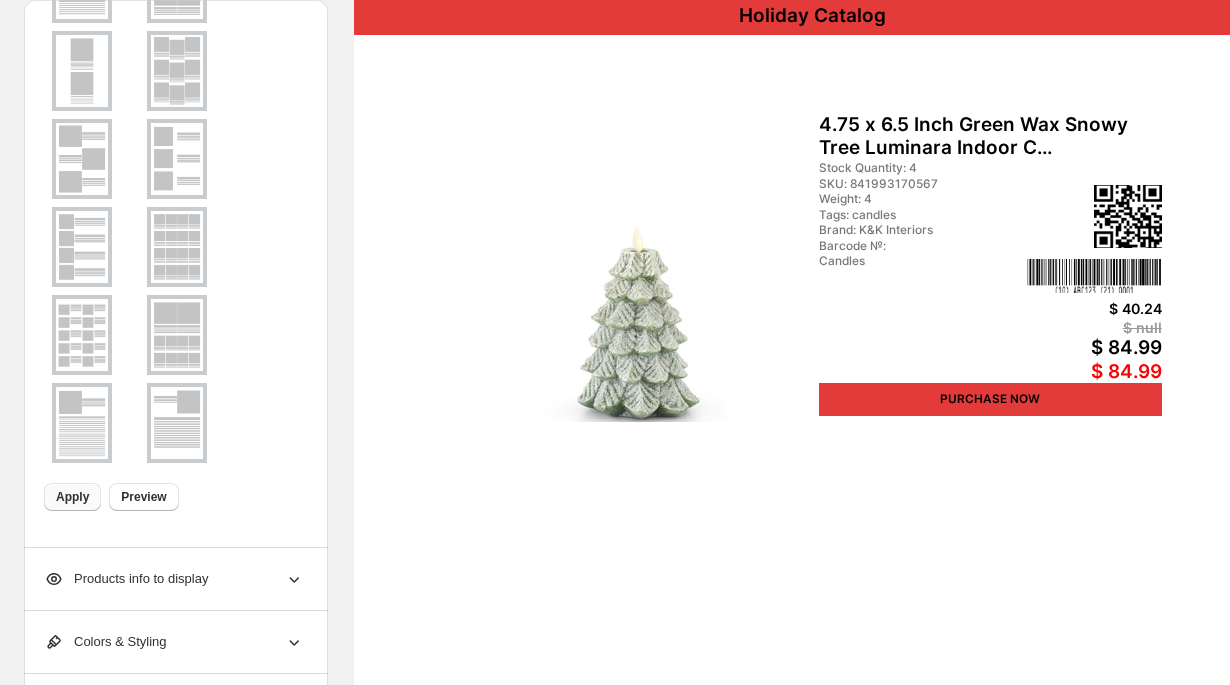 click on "Holiday Catalog 4.75 x 6.5 Inch Green Wax Snowy Tree Luminara Indoor C... Stock Quantity:  4 SKU:  841993170567 Weight:  4 Tags:  candles Brand:  K&K Interiors Barcode №:   Candles $ 40.24 $ null $ 84.99 $ 84.99  PURCHASE NOW Holiday Catalog | Page 1" at bounding box center (813, 592) 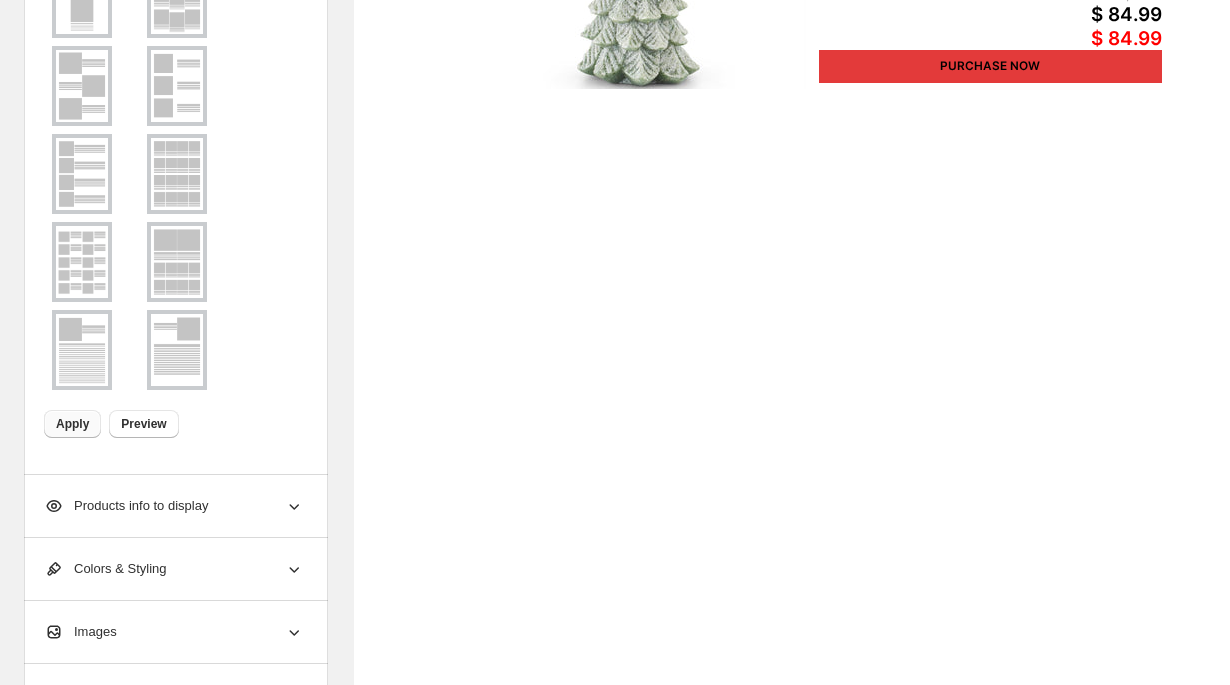 scroll, scrollTop: 502, scrollLeft: 0, axis: vertical 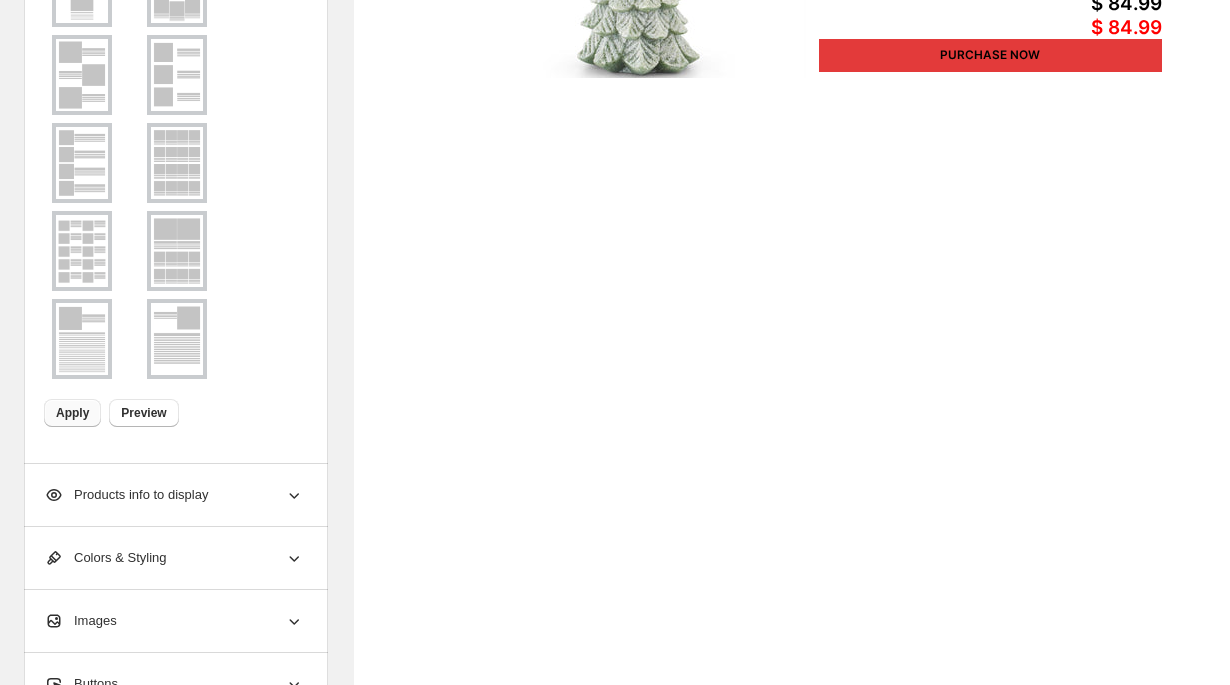click on "Products info to display" at bounding box center (174, 495) 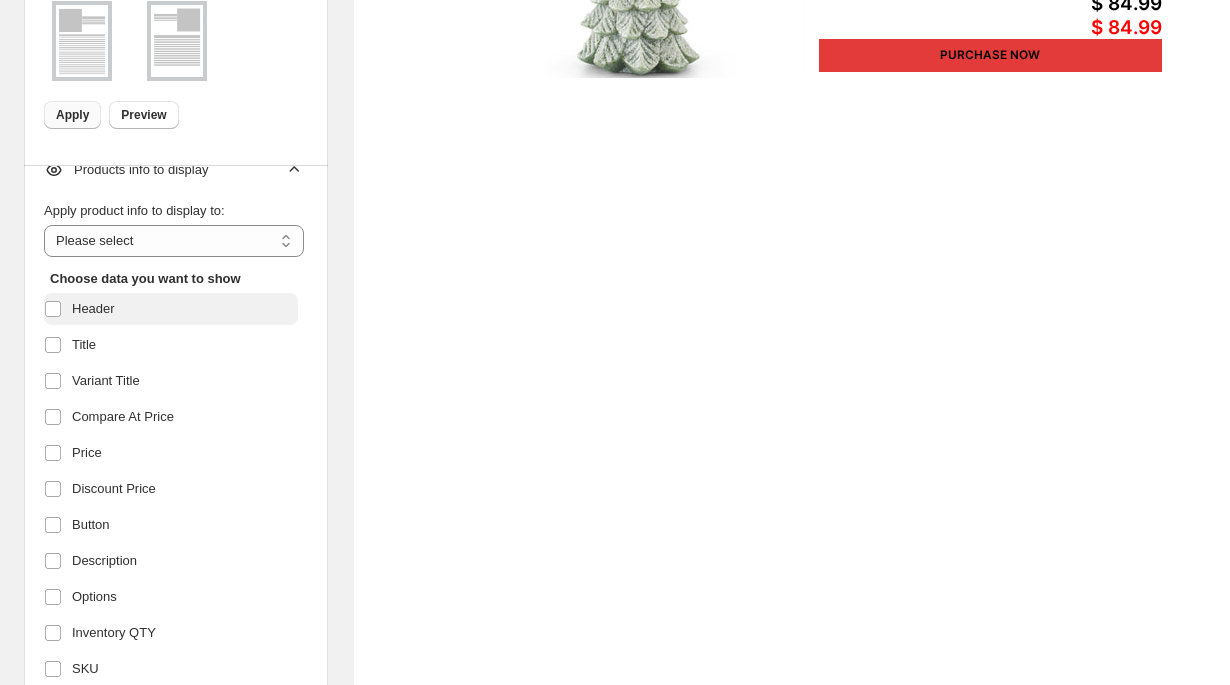 scroll, scrollTop: 8, scrollLeft: 0, axis: vertical 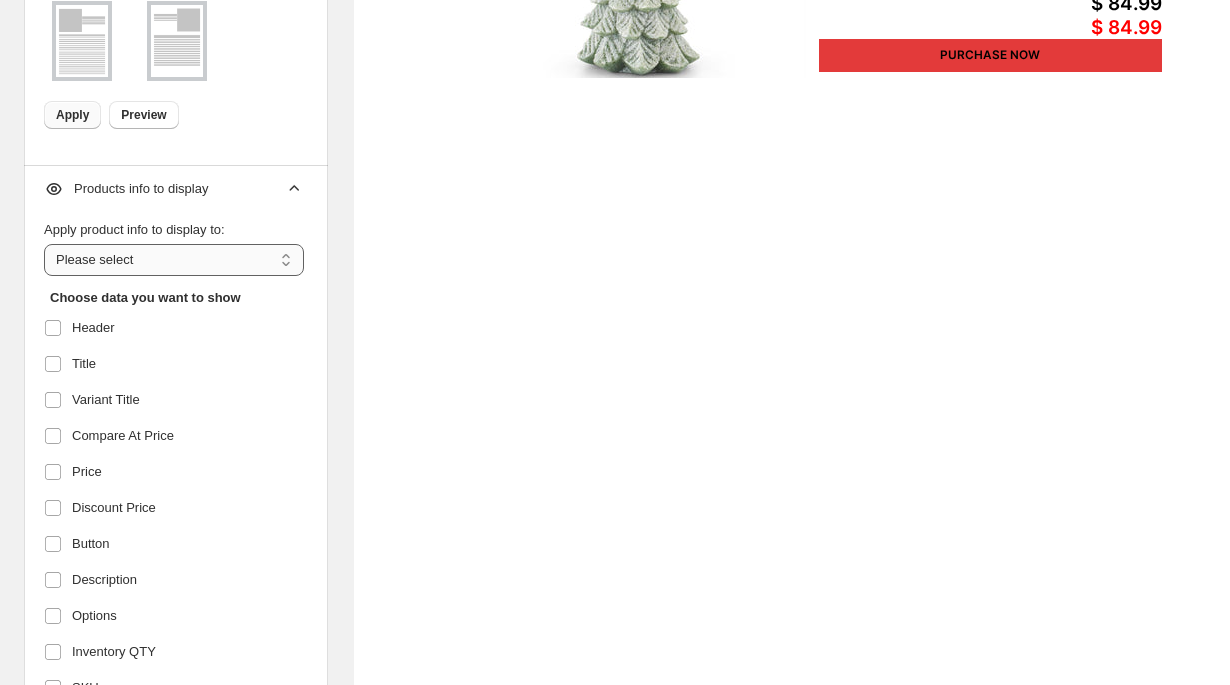 click on "**********" at bounding box center [174, 260] 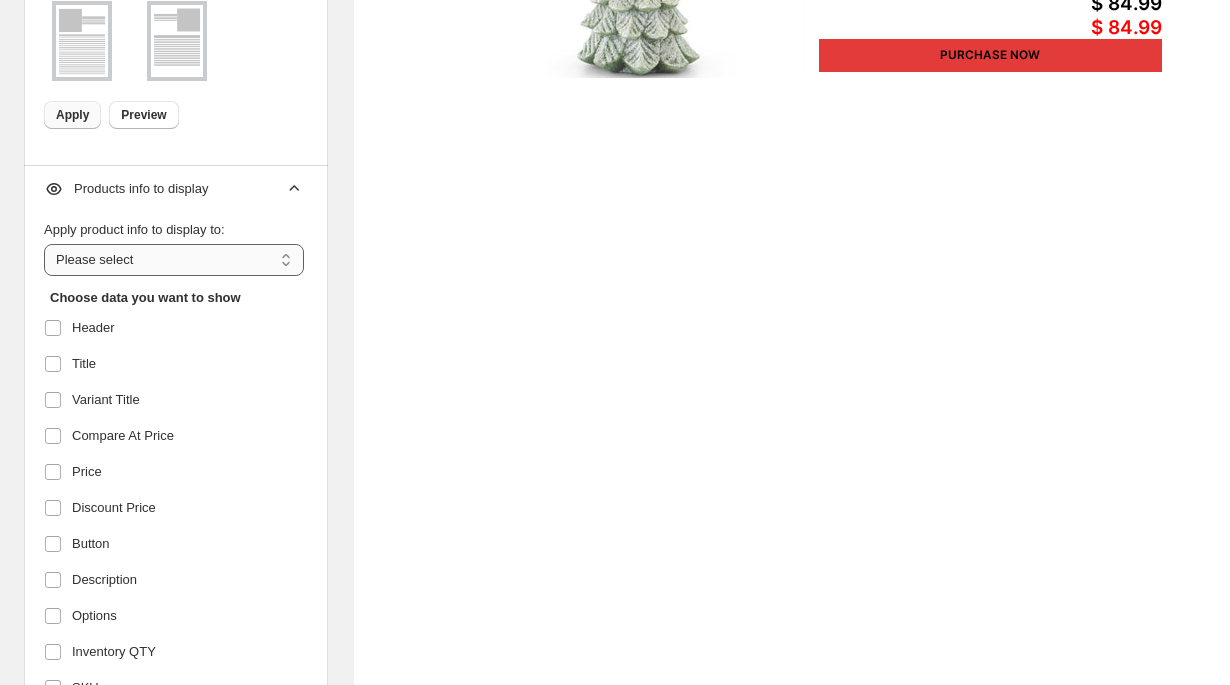 select on "*********" 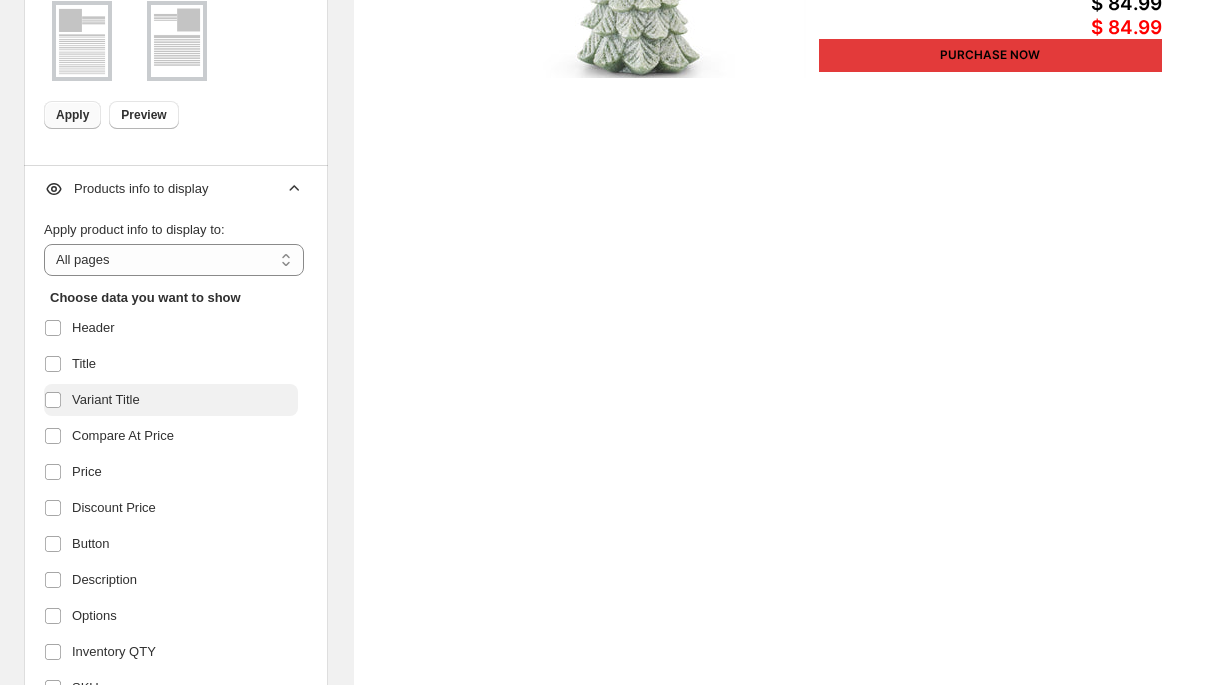 scroll, scrollTop: 0, scrollLeft: 0, axis: both 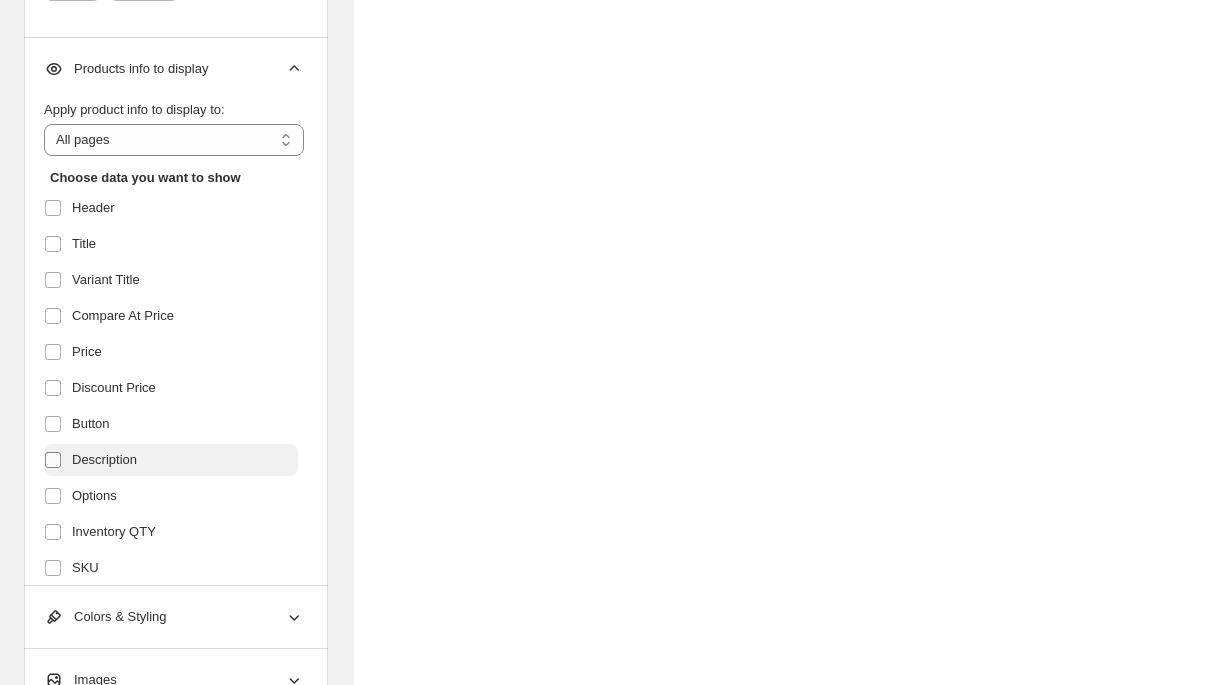 click at bounding box center [53, 460] 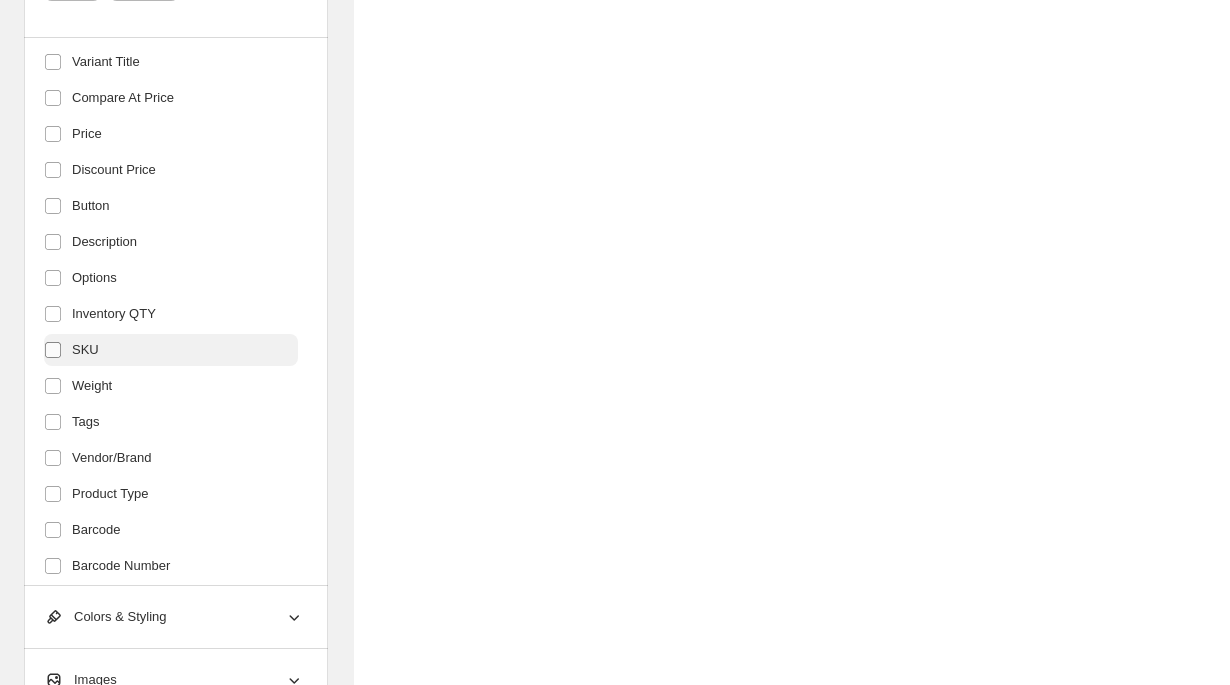 scroll, scrollTop: 222, scrollLeft: 0, axis: vertical 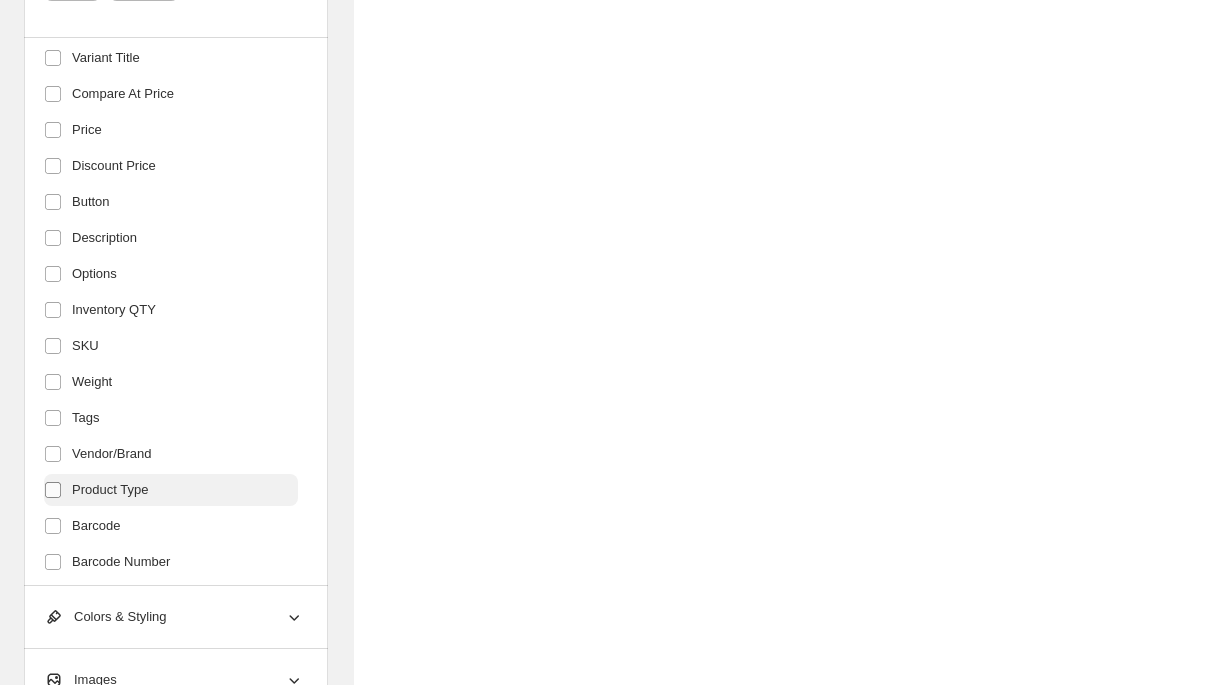 click at bounding box center [53, 490] 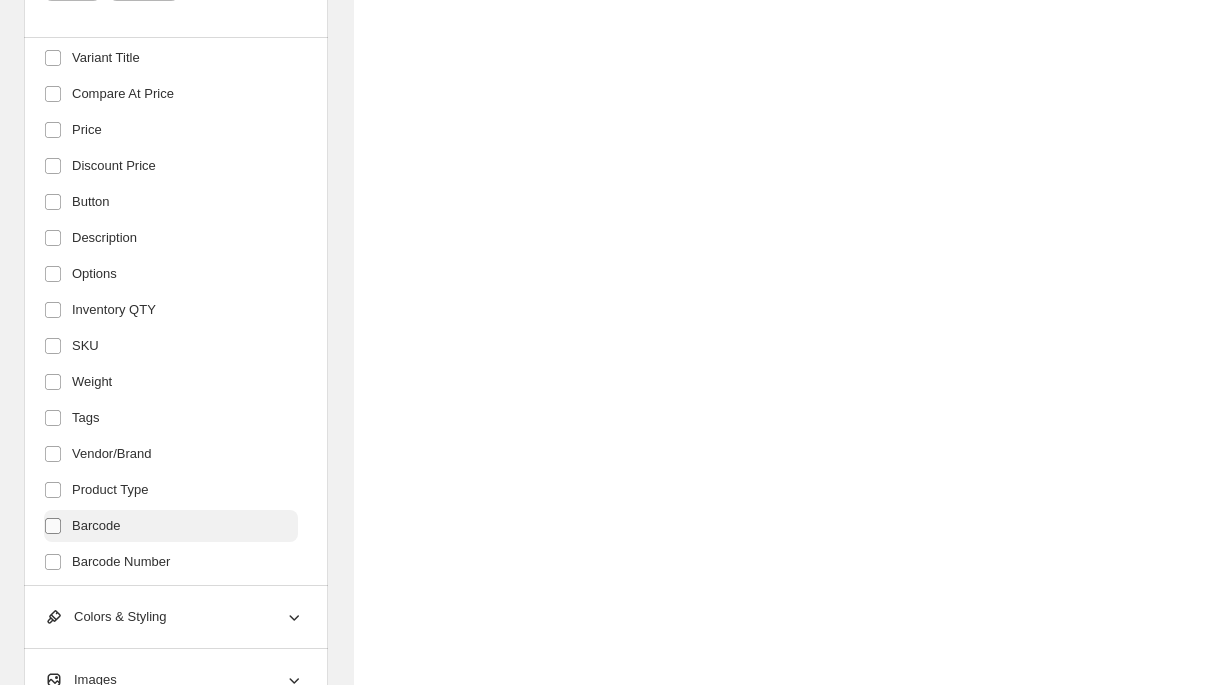 click at bounding box center [53, 526] 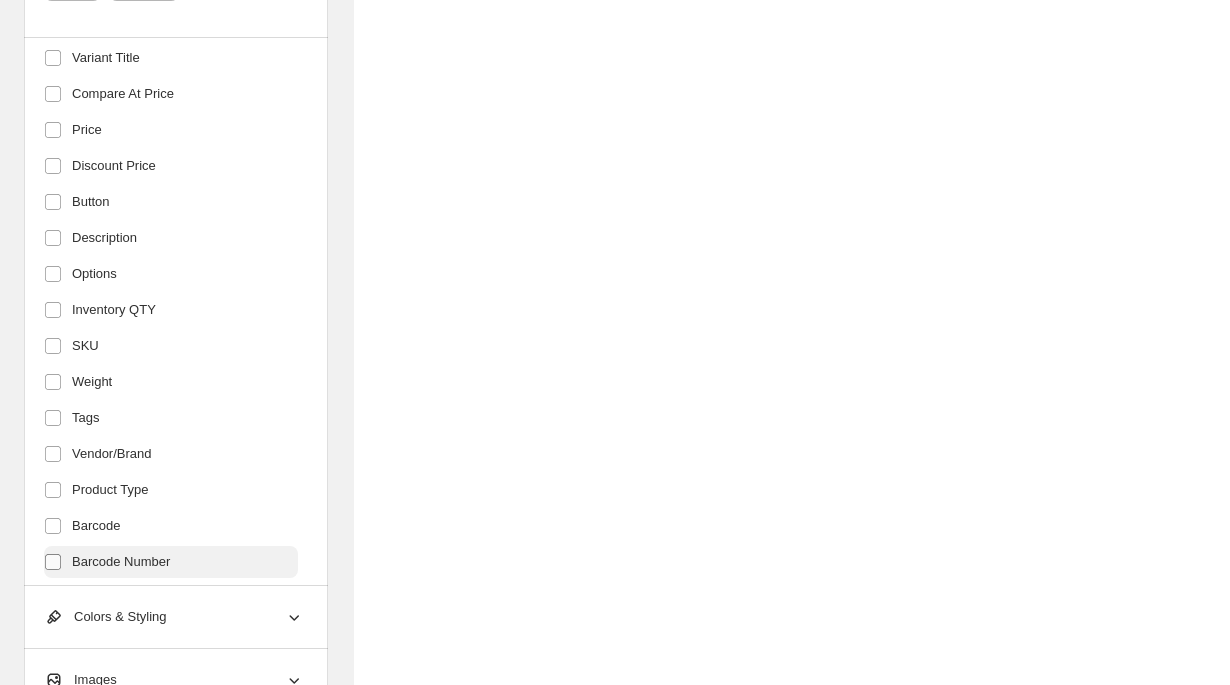 click at bounding box center (53, 562) 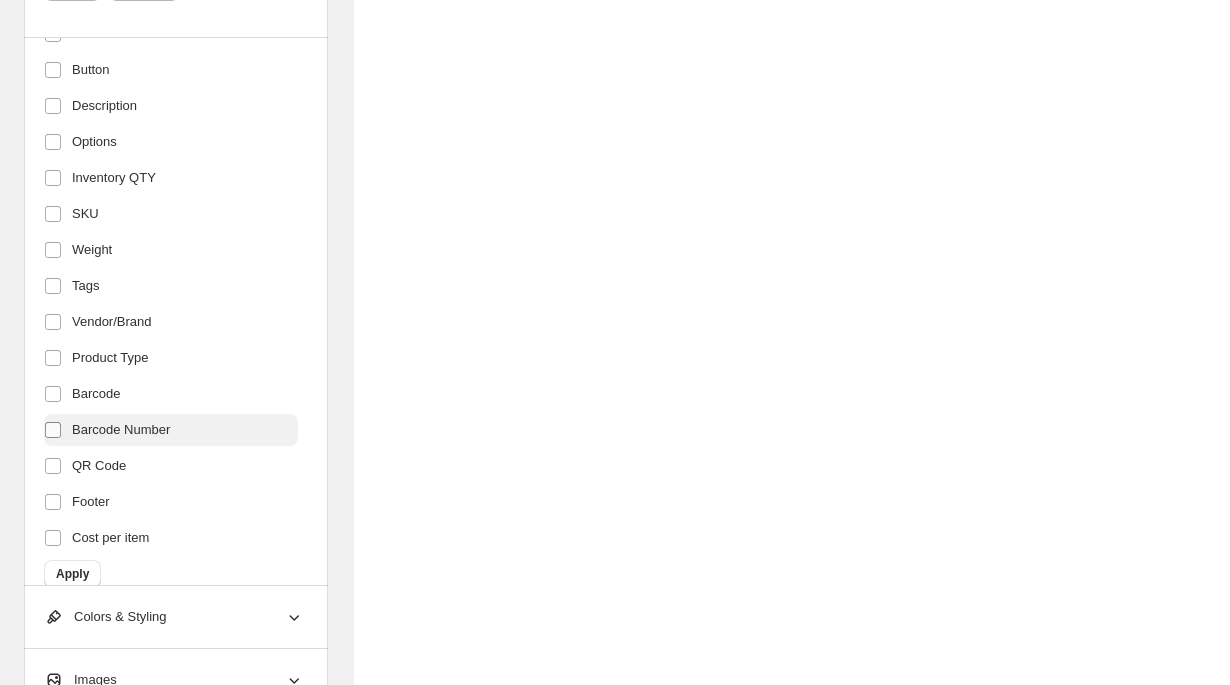 scroll, scrollTop: 377, scrollLeft: 0, axis: vertical 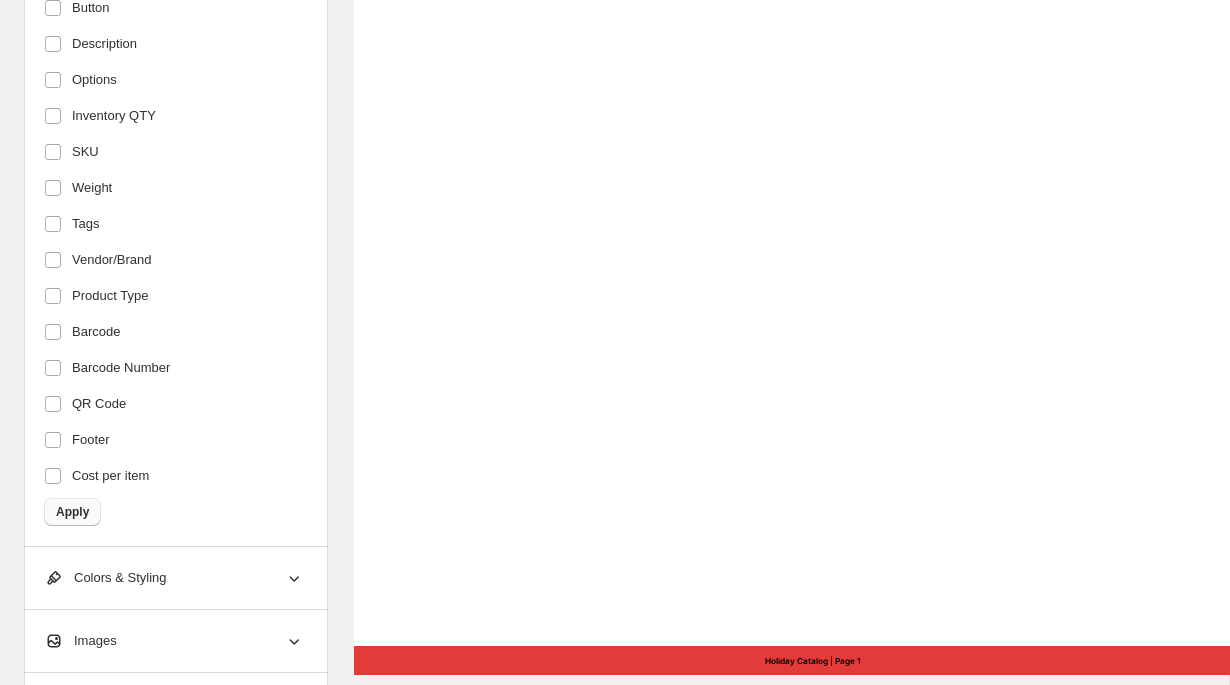 click on "Apply" at bounding box center [72, 512] 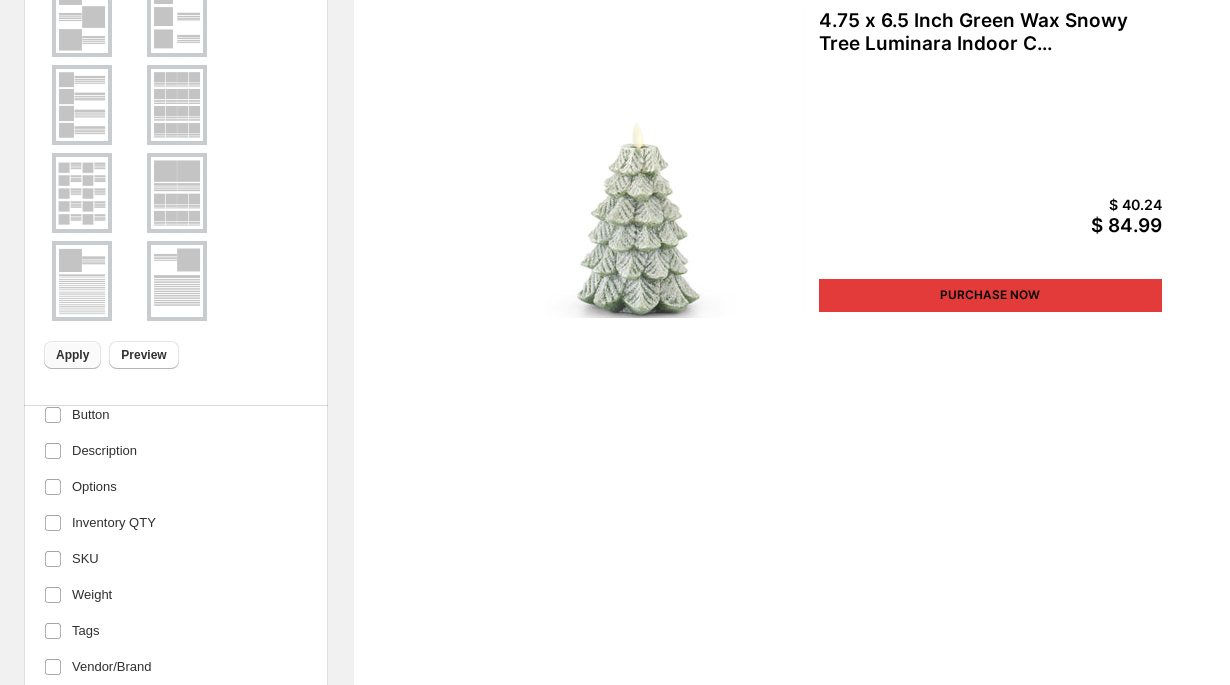 scroll, scrollTop: 259, scrollLeft: 0, axis: vertical 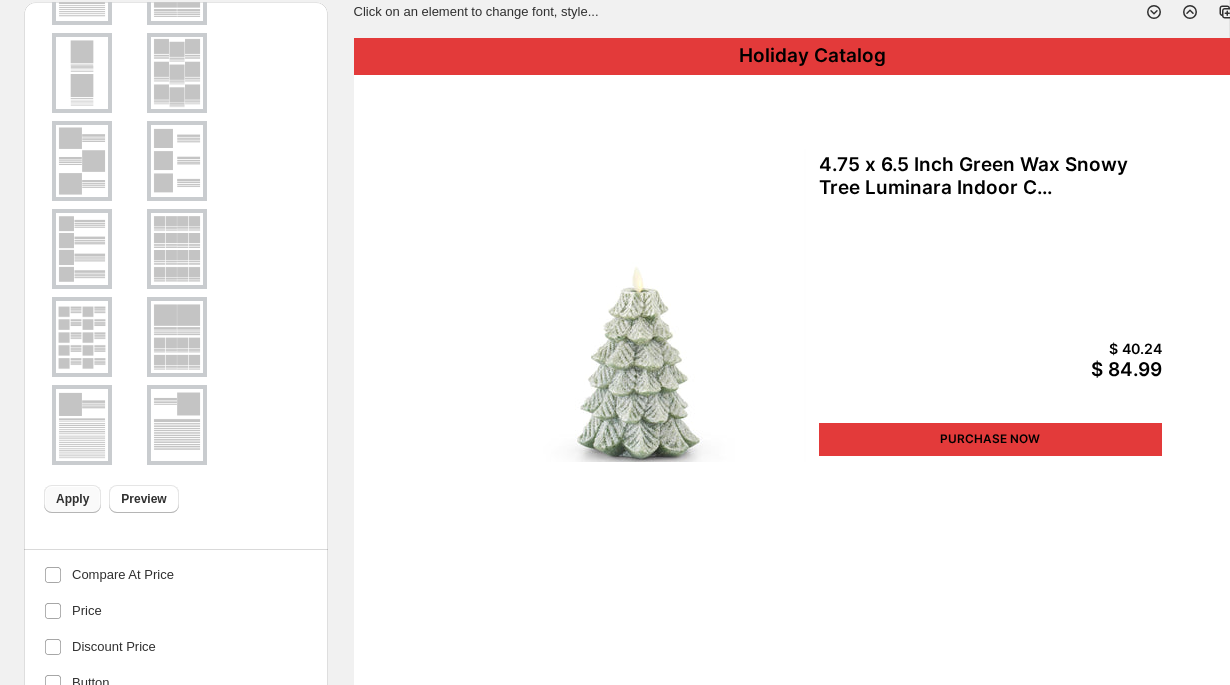 click on "4.75 x 6.5 Inch Green Wax Snowy Tree Luminara Indoor C..." at bounding box center (990, 177) 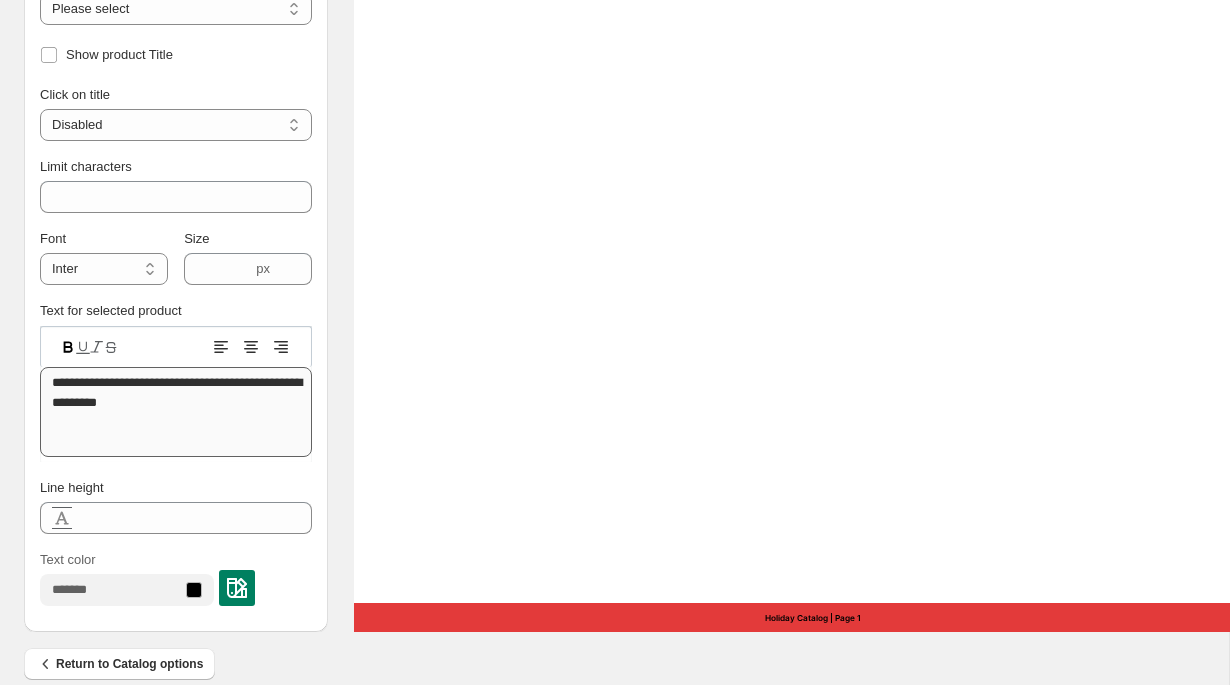scroll, scrollTop: 740, scrollLeft: 0, axis: vertical 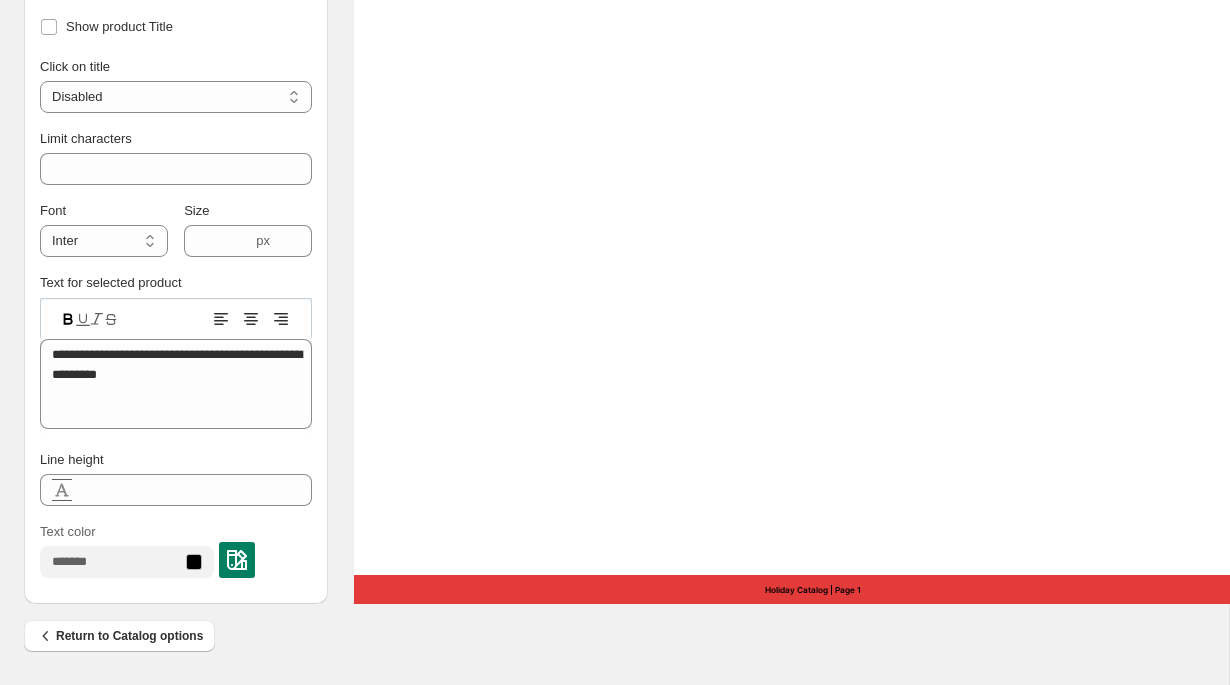 click at bounding box center [237, 560] 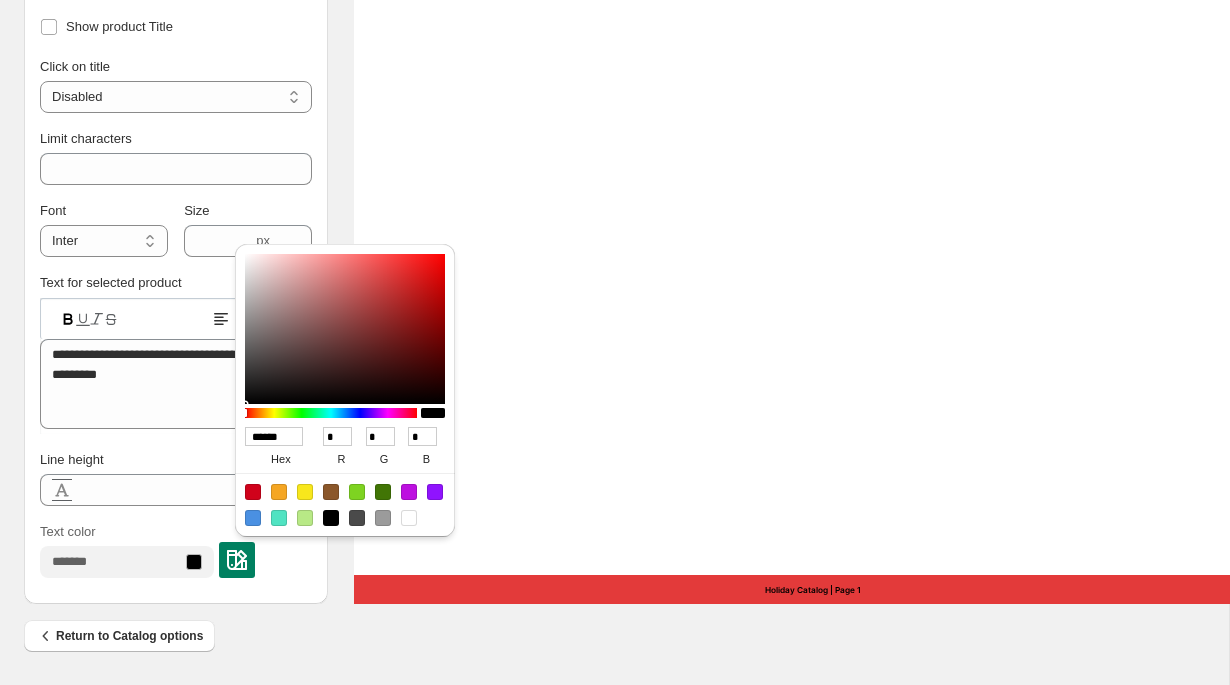 click at bounding box center [409, 518] 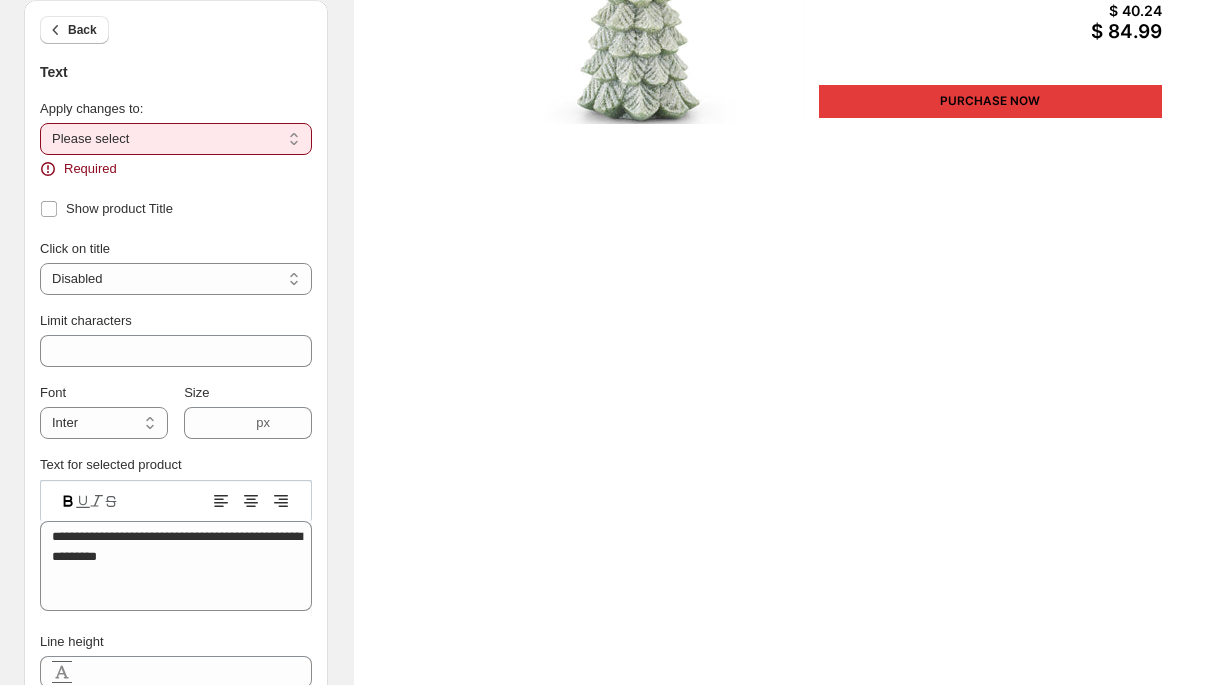 scroll, scrollTop: 393, scrollLeft: 0, axis: vertical 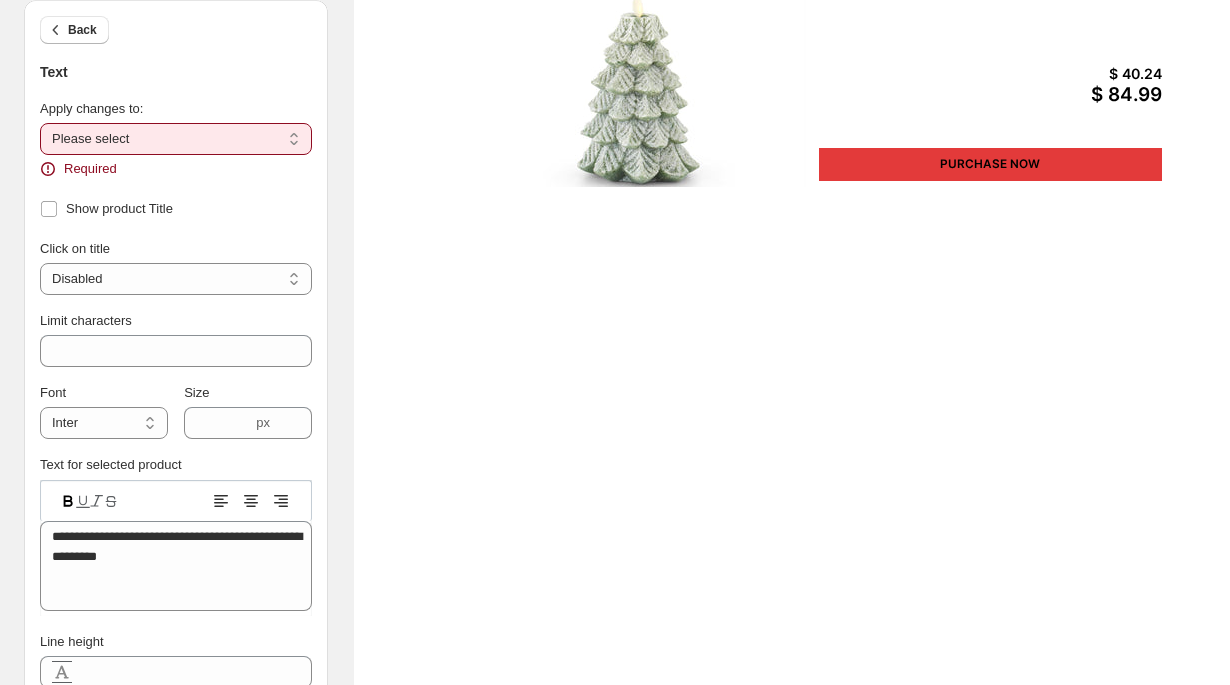click on "**********" at bounding box center (176, 139) 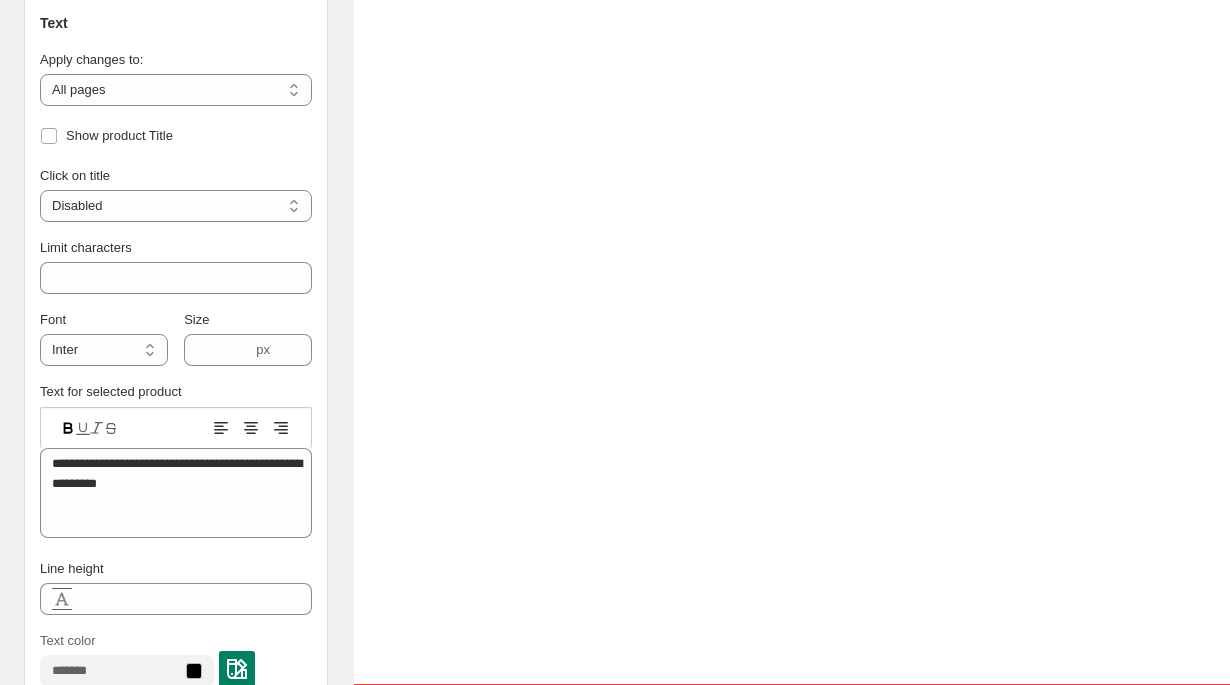 scroll, scrollTop: 740, scrollLeft: 0, axis: vertical 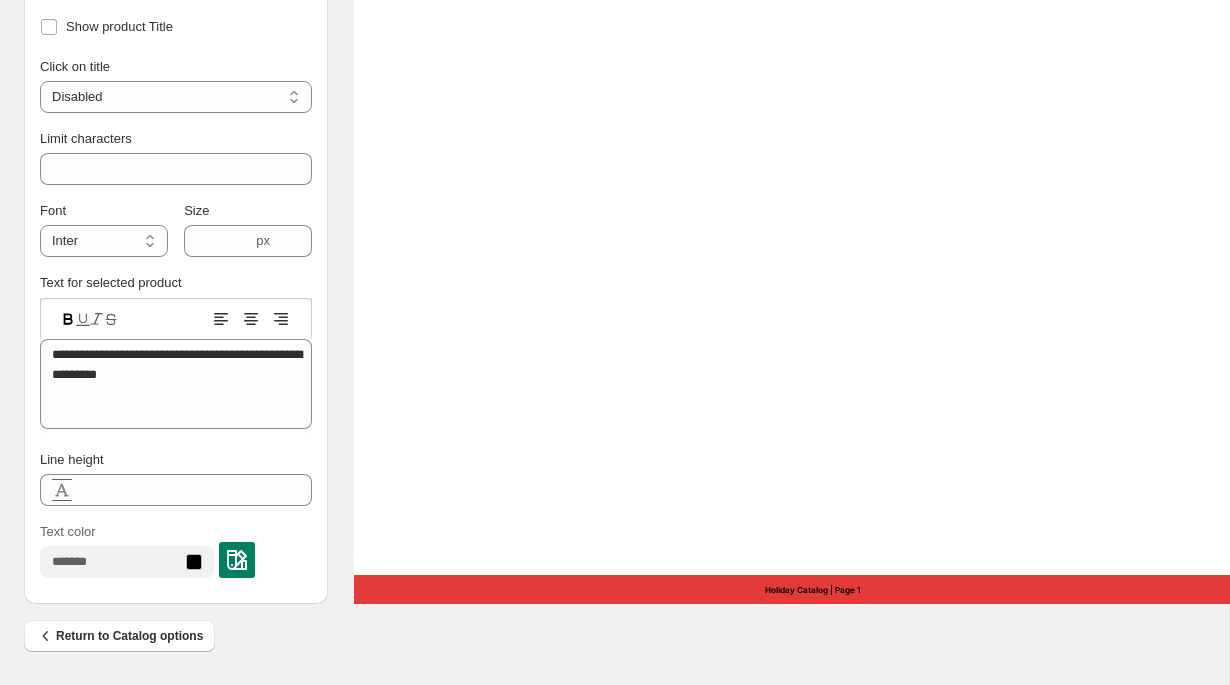 click at bounding box center (237, 560) 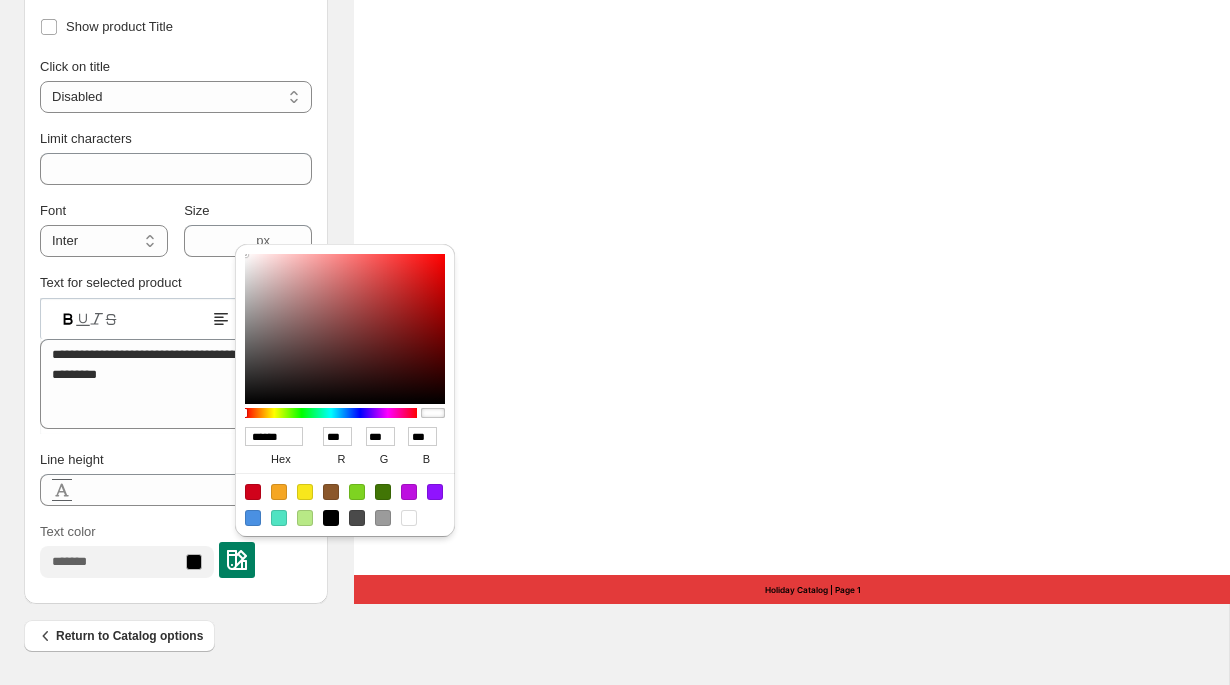 click at bounding box center [409, 518] 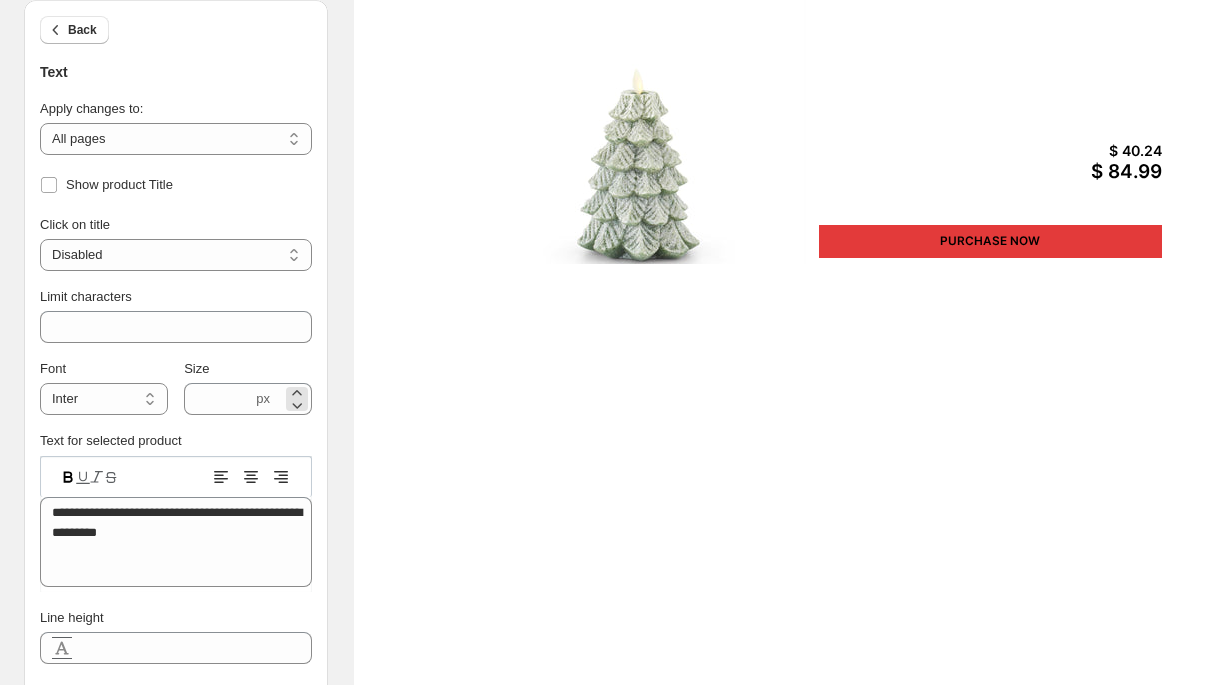 scroll, scrollTop: 317, scrollLeft: 0, axis: vertical 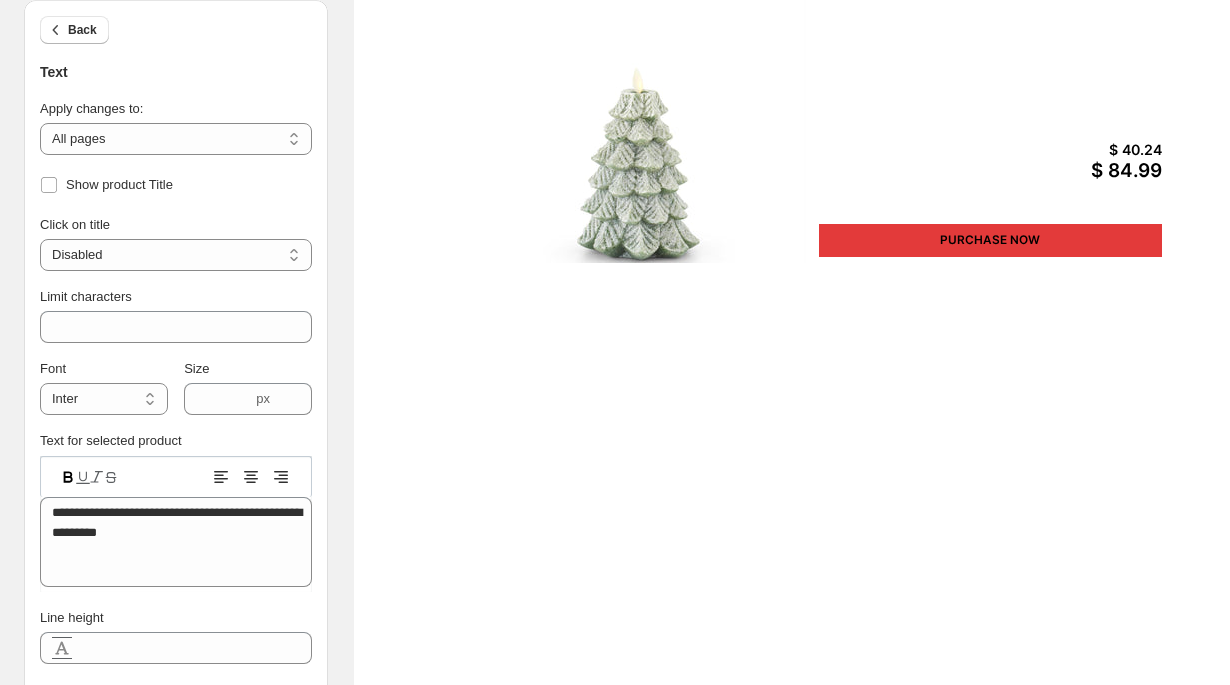 click on "PURCHASE NOW" at bounding box center [990, 240] 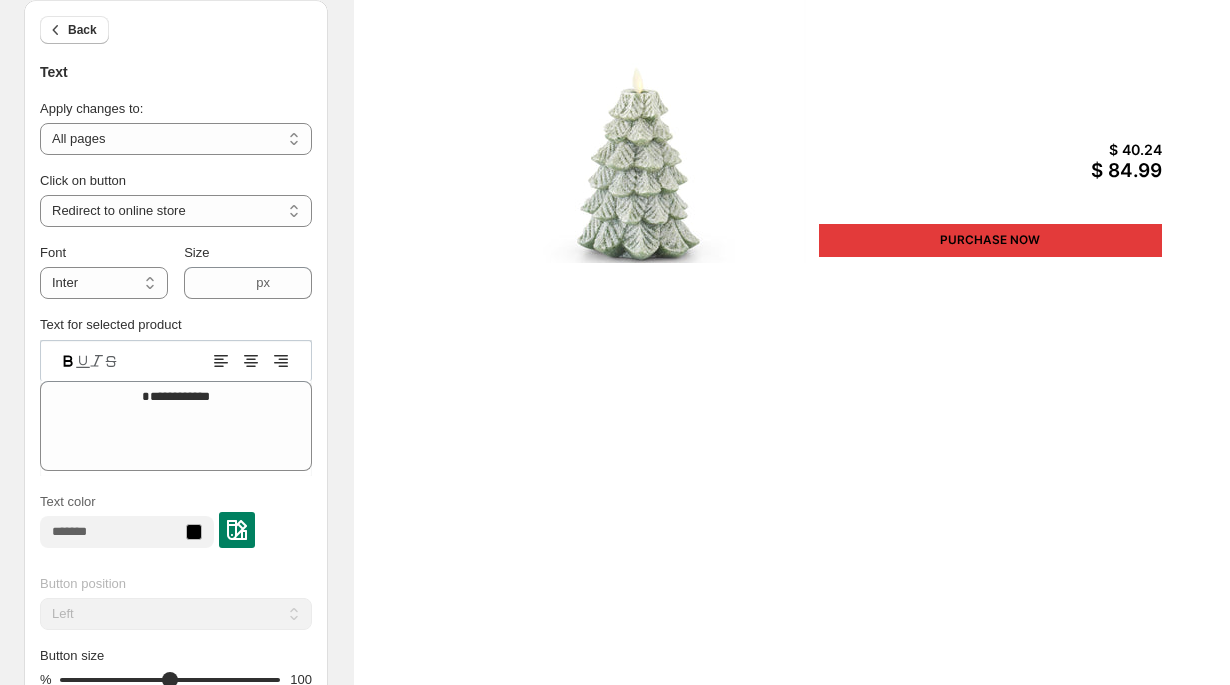 click at bounding box center [237, 530] 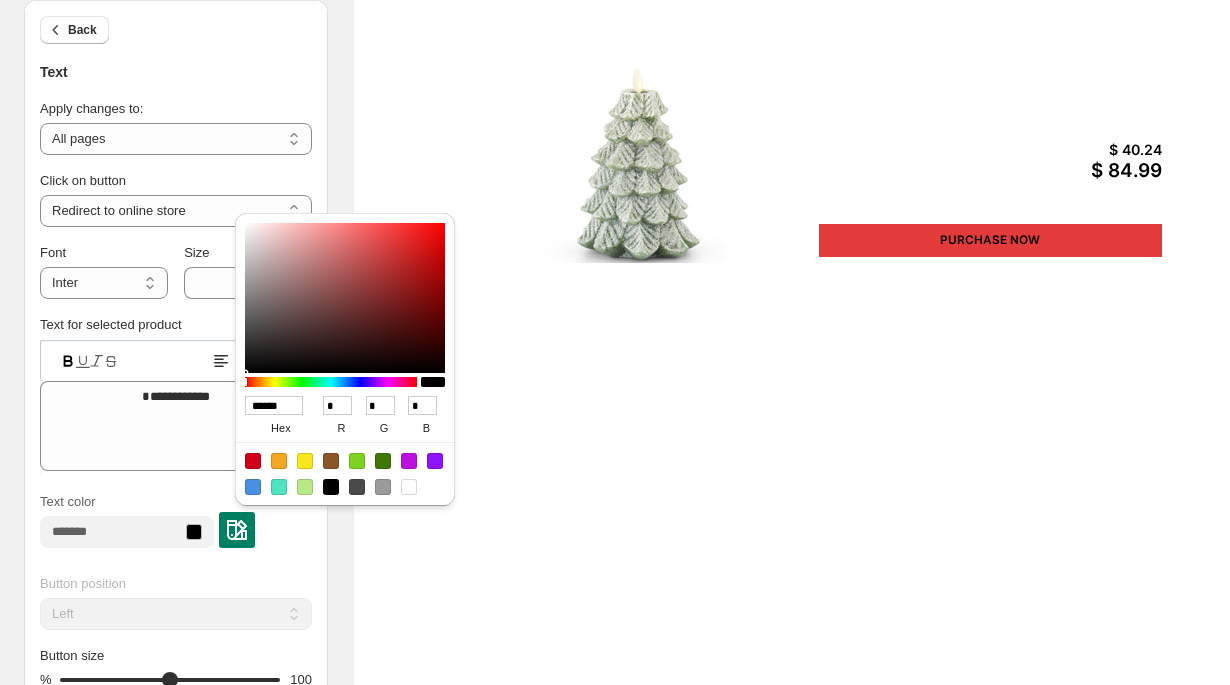 click at bounding box center (409, 487) 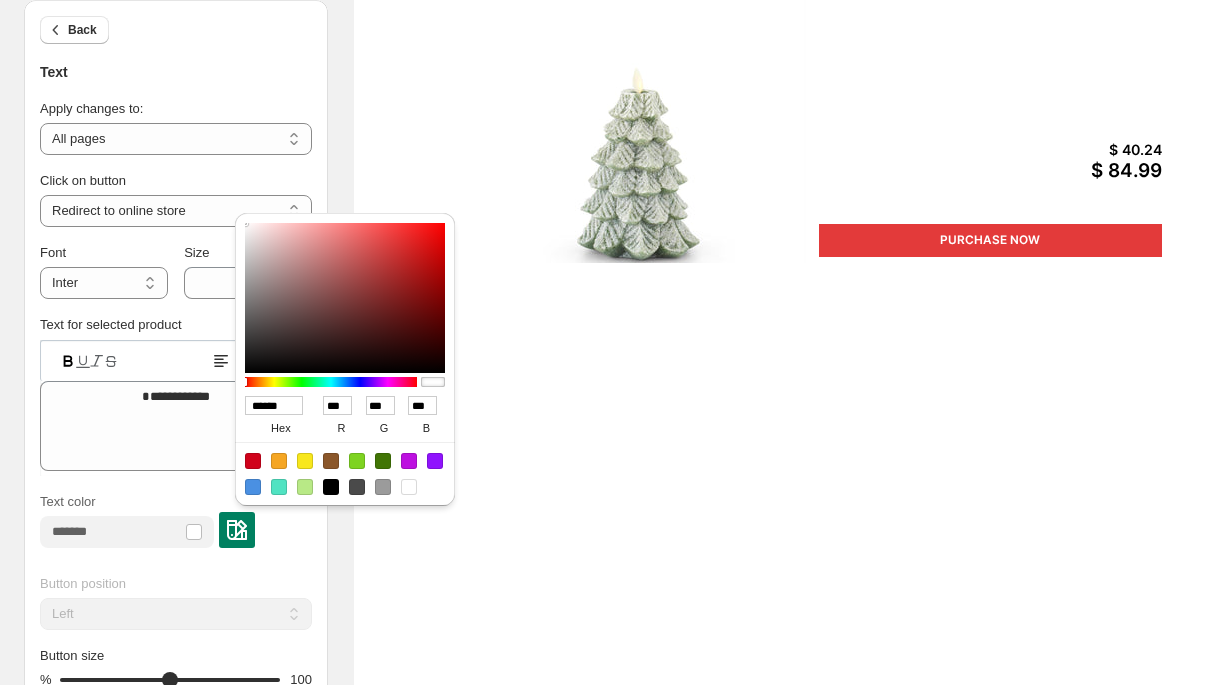 click on "Holiday Catalog 4.75 x 6.5 Inch Green Wax Snowy Tree Luminara Indoor C... $ 40.24 $ 84.99  PURCHASE NOW Holiday Catalog | Page 1" at bounding box center (813, 433) 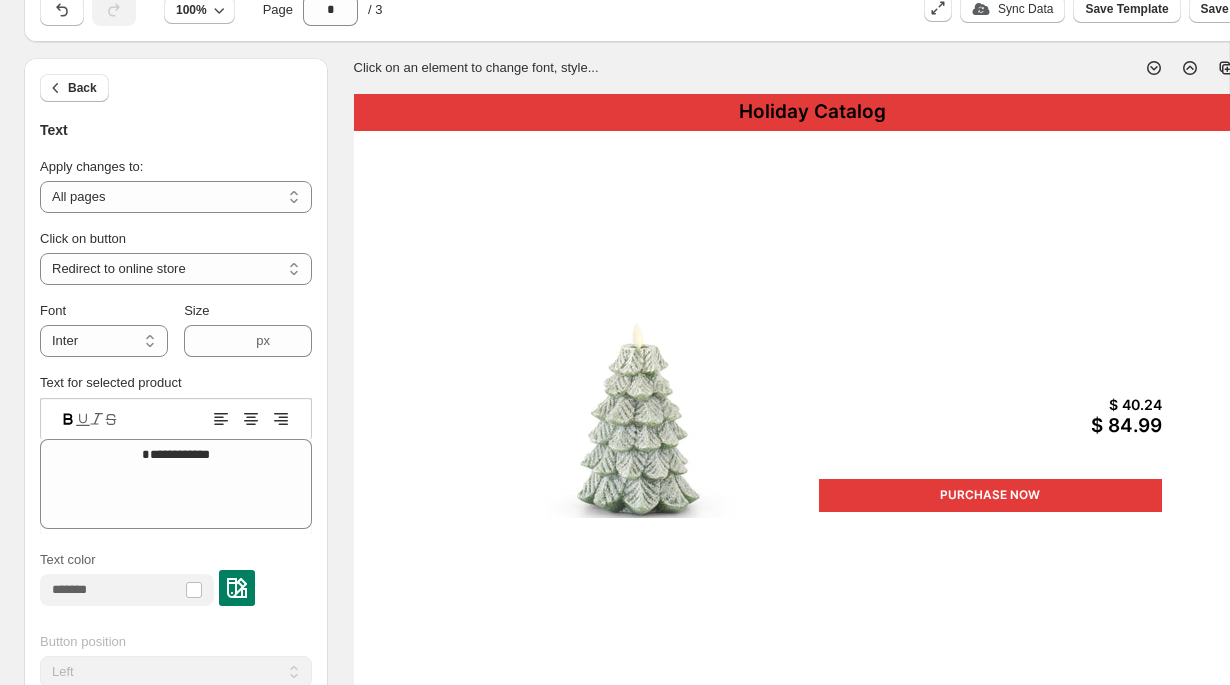 scroll, scrollTop: 0, scrollLeft: 0, axis: both 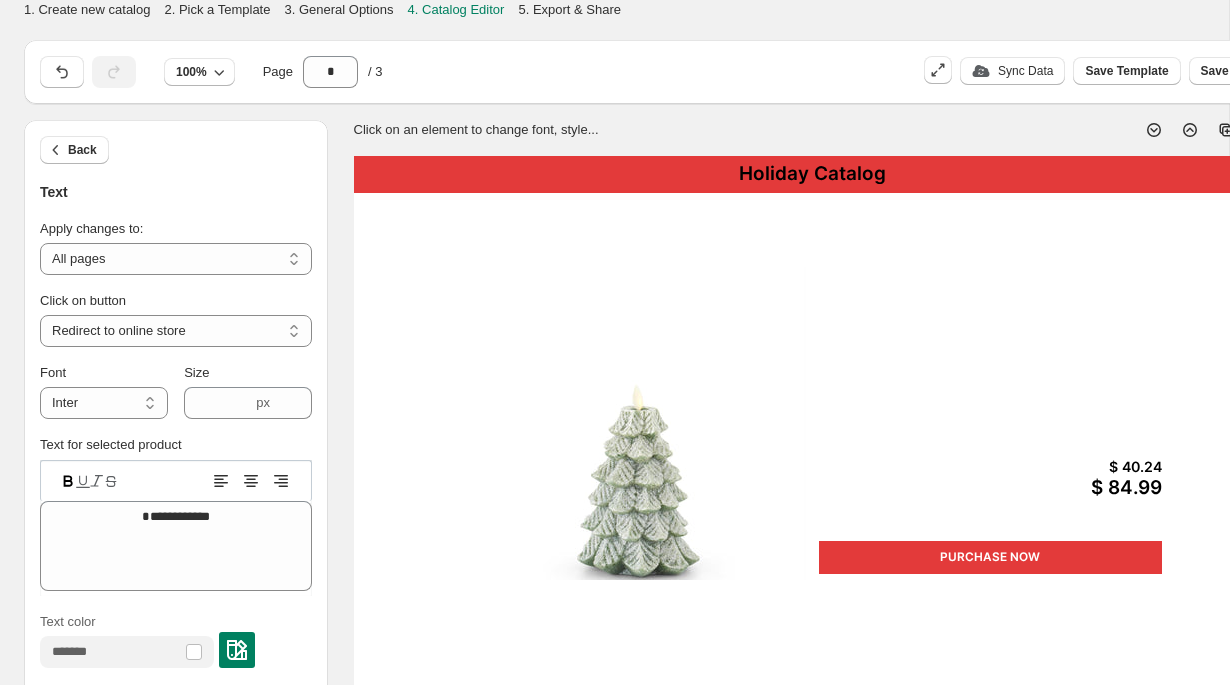 click on "Holiday Catalog" at bounding box center (813, 174) 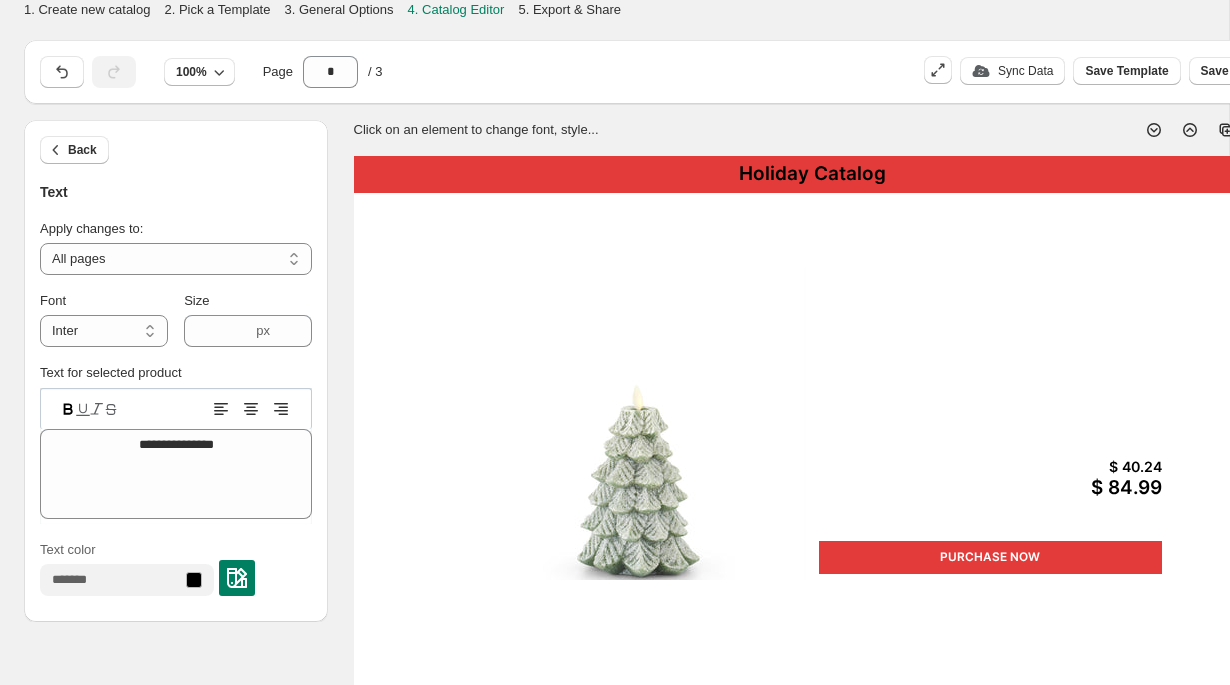 click at bounding box center [237, 578] 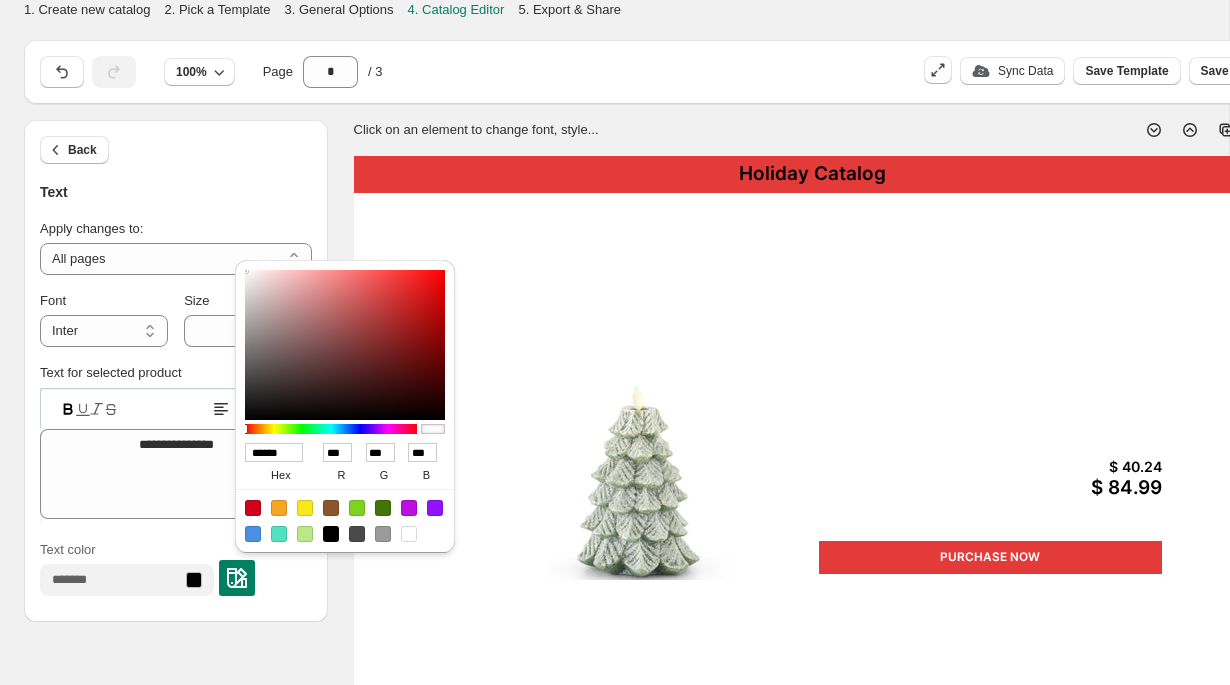 click at bounding box center (409, 534) 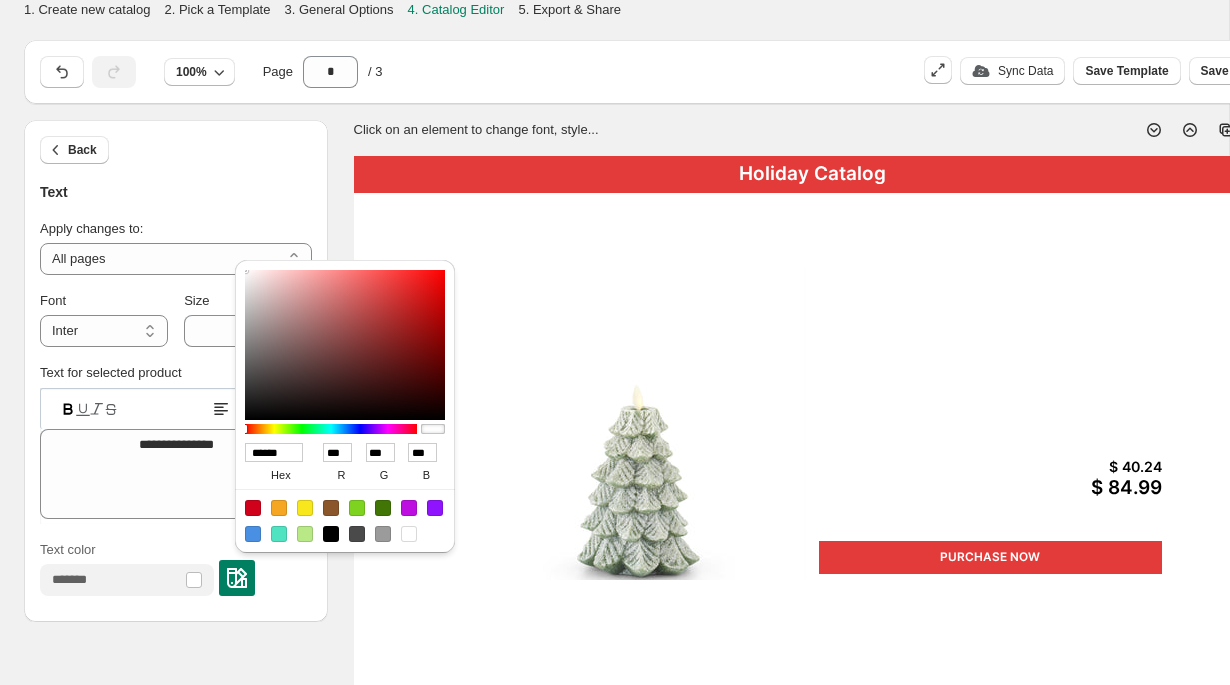 click on "**********" at bounding box center [176, 452] 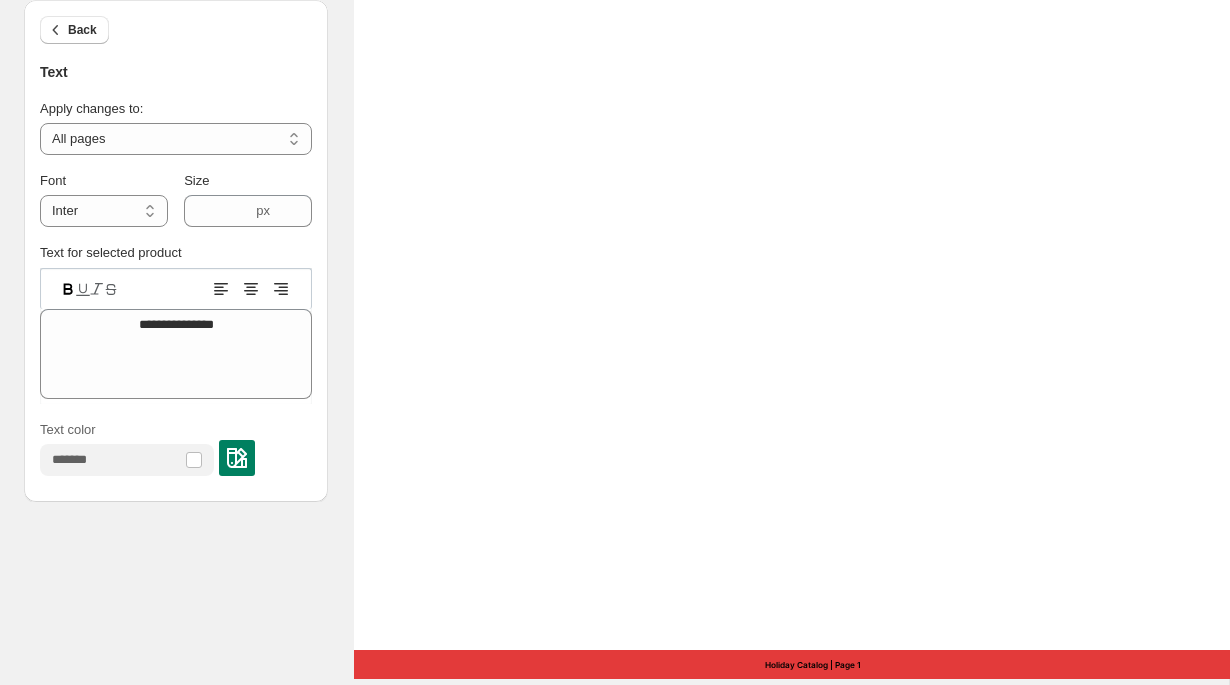 scroll, scrollTop: 740, scrollLeft: 0, axis: vertical 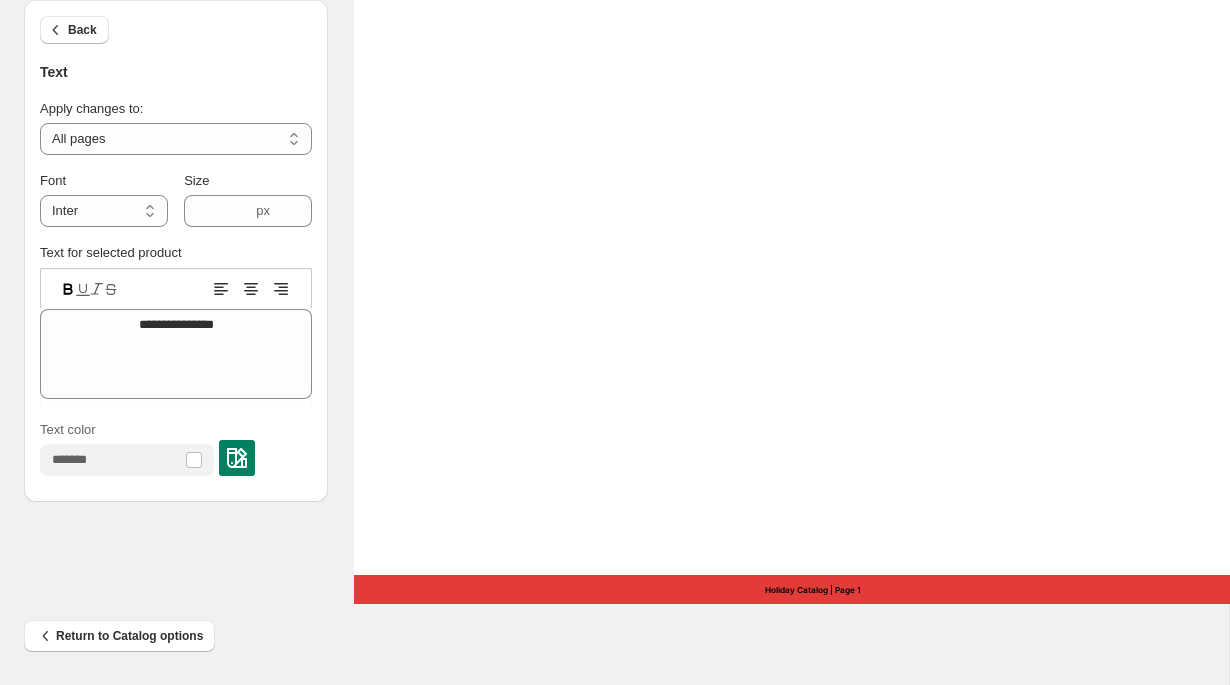 click on "Holiday Catalog | Page 1" at bounding box center (813, 589) 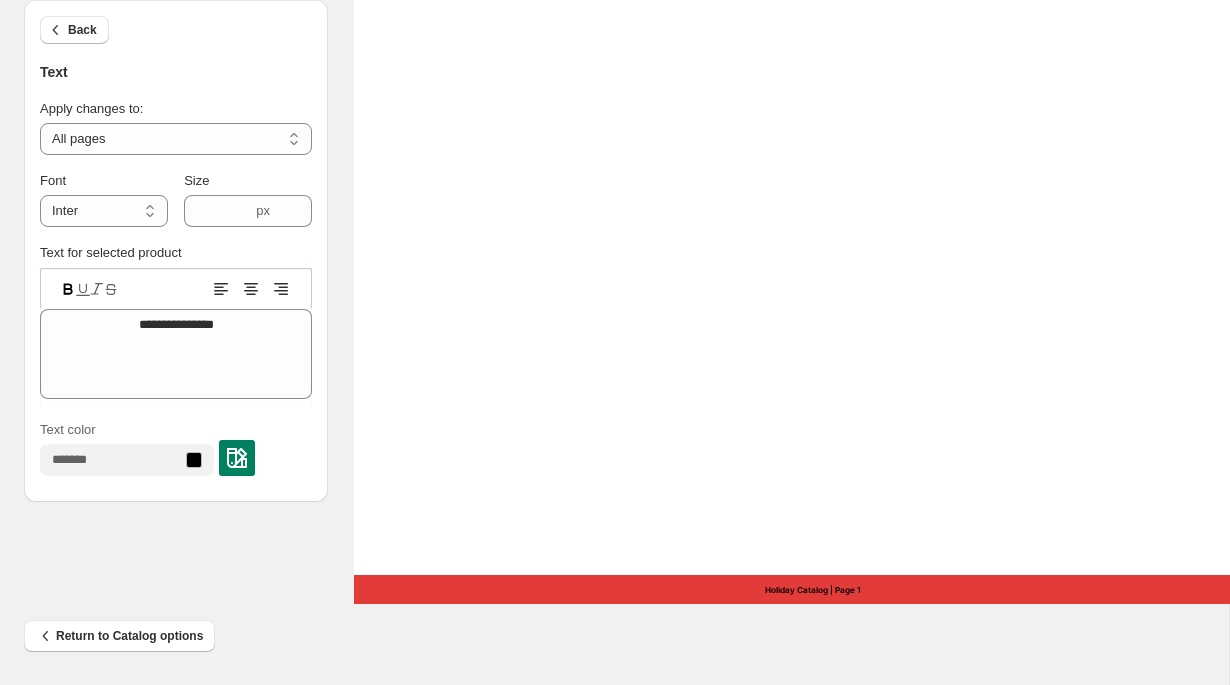 click at bounding box center (237, 458) 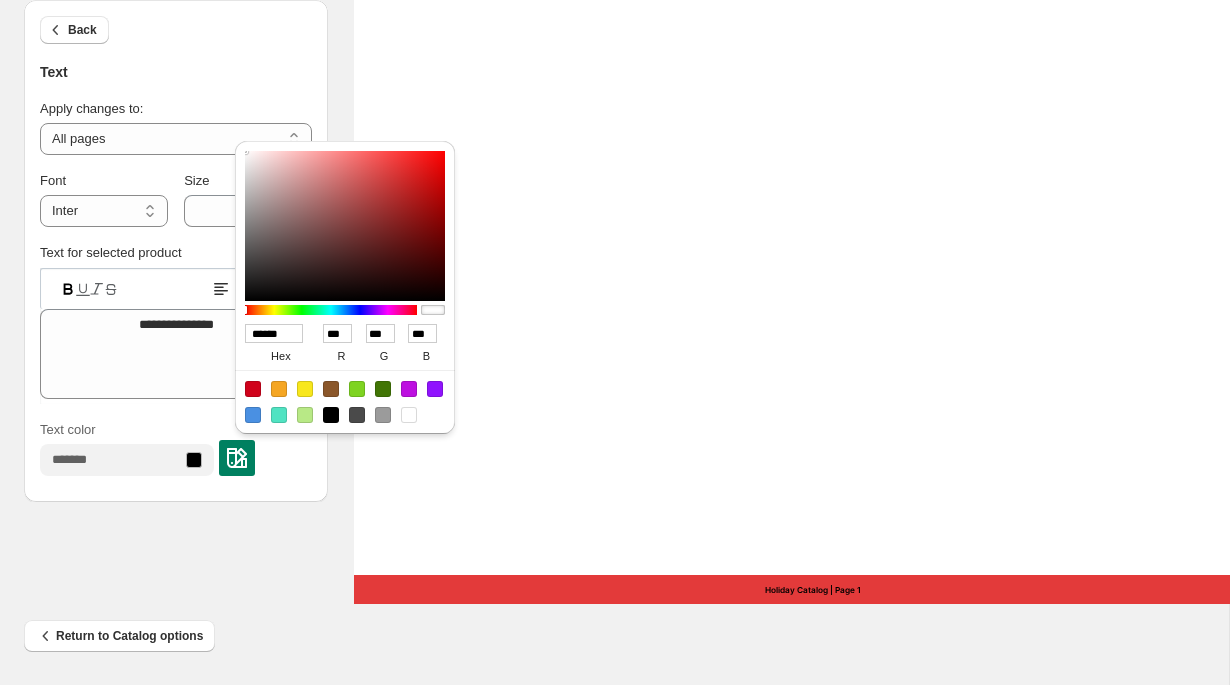 click at bounding box center (409, 415) 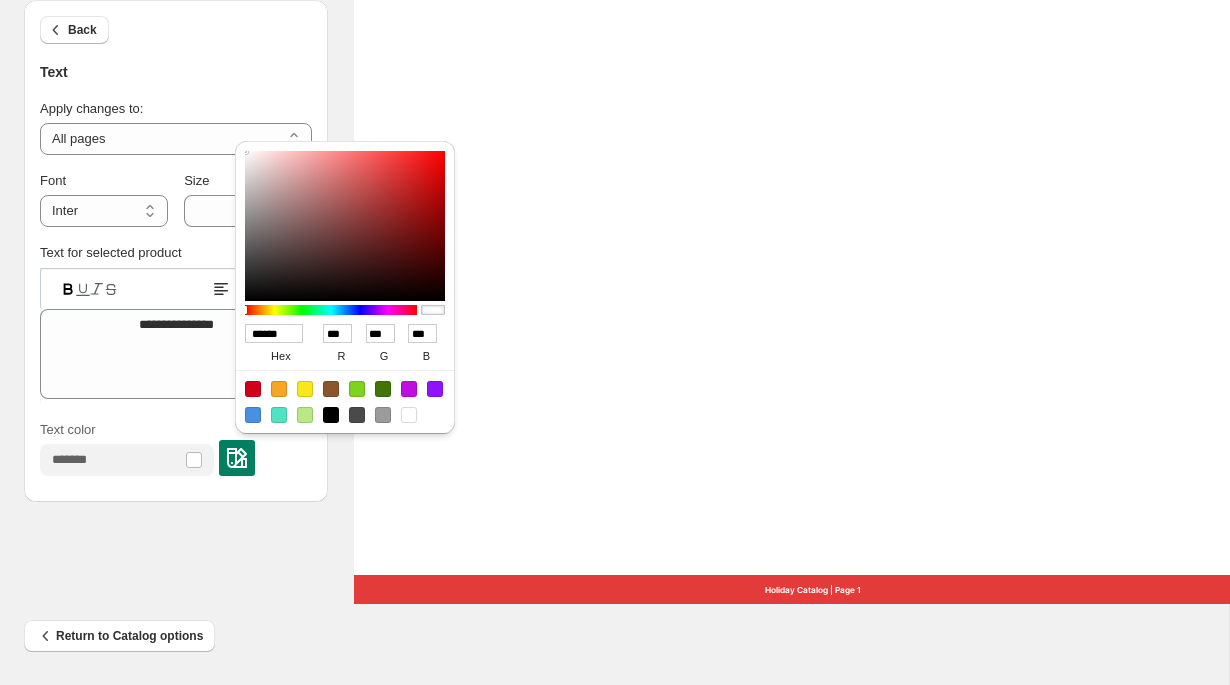 click on "Holiday Catalog 4.75 x 6.5 Inch Green Wax Snowy Tree Luminara Indoor C... $ 40.24 $ 84.99  PURCHASE NOW Holiday Catalog | Page 1" at bounding box center (813, 10) 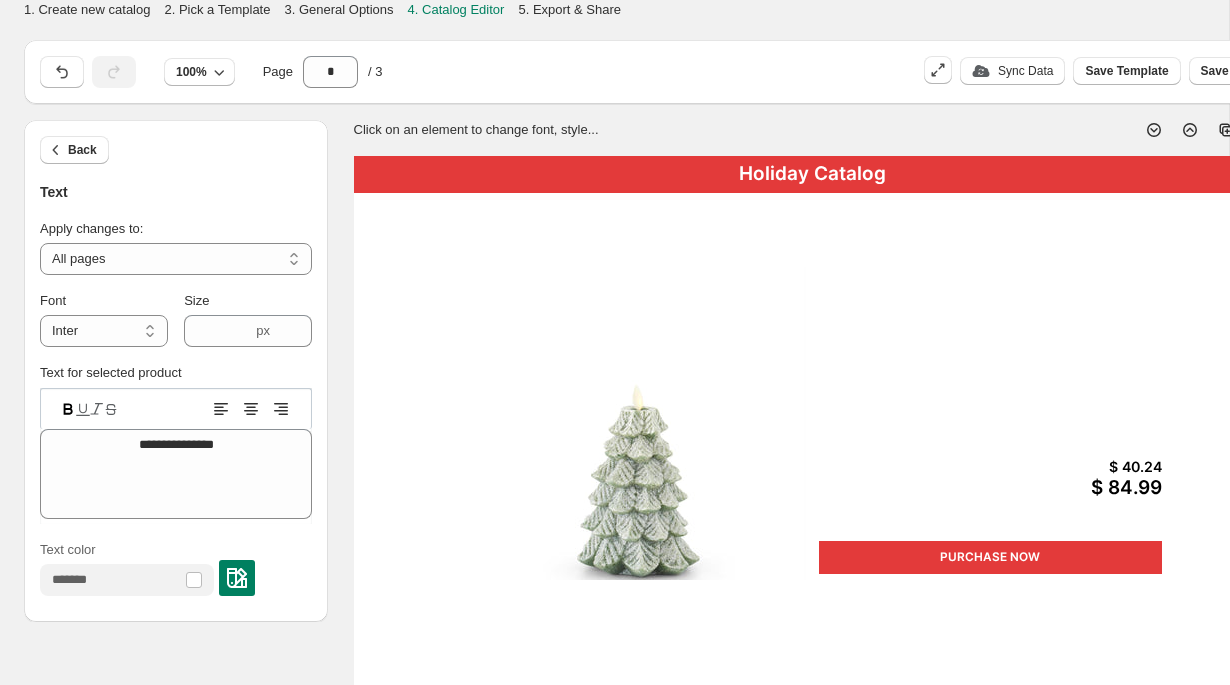 scroll, scrollTop: 0, scrollLeft: 0, axis: both 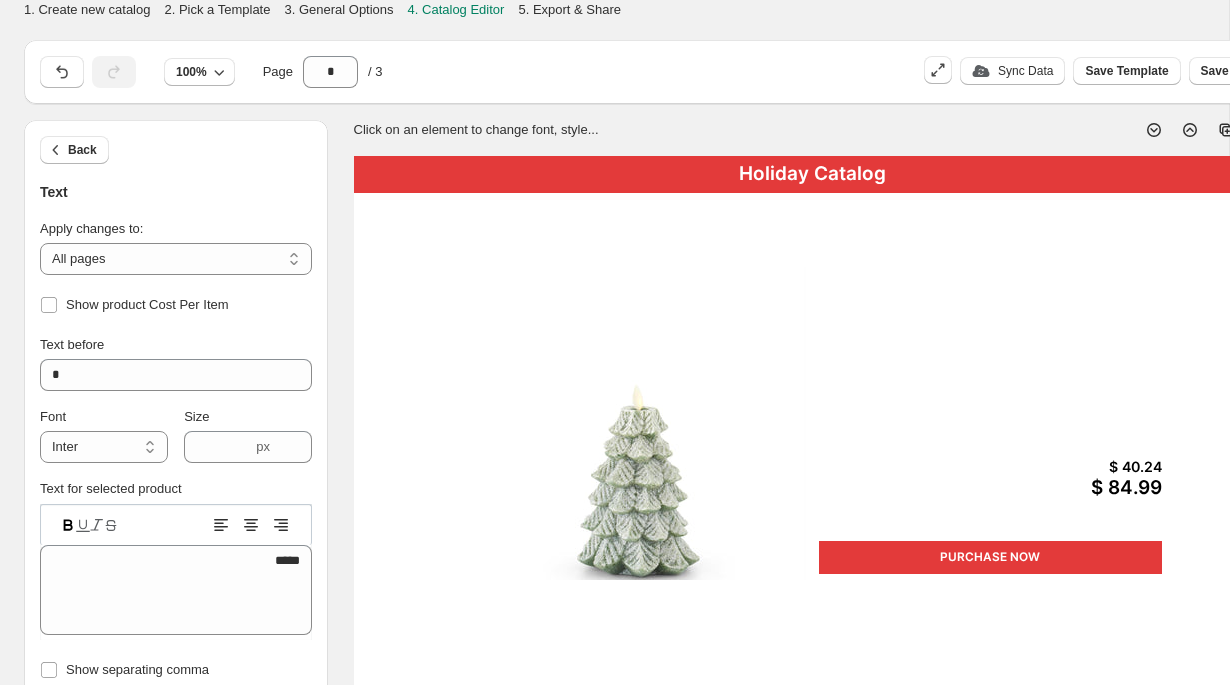 click on "Holiday Catalog 4.75 x 6.5 Inch Green Wax Snowy Tree Luminara Indoor C... $ 40.24 $ 84.99  PURCHASE NOW Holiday Catalog | Page 1" at bounding box center [813, 750] 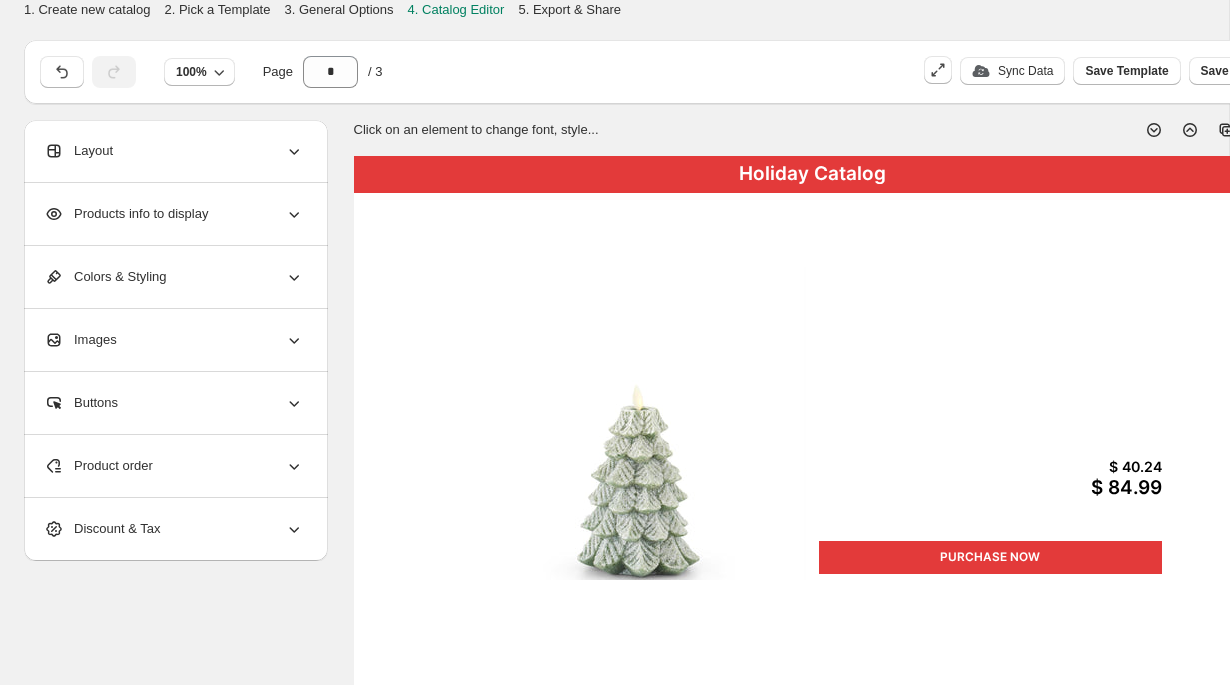 click on "Products info to display" at bounding box center (126, 214) 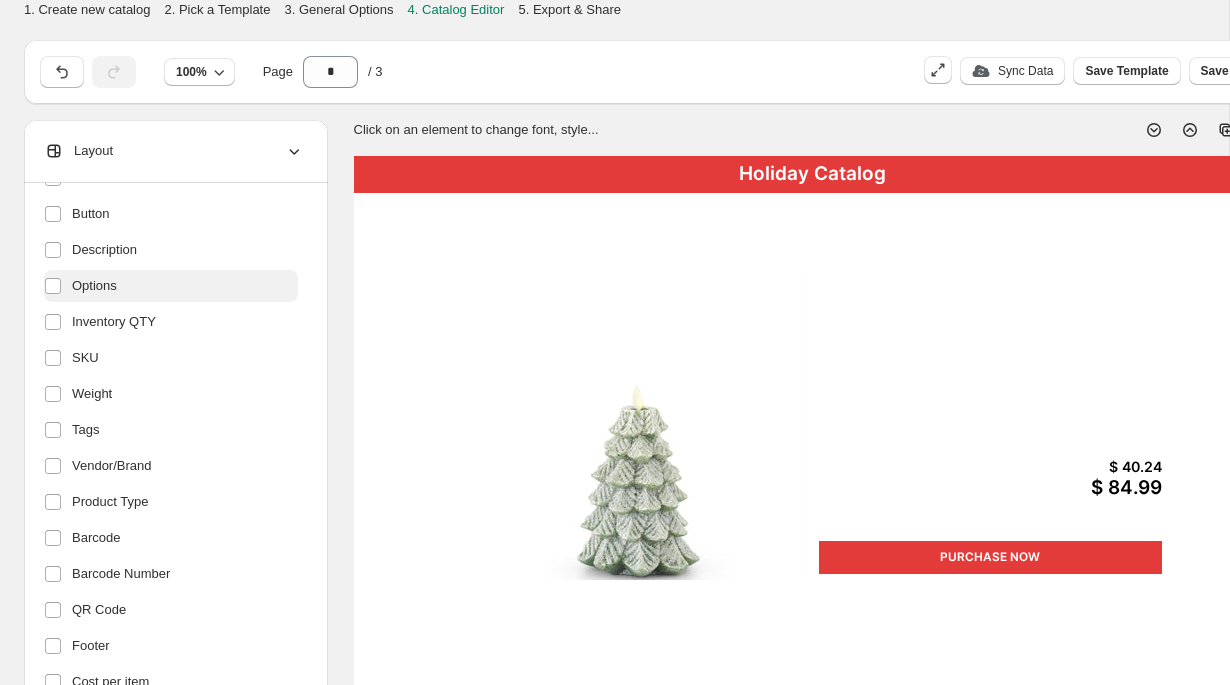 scroll, scrollTop: 377, scrollLeft: 0, axis: vertical 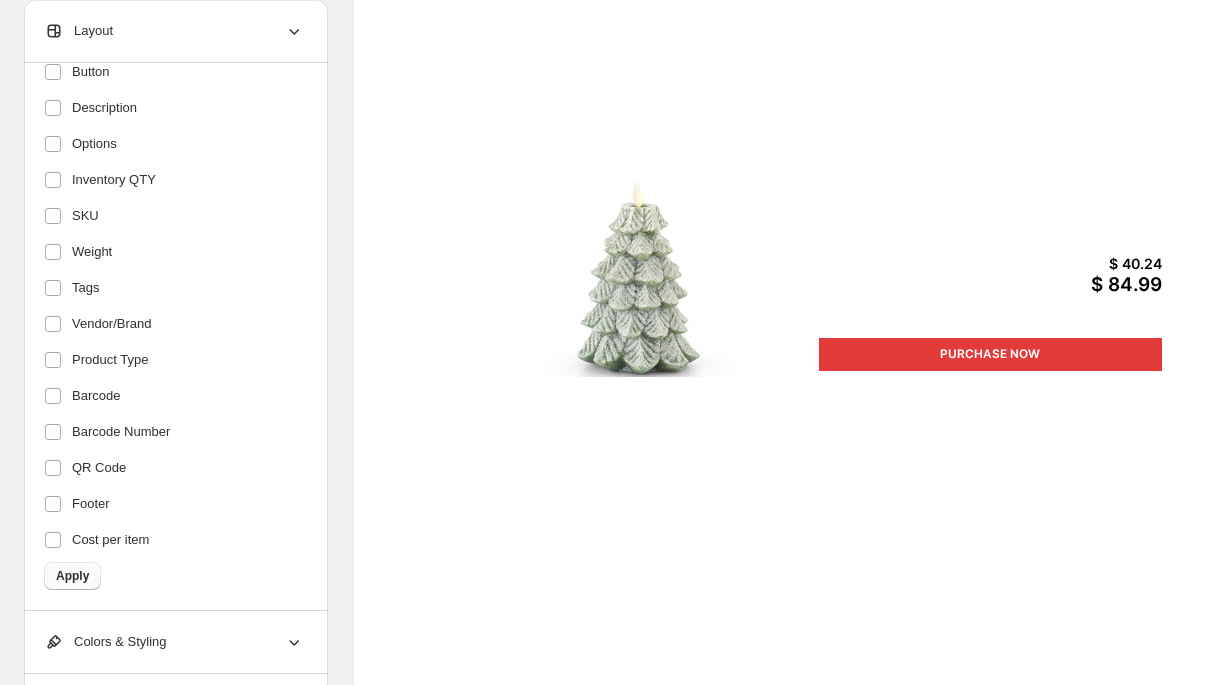click on "Apply" at bounding box center (72, 576) 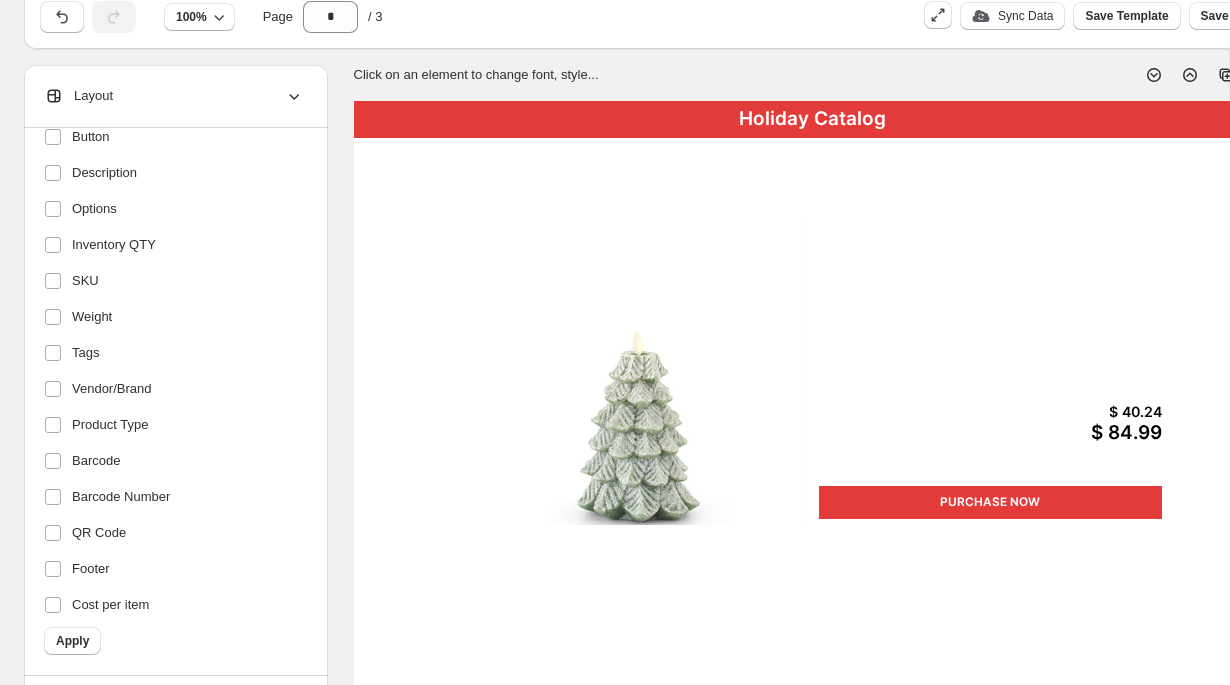 scroll, scrollTop: 0, scrollLeft: 0, axis: both 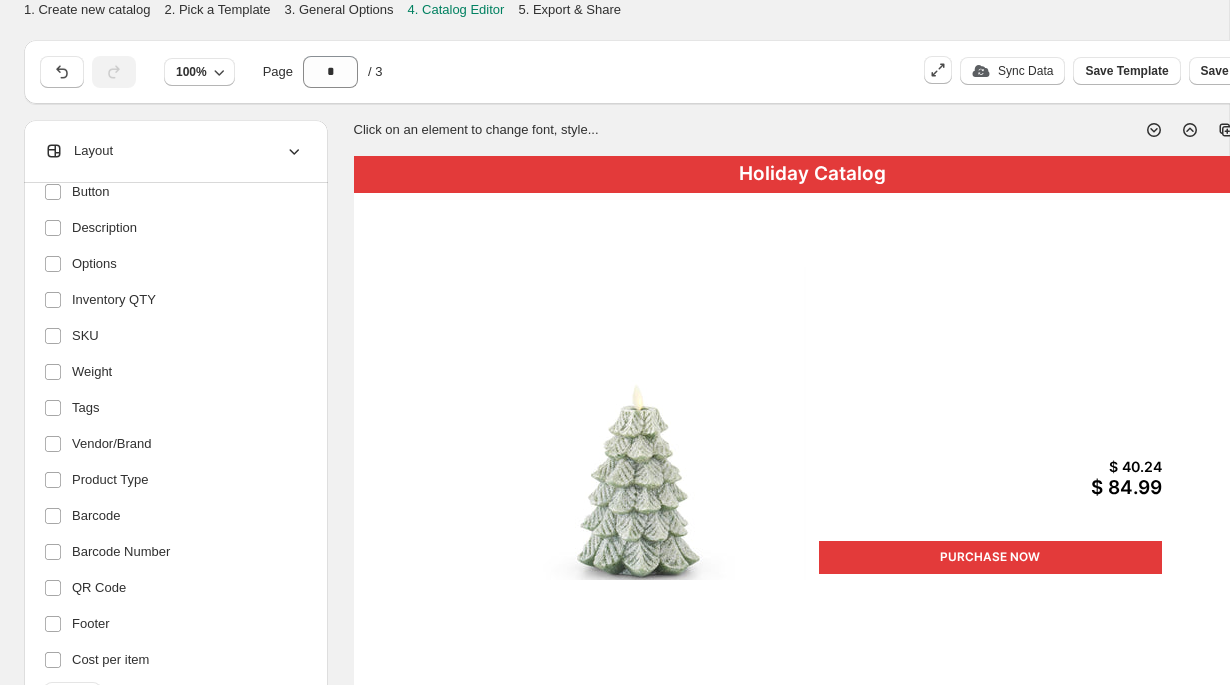 click on "4.75 x 6.5 Inch Green Wax Snowy Tree Luminara Indoor C..." at bounding box center (990, 295) 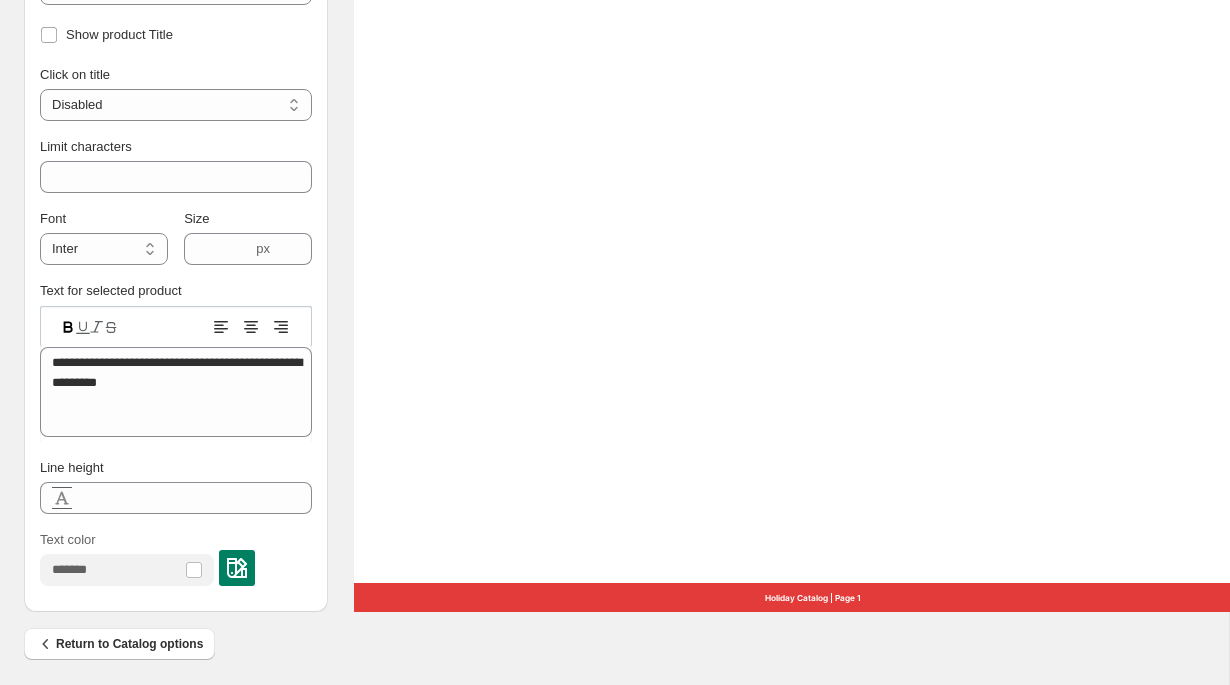 scroll, scrollTop: 740, scrollLeft: 0, axis: vertical 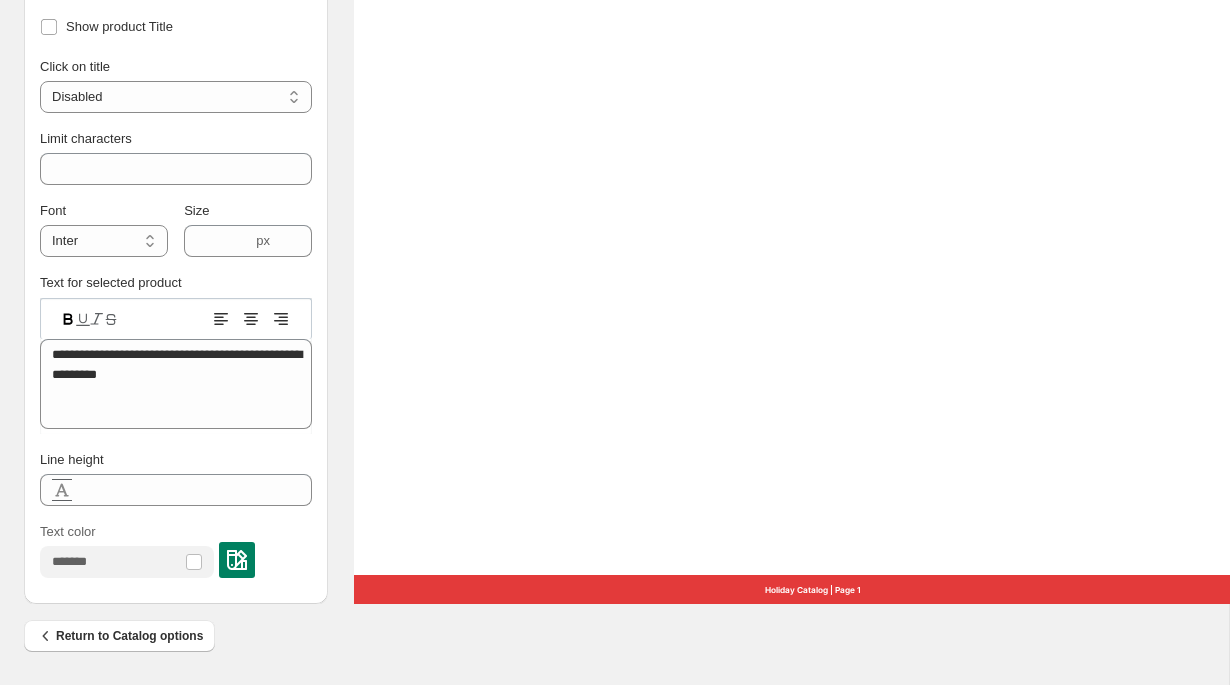 click at bounding box center (237, 560) 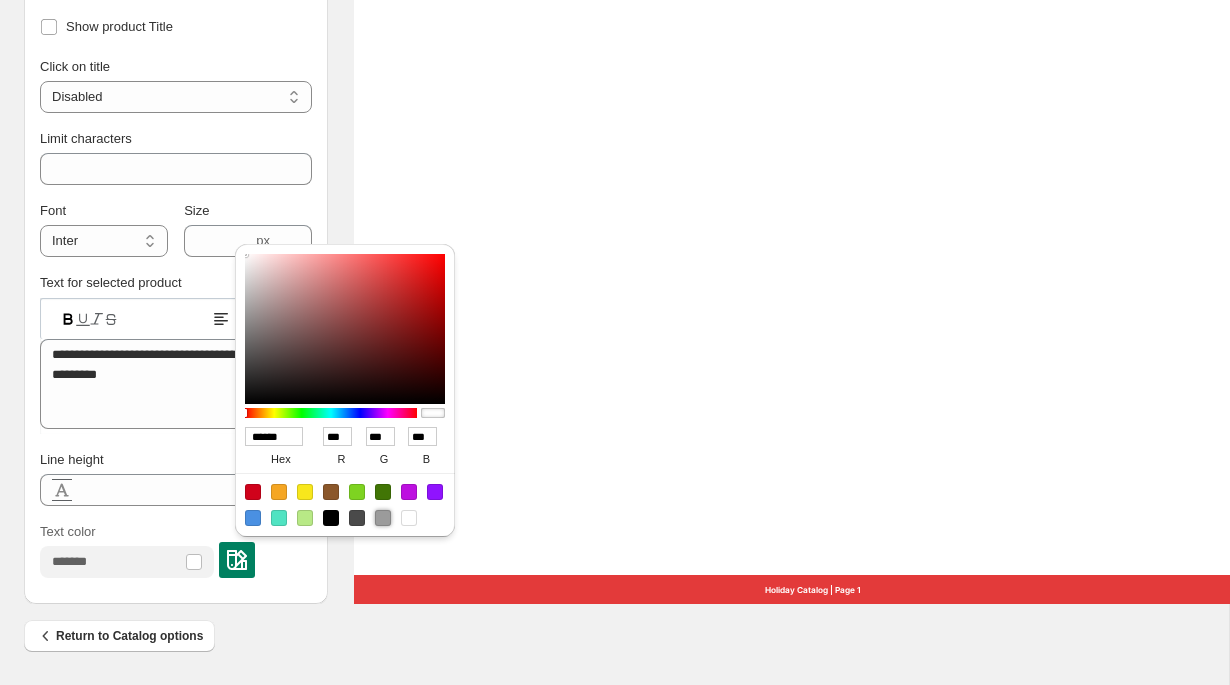 click at bounding box center [383, 518] 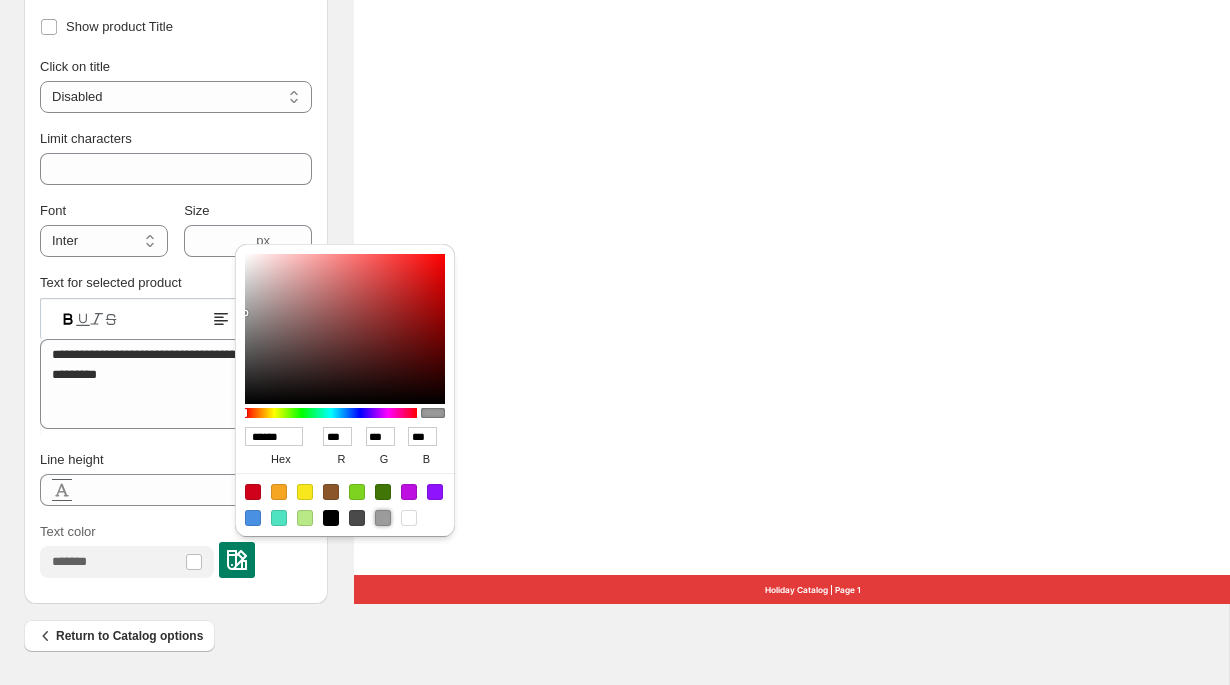 click on "Text color" at bounding box center [176, 550] 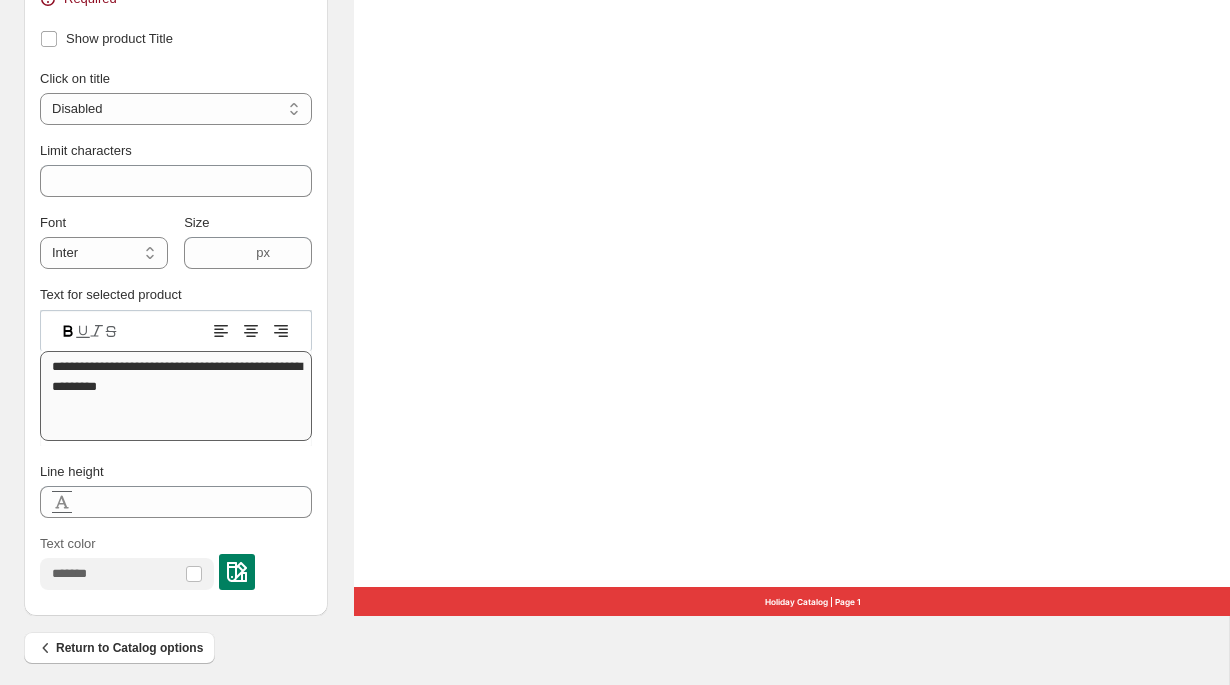 scroll, scrollTop: 740, scrollLeft: 0, axis: vertical 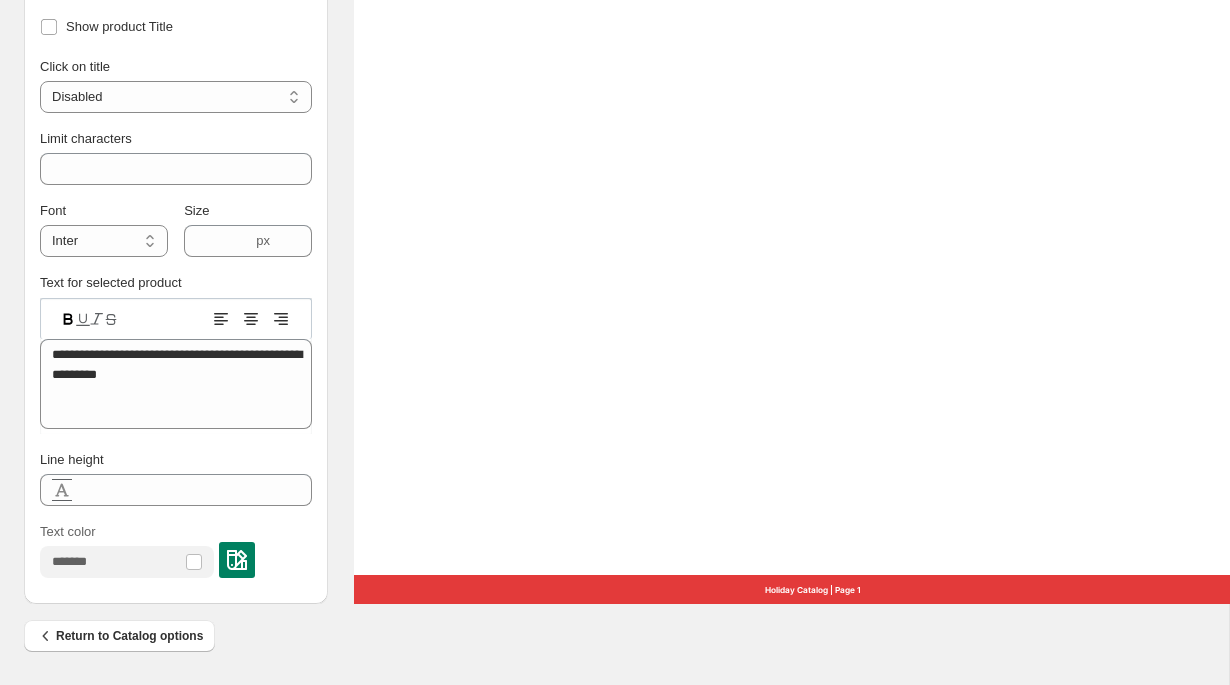 click at bounding box center (237, 560) 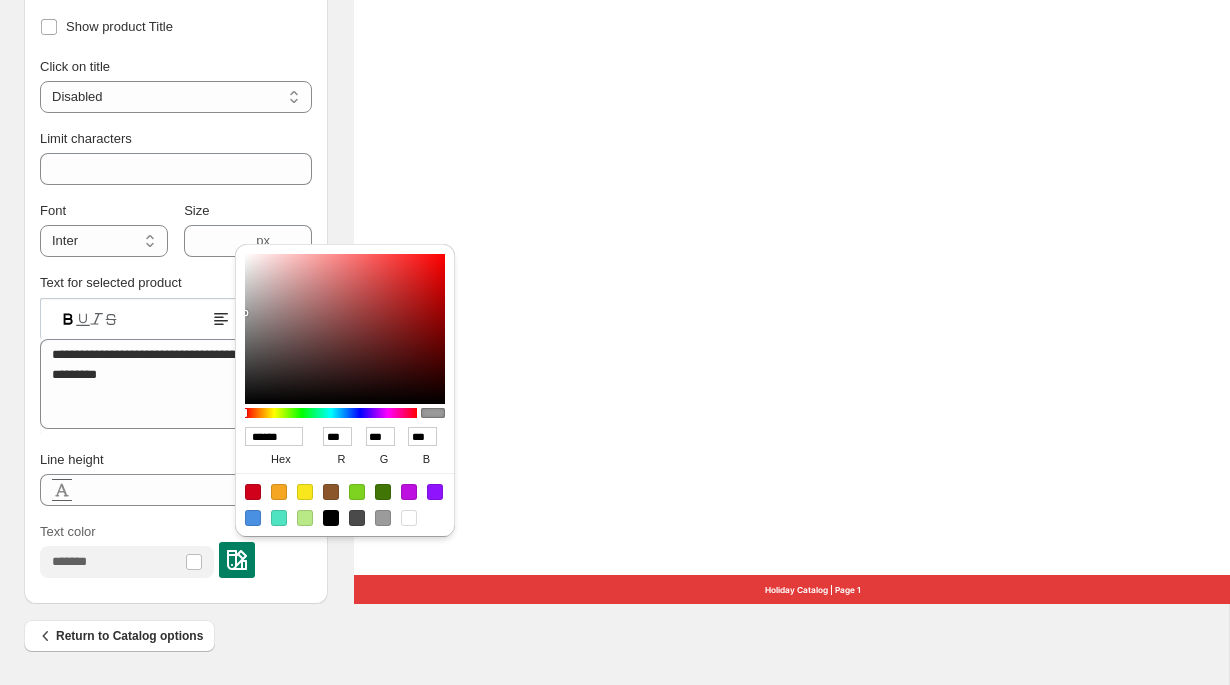 click at bounding box center (383, 518) 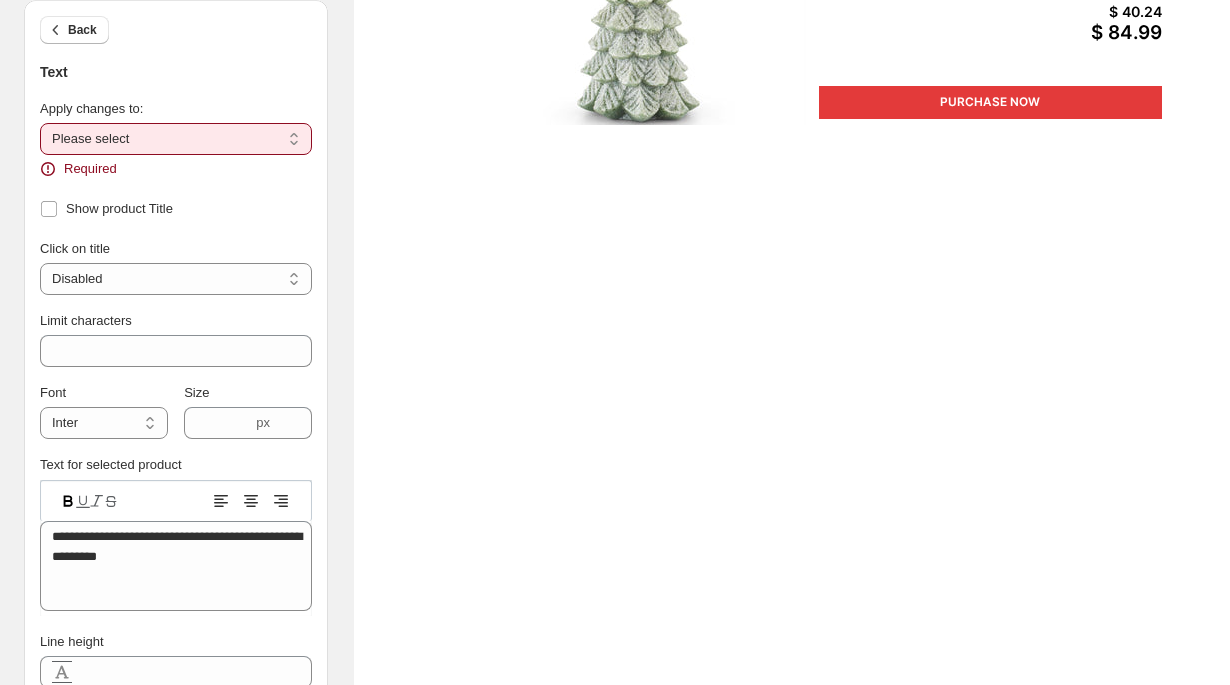 scroll, scrollTop: 414, scrollLeft: 0, axis: vertical 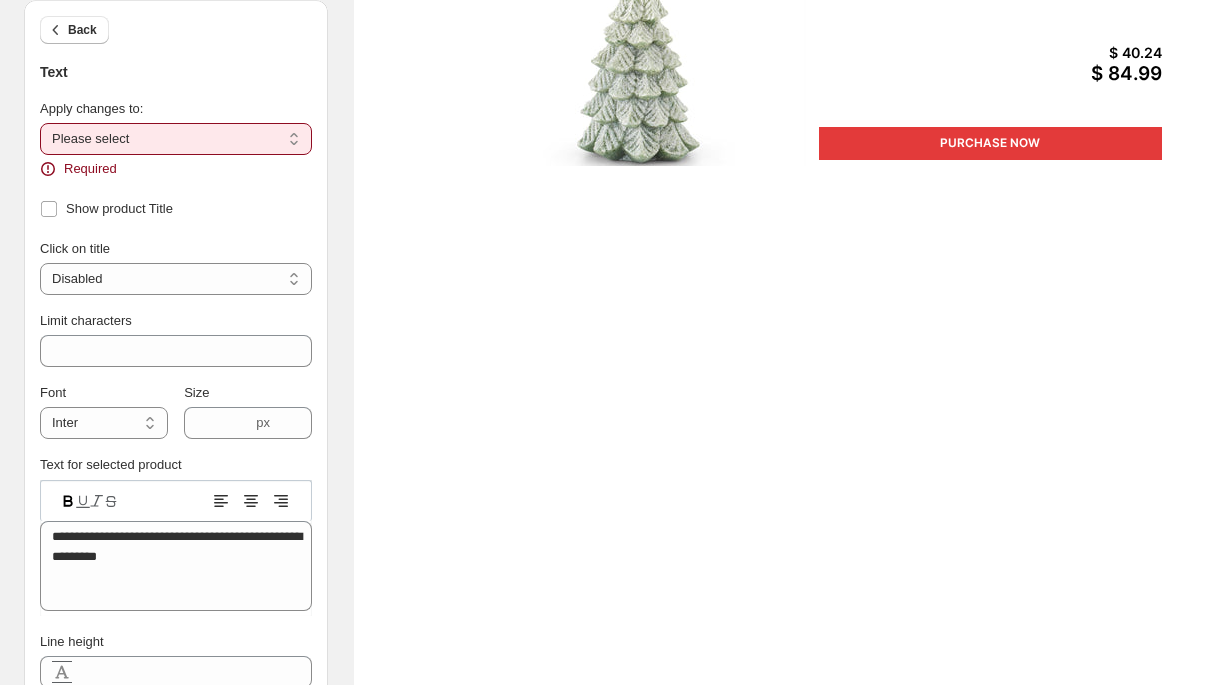 click on "**********" at bounding box center [176, 139] 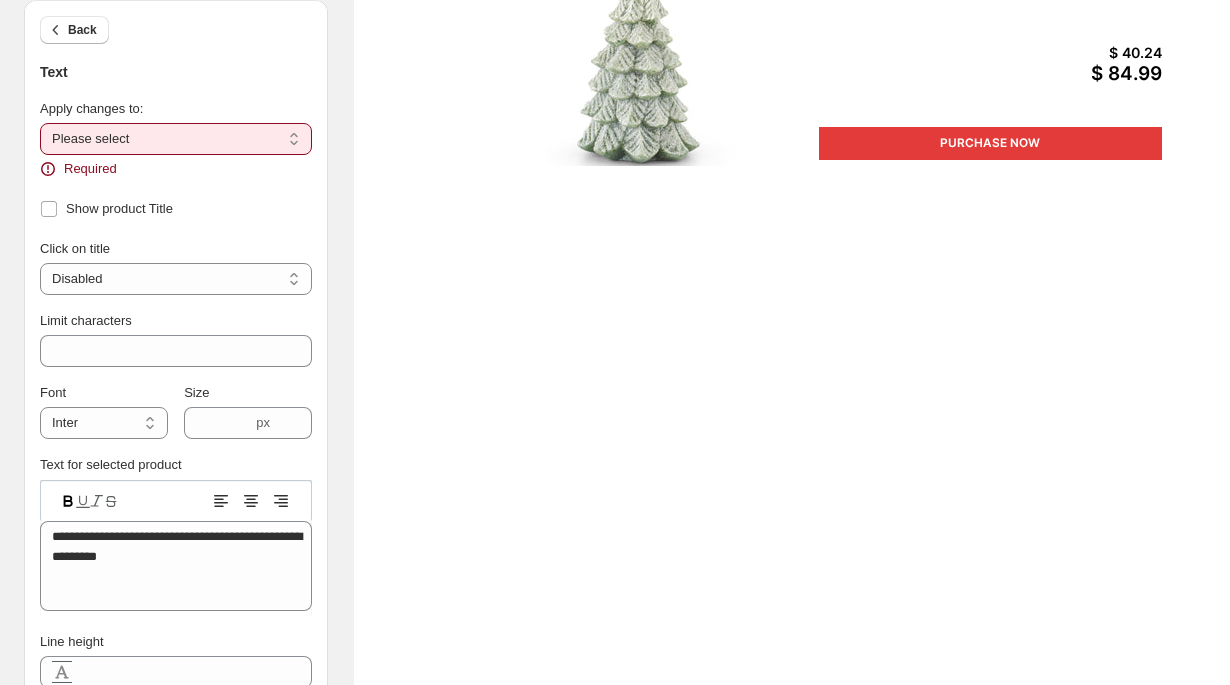 select on "**********" 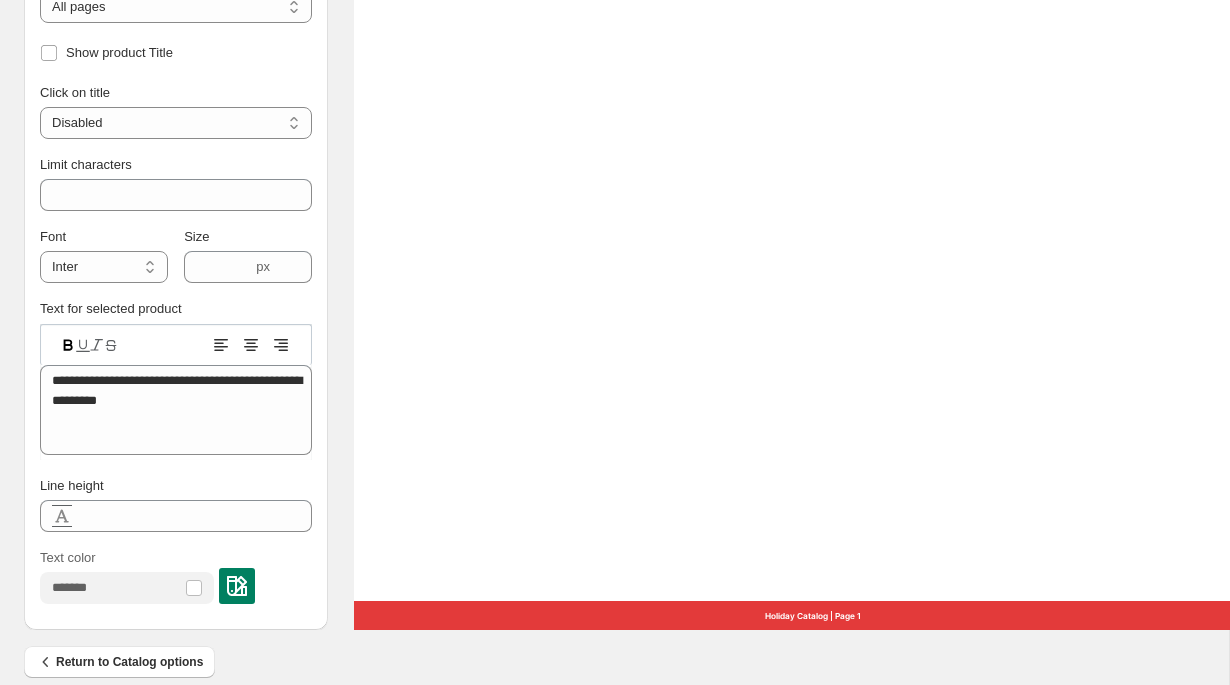 scroll, scrollTop: 740, scrollLeft: 0, axis: vertical 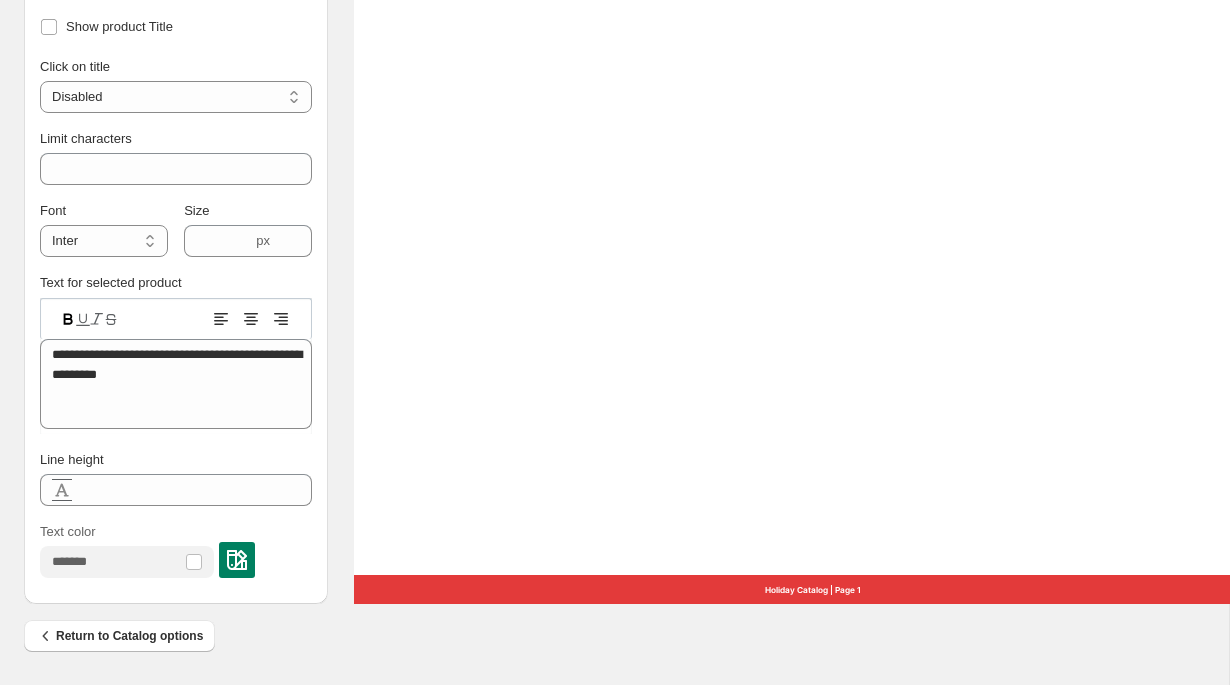 click on "Text color" at bounding box center [176, 550] 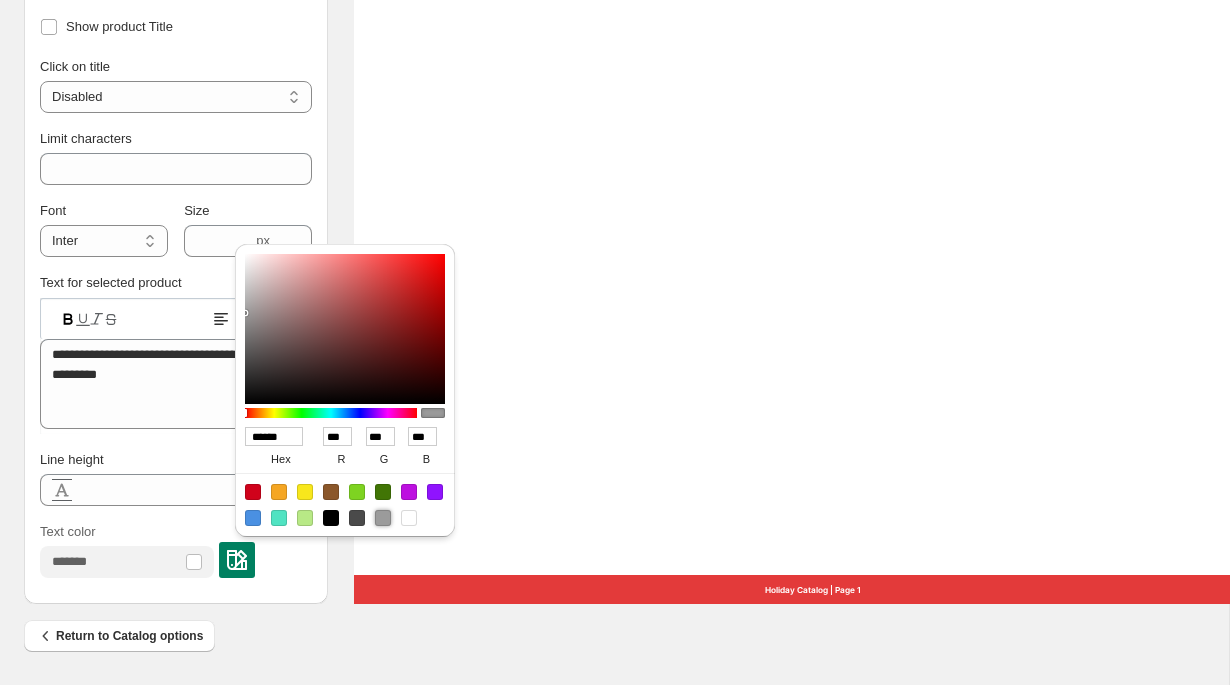 click at bounding box center (383, 518) 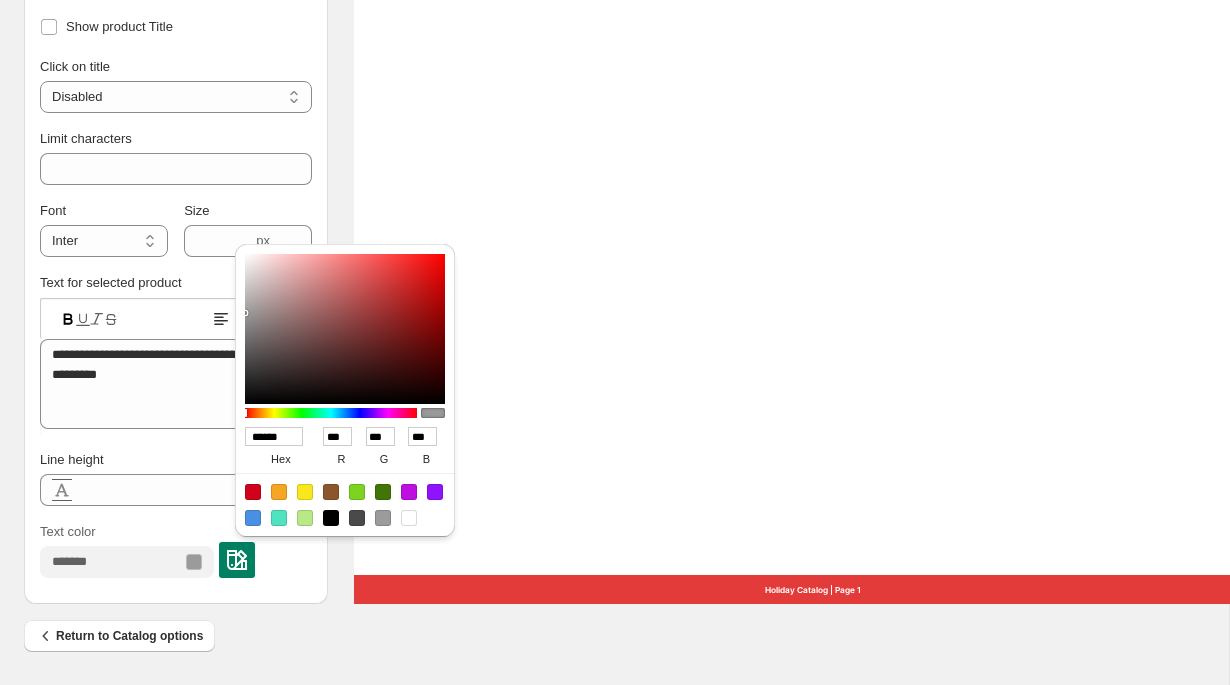 click on "**********" at bounding box center [176, 362] 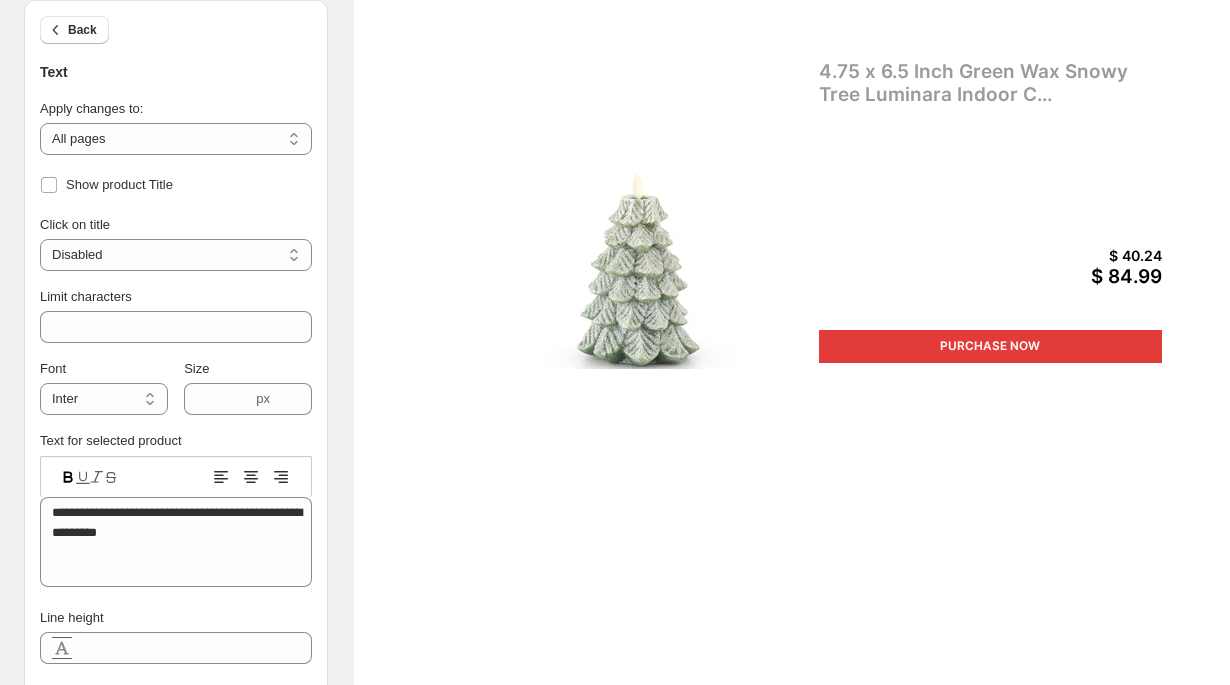 scroll, scrollTop: 164, scrollLeft: 0, axis: vertical 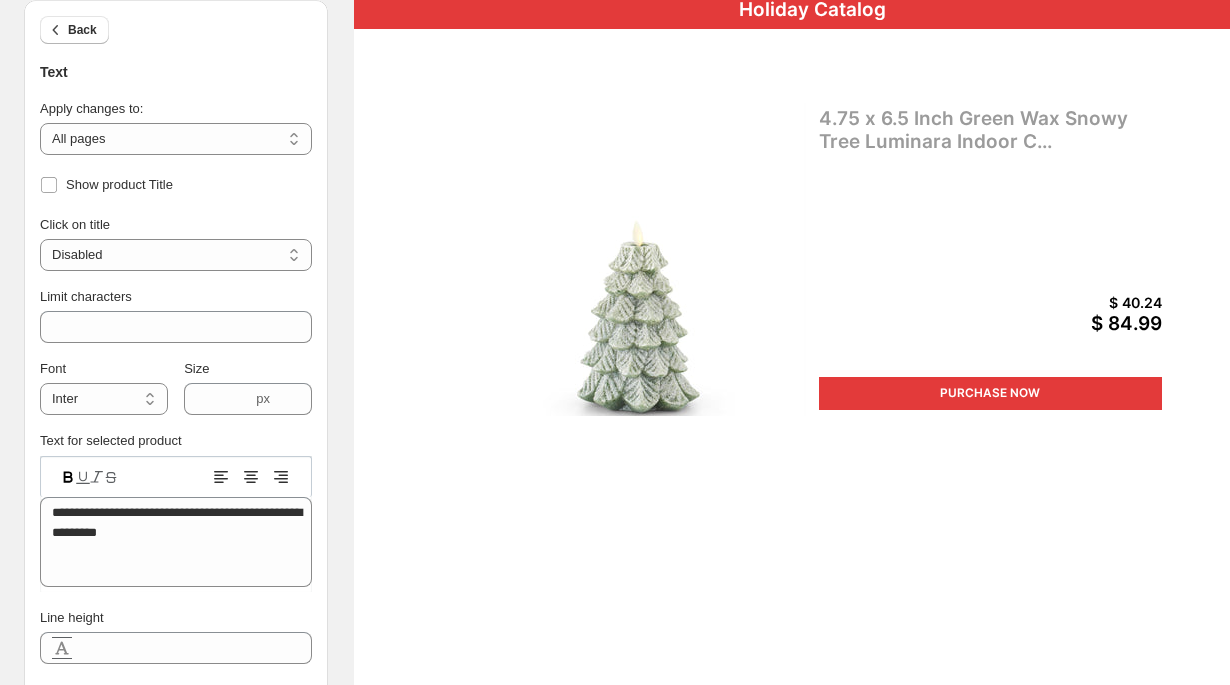 click on "$ 84.99" at bounding box center (1094, 324) 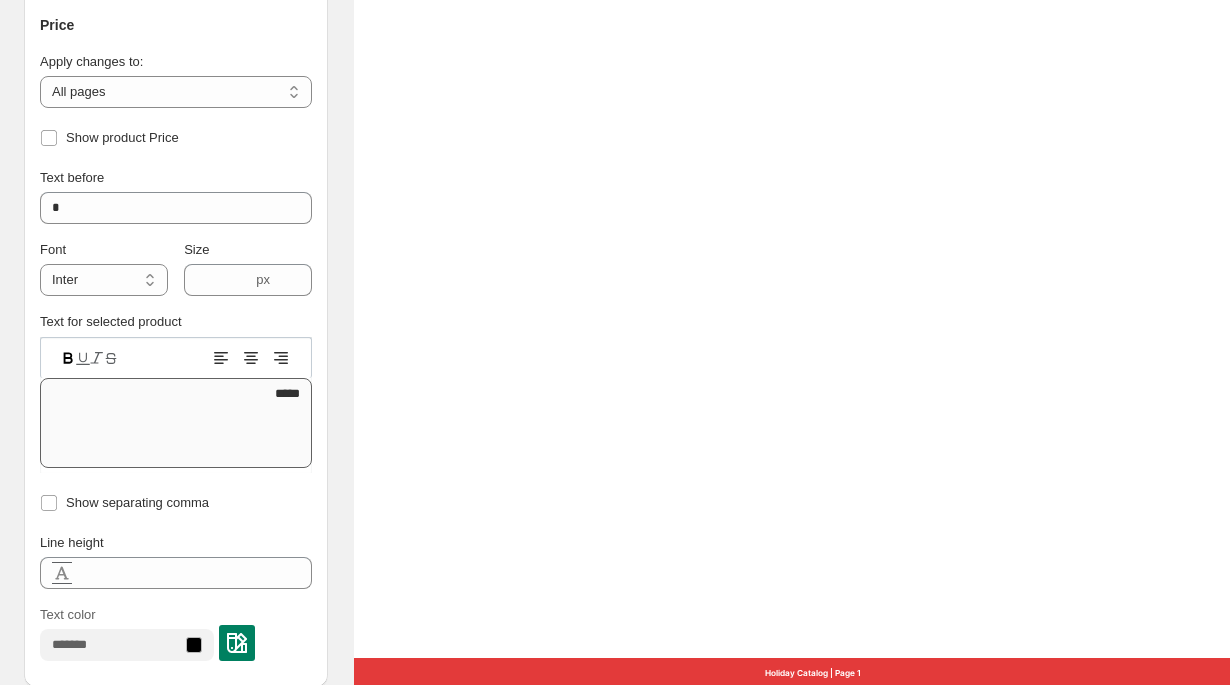 scroll, scrollTop: 736, scrollLeft: 0, axis: vertical 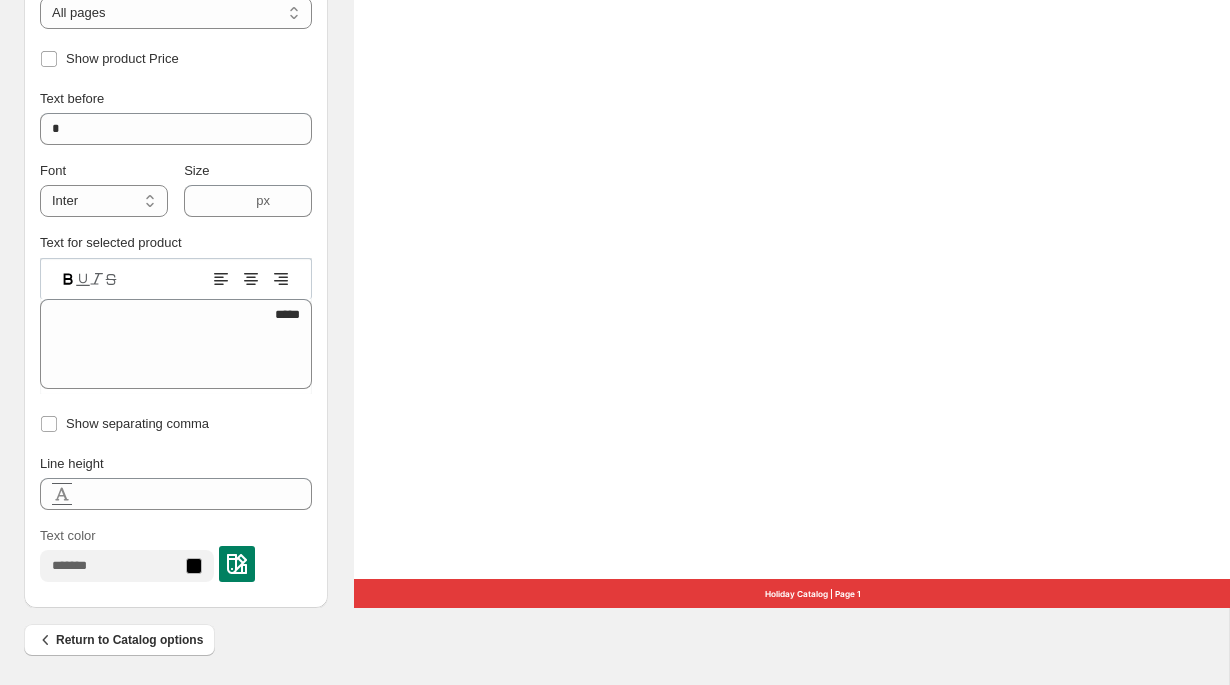 click at bounding box center (237, 564) 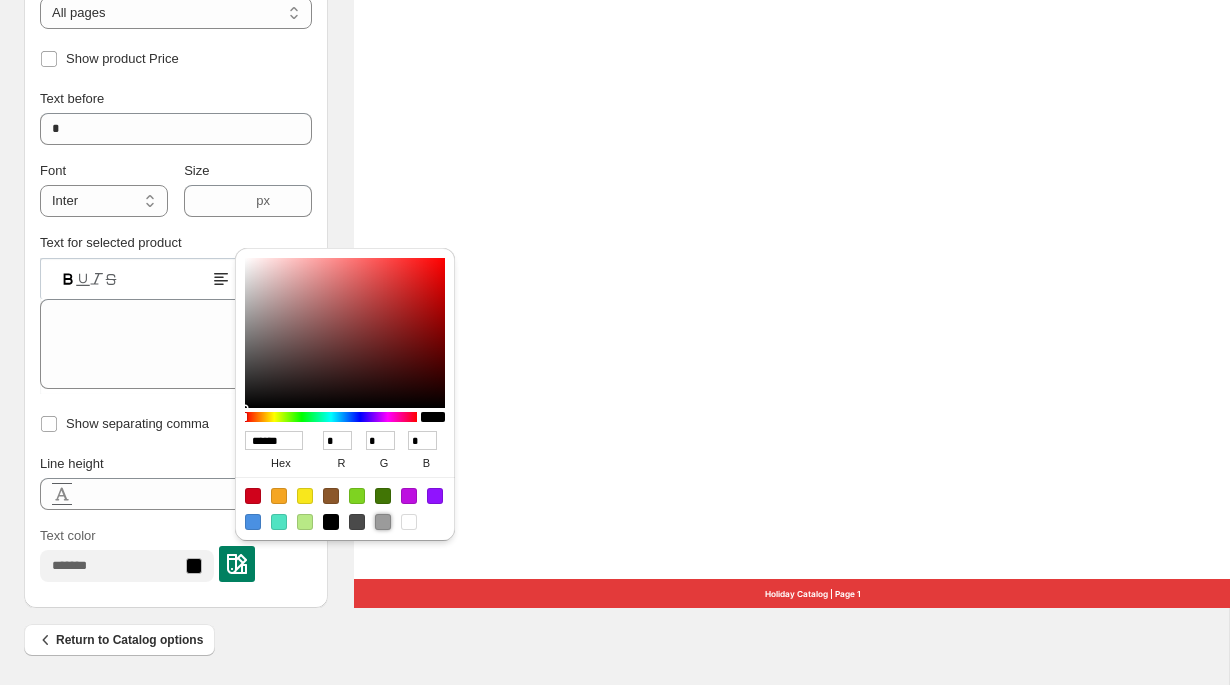click at bounding box center [383, 522] 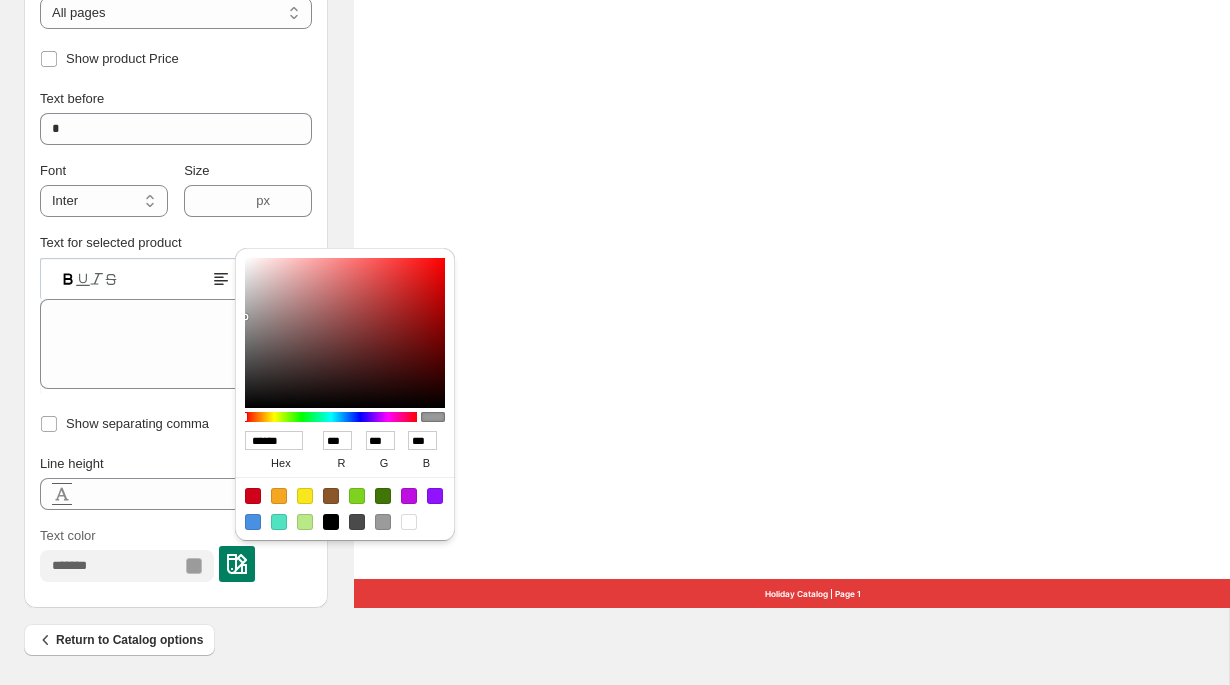 click on "Holiday Catalog 4.75 x 6.5 Inch Green Wax Snowy Tree Luminara Indoor C... $ 40.24 $ 84.99  PURCHASE NOW Holiday Catalog | Page 1" at bounding box center [813, 14] 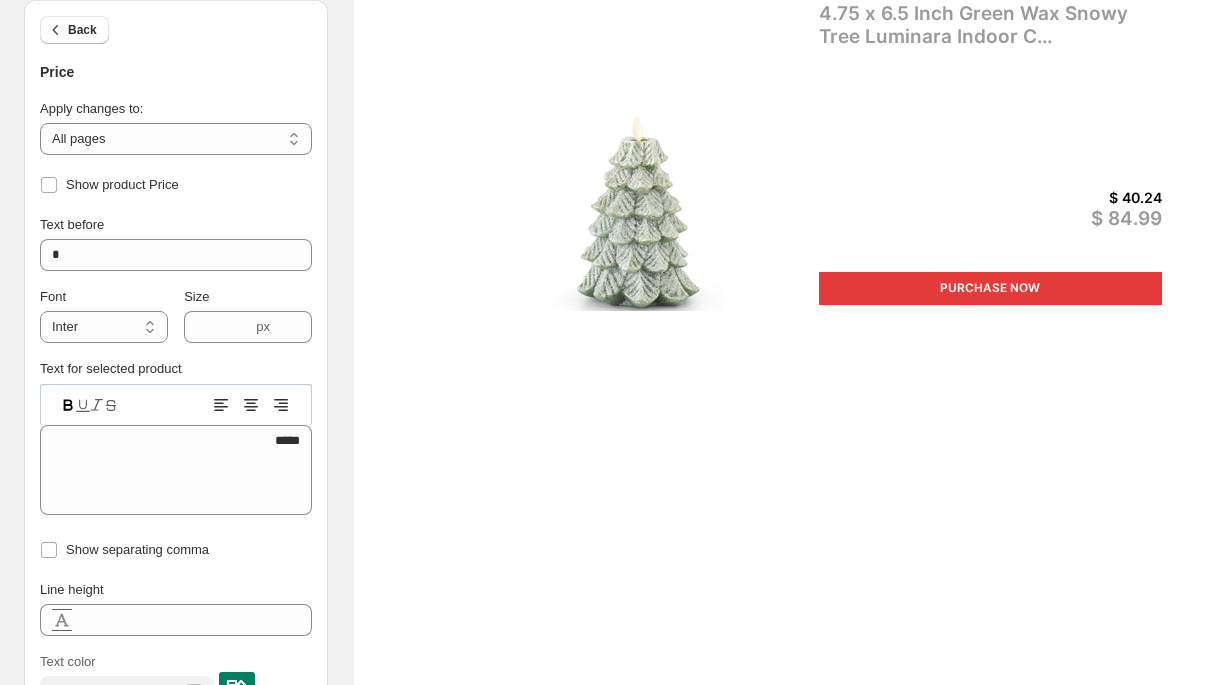 scroll, scrollTop: 0, scrollLeft: 0, axis: both 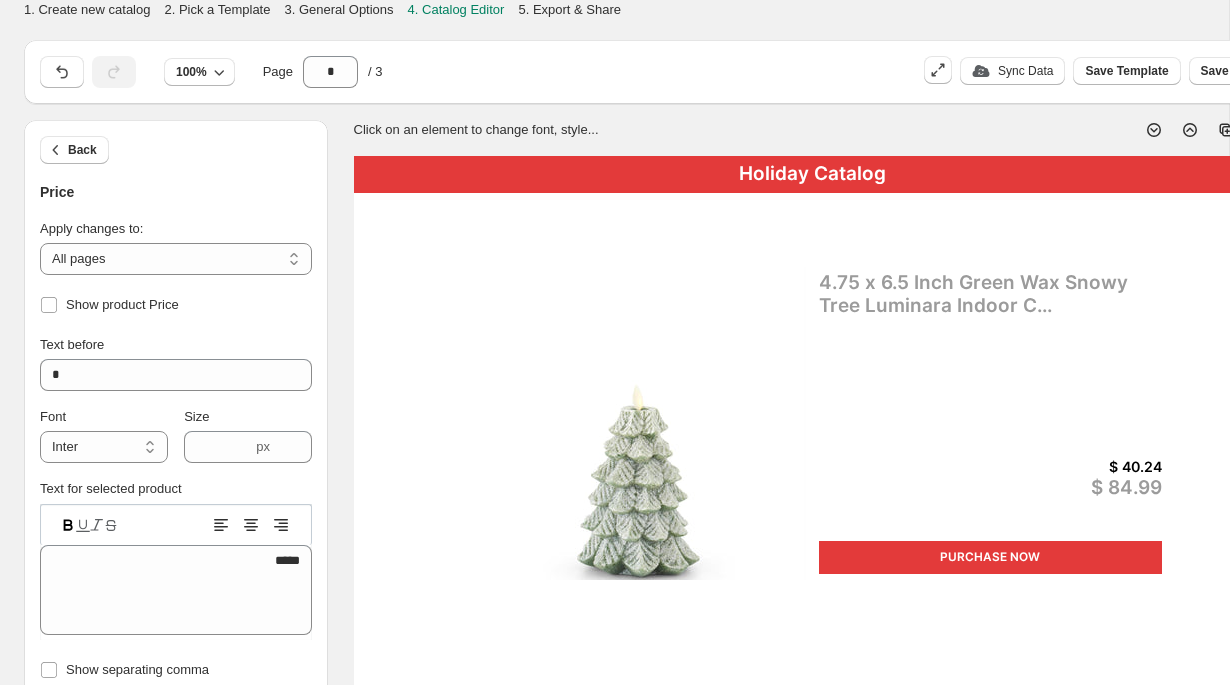 click on "$ 40.24" at bounding box center [1094, 466] 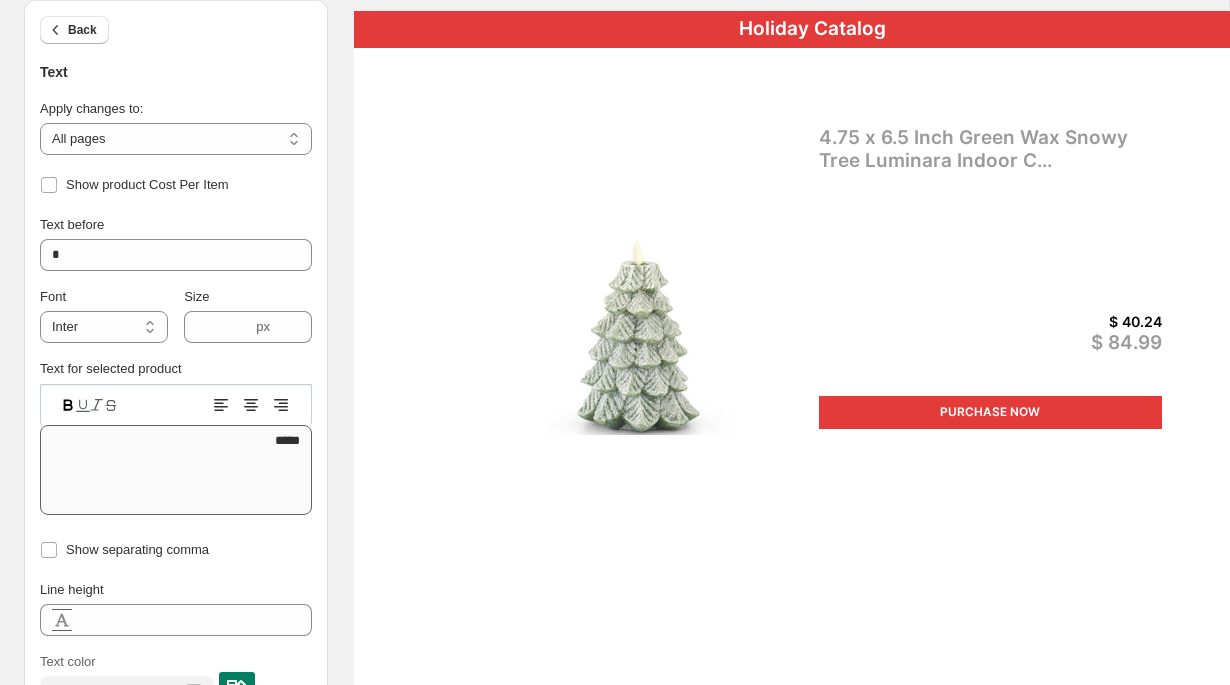 scroll, scrollTop: 0, scrollLeft: 0, axis: both 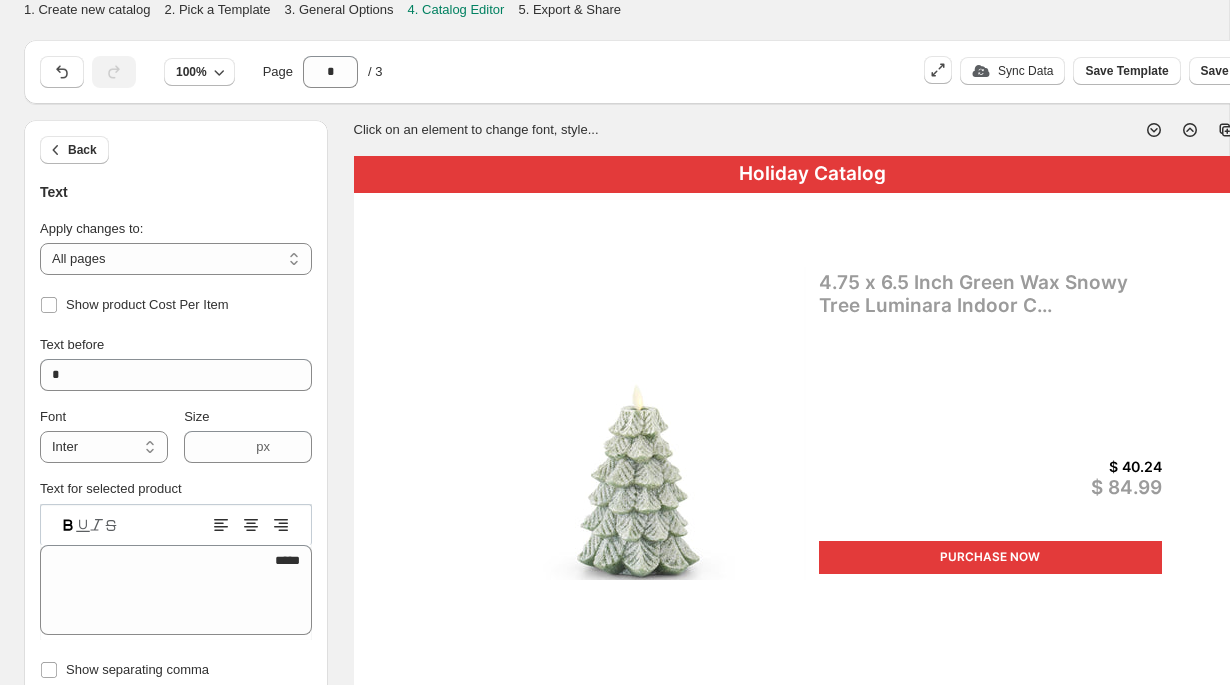 click on "Holiday Catalog 4.75 x 6.5 Inch Green Wax Snowy Tree Luminara Indoor C... $ 40.24 $ 84.99  PURCHASE NOW Holiday Catalog | Page 1" at bounding box center (813, 750) 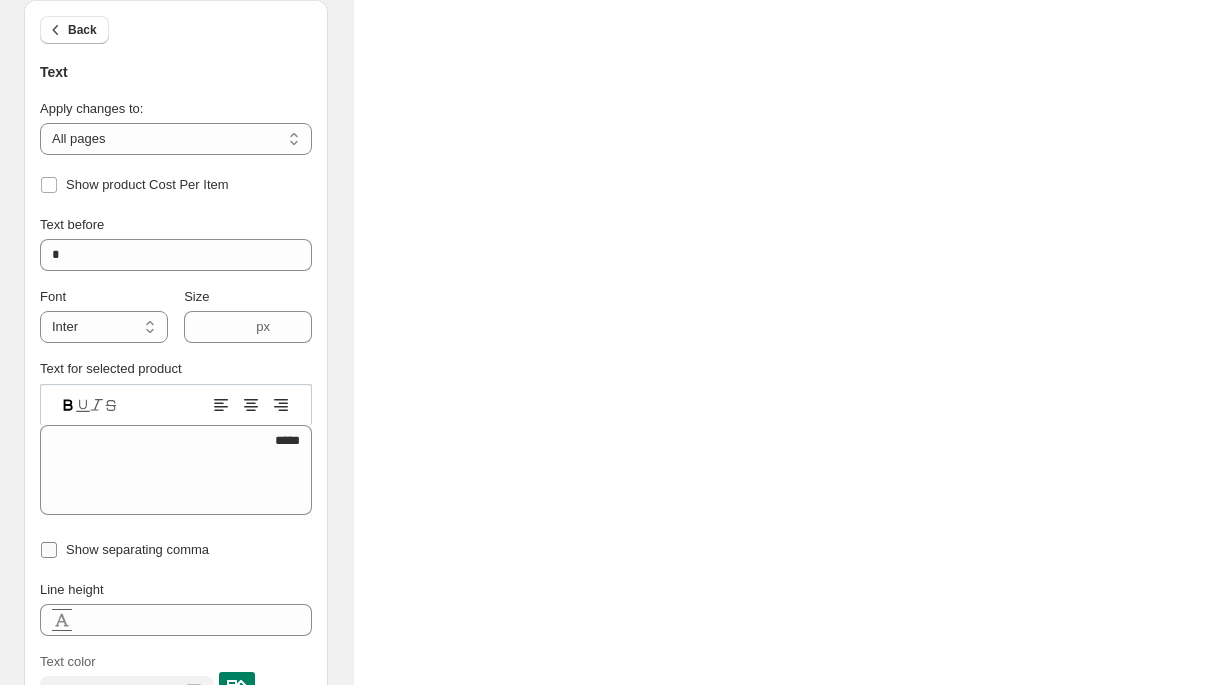 scroll, scrollTop: 581, scrollLeft: 0, axis: vertical 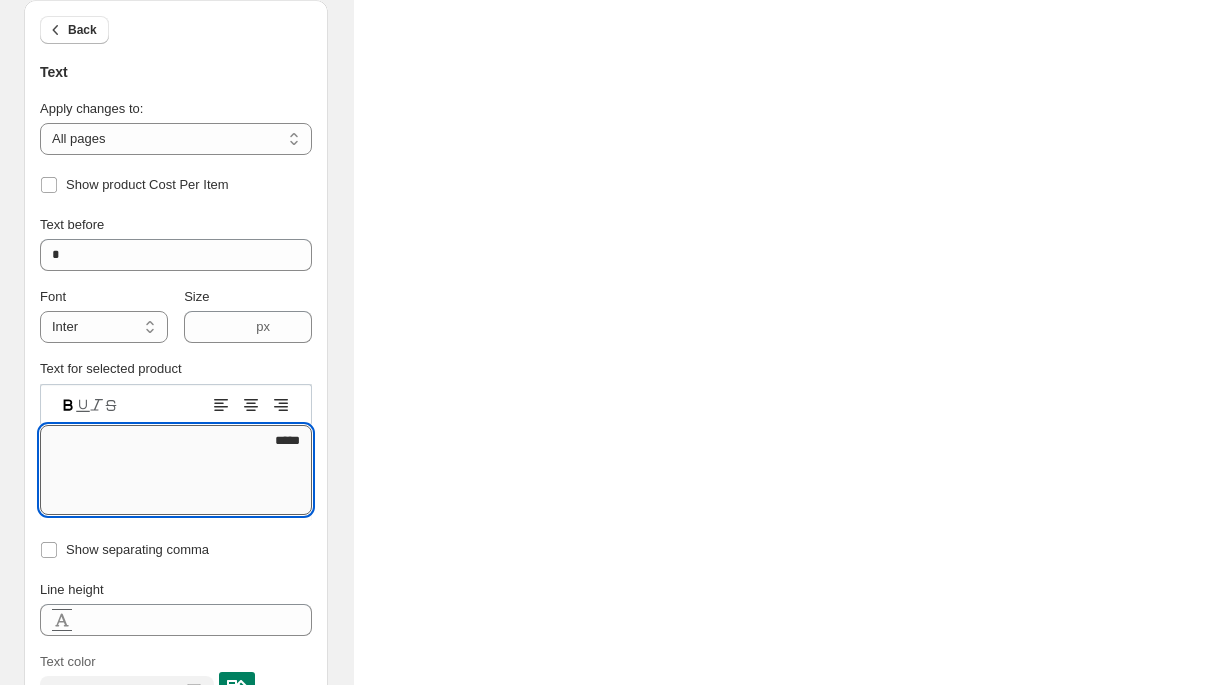 drag, startPoint x: 264, startPoint y: 438, endPoint x: 310, endPoint y: 442, distance: 46.173584 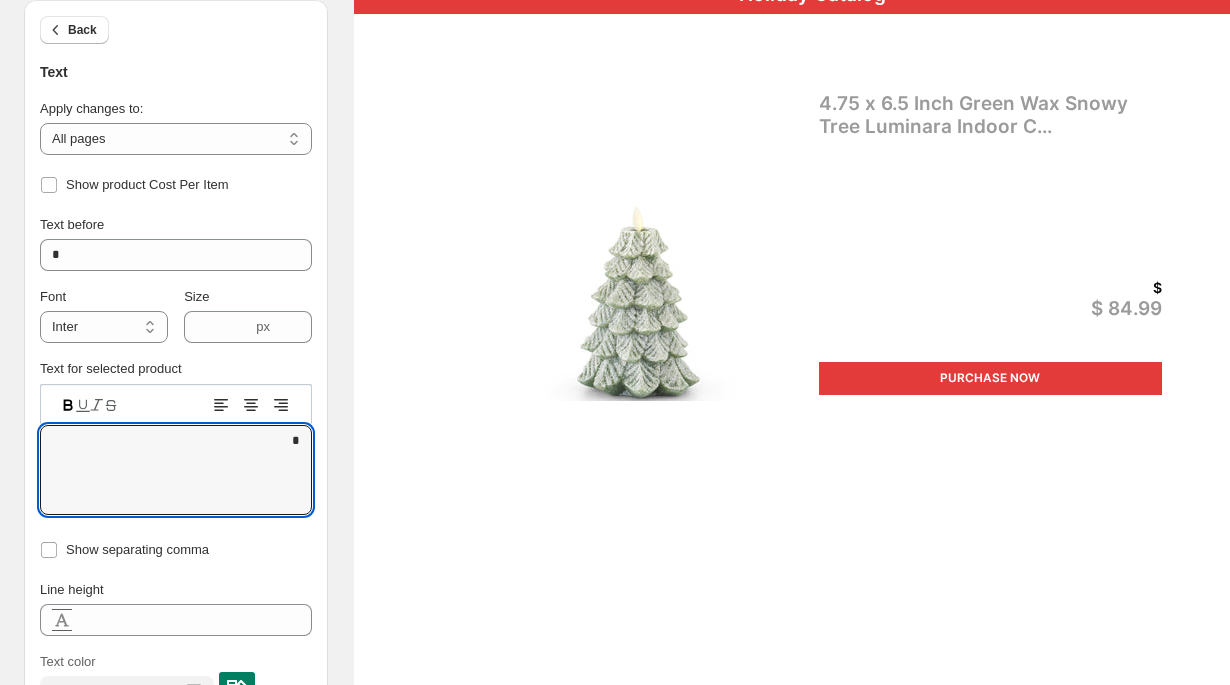 scroll, scrollTop: 184, scrollLeft: 0, axis: vertical 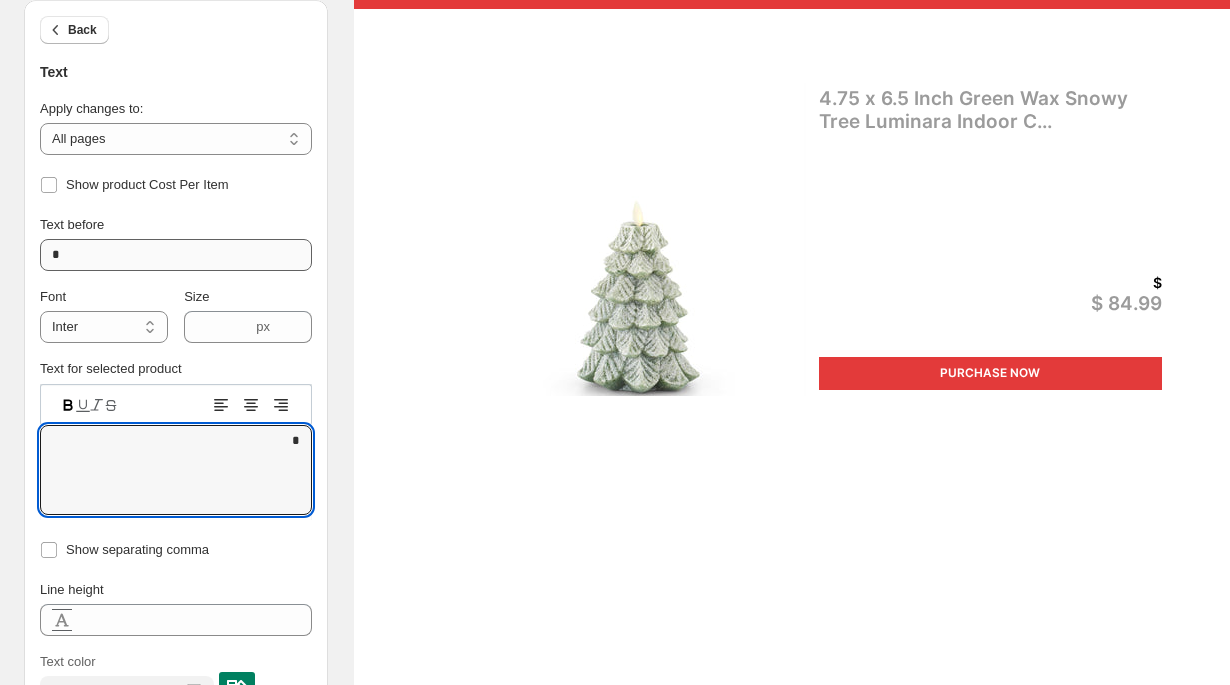 type 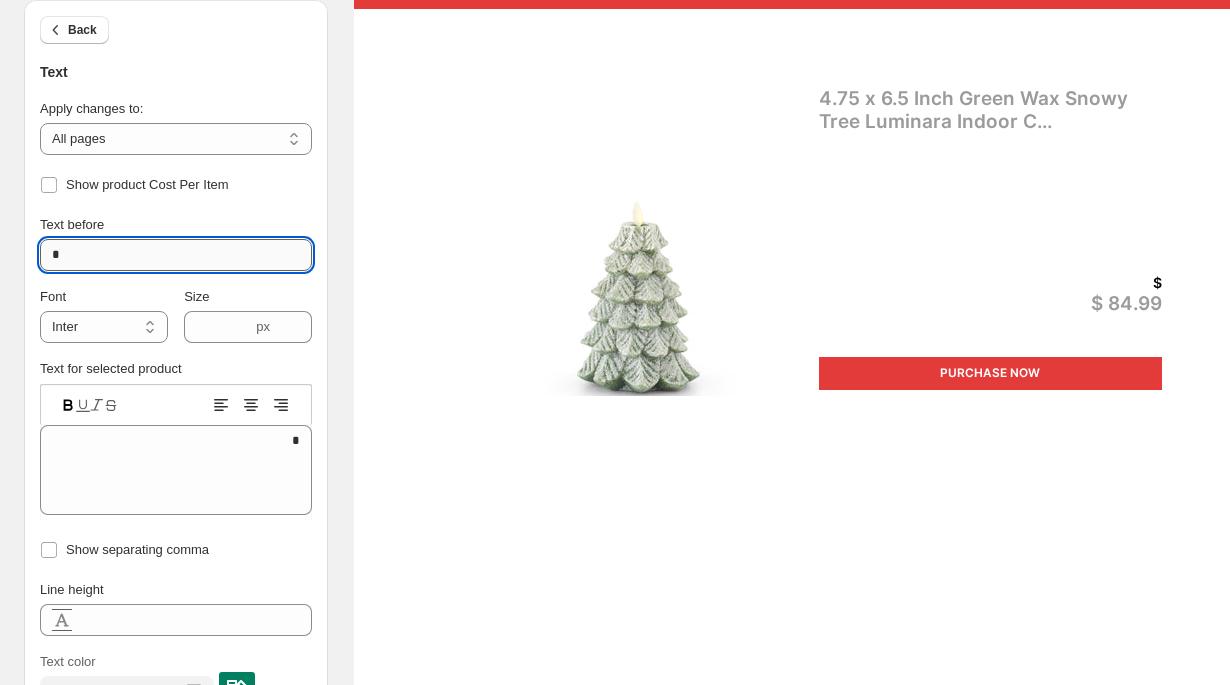 drag, startPoint x: 65, startPoint y: 253, endPoint x: 47, endPoint y: 253, distance: 18 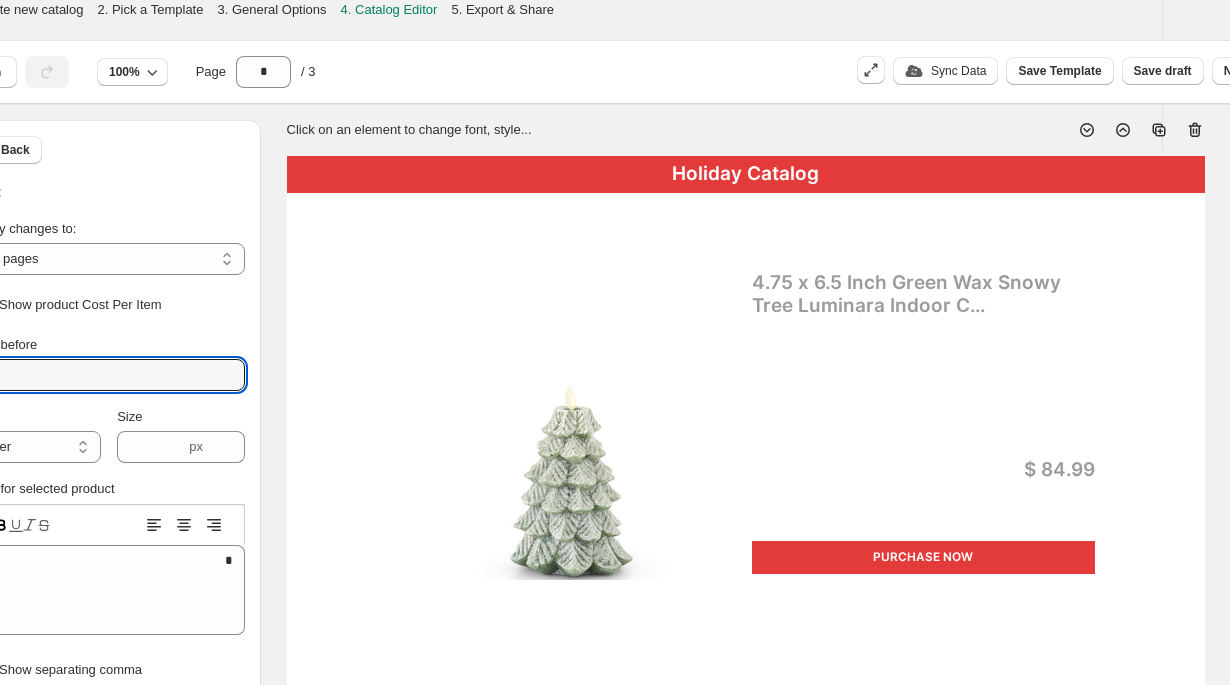 scroll, scrollTop: 0, scrollLeft: 211, axis: horizontal 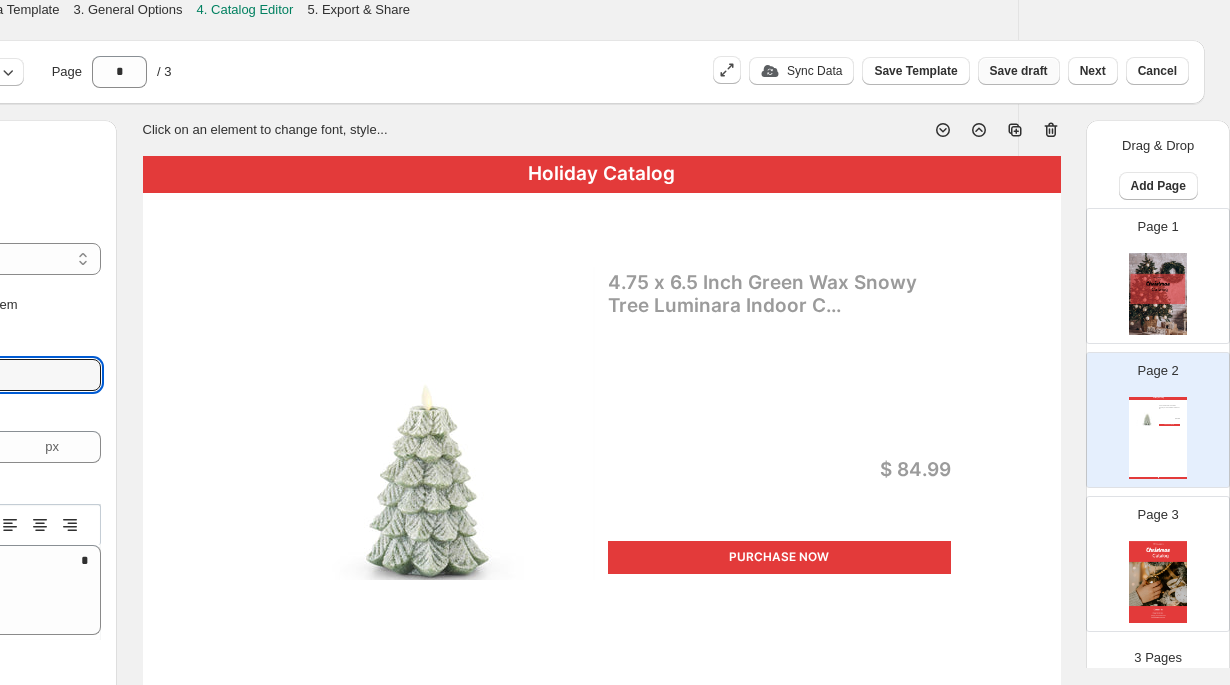 type 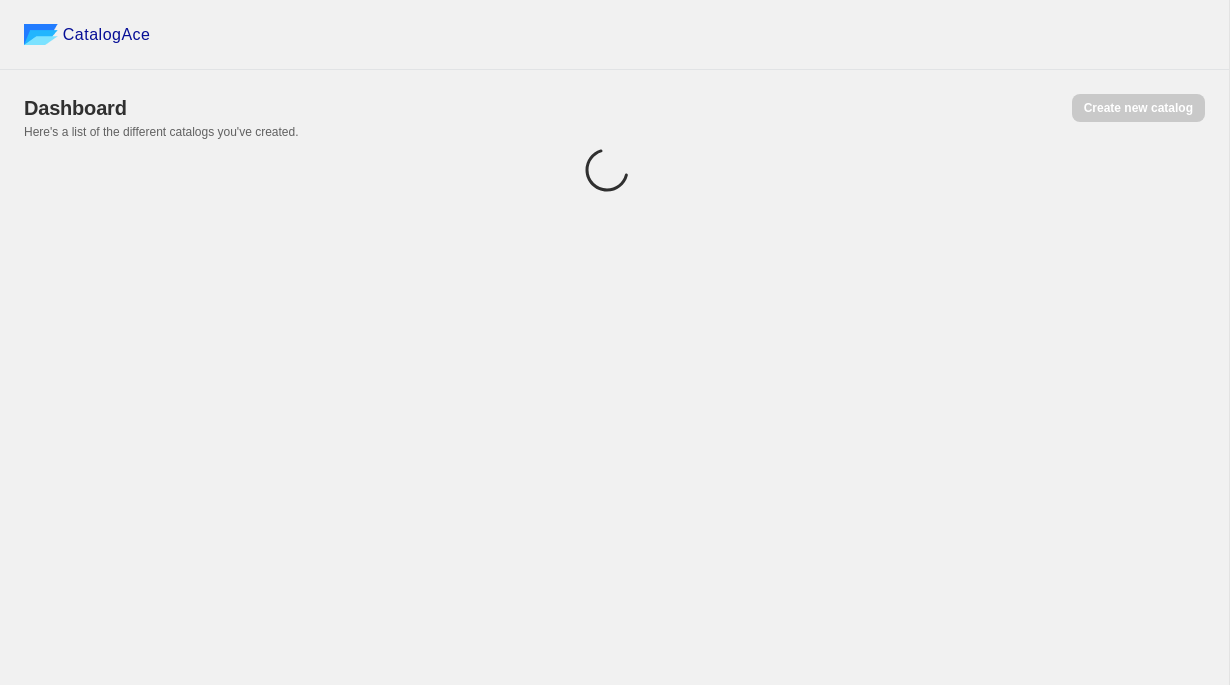 scroll, scrollTop: 0, scrollLeft: 0, axis: both 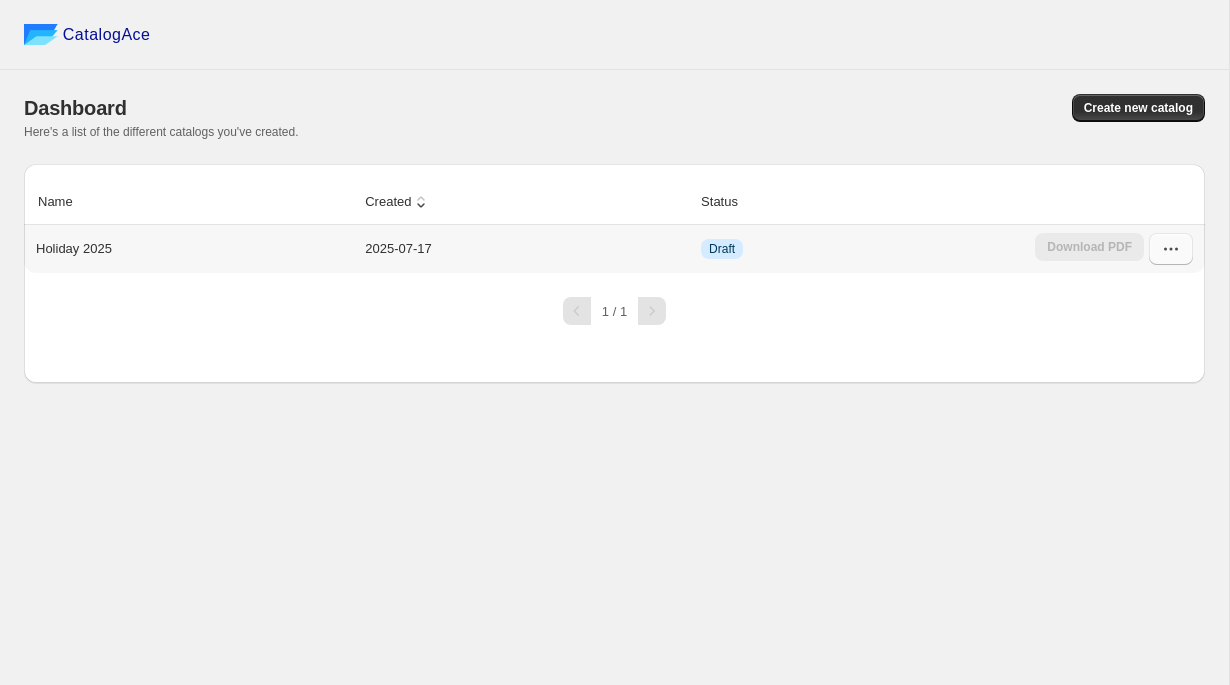 click 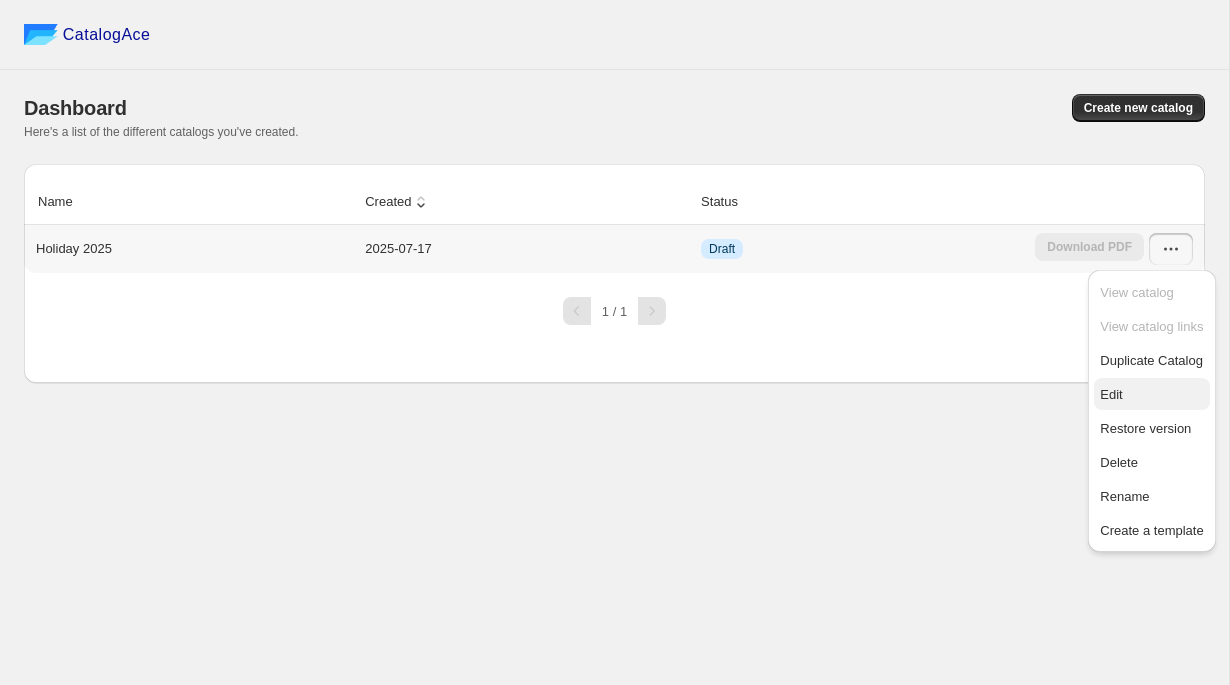 click on "Edit" at bounding box center (1111, 394) 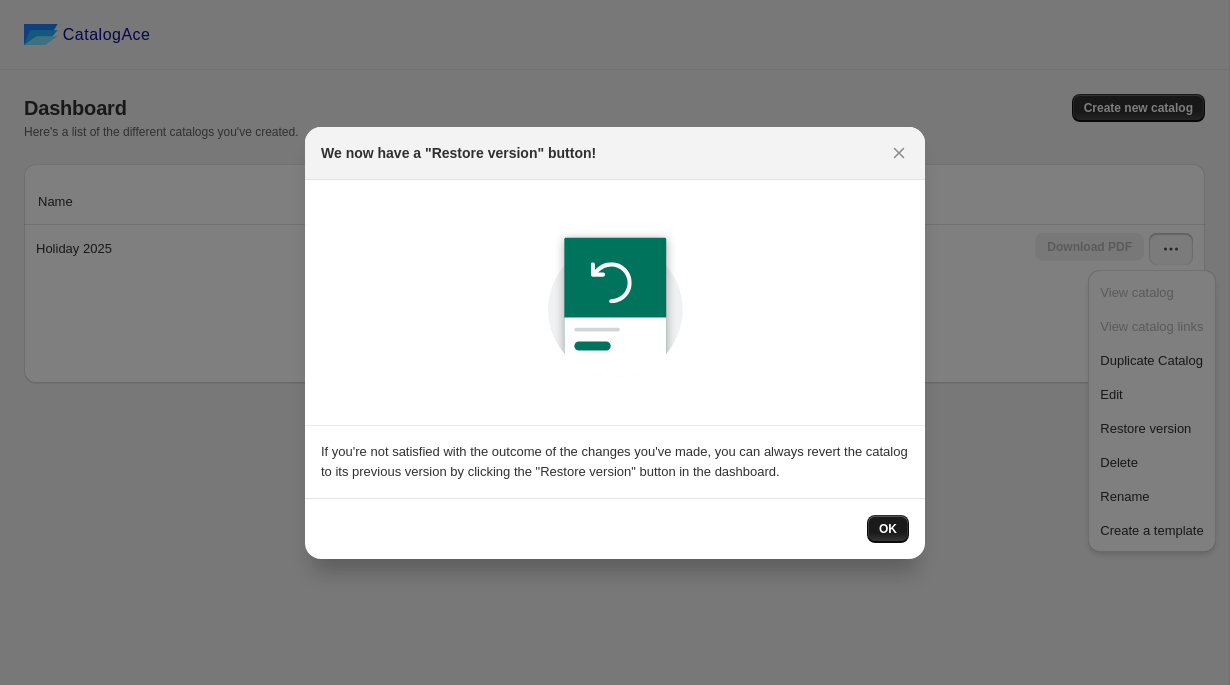 click on "OK" at bounding box center (888, 529) 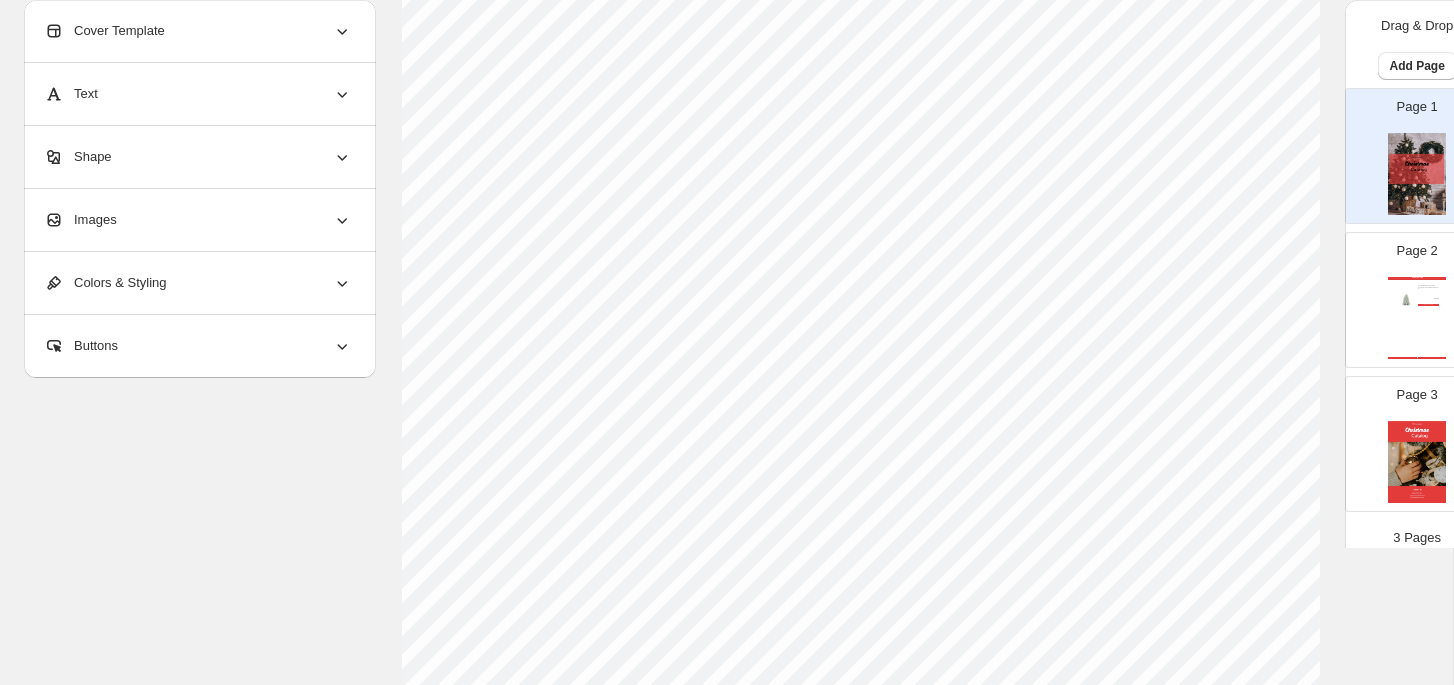scroll, scrollTop: 302, scrollLeft: 0, axis: vertical 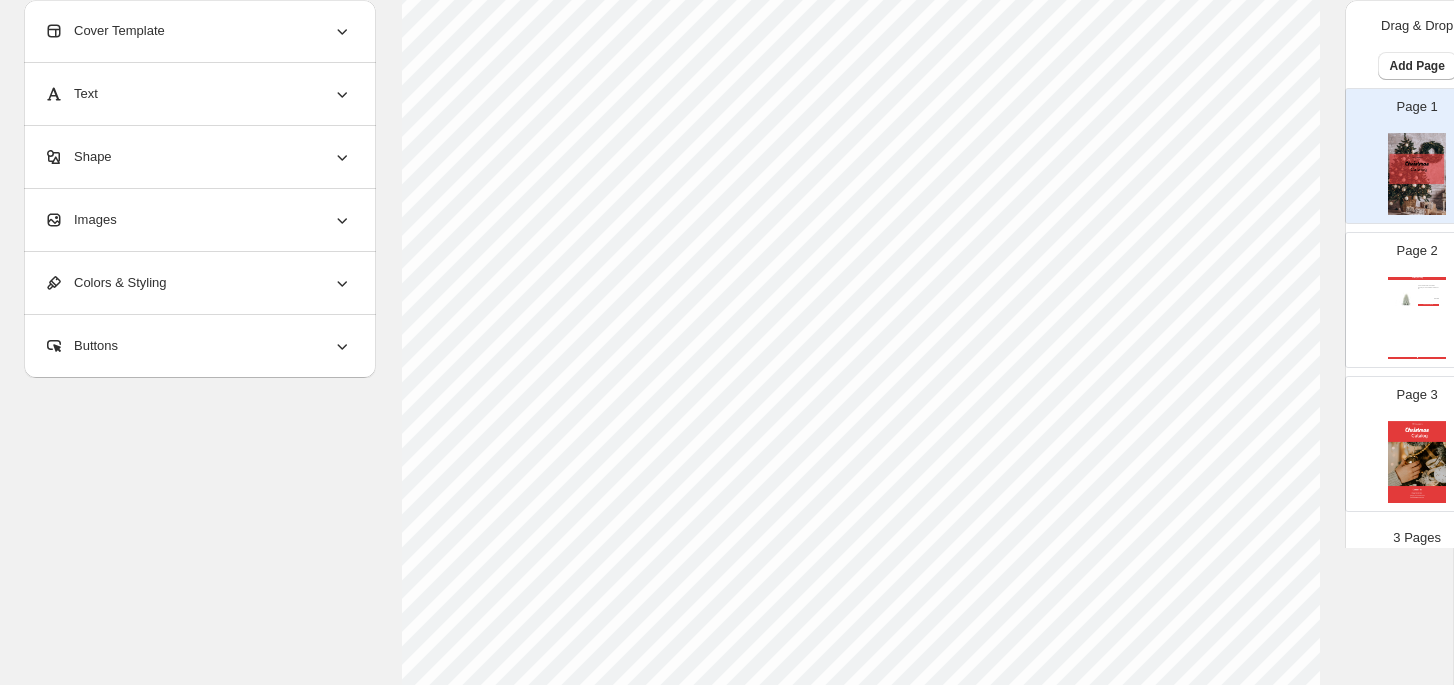 click on "Holiday Catalog 4.75 x 6.5 Inch Green Wax Snowy Tree Luminara Indoor C... $ 84.99 PURCHASE NOW Holiday Catalog | Page undefined" at bounding box center [1417, 318] 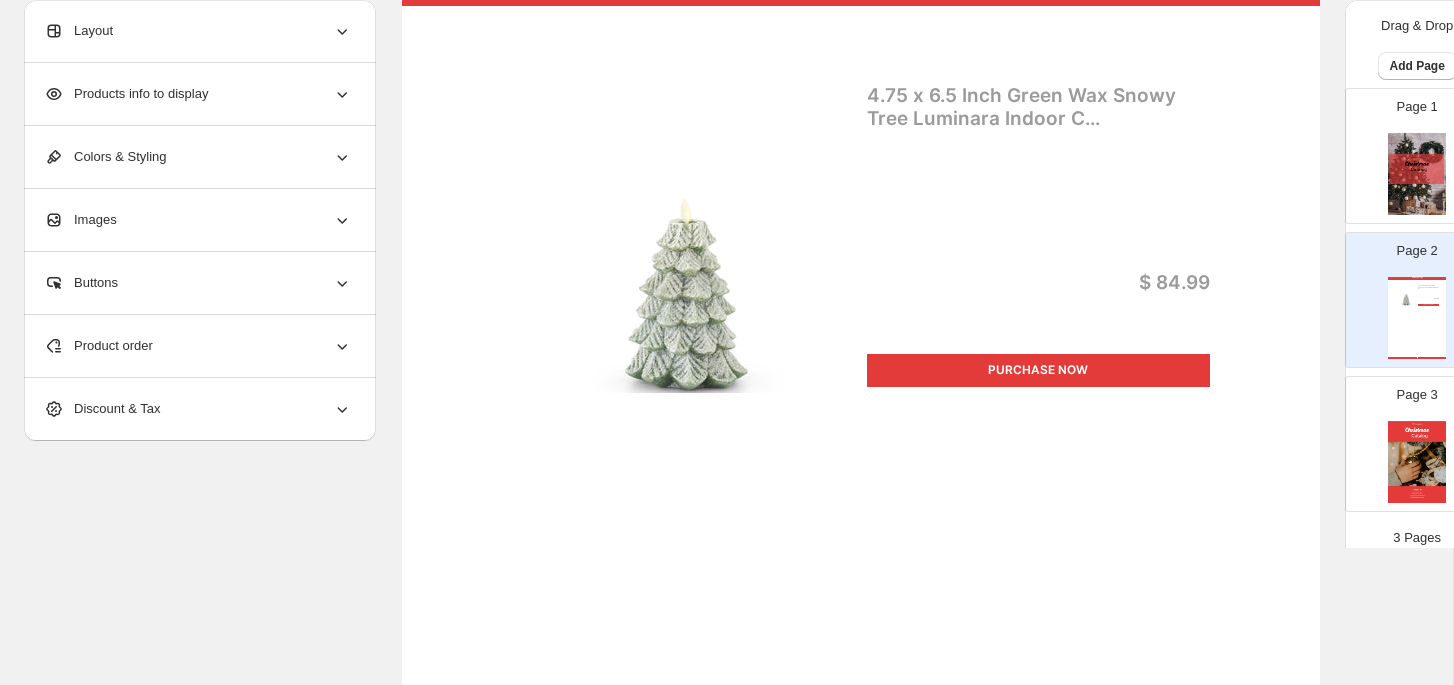 scroll, scrollTop: 179, scrollLeft: 0, axis: vertical 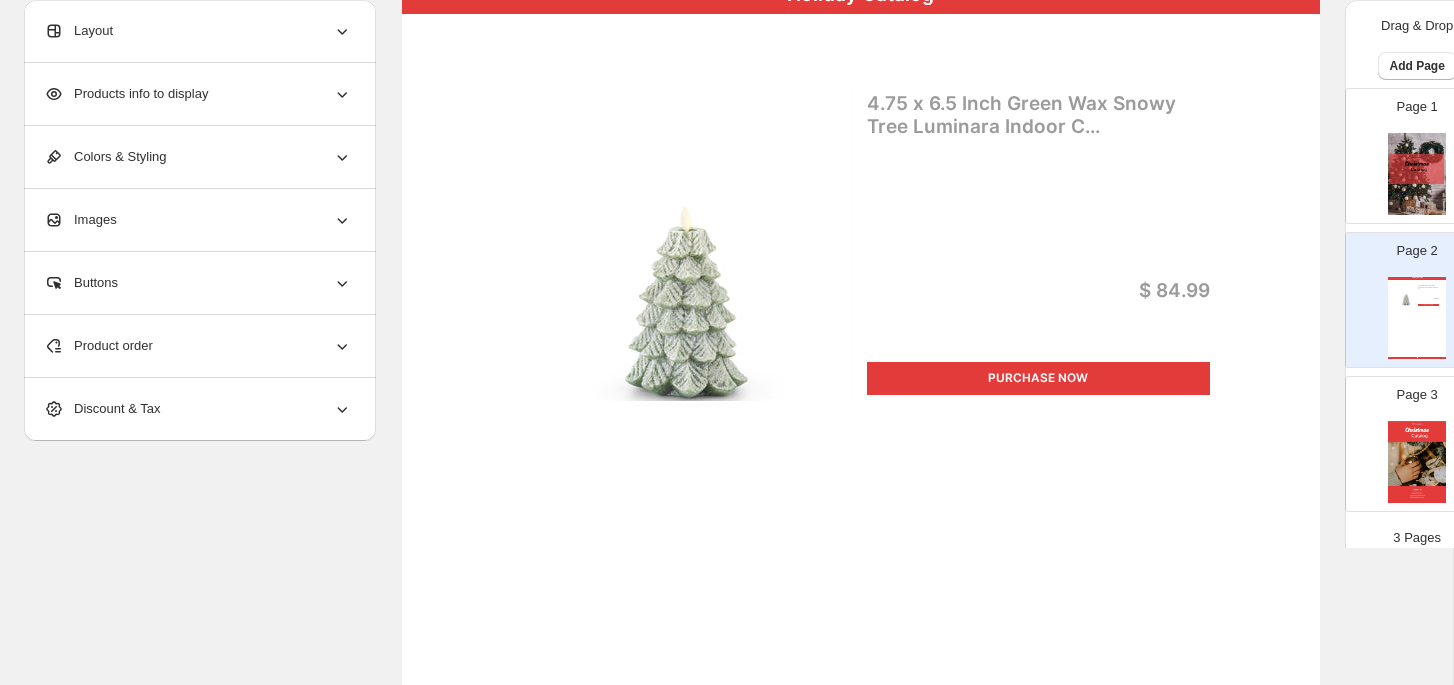click on "4.75 x 6.5 Inch Green Wax Snowy Tree Luminara Indoor C..." at bounding box center (1038, 116) 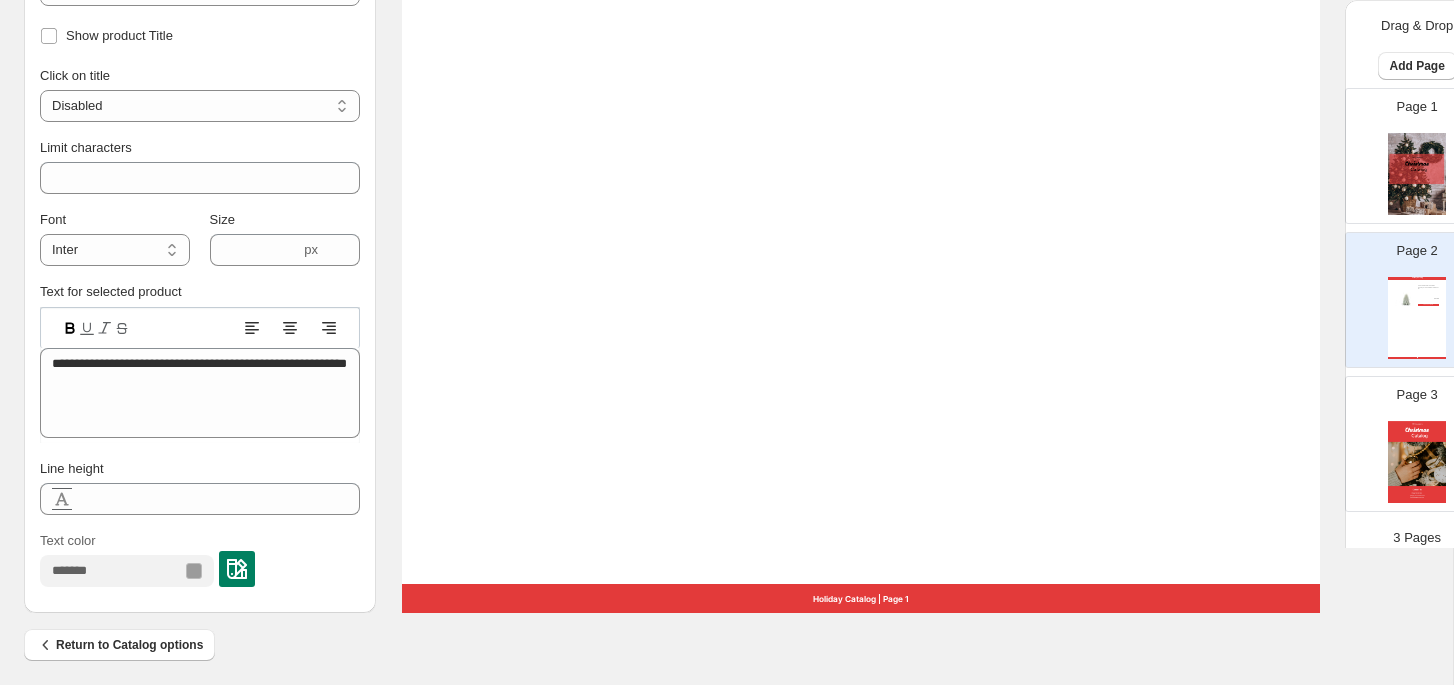 scroll, scrollTop: 740, scrollLeft: 0, axis: vertical 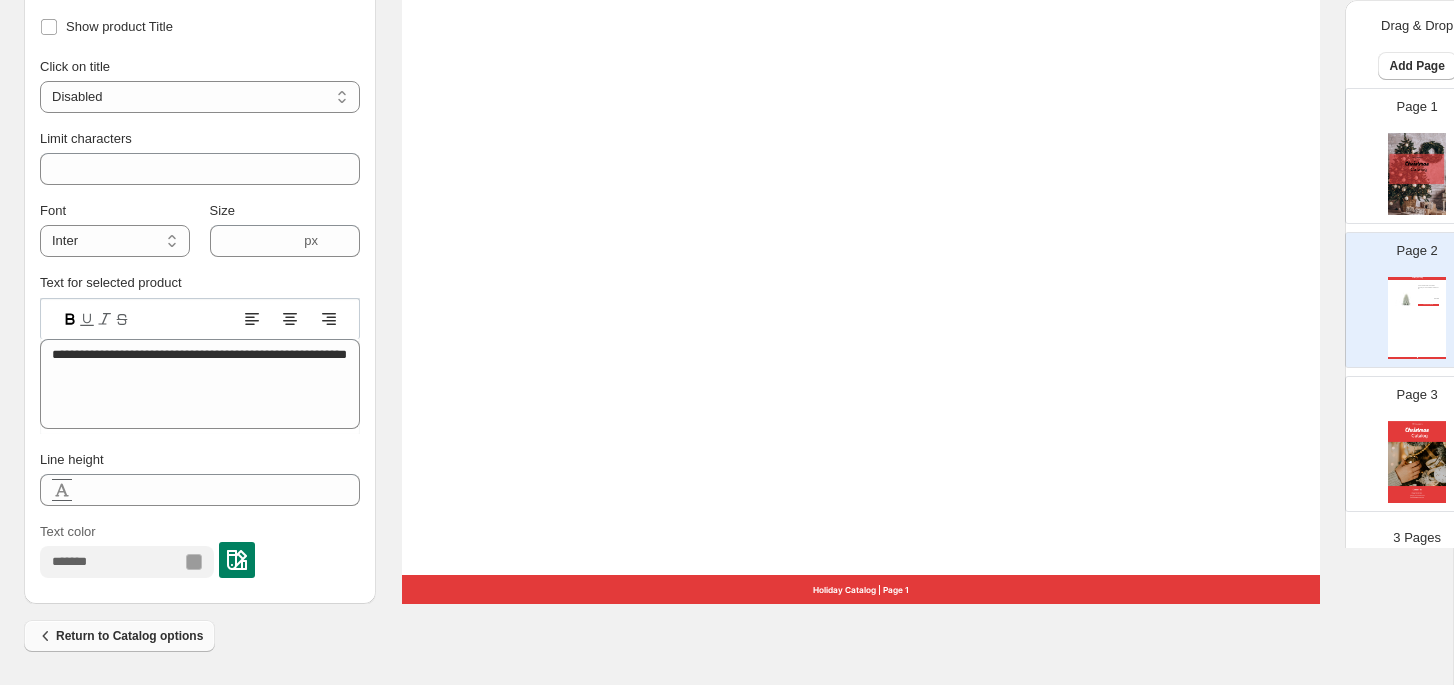 click on "Return to Catalog options" at bounding box center [119, 636] 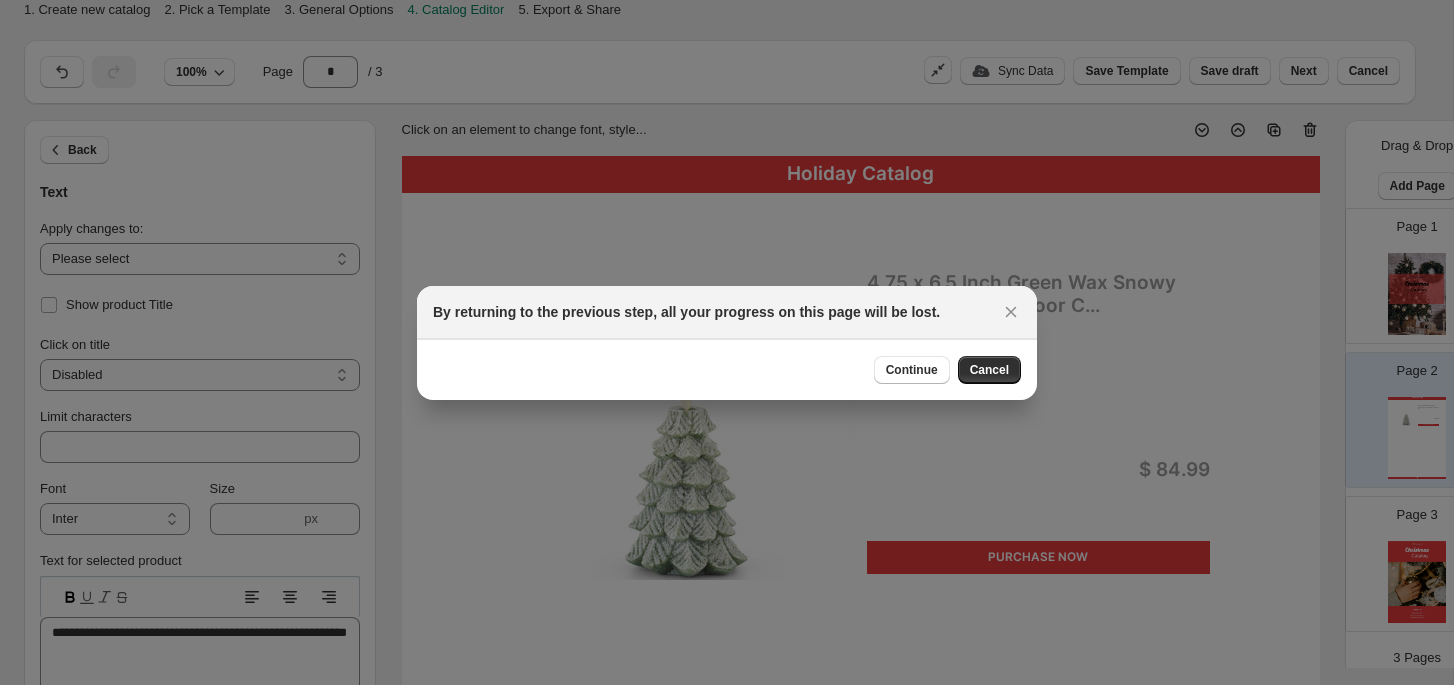 scroll, scrollTop: 0, scrollLeft: 0, axis: both 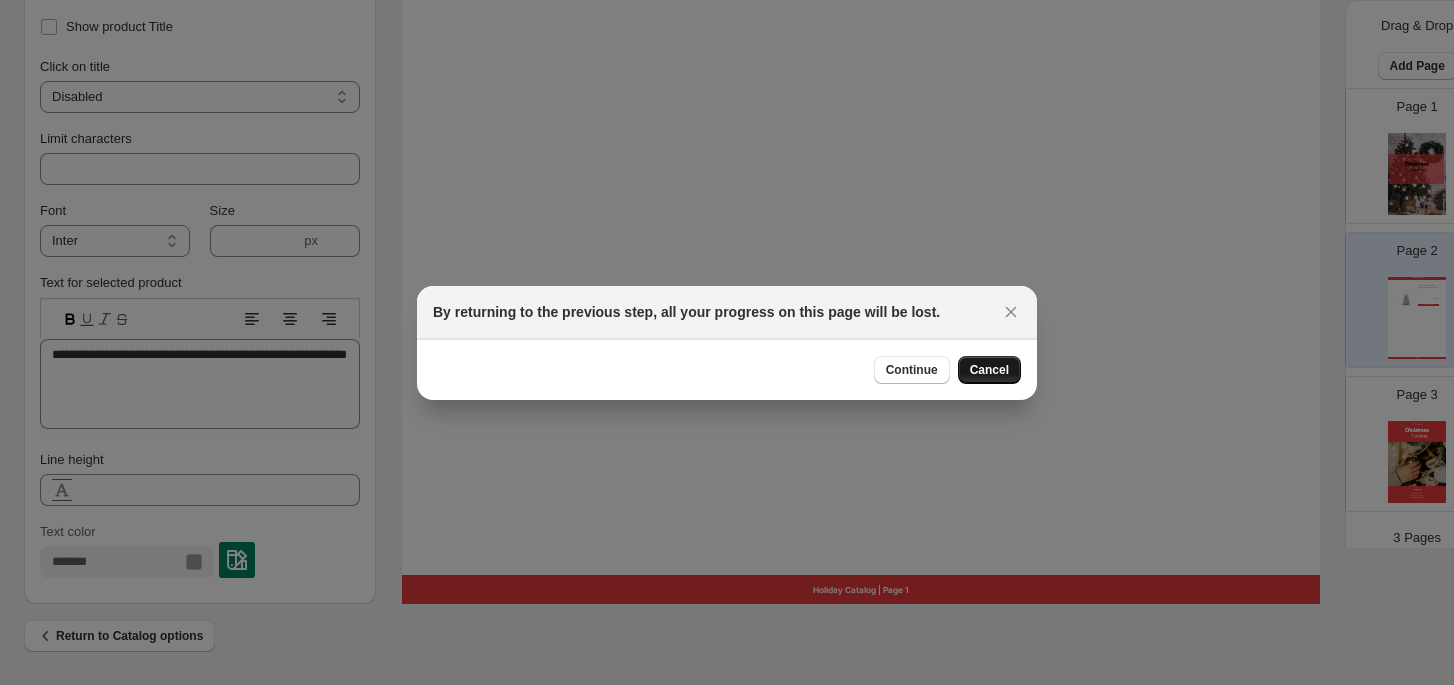 click on "Cancel" at bounding box center (989, 370) 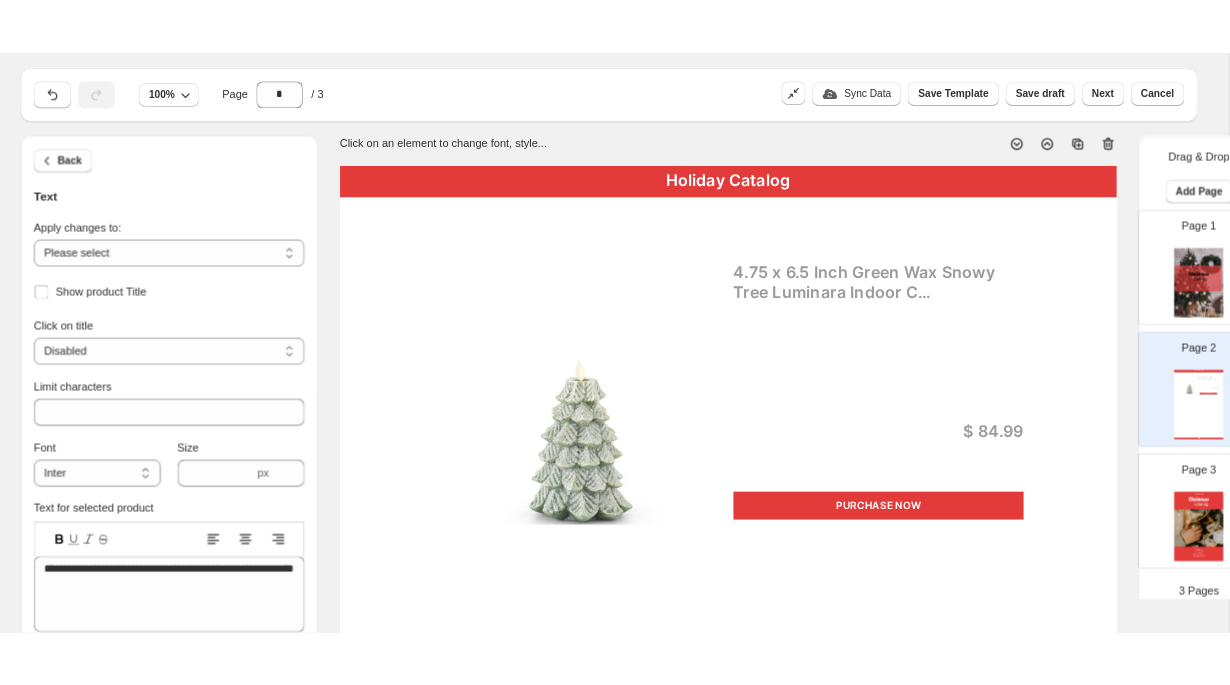 scroll, scrollTop: 0, scrollLeft: 0, axis: both 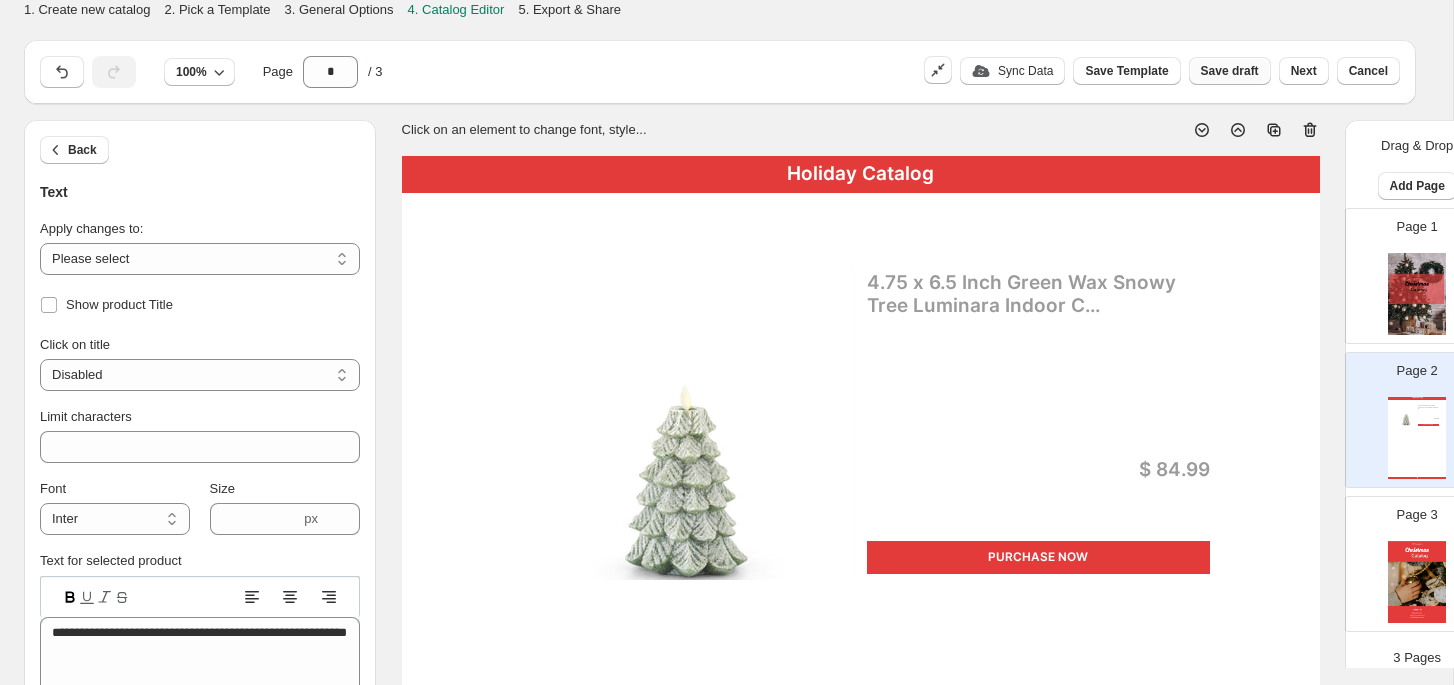 click on "Save draft" at bounding box center [1230, 71] 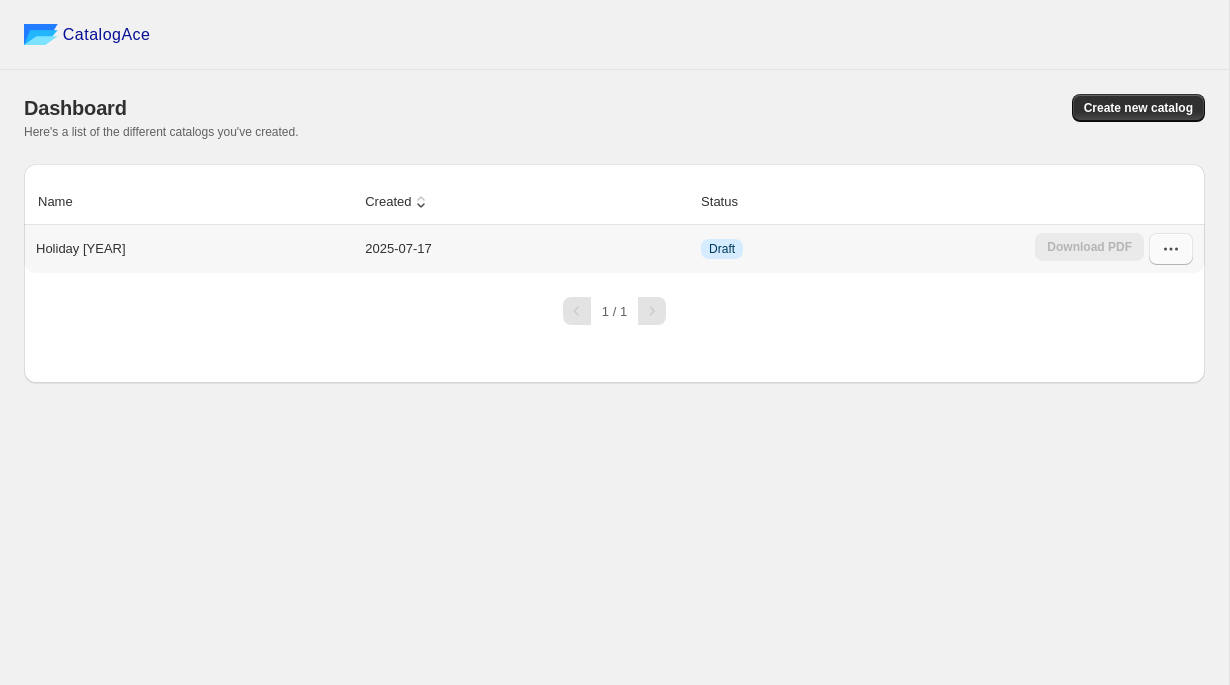 click at bounding box center [1171, 249] 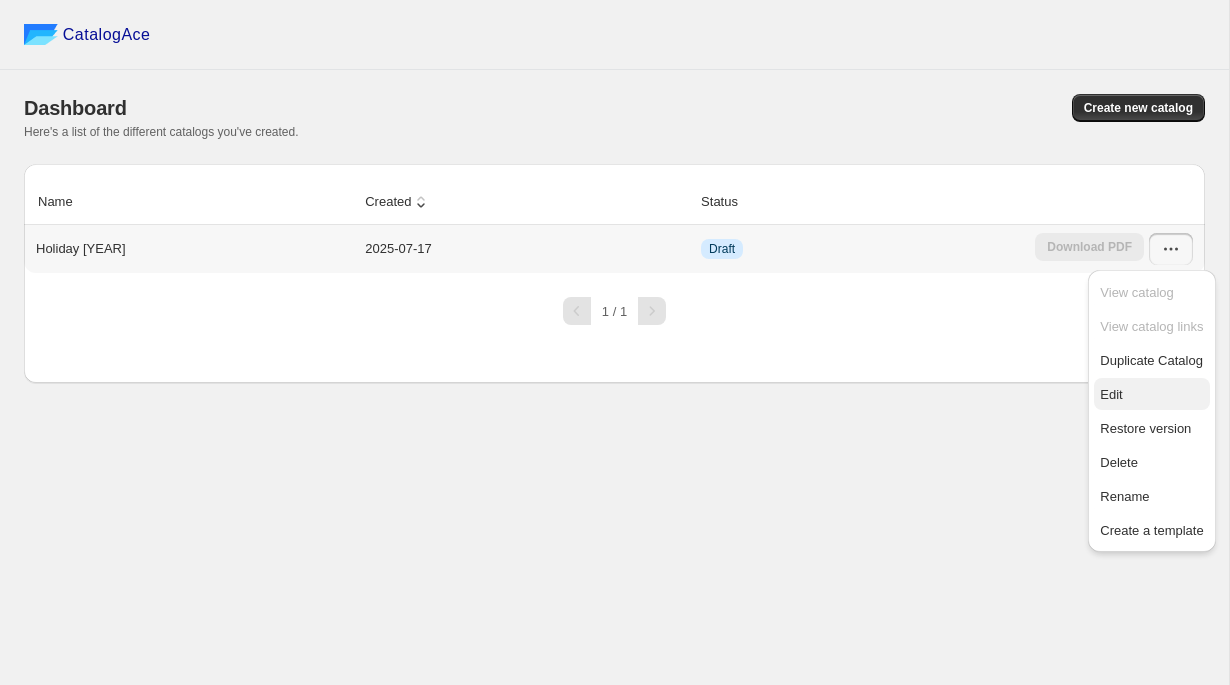 click on "Edit" at bounding box center (1111, 394) 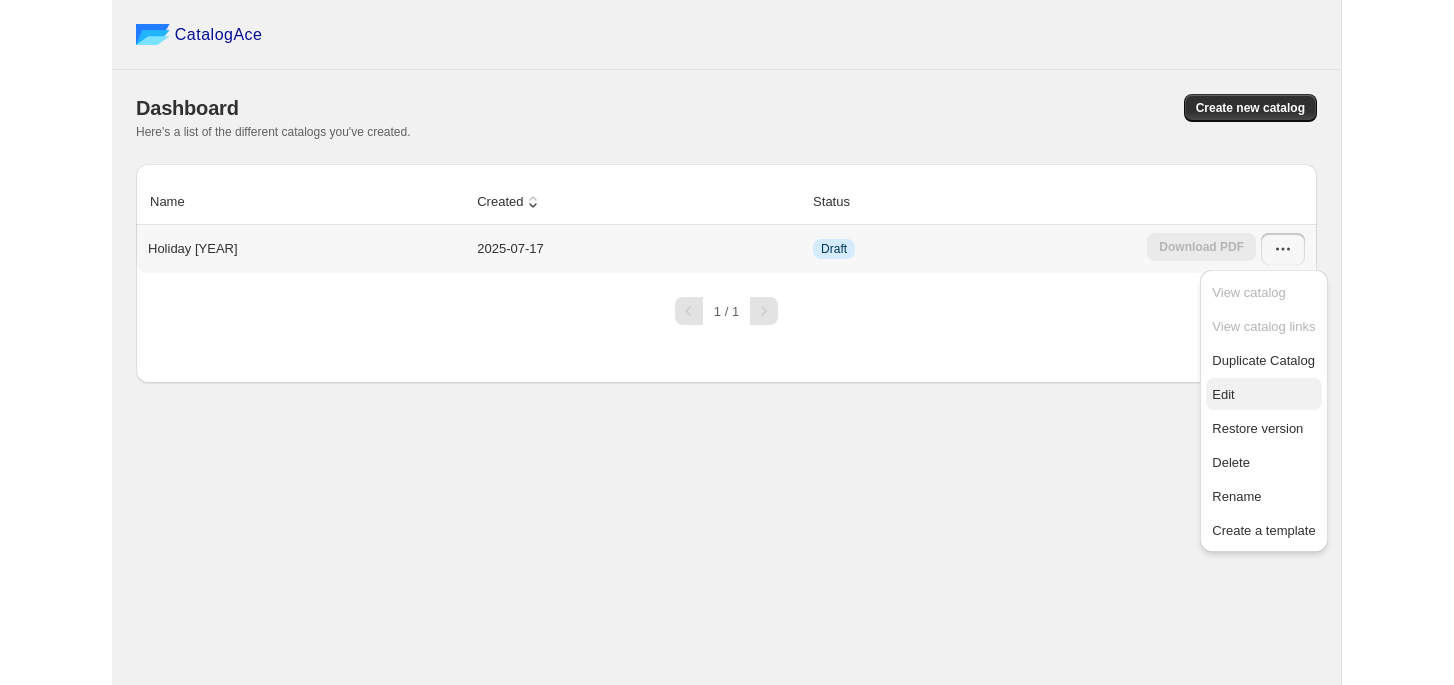 scroll, scrollTop: 0, scrollLeft: 0, axis: both 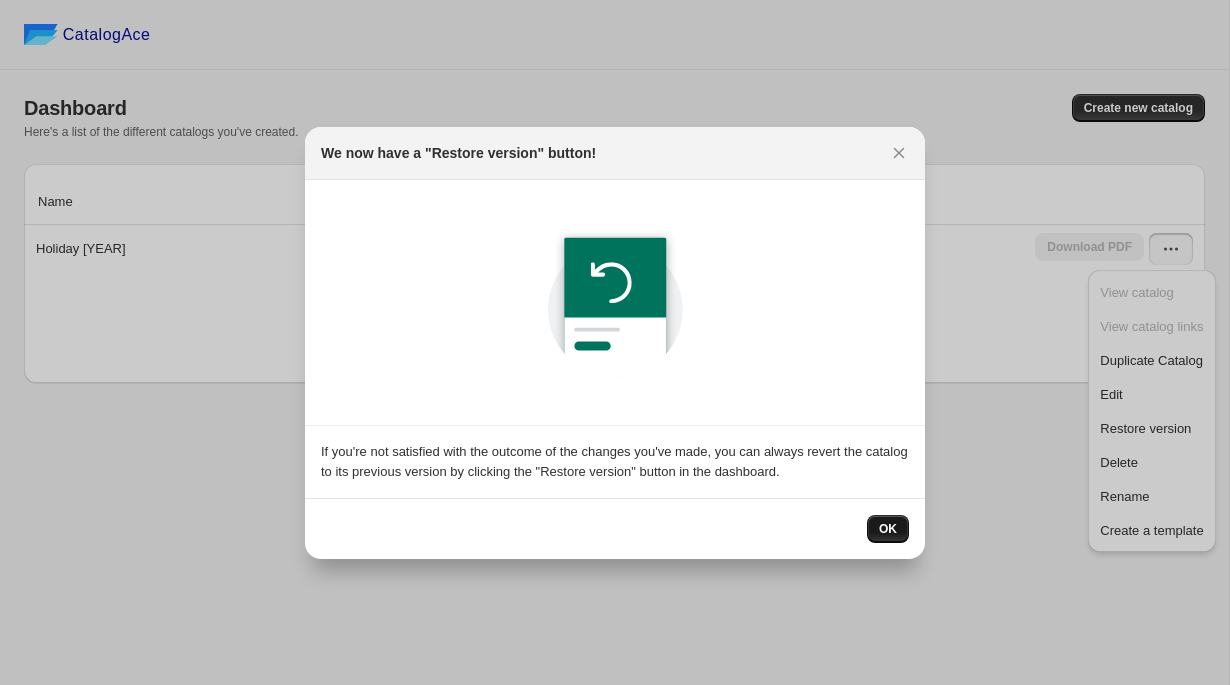 click on "OK" at bounding box center [888, 529] 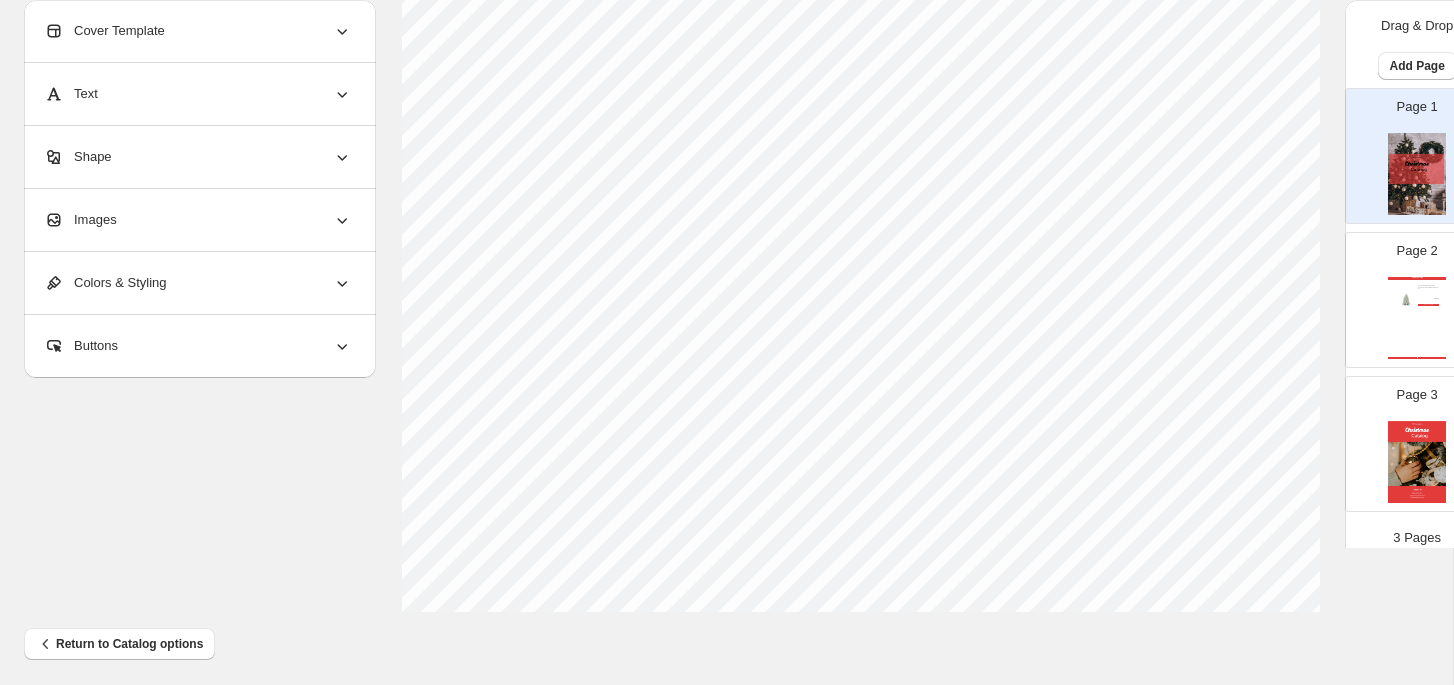 scroll, scrollTop: 740, scrollLeft: 0, axis: vertical 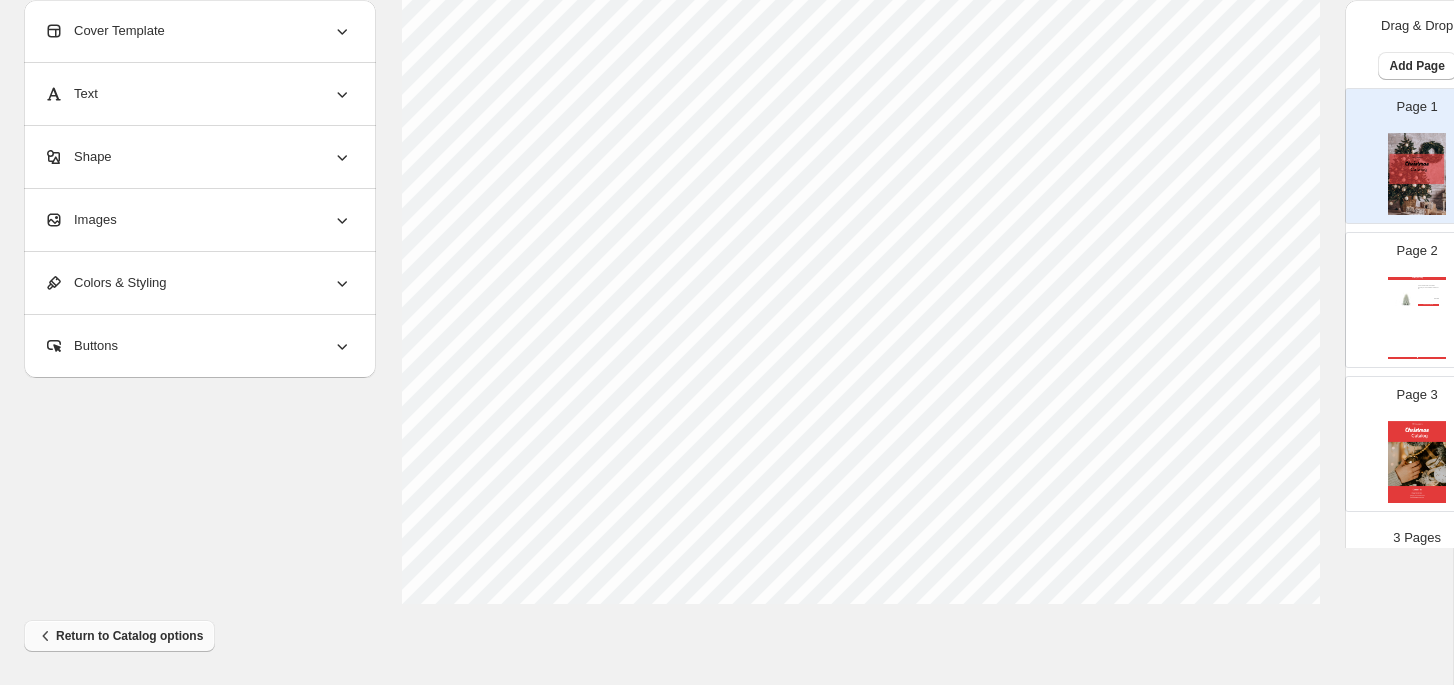 click on "Return to Catalog options" at bounding box center (119, 636) 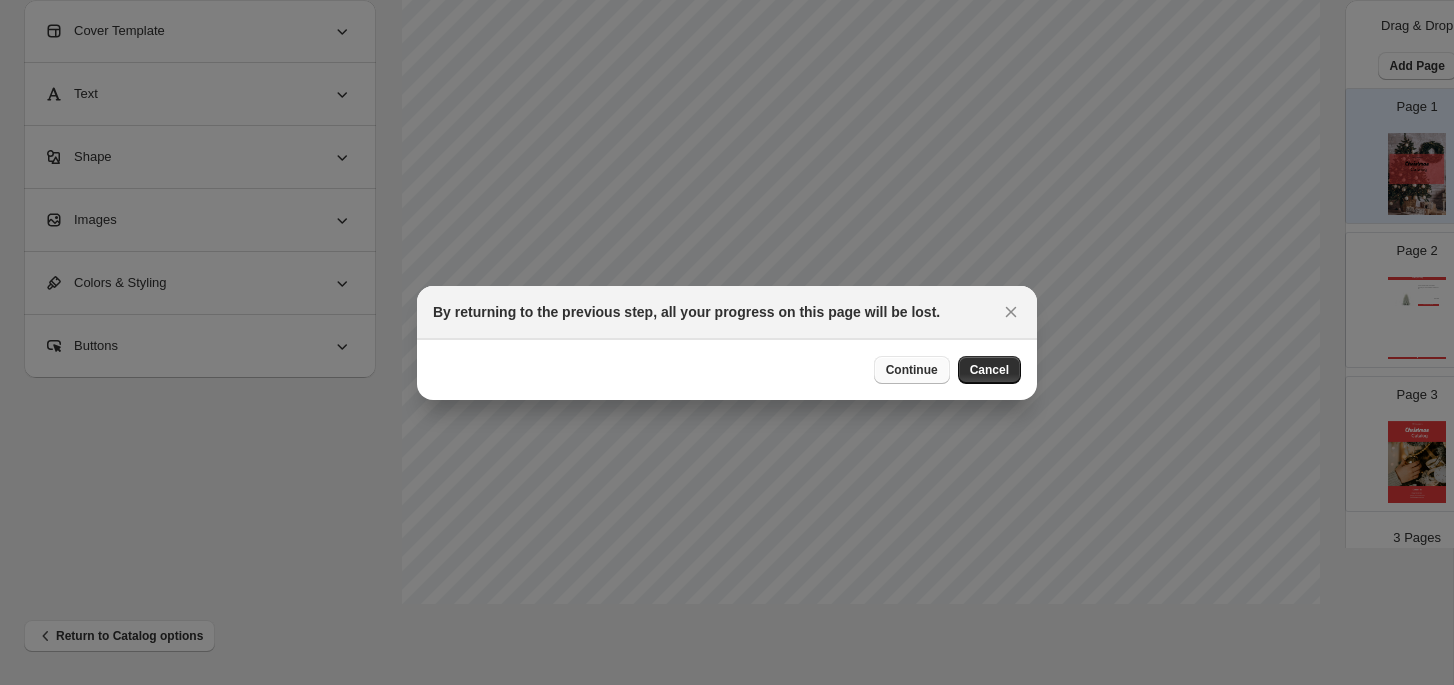 click on "Continue" at bounding box center [912, 370] 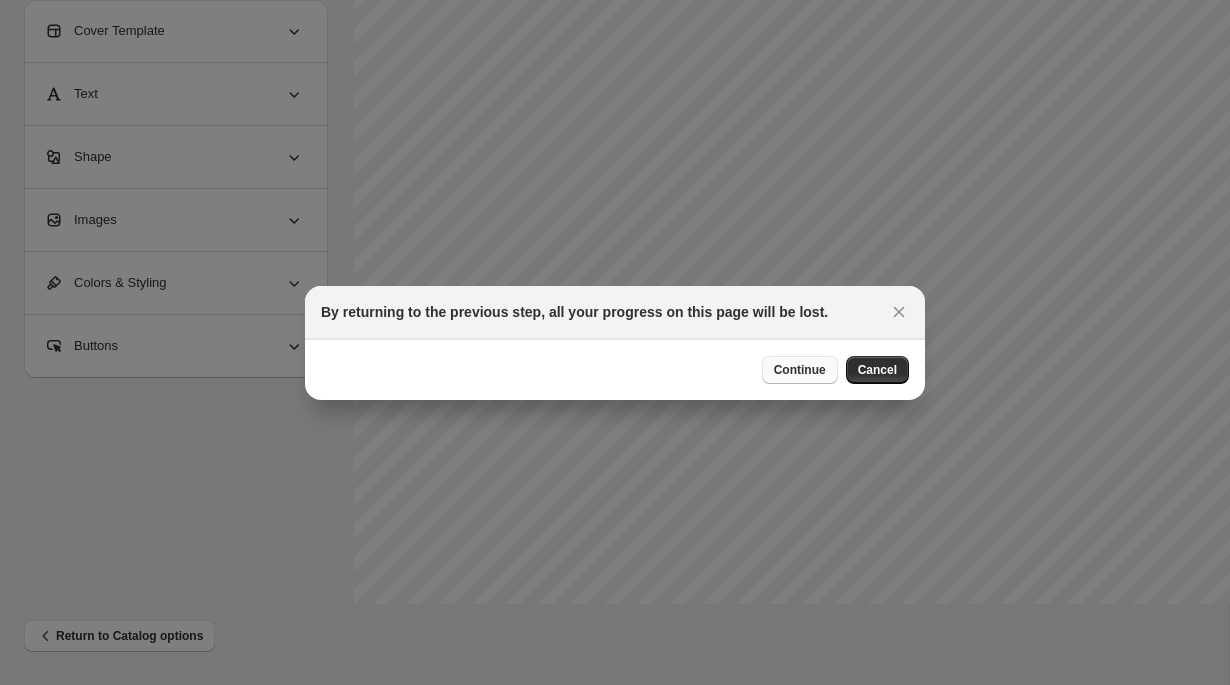 select on "**********" 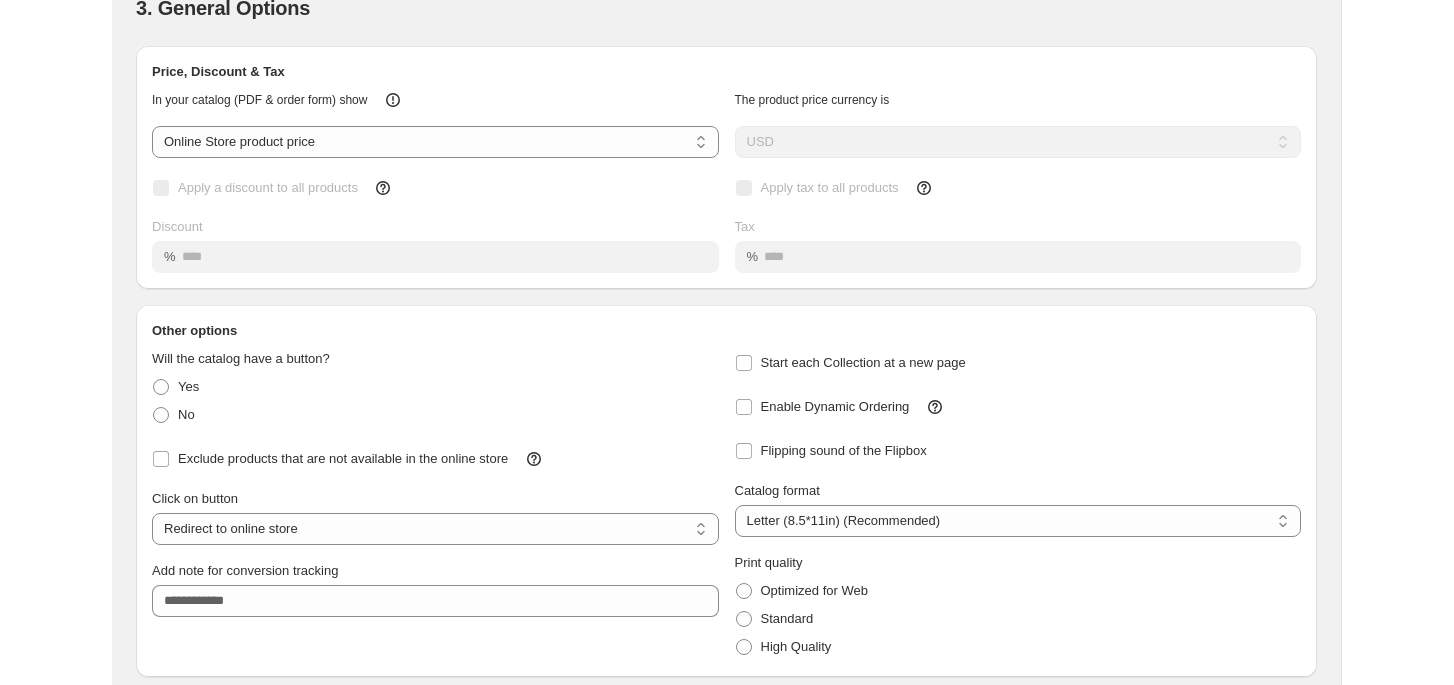 scroll, scrollTop: 116, scrollLeft: 0, axis: vertical 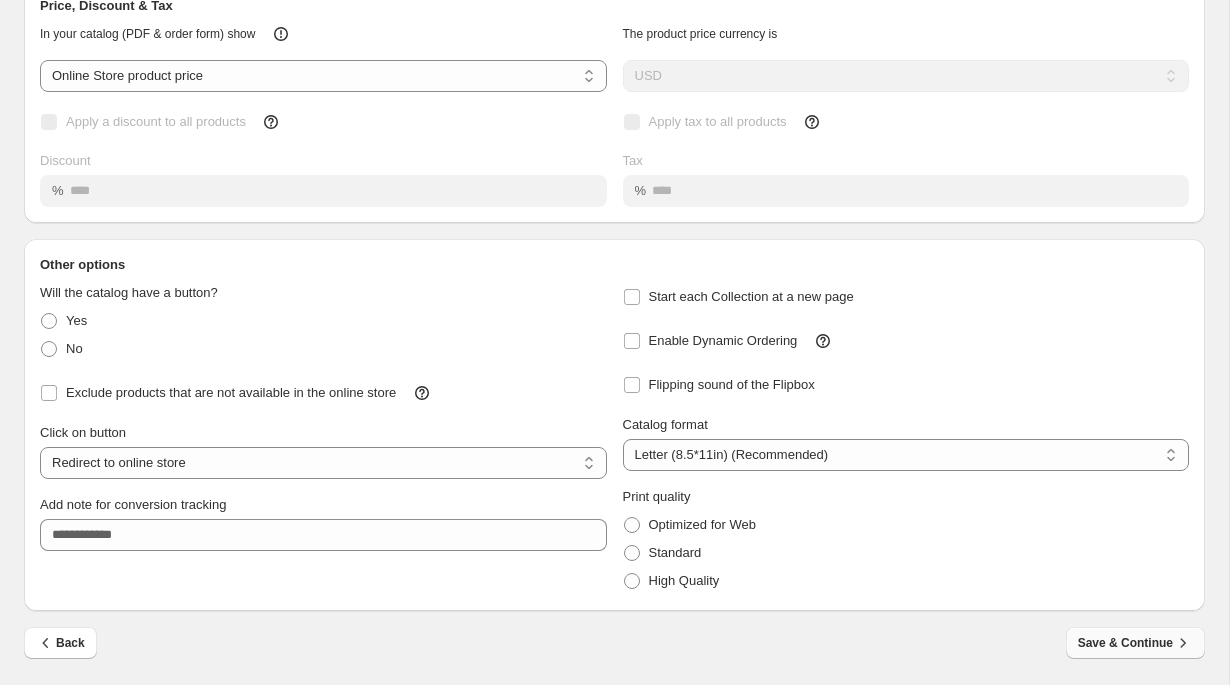 click on "Save & Continue" at bounding box center (1135, 643) 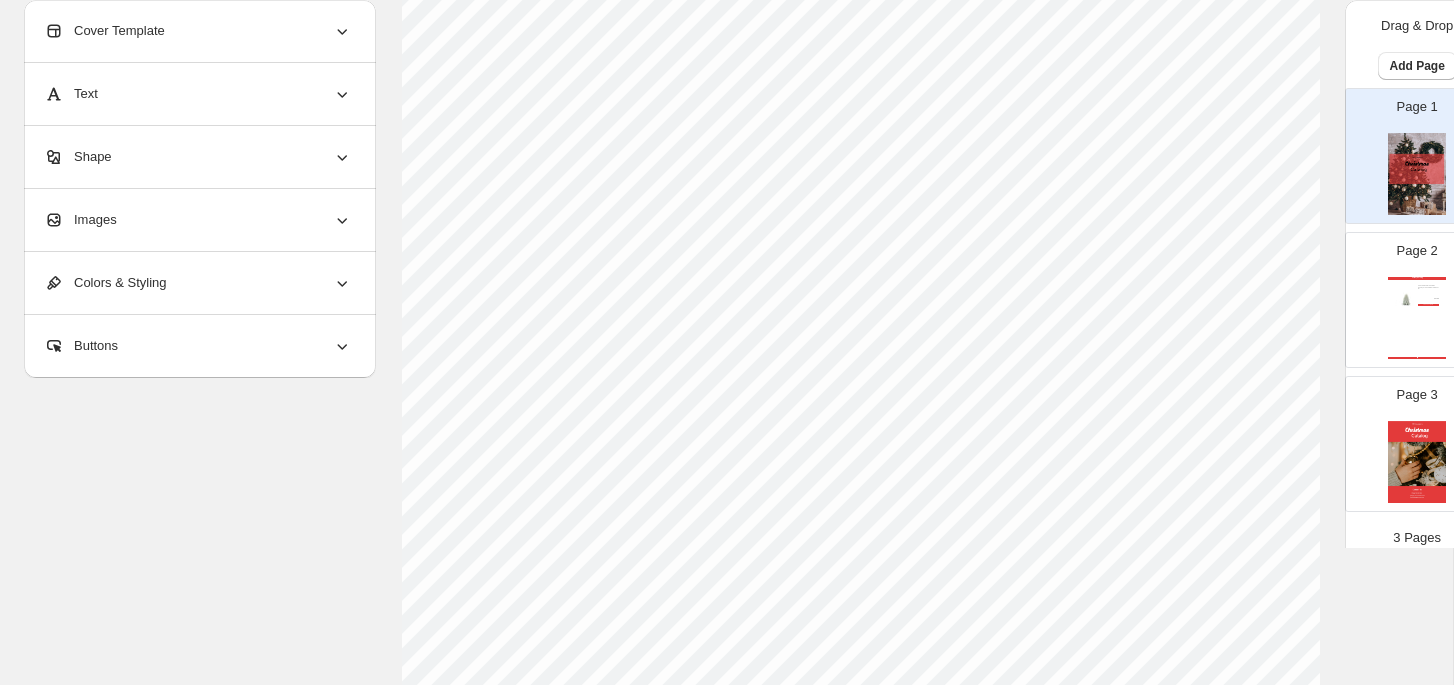 scroll, scrollTop: 203, scrollLeft: 0, axis: vertical 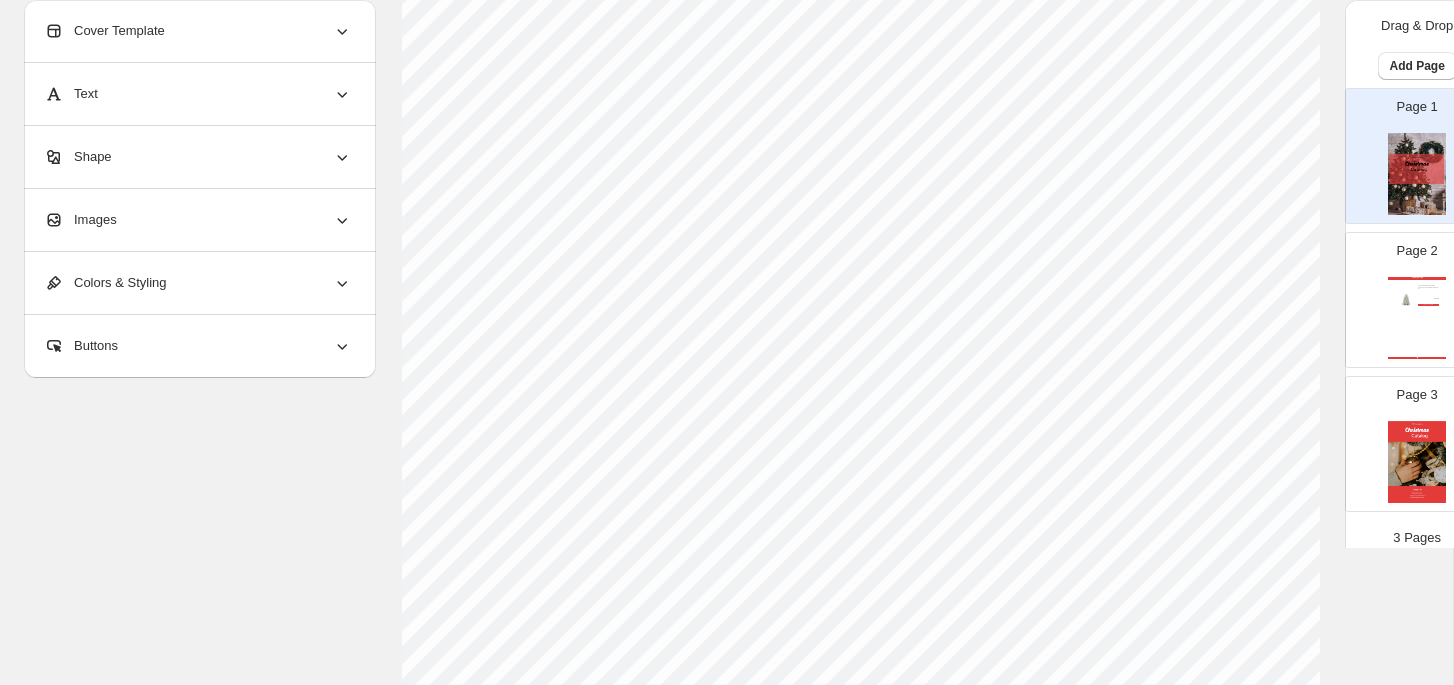 click on "Holiday Catalog 4.75 x 6.5 Inch Green Wax Snowy Tree Luminara Indoor C...   $ 84.99  PURCHASE NOW Holiday Catalog | Page undefined" at bounding box center [1417, 318] 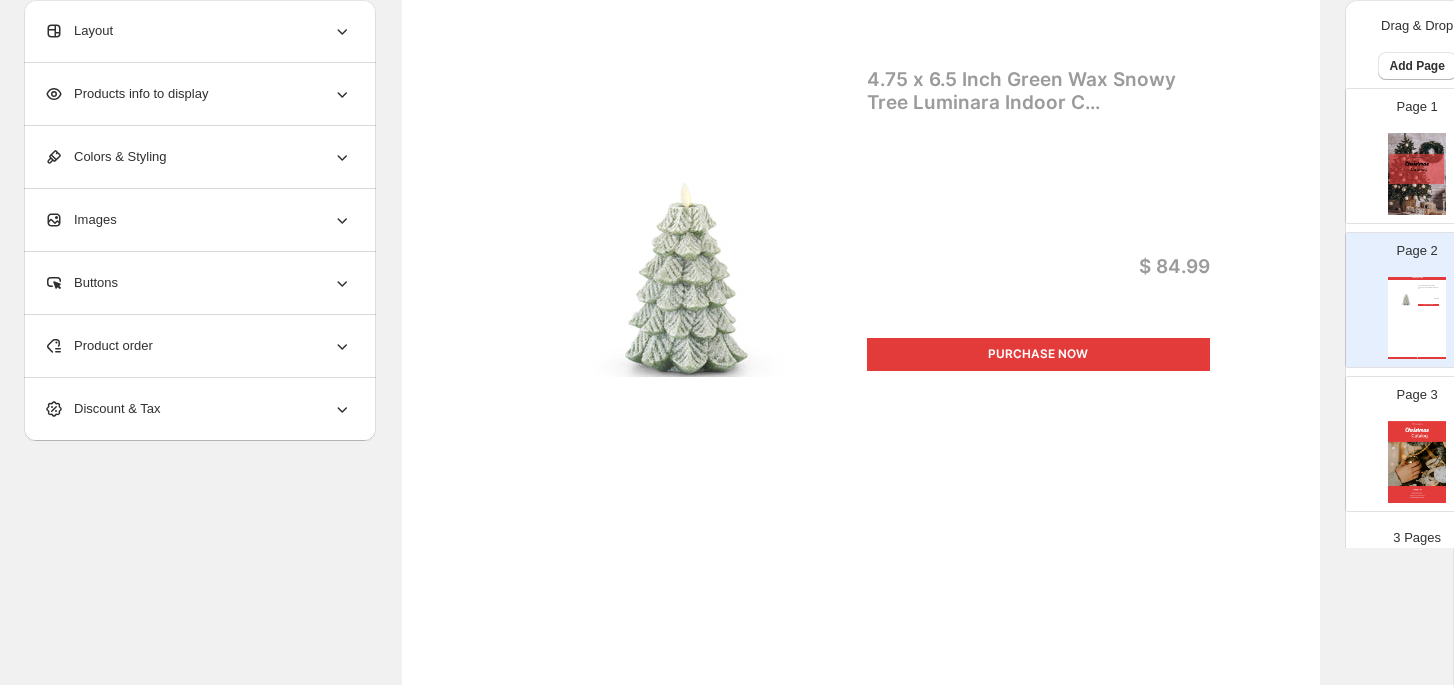 click on "Product order" at bounding box center (98, 346) 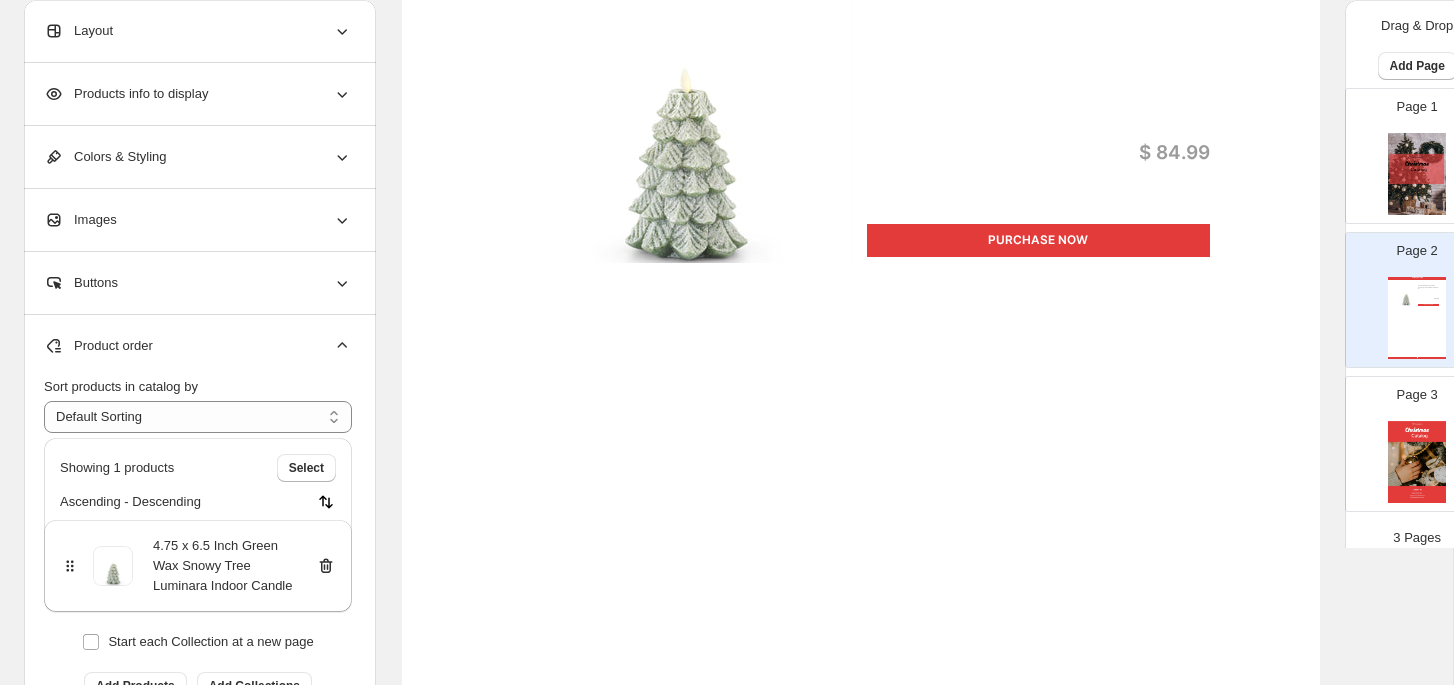 scroll, scrollTop: 0, scrollLeft: 0, axis: both 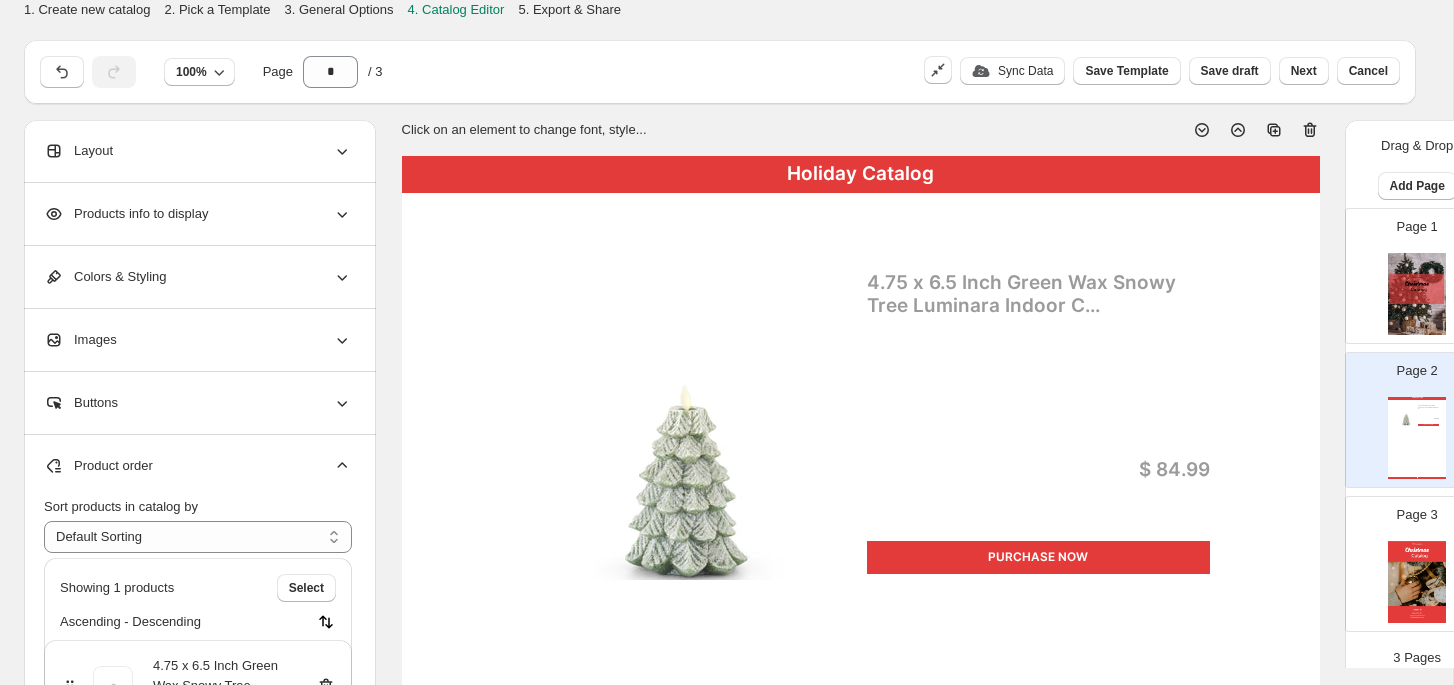 click on "Images" at bounding box center (198, 340) 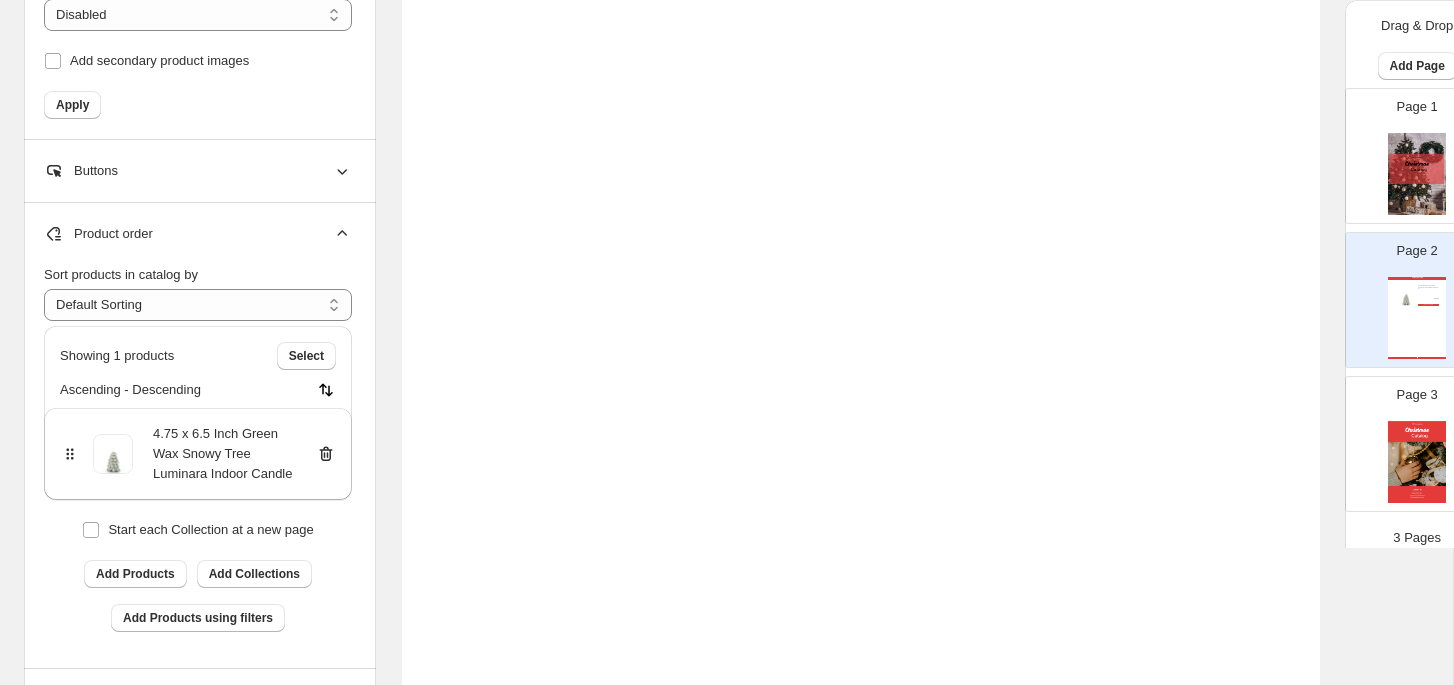 scroll, scrollTop: 740, scrollLeft: 0, axis: vertical 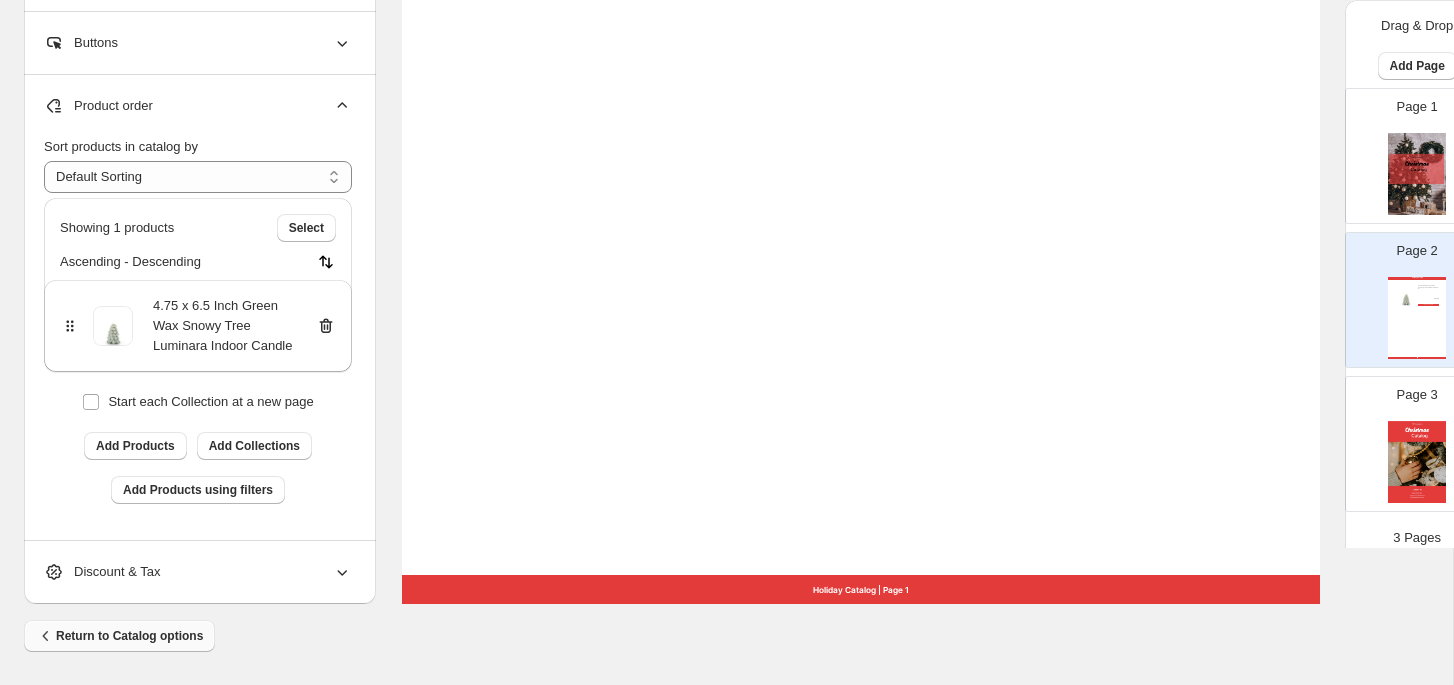 click on "Return to Catalog options" at bounding box center (119, 636) 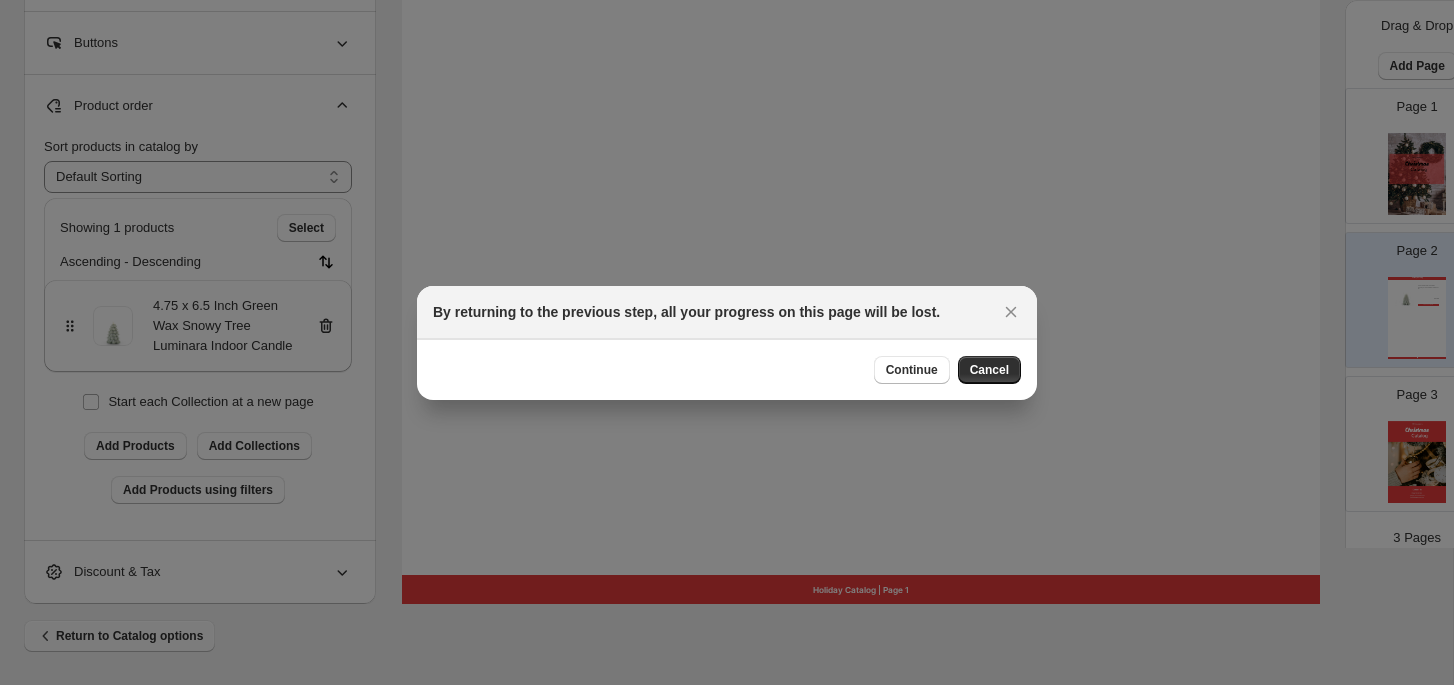 scroll, scrollTop: 0, scrollLeft: 0, axis: both 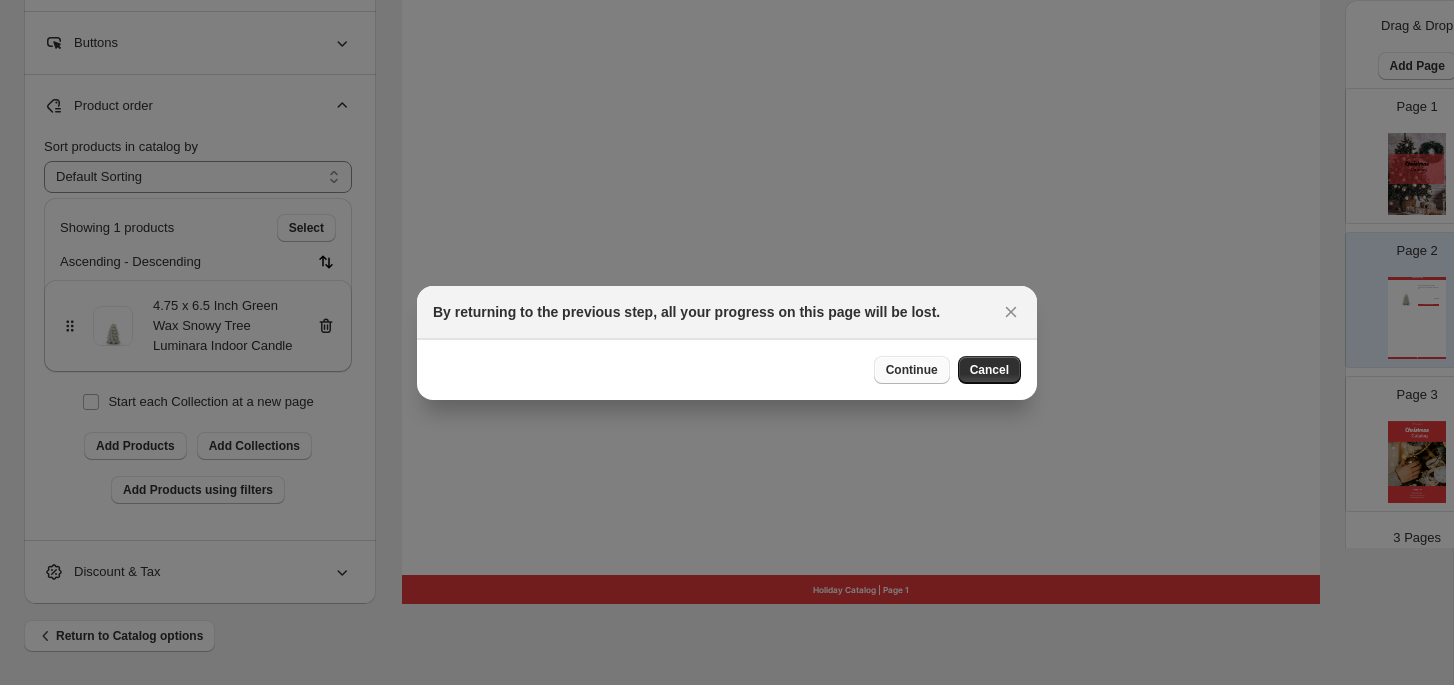 click on "Continue" at bounding box center [912, 370] 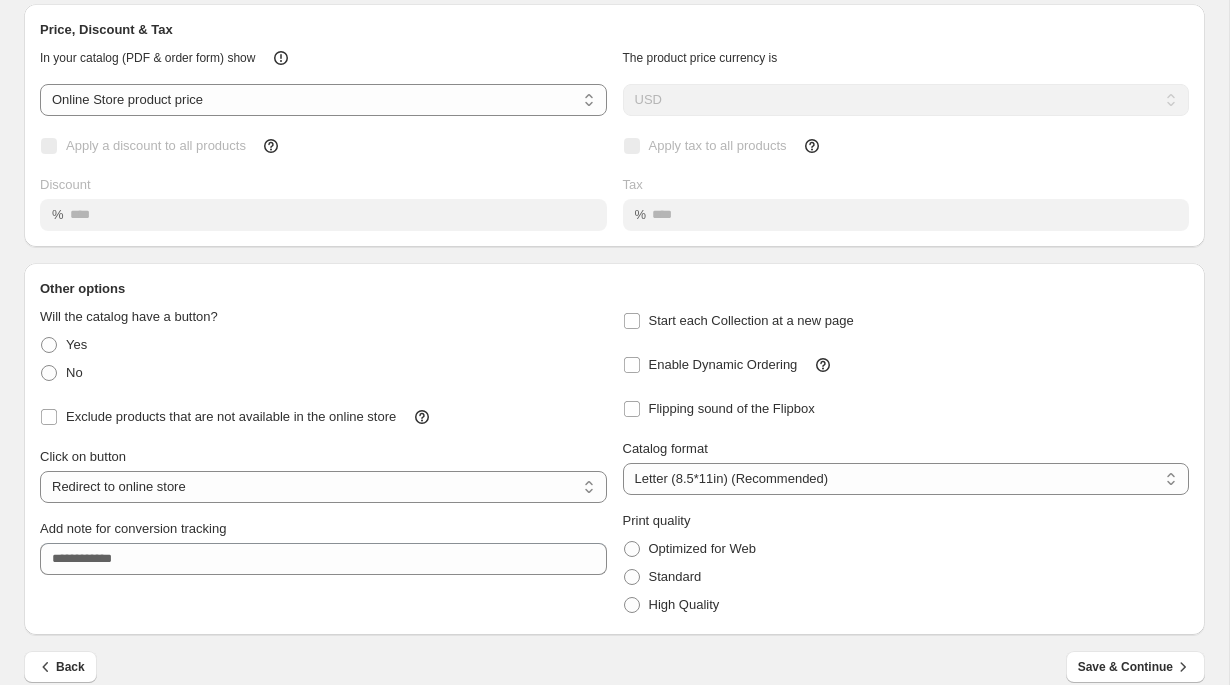 scroll, scrollTop: 116, scrollLeft: 0, axis: vertical 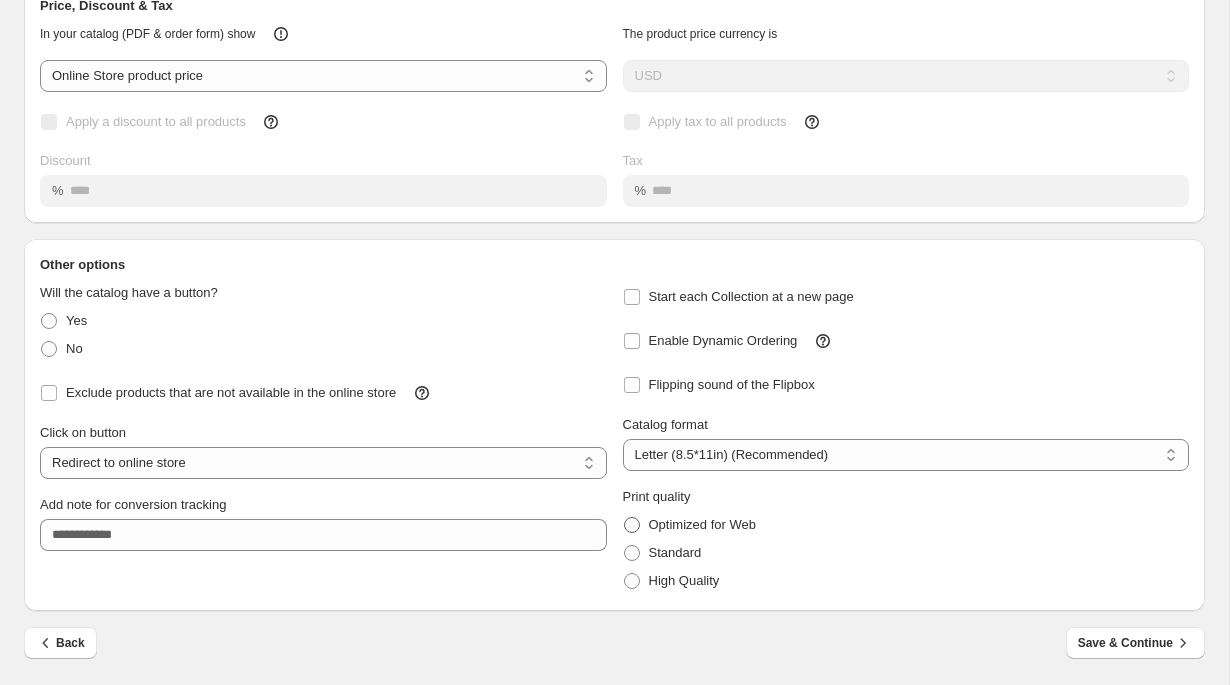 click at bounding box center (632, 525) 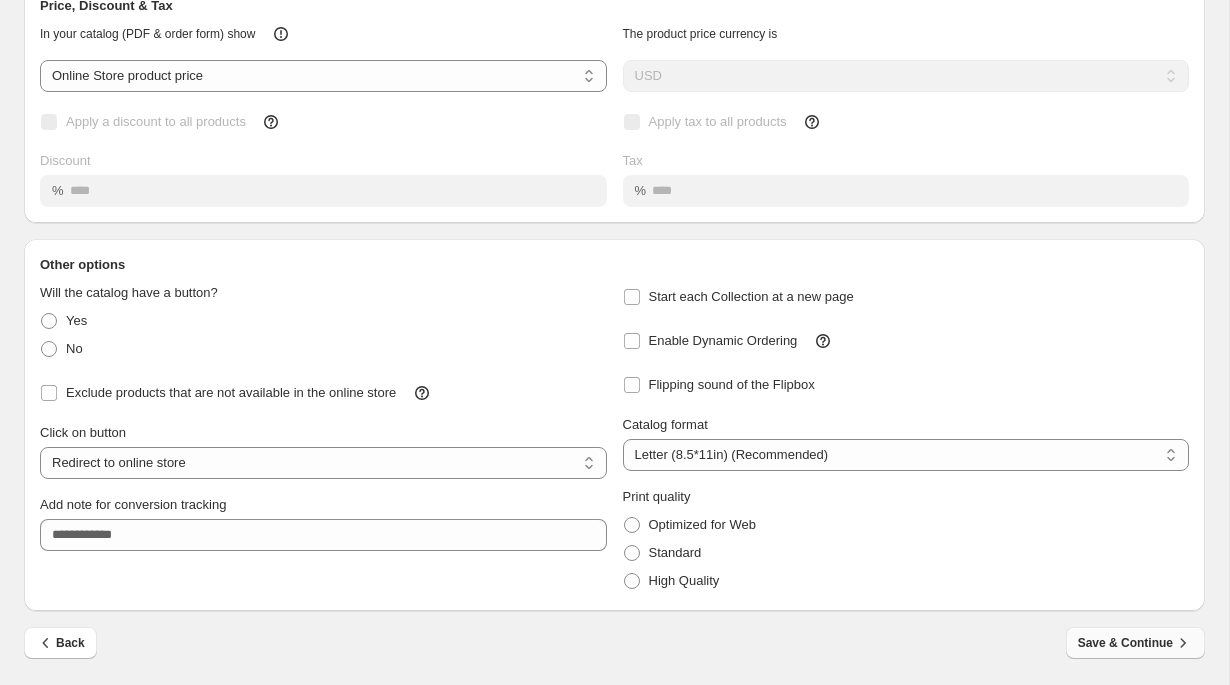 click on "Save & Continue" at bounding box center (1135, 643) 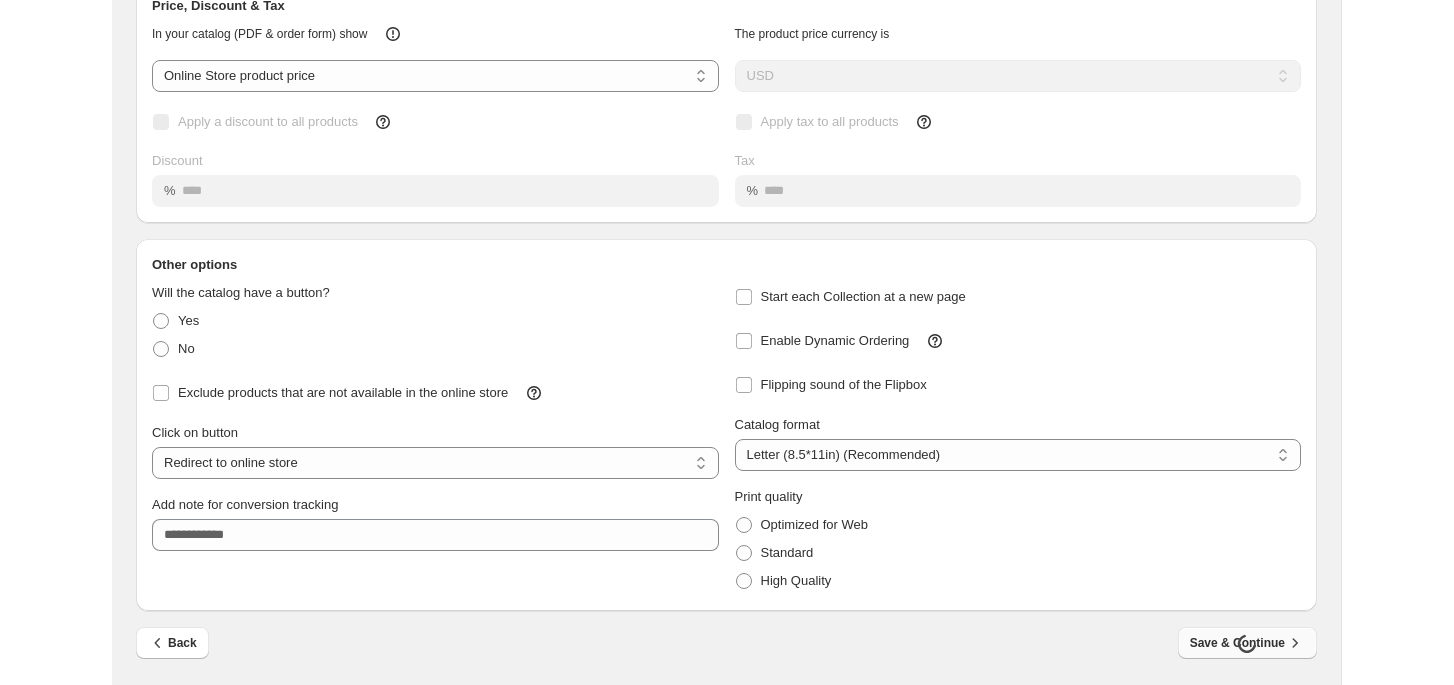 scroll, scrollTop: 0, scrollLeft: 0, axis: both 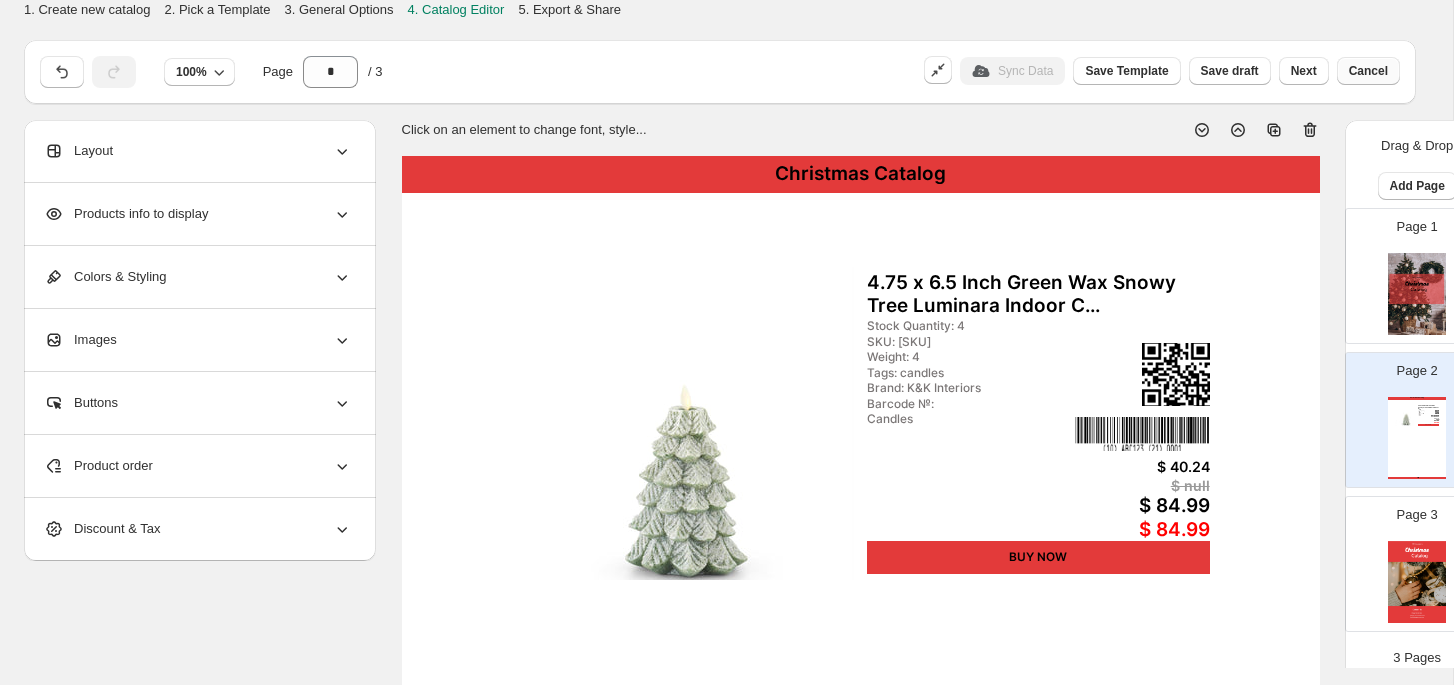 click on "Cancel" at bounding box center (1368, 71) 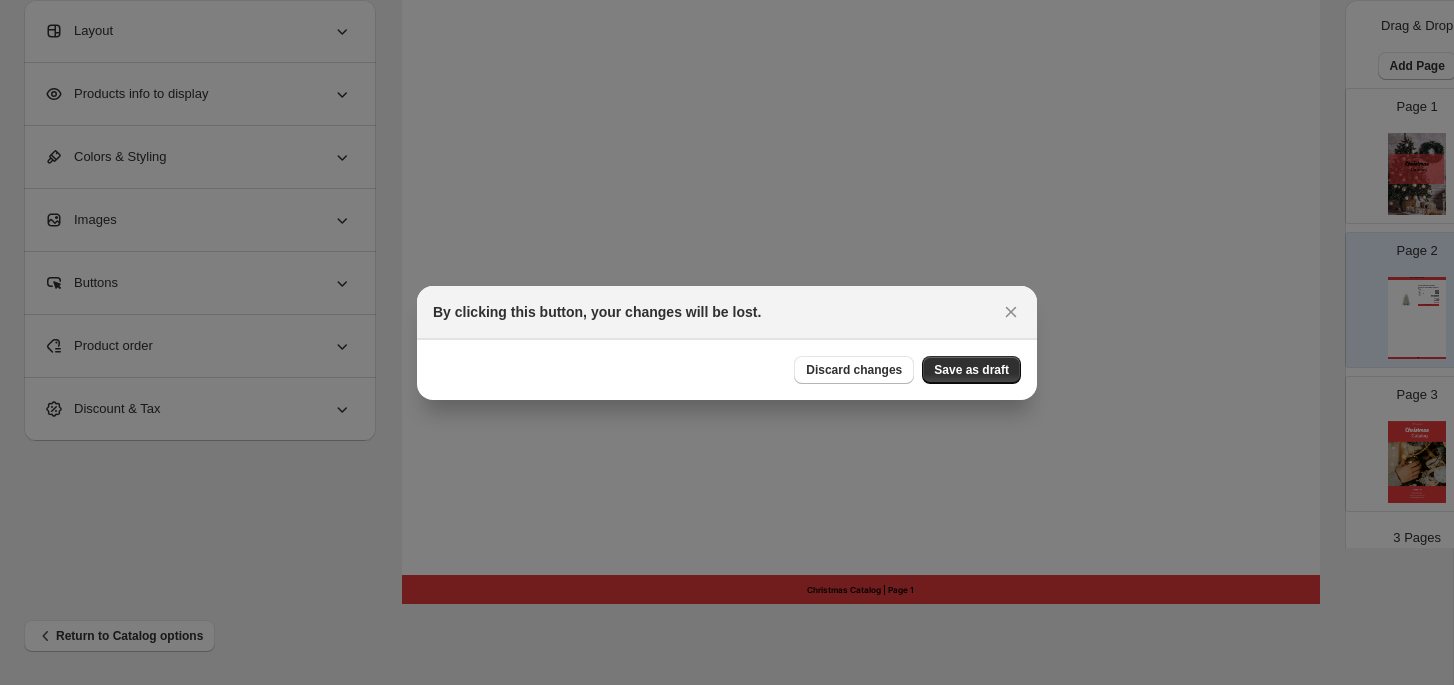 scroll, scrollTop: 0, scrollLeft: 0, axis: both 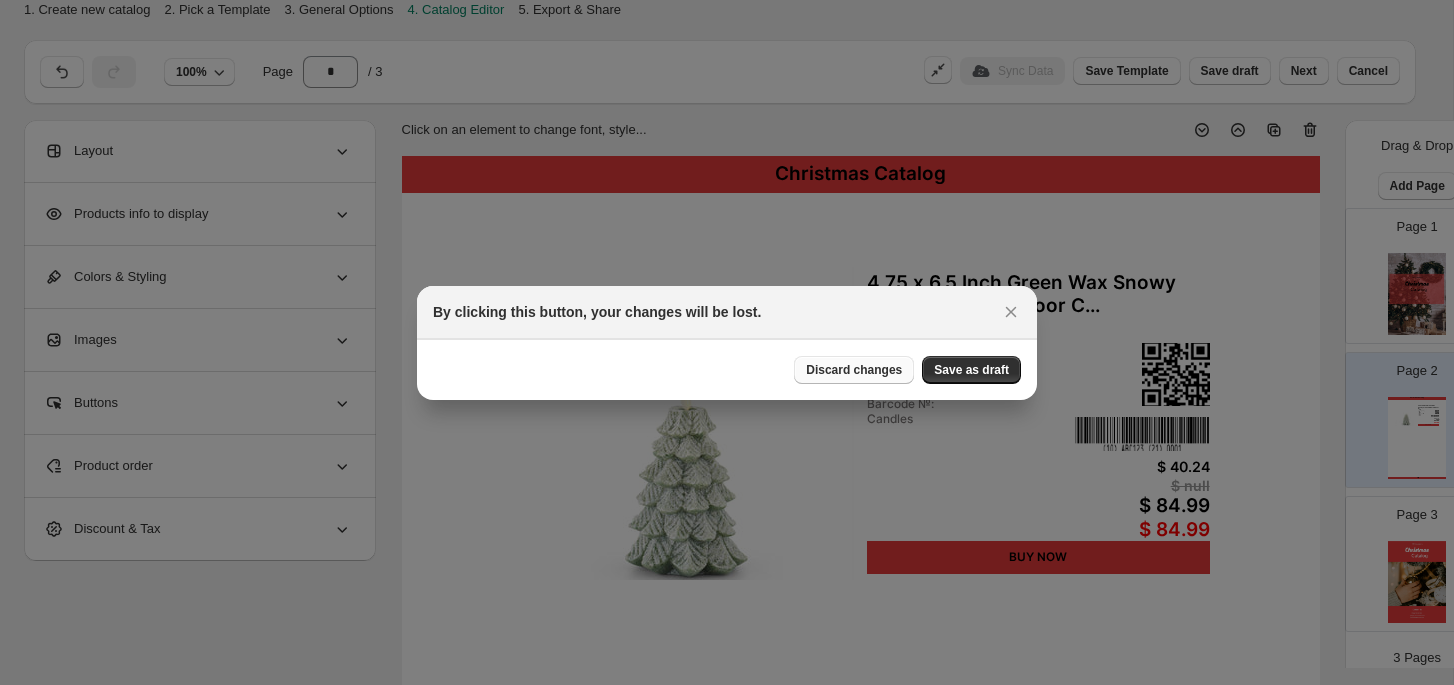 click on "Discard changes" at bounding box center (854, 370) 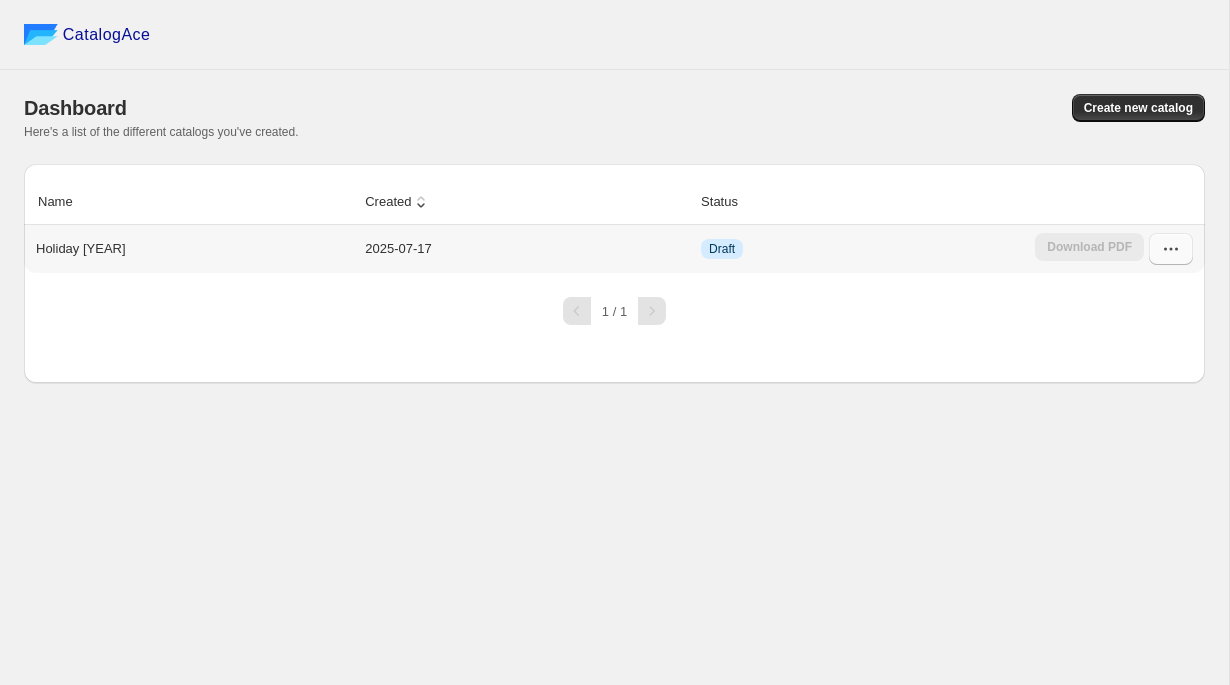 click 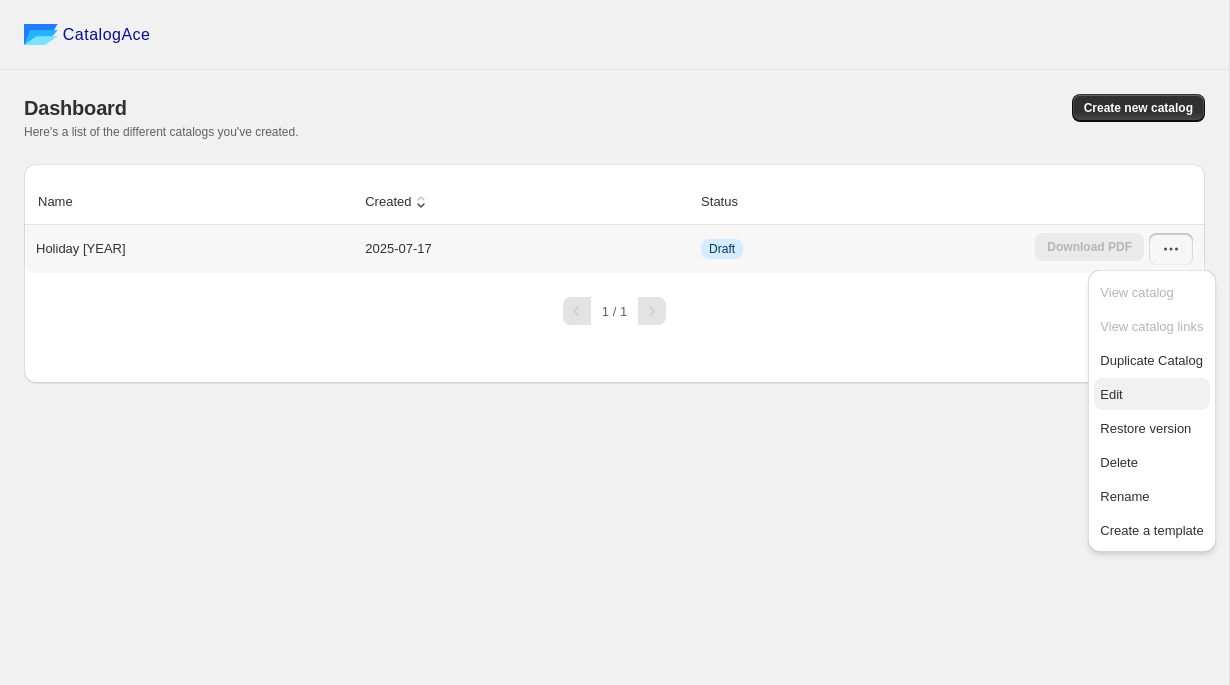 click on "Edit" at bounding box center (1111, 394) 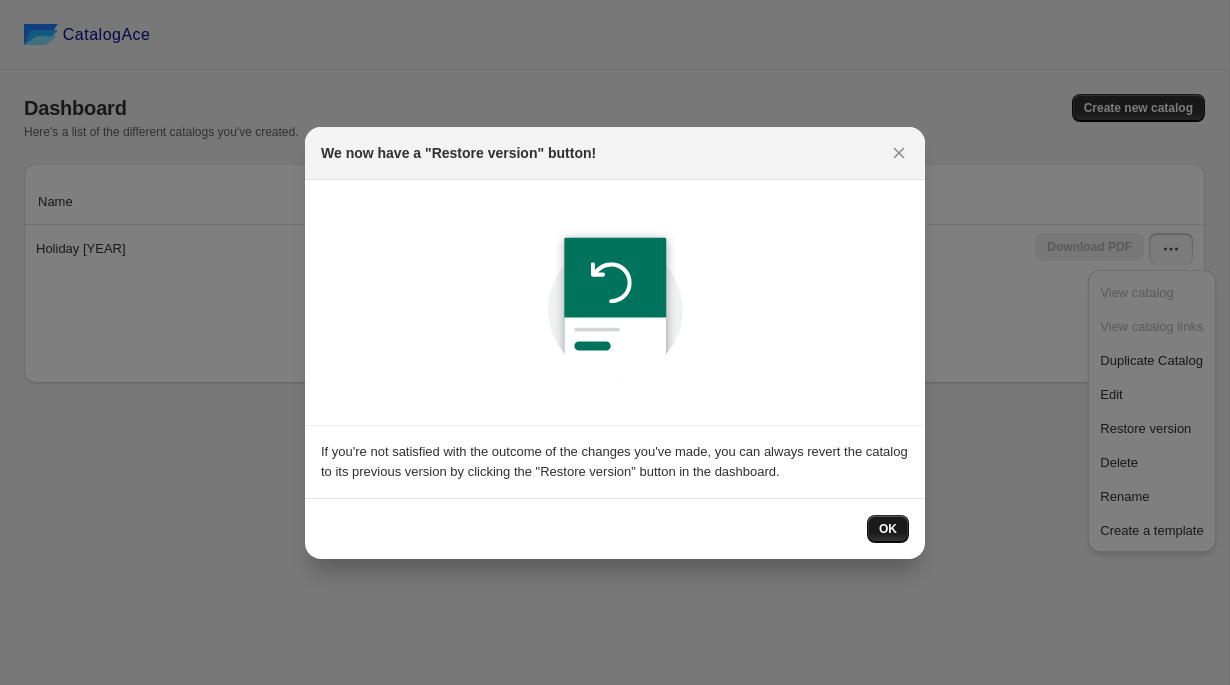 click on "OK" at bounding box center (888, 529) 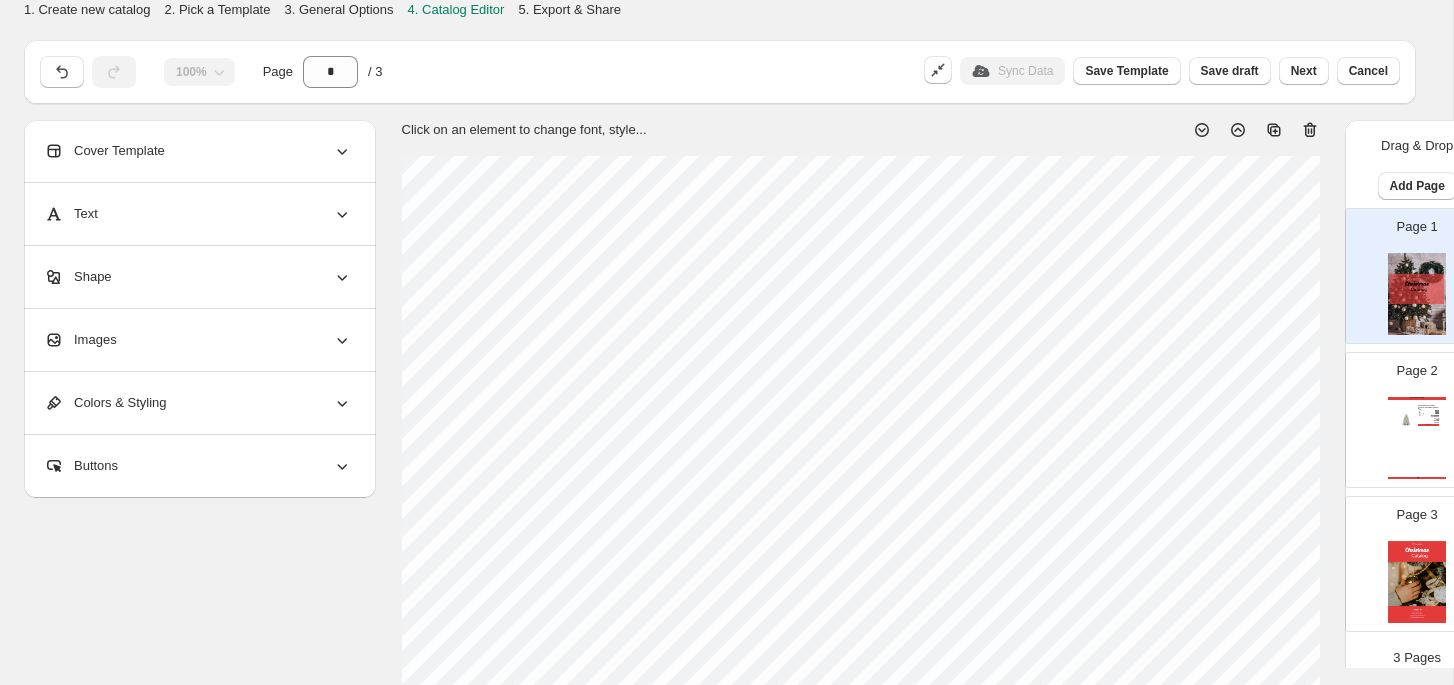 click on "Christmas Catalog 4.75 x 6.5 Inch Green Wax Snowy Tree Luminara Indoor C... Stock Quantity:  4 SKU:  841993170567 Weight:  4 Tags:  candles Brand:  K&K Interiors Barcode №:   Candles $ 40.24 $ null $ 84.99 $ 84.99 BUY NOW Christmas Catalog | Page undefined" at bounding box center (1417, 438) 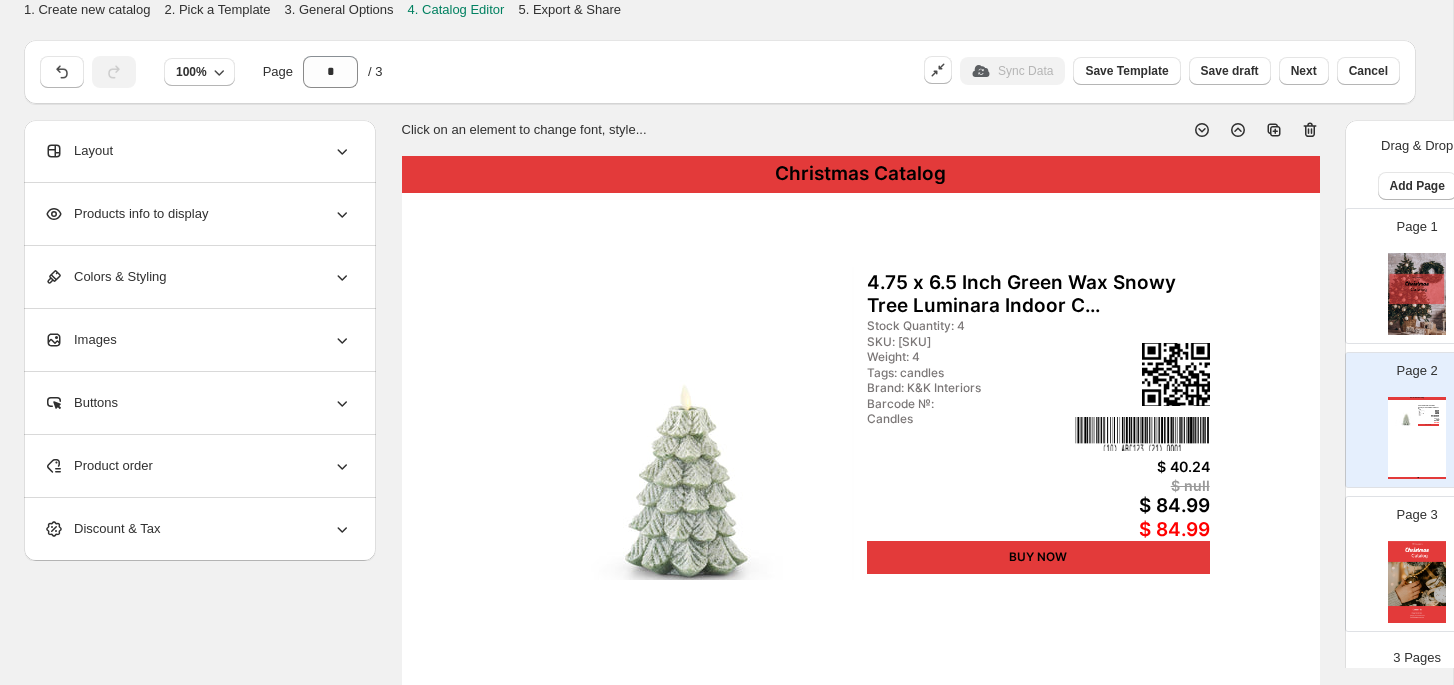 click on "Layout" at bounding box center [198, 151] 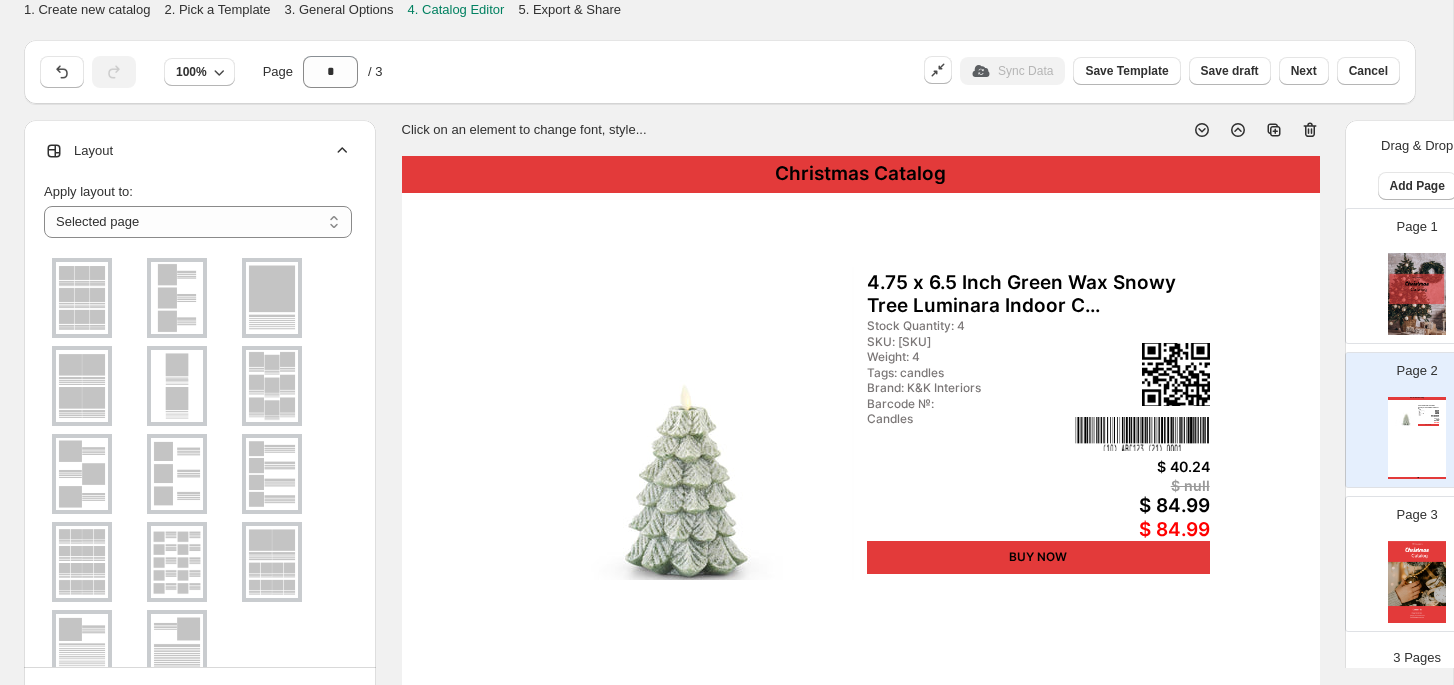 click on "Christmas Catalog 4.75 x 6.5 Inch Green Wax Snowy Tree Luminara Indoor C... Stock Quantity:  4 SKU:  841993170567 Weight:  4 Tags:  candles Brand:  K&K Interiors Barcode №:   Candles $ 40.24 $ null $ 84.99 $ 84.99 BUY NOW Christmas Catalog | Page 1" at bounding box center [861, 750] 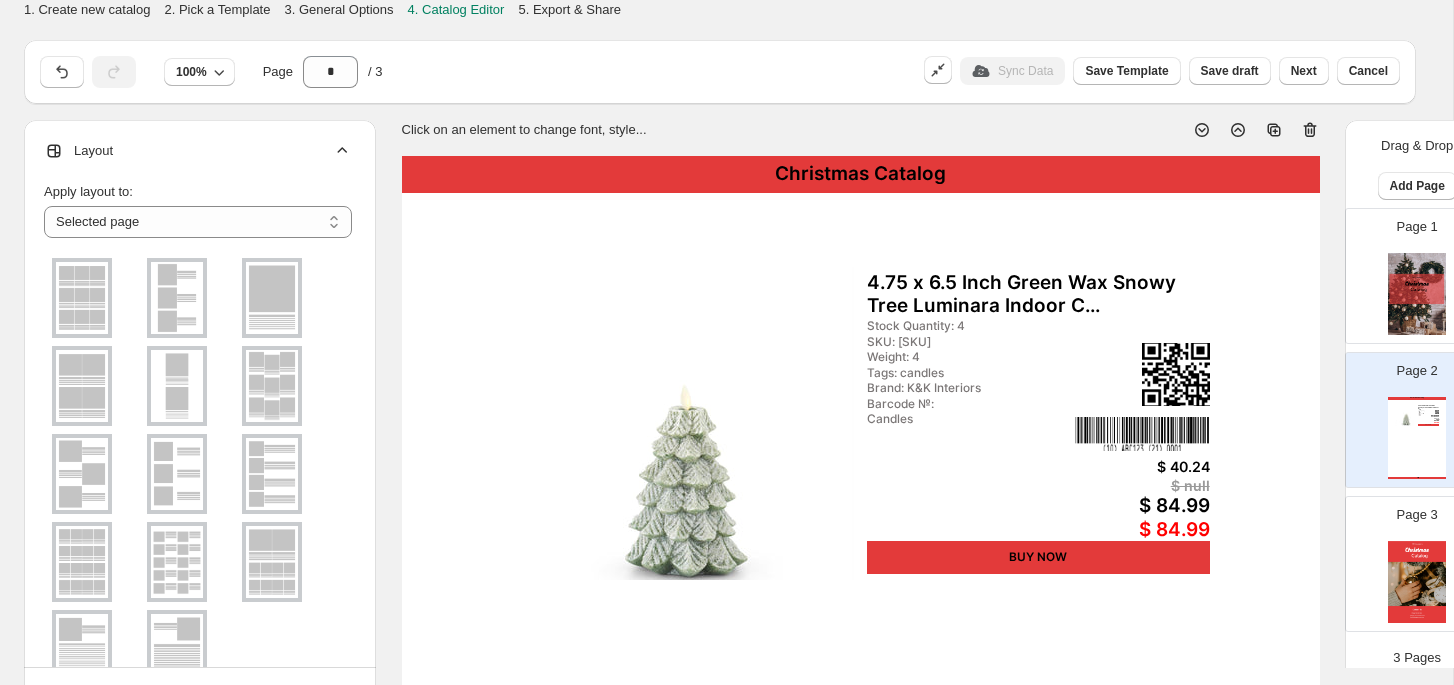 click on "Christmas Catalog 4.75 x 6.5 Inch Green Wax Snowy Tree Luminara Indoor C... Stock Quantity:  4 SKU:  841993170567 Weight:  4 Tags:  candles Brand:  K&K Interiors Barcode №:   Candles $ 40.24 $ null $ 84.99 $ 84.99 BUY NOW Christmas Catalog | Page 1" at bounding box center [861, 750] 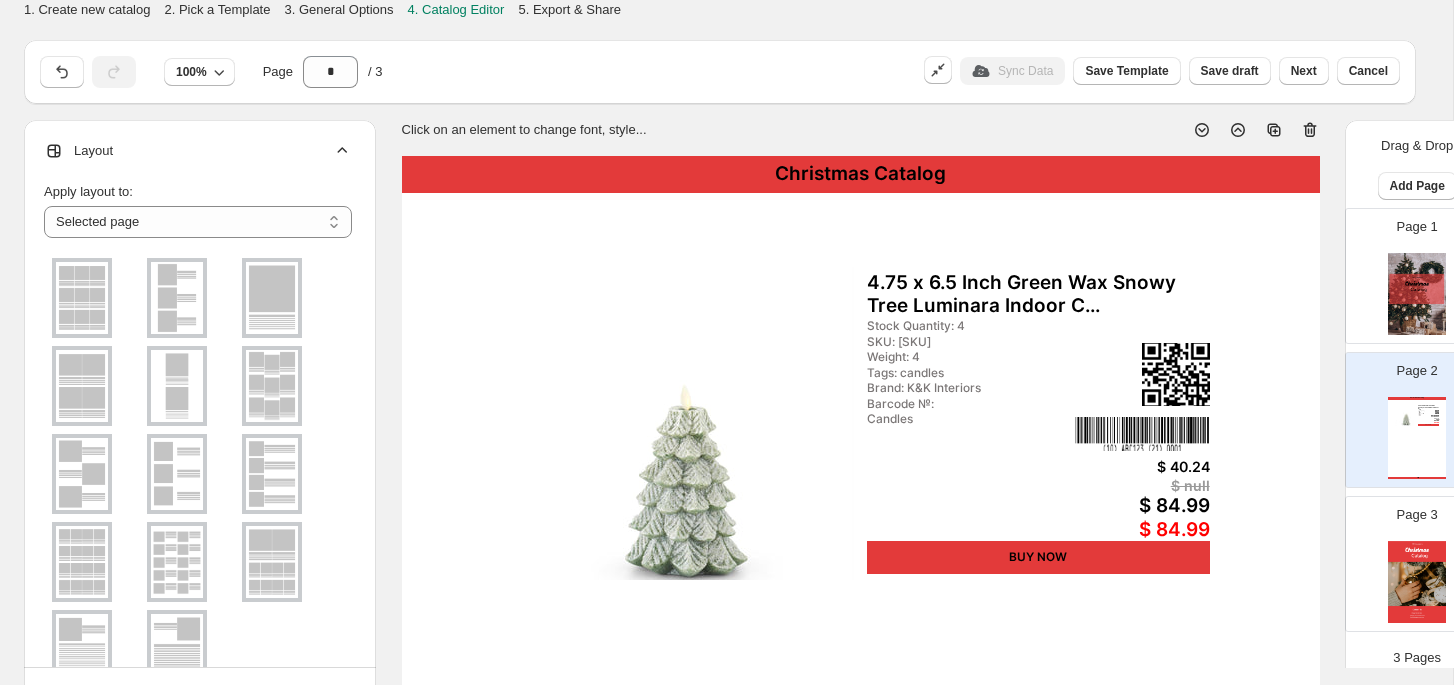 click 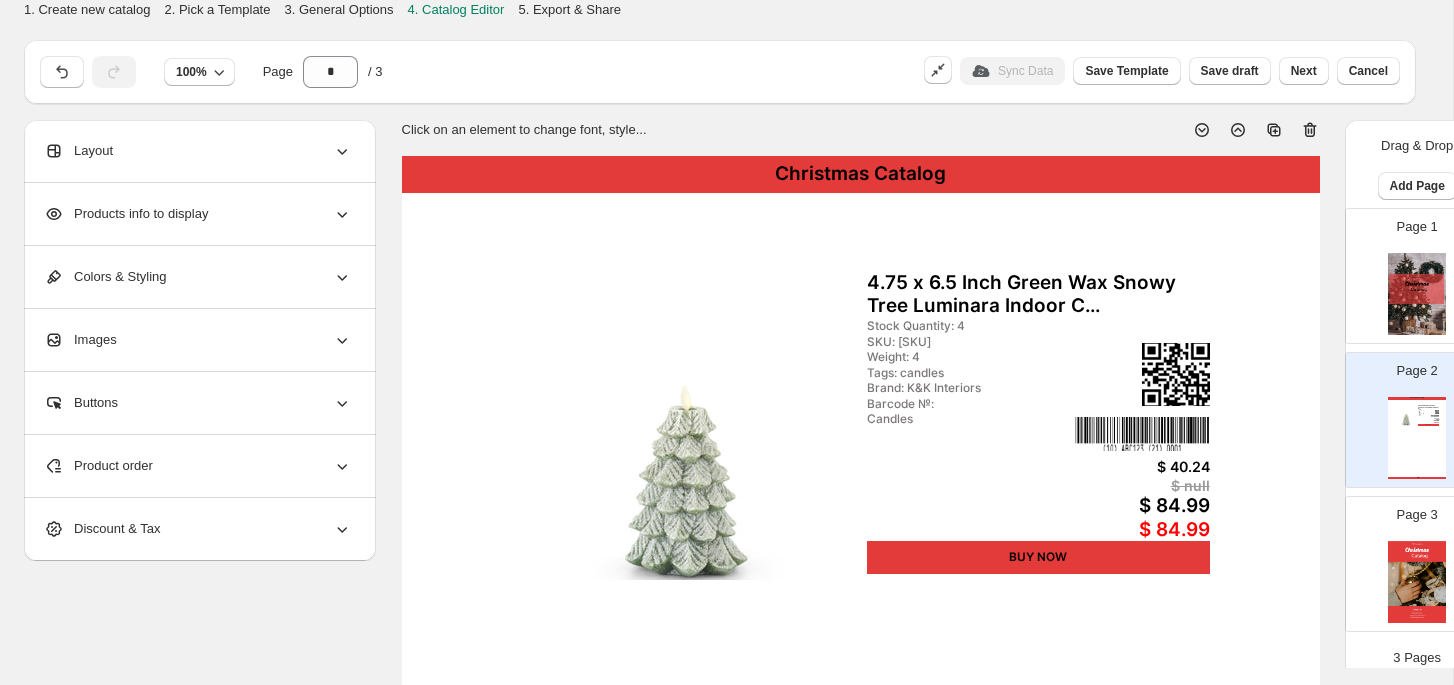 scroll, scrollTop: 0, scrollLeft: 35, axis: horizontal 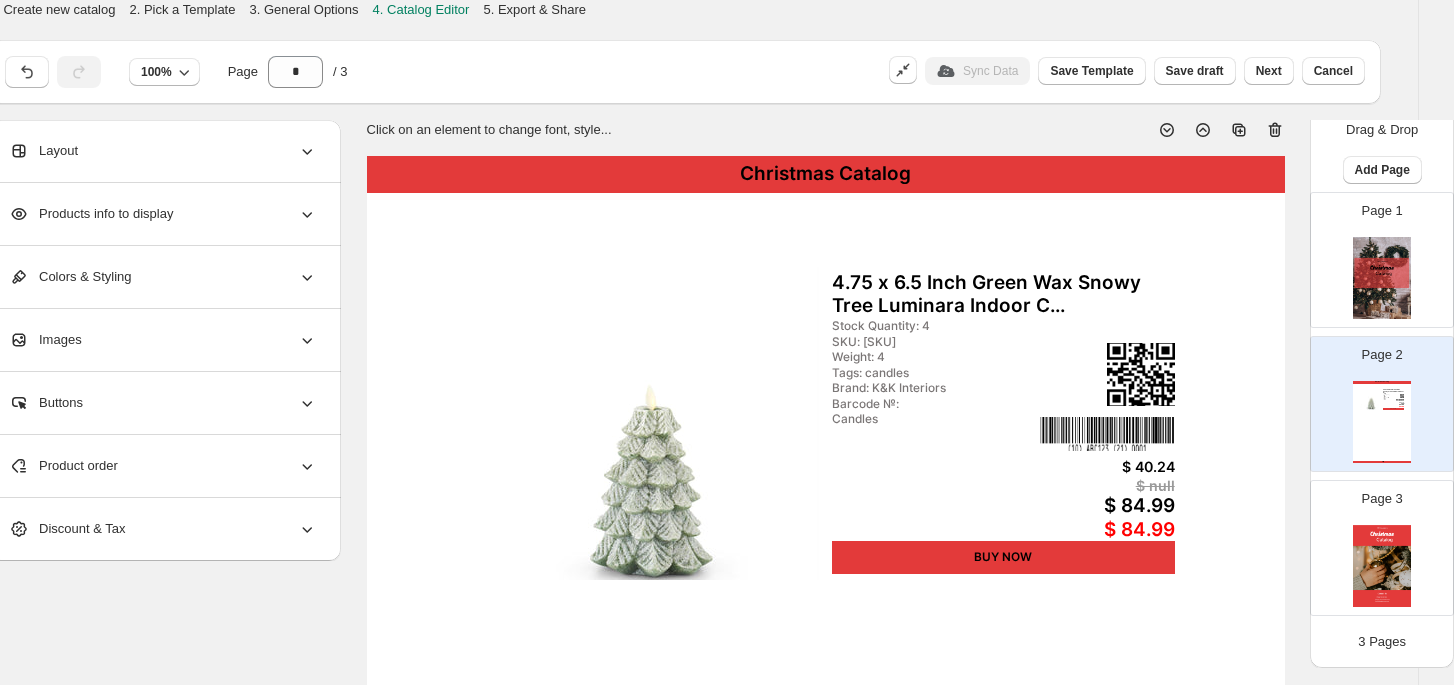 click on "Christmas Catalog 4.75 x 6.5 Inch Green Wax Snowy Tree Luminara Indoor C... Stock Quantity:  4 SKU:  841993170567 Weight:  4 Tags:  candles Brand:  K&K Interiors Barcode №:   Candles $ 40.24 $ null $ 84.99 $ 84.99 BUY NOW Christmas Catalog | Page undefined" at bounding box center [1382, 422] 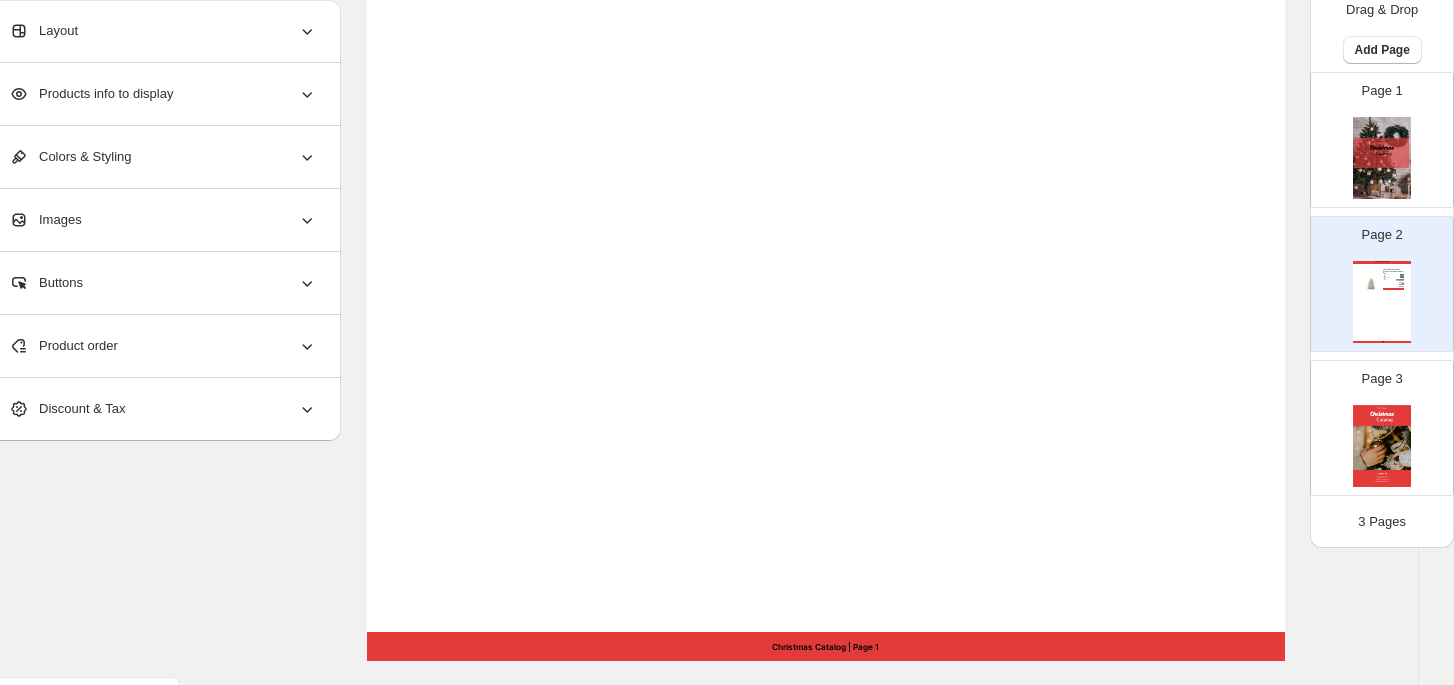 scroll, scrollTop: 740, scrollLeft: 35, axis: both 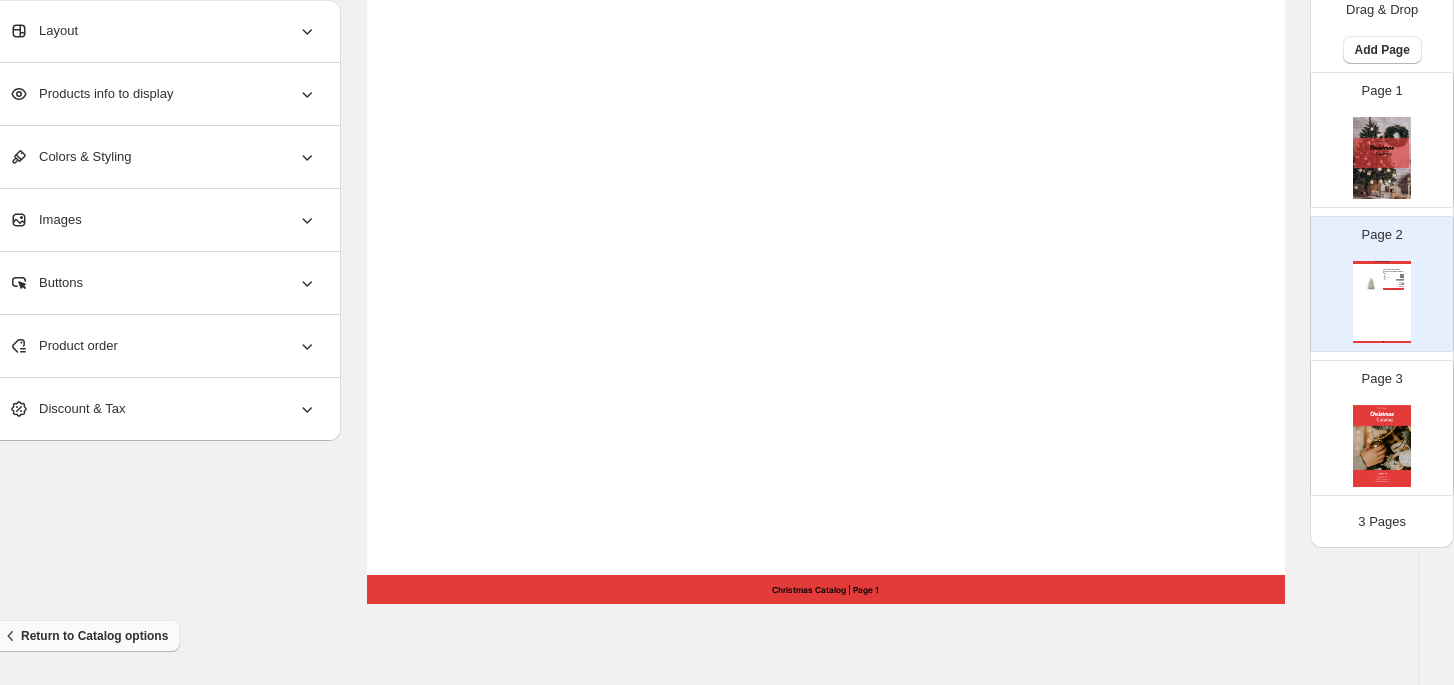 click on "Return to Catalog options" at bounding box center [84, 636] 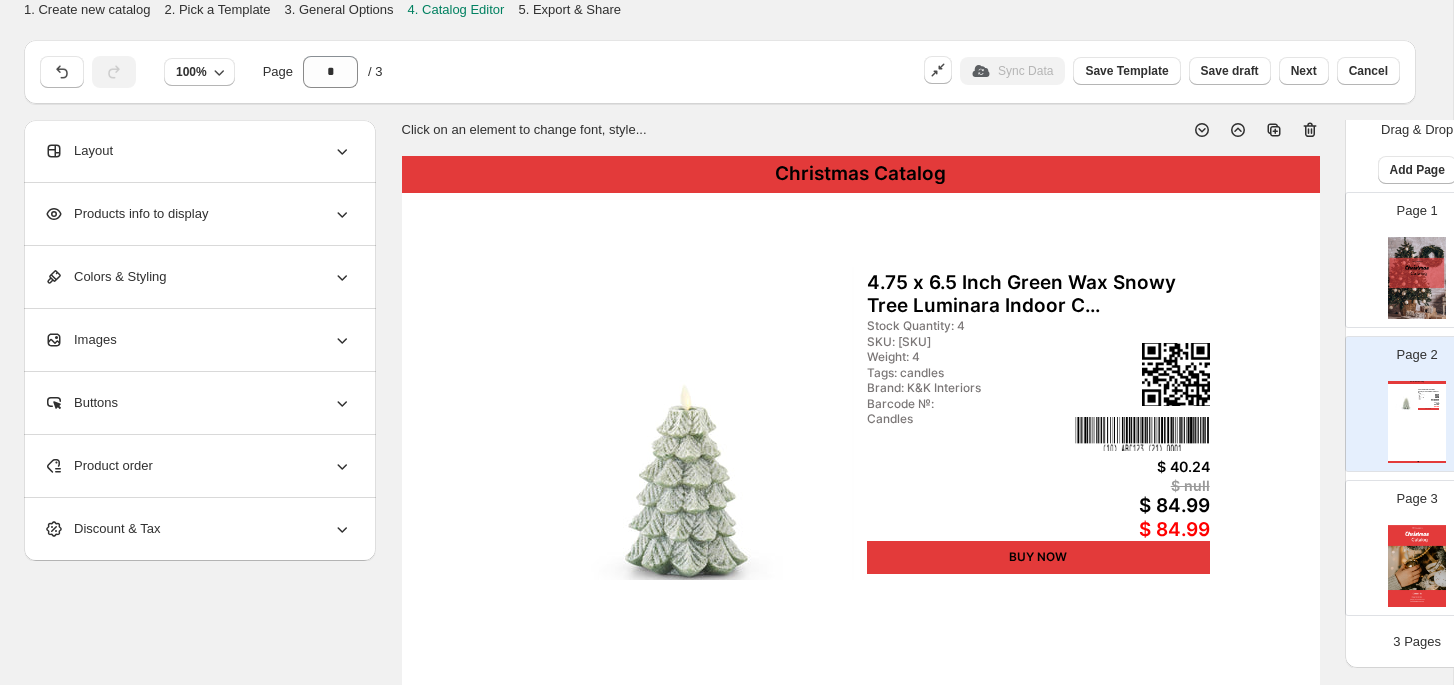 scroll, scrollTop: 740, scrollLeft: 0, axis: vertical 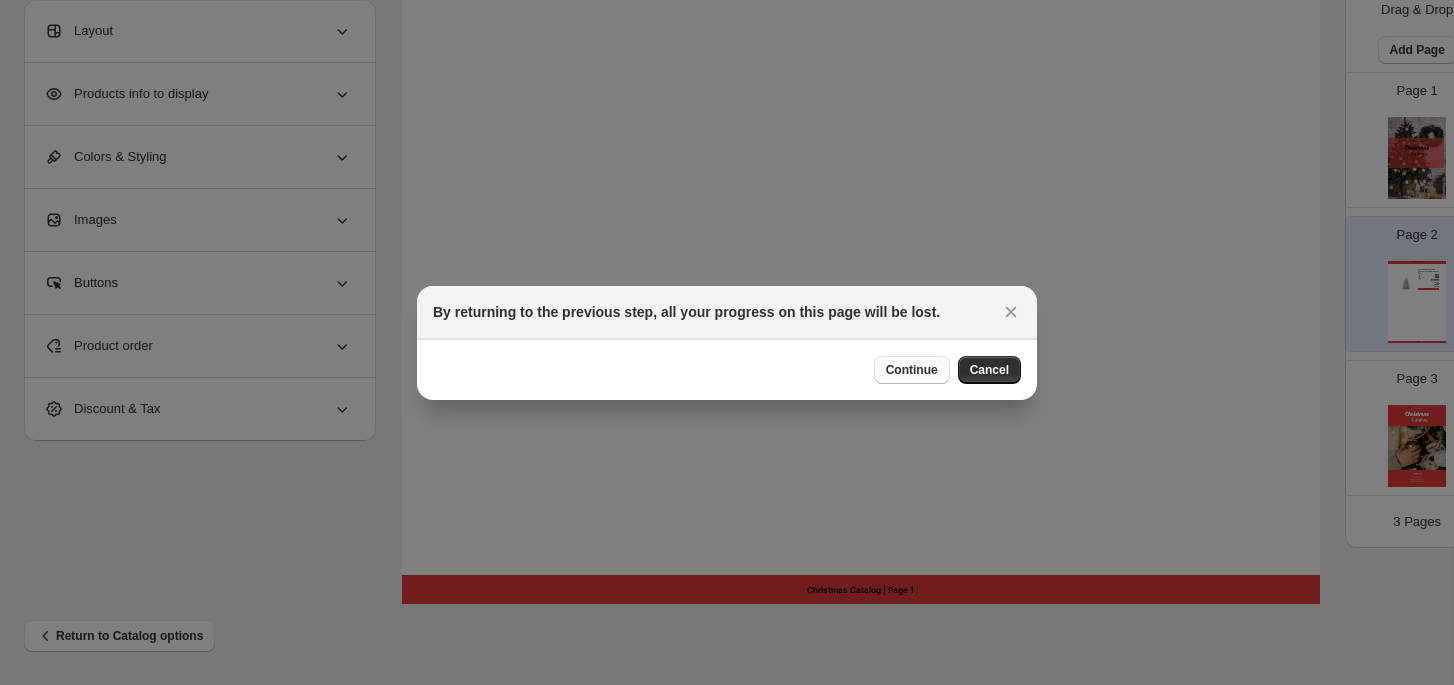 click on "Continue" at bounding box center (912, 370) 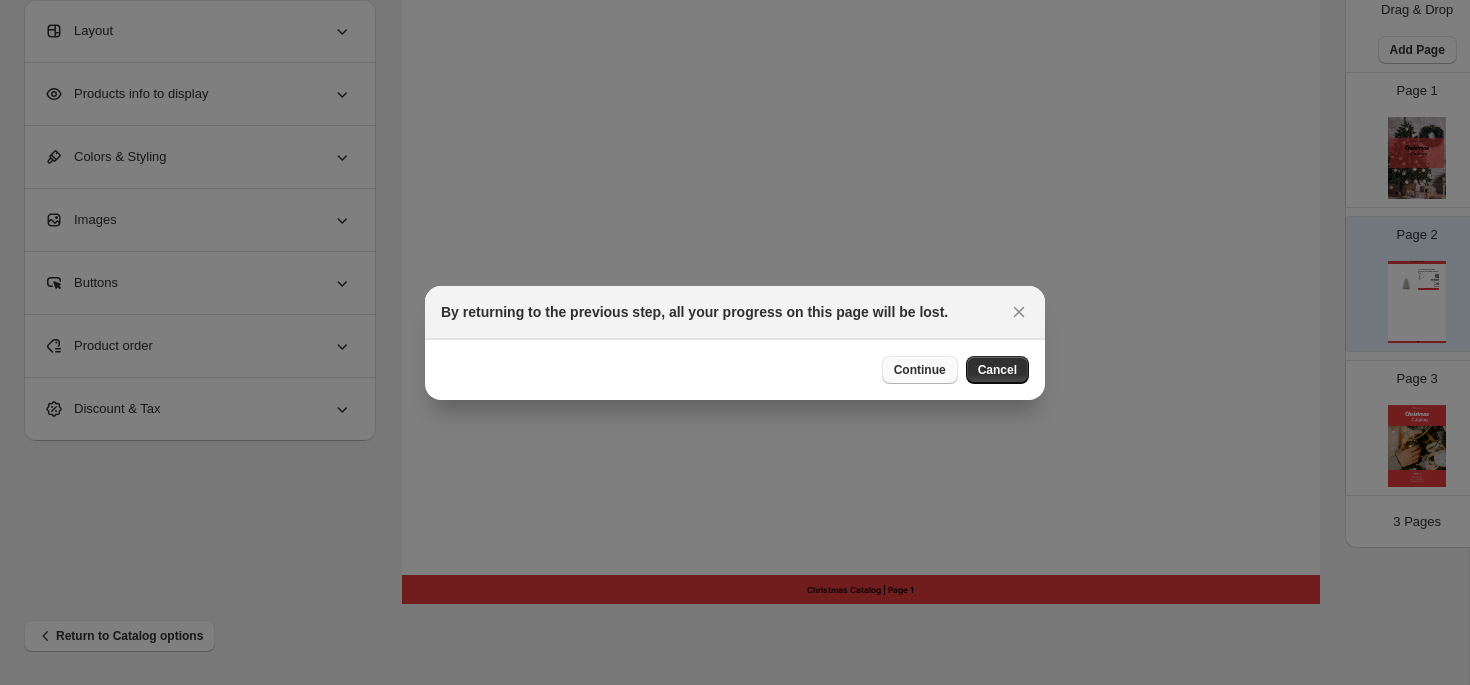 select on "**********" 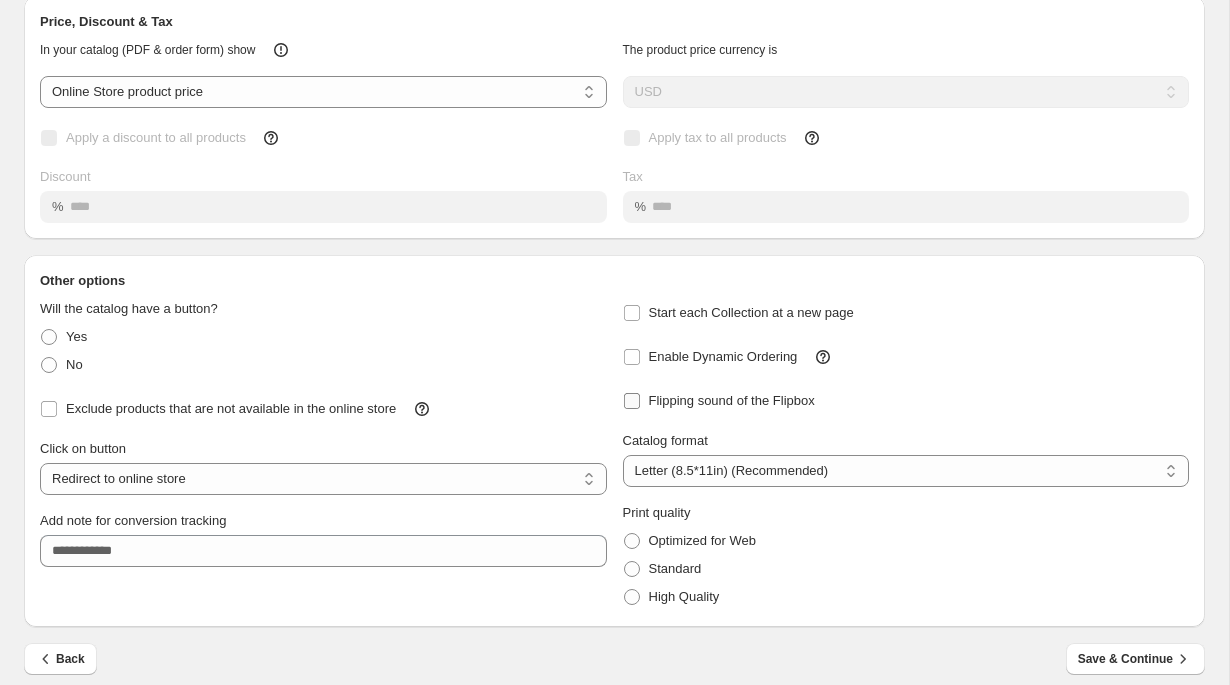 scroll, scrollTop: 116, scrollLeft: 0, axis: vertical 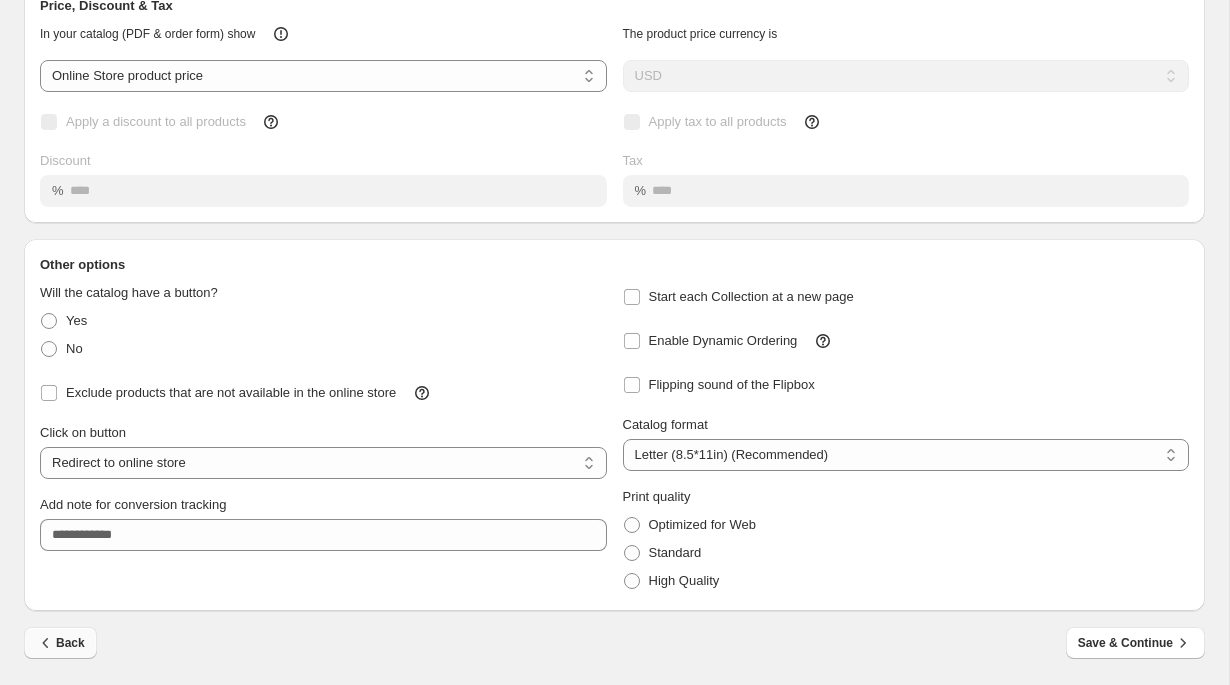 click on "Back" at bounding box center [60, 643] 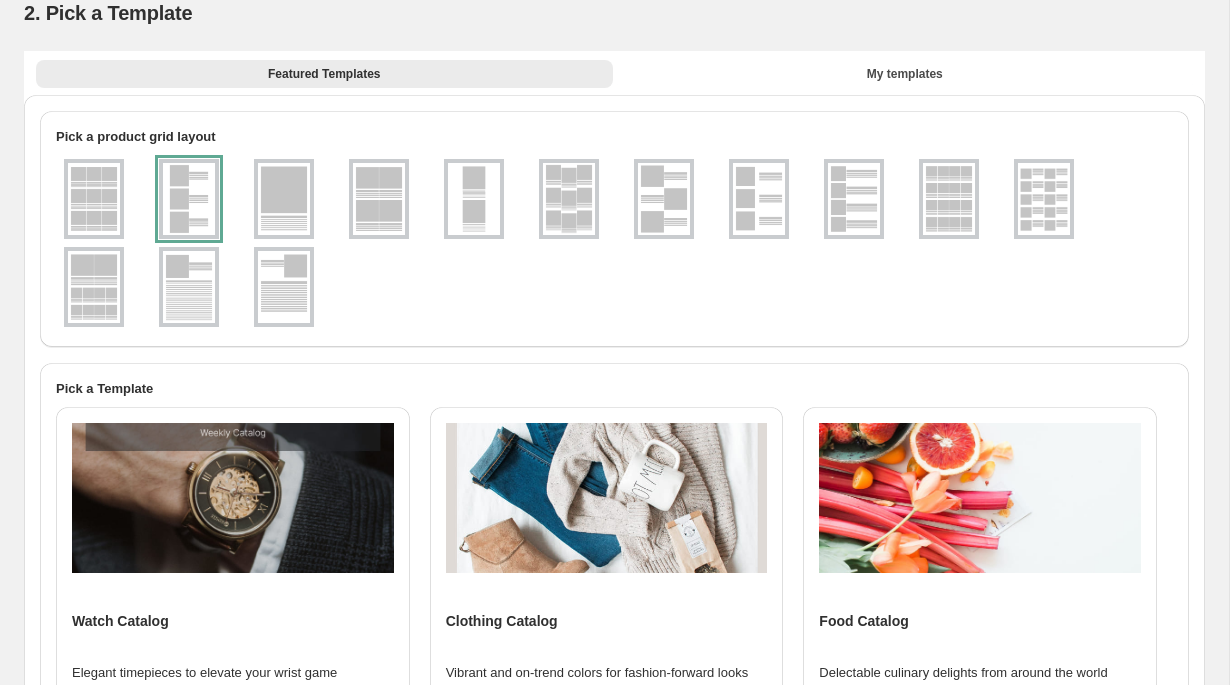 scroll, scrollTop: 54, scrollLeft: 0, axis: vertical 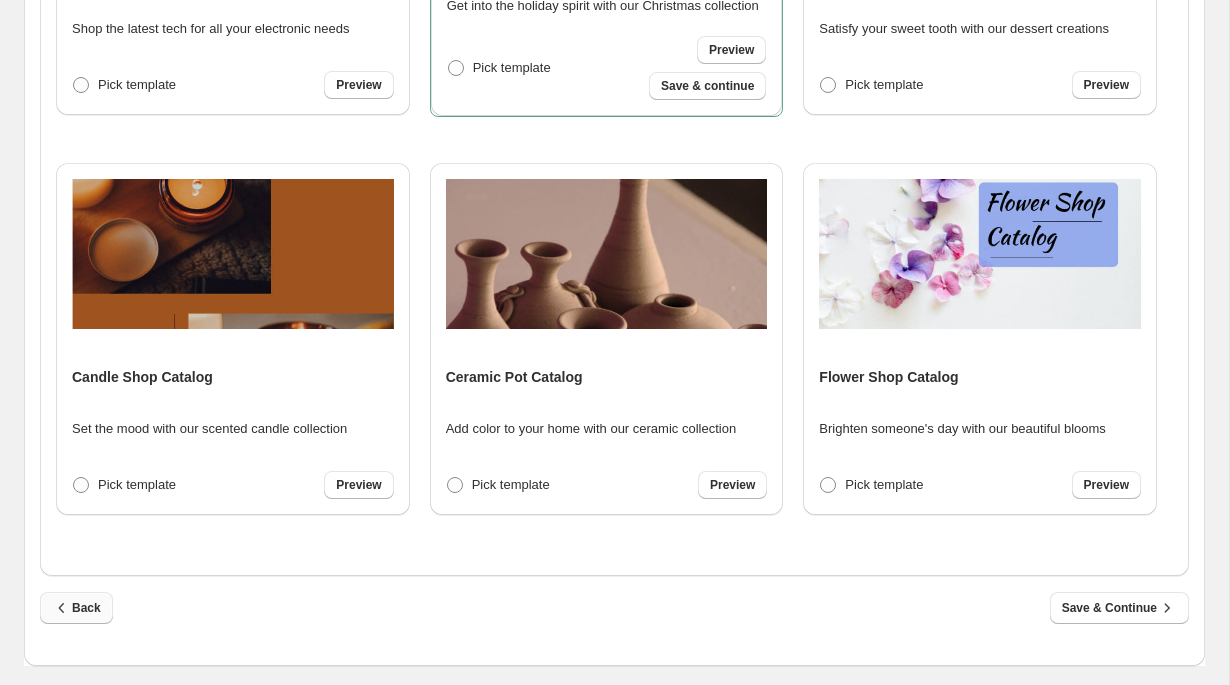click on "Back" at bounding box center (76, 608) 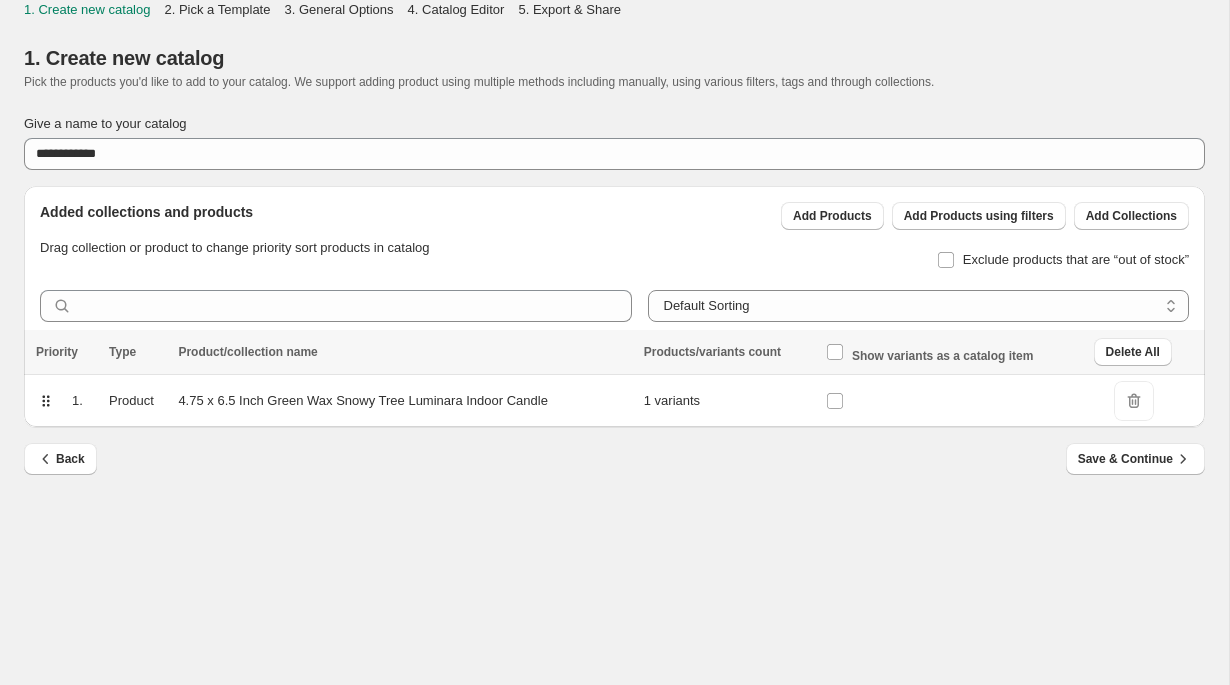 scroll, scrollTop: 0, scrollLeft: 0, axis: both 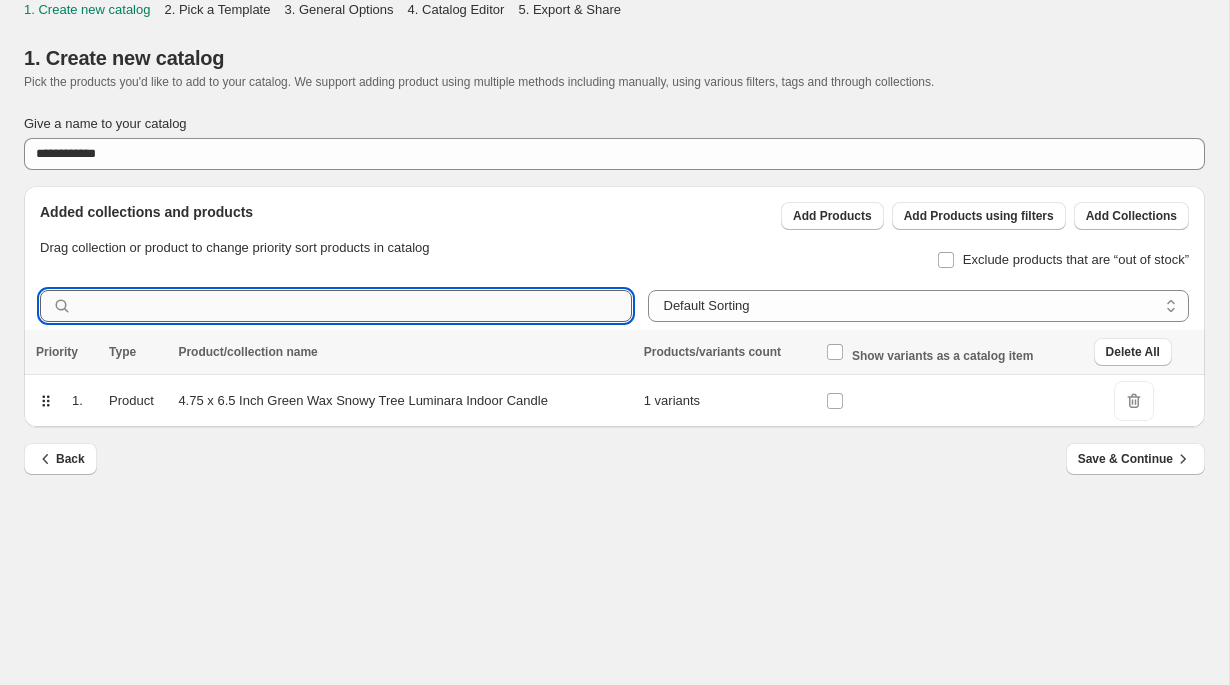 click at bounding box center [355, 306] 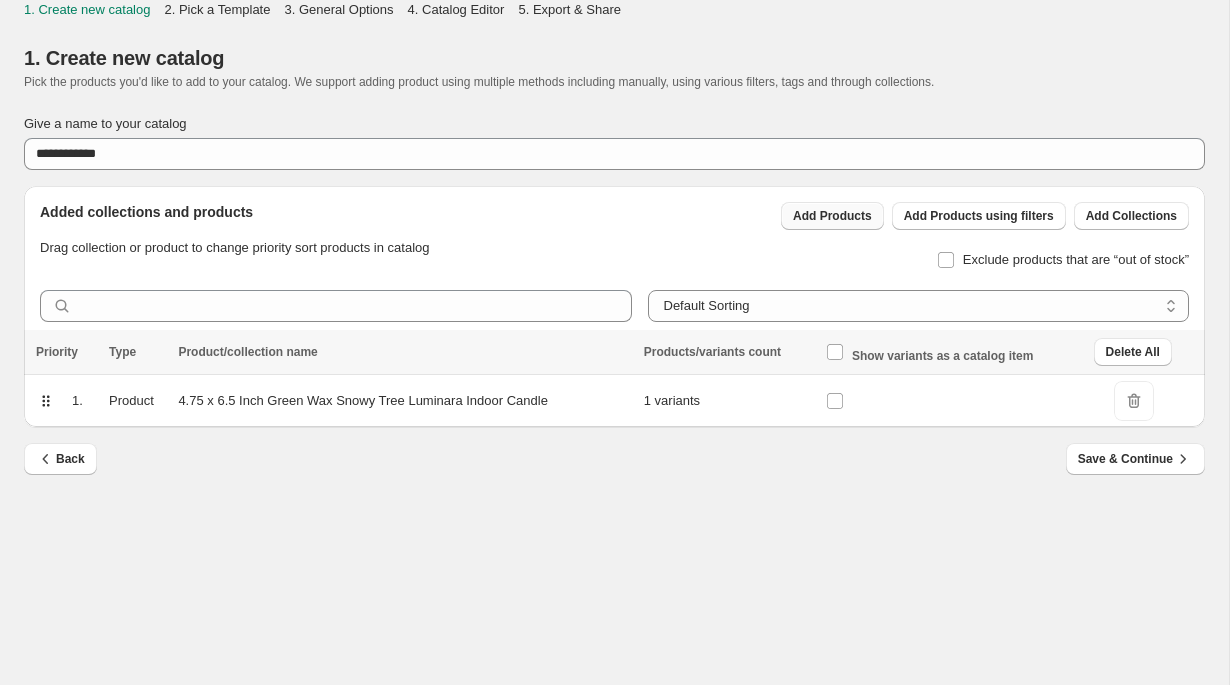 click on "Add Products" at bounding box center (832, 216) 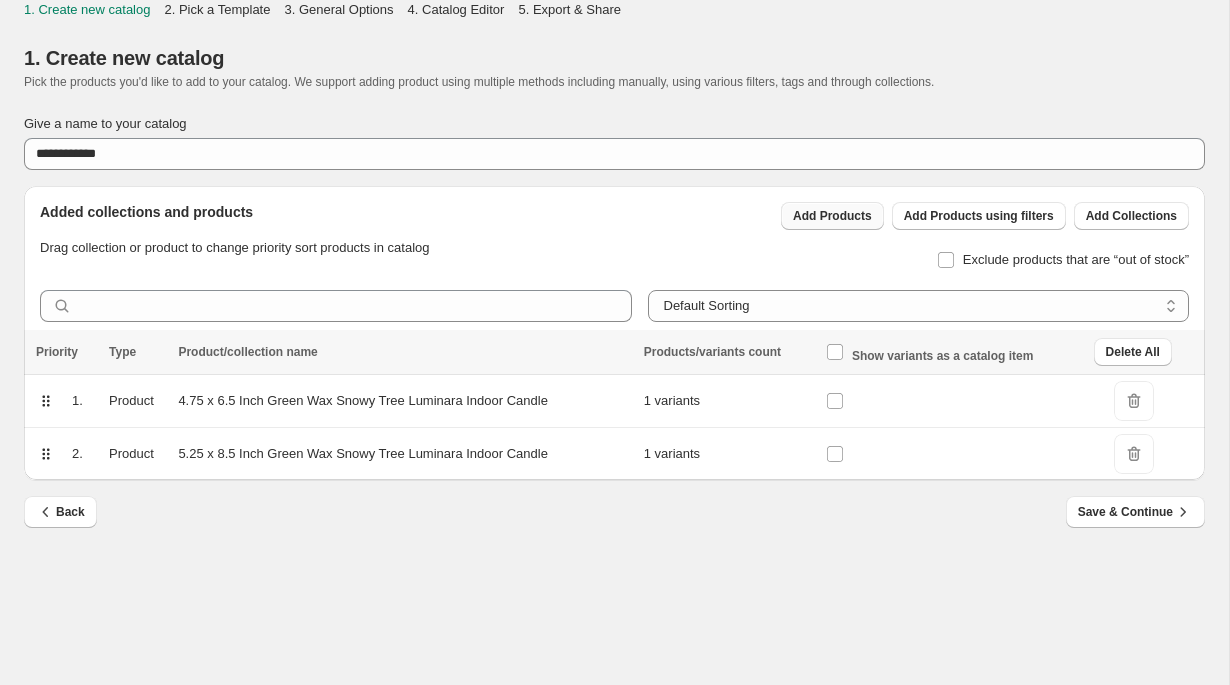 click on "Add Products" at bounding box center [832, 216] 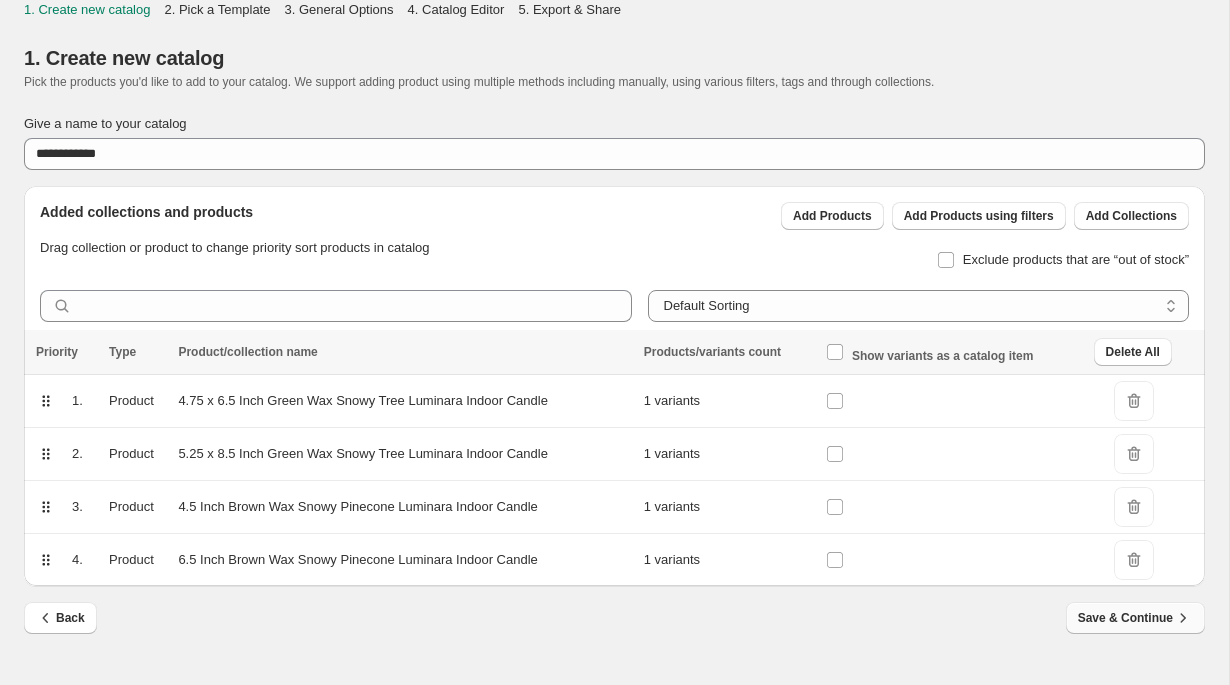 click on "Save & Continue" at bounding box center [1135, 618] 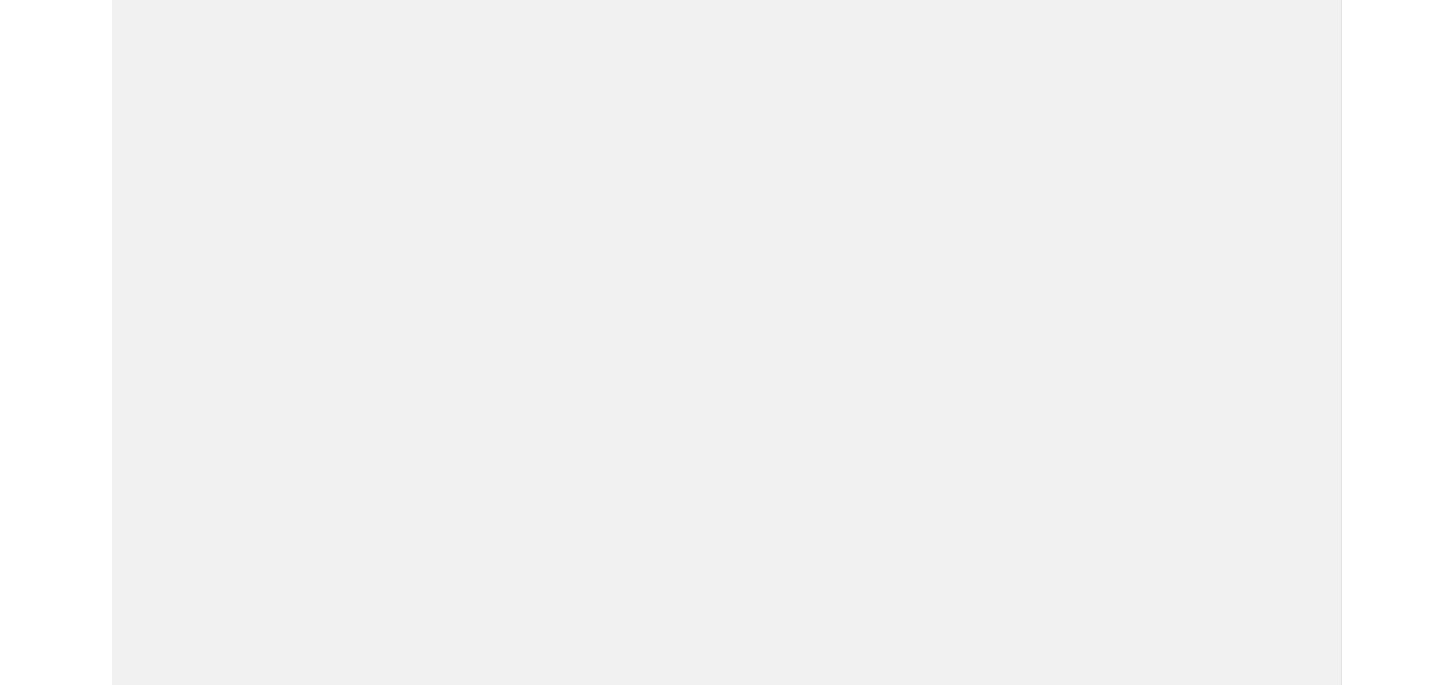 scroll, scrollTop: 0, scrollLeft: 0, axis: both 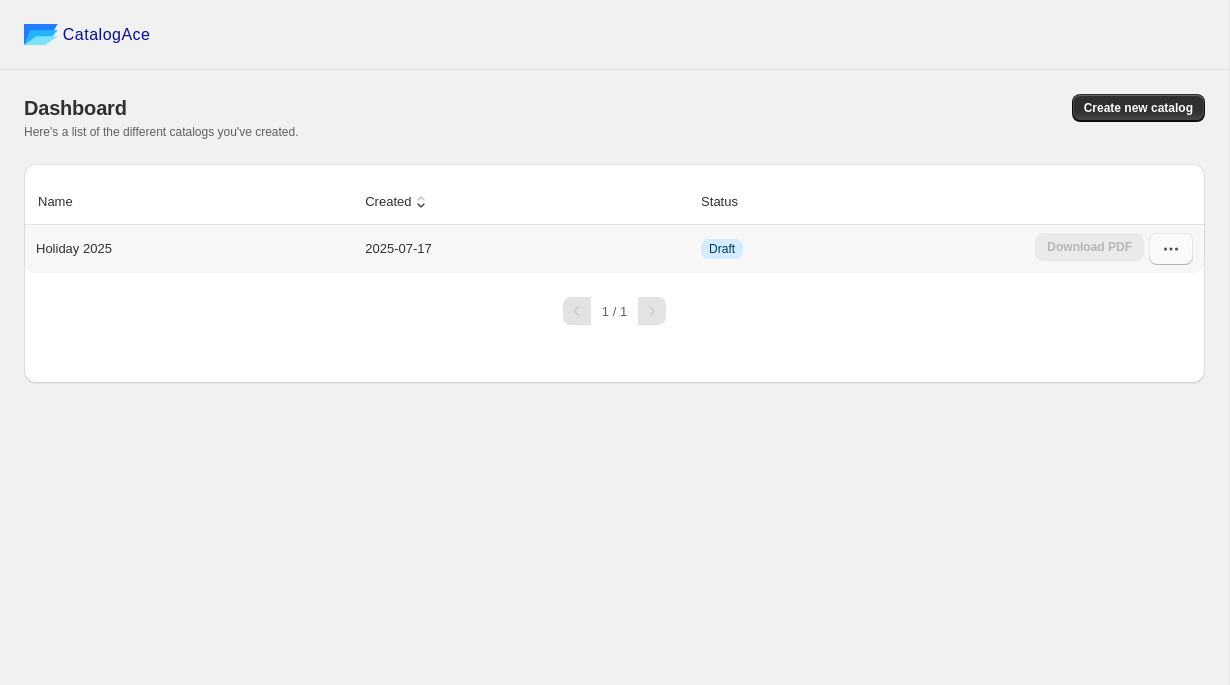 click 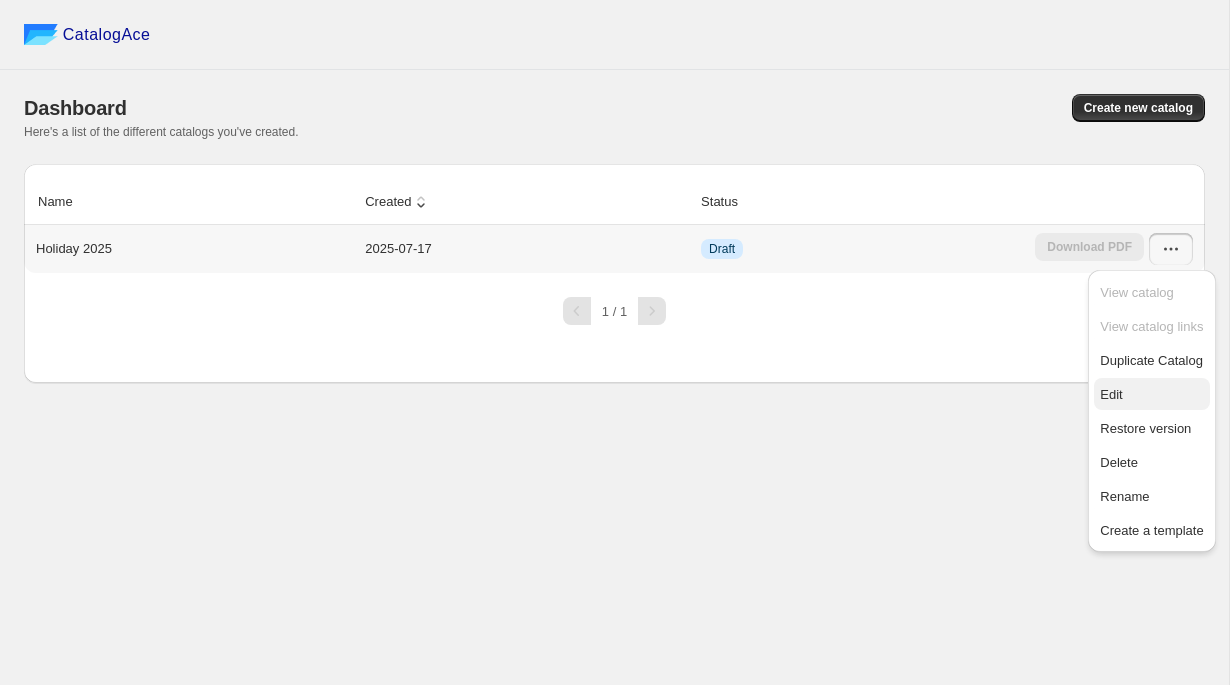 click on "Edit" at bounding box center (1151, 395) 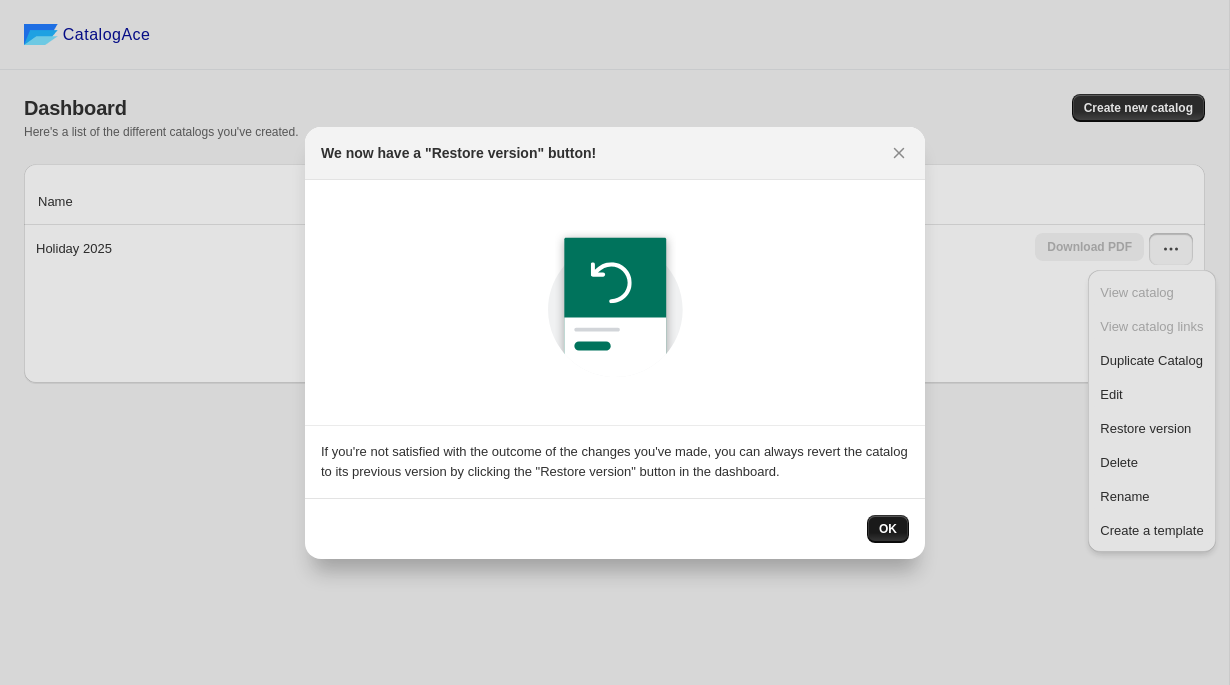 click on "OK" at bounding box center (888, 529) 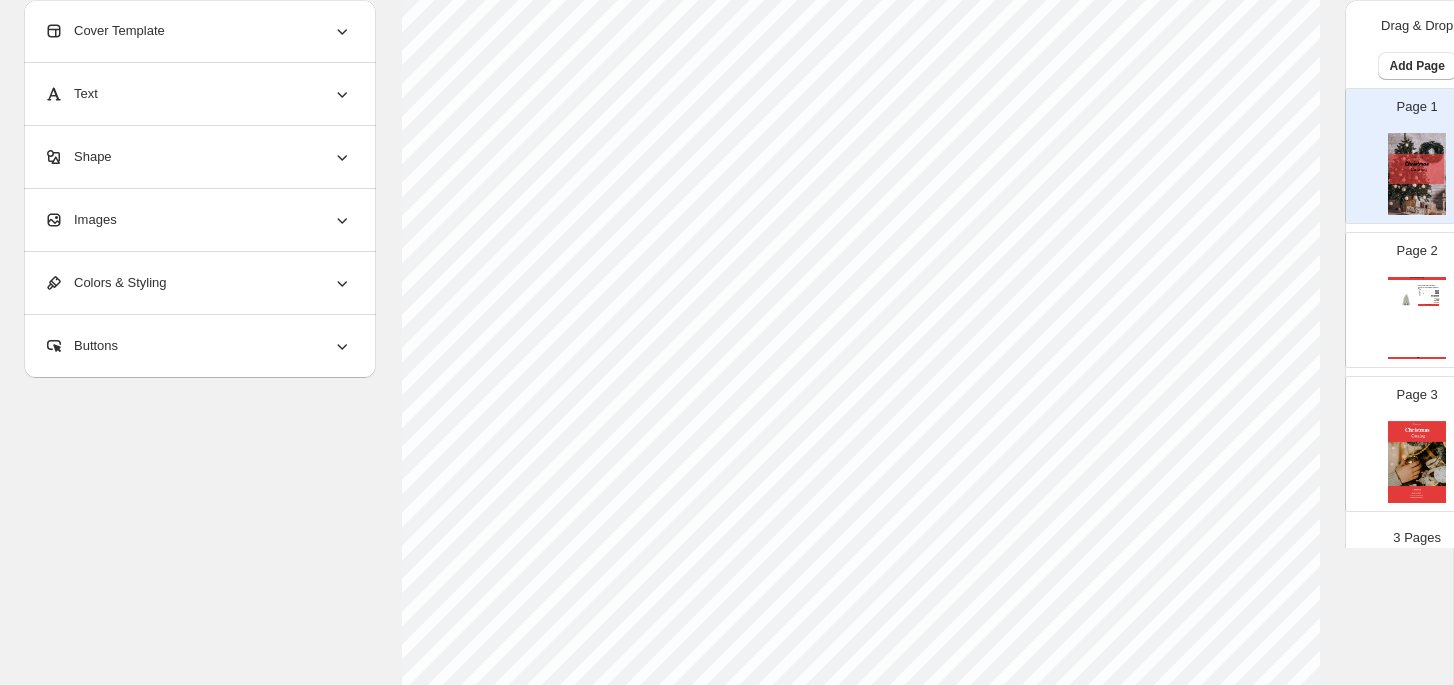 scroll, scrollTop: 740, scrollLeft: 0, axis: vertical 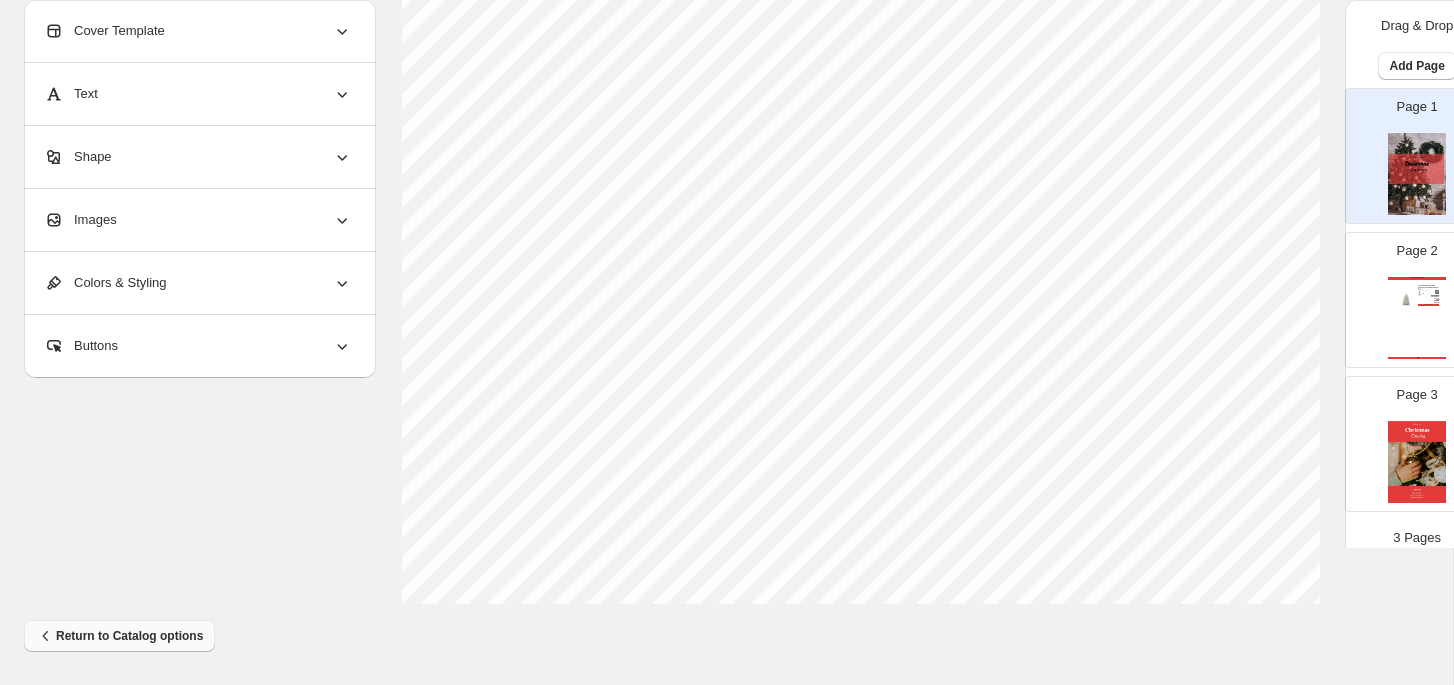 click on "Return to Catalog options" at bounding box center (119, 636) 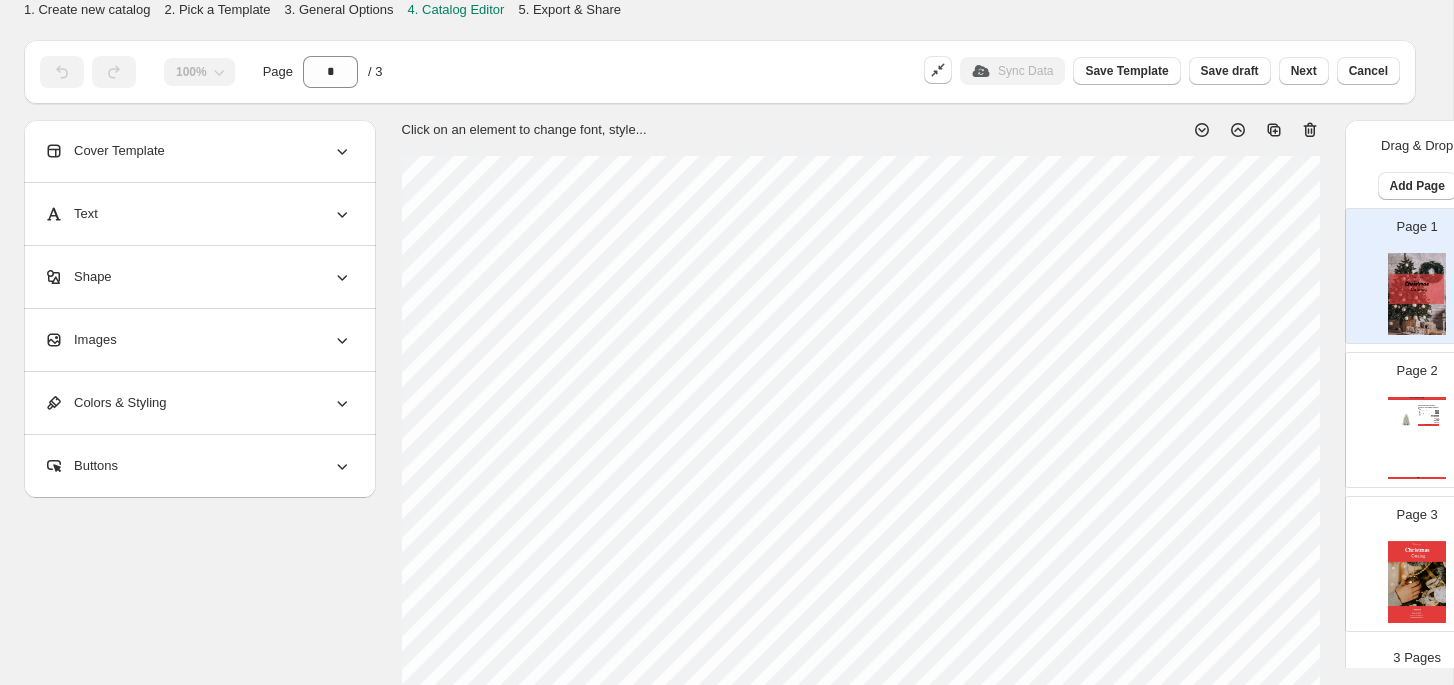 scroll, scrollTop: 740, scrollLeft: 0, axis: vertical 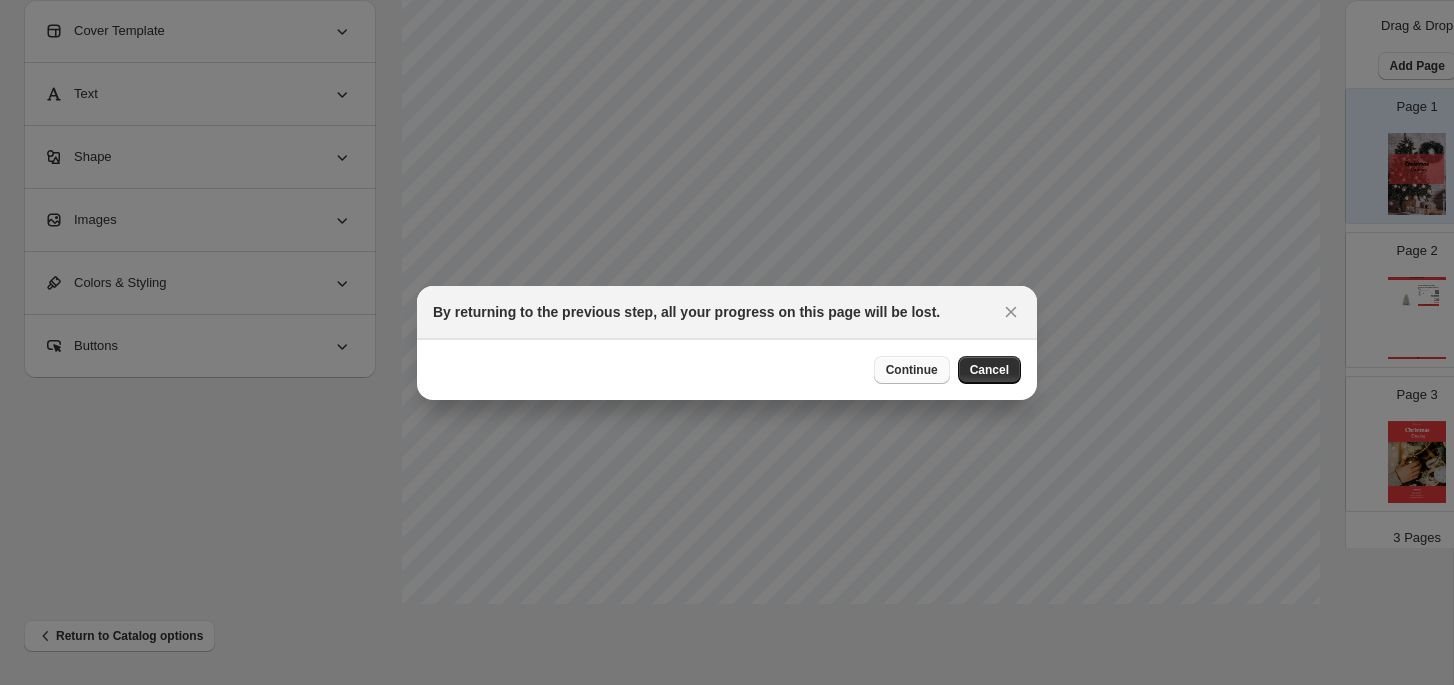 click on "Continue" at bounding box center (912, 370) 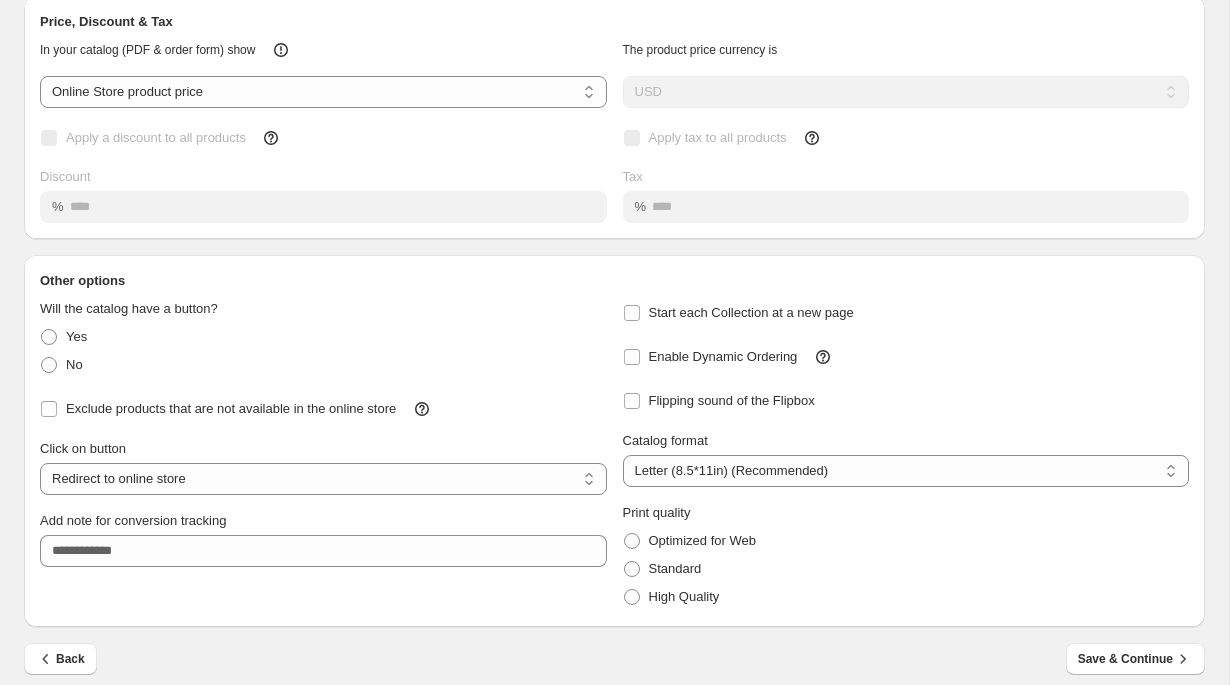 scroll, scrollTop: 116, scrollLeft: 0, axis: vertical 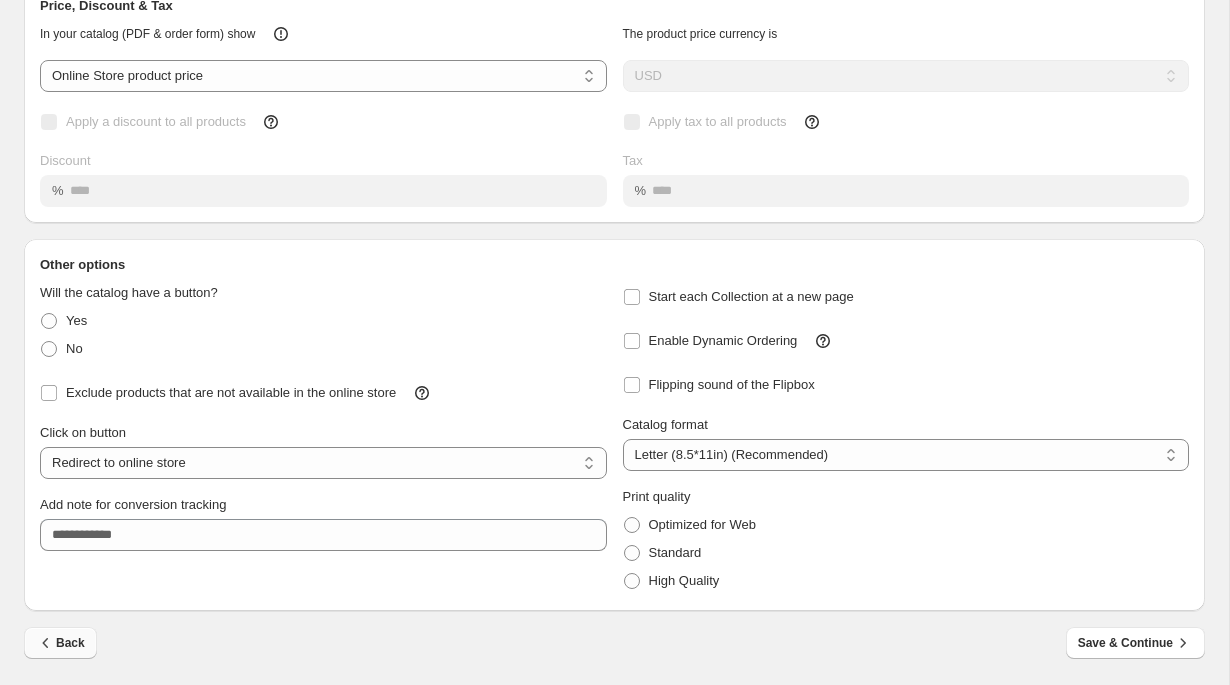 click on "Back" at bounding box center [60, 643] 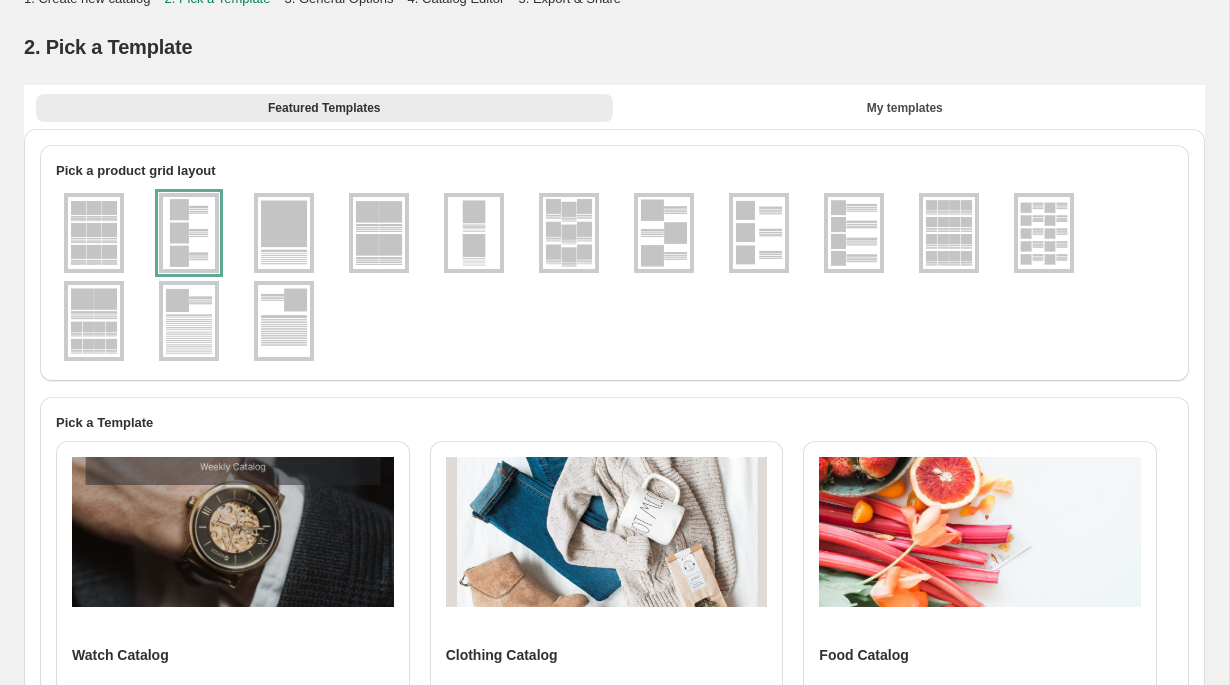 scroll, scrollTop: 0, scrollLeft: 0, axis: both 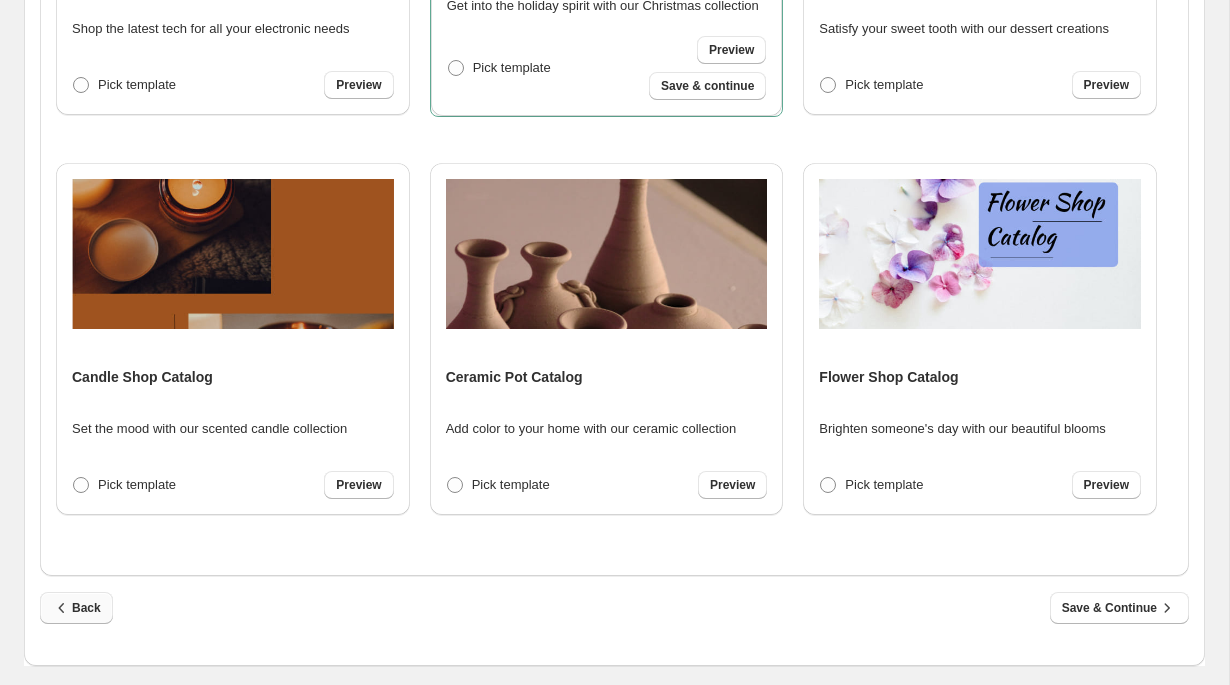 click on "Back" at bounding box center [76, 608] 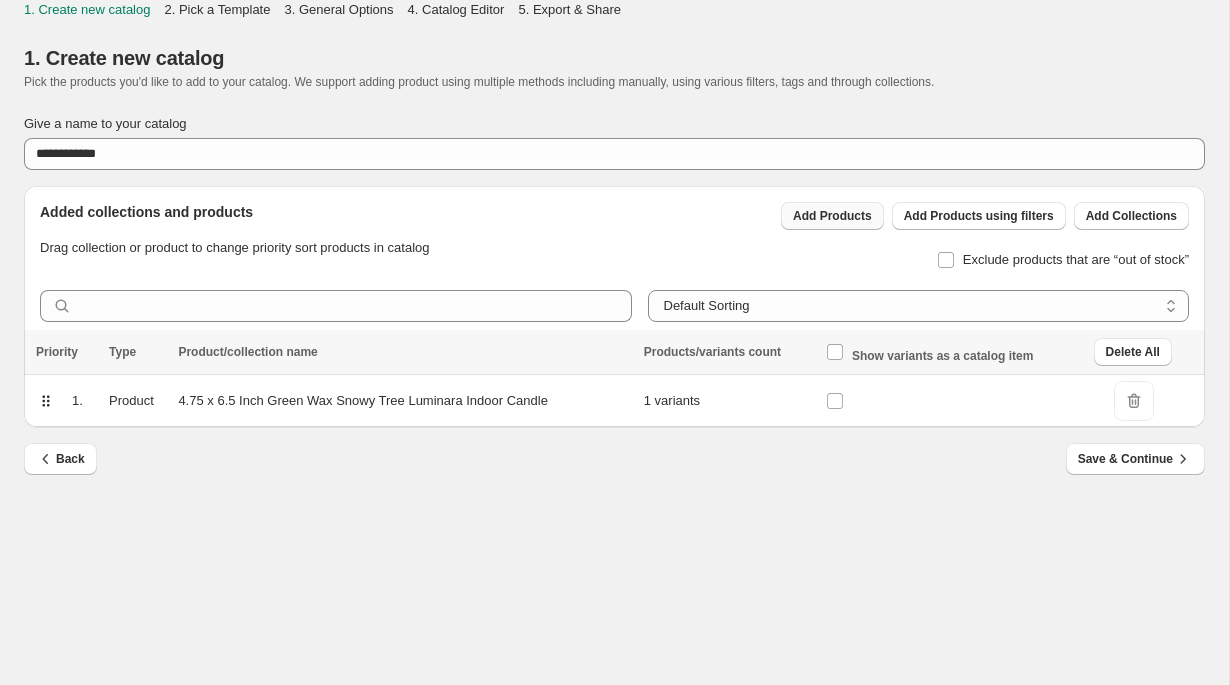click on "Add Products" at bounding box center (832, 216) 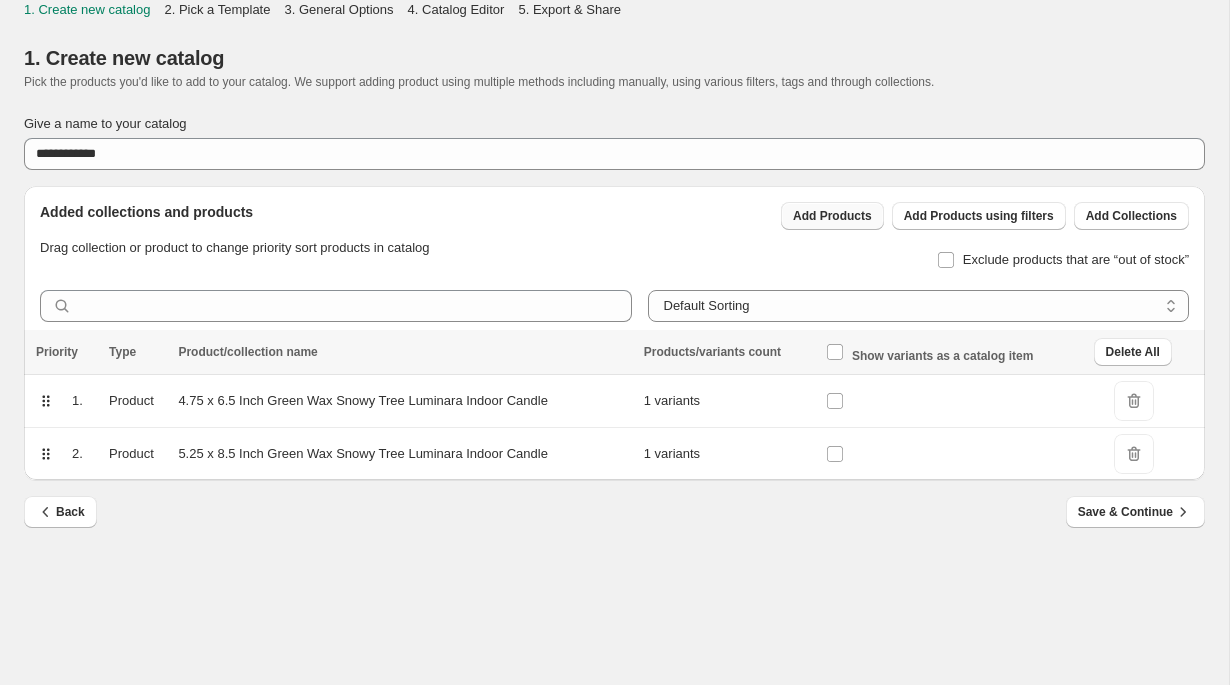 click on "Add Products" at bounding box center [832, 216] 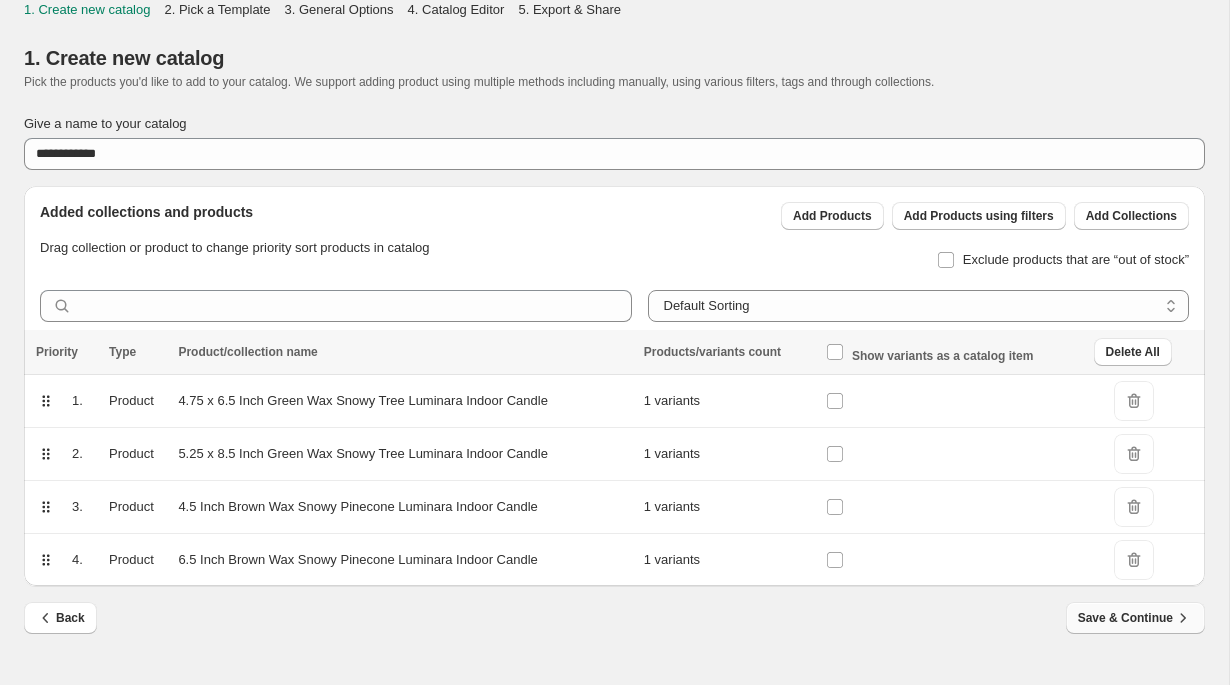 click on "Save & Continue" at bounding box center (1135, 618) 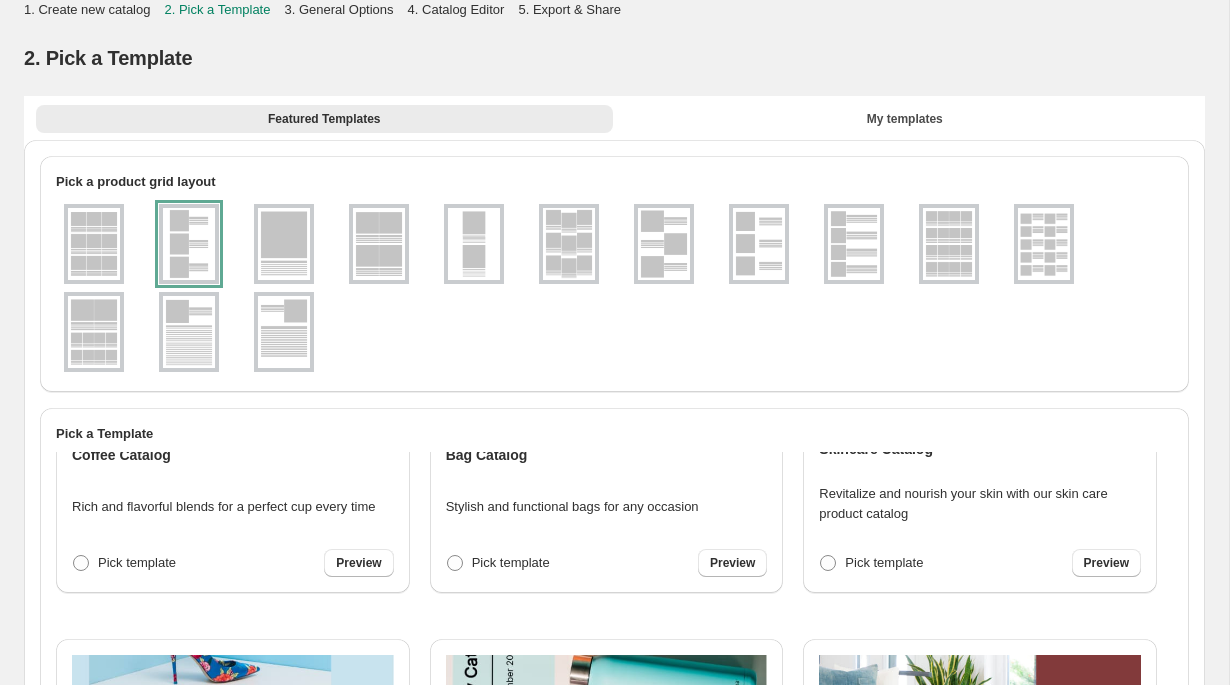 scroll, scrollTop: 1808, scrollLeft: 0, axis: vertical 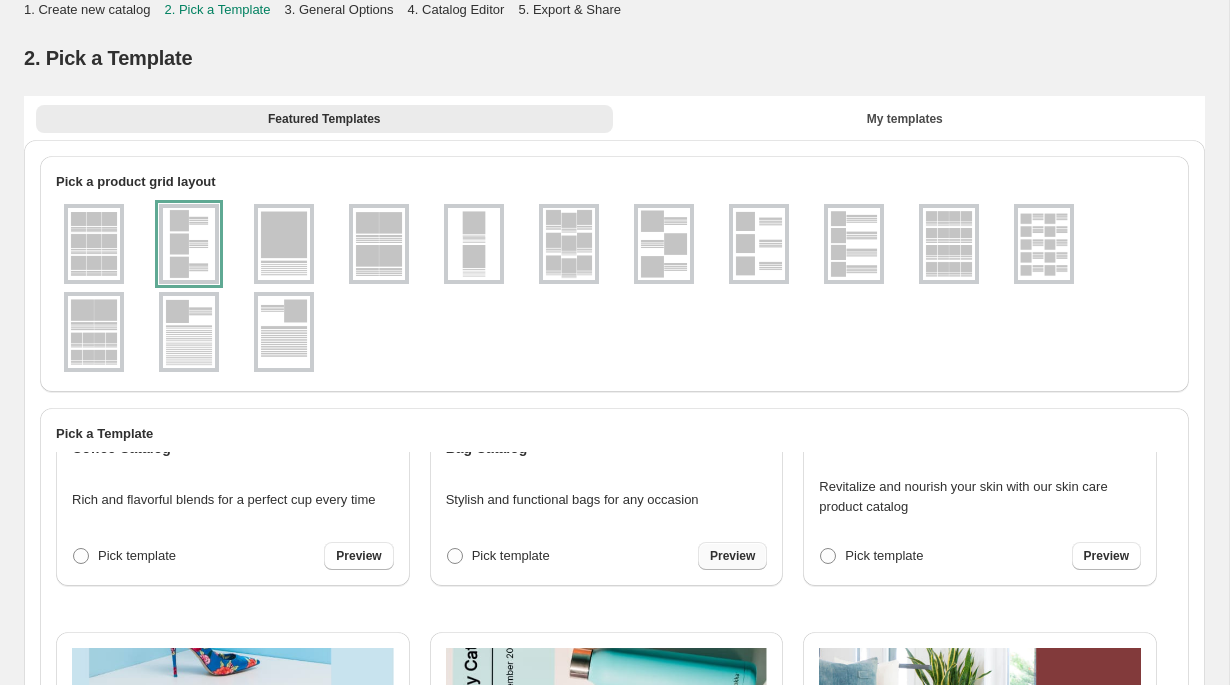 click on "Preview" at bounding box center [732, 556] 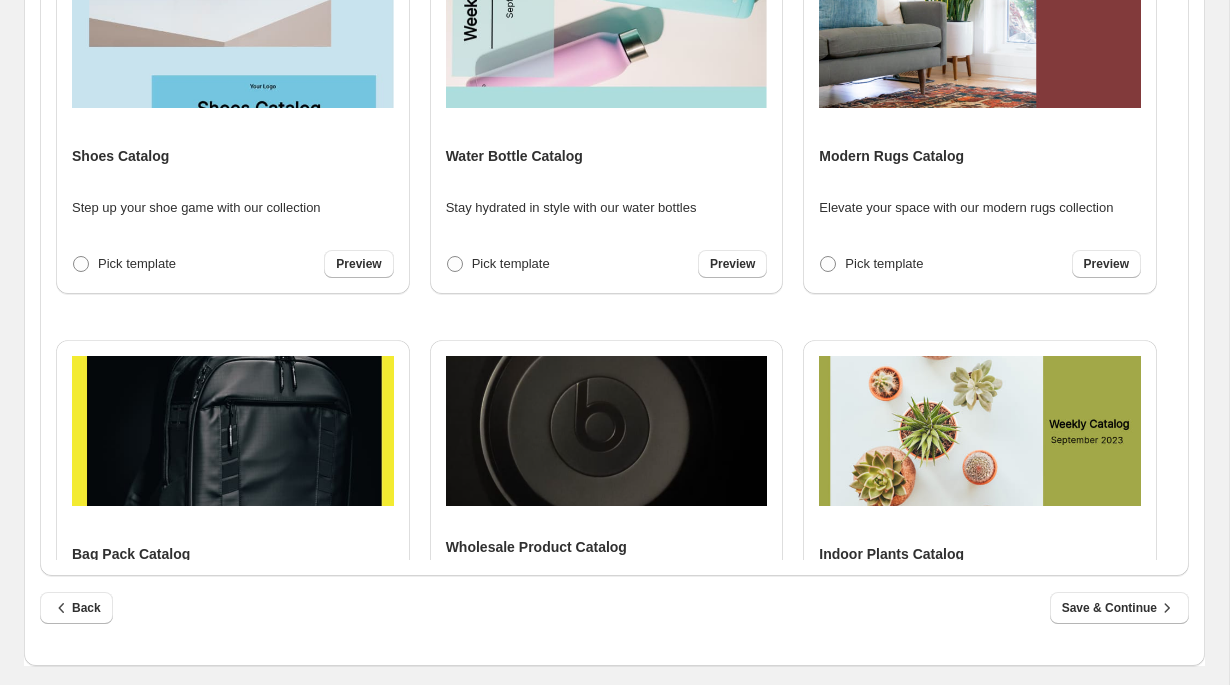 scroll, scrollTop: 692, scrollLeft: 0, axis: vertical 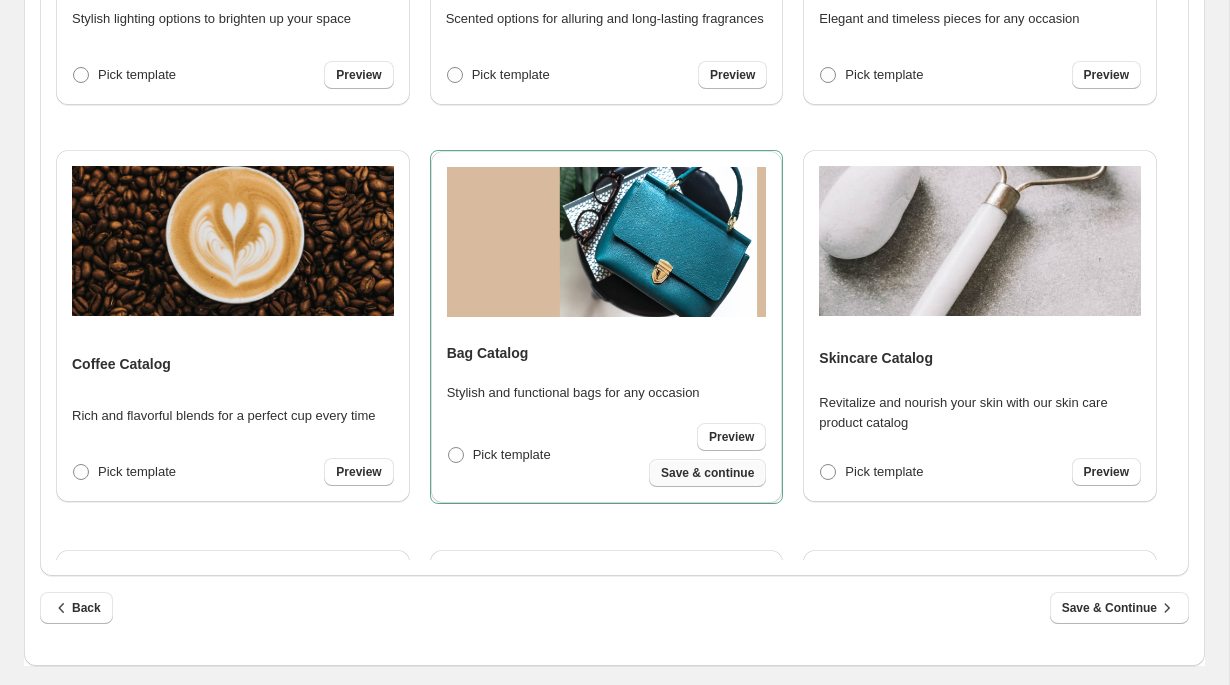 click on "Save & continue" at bounding box center (707, 473) 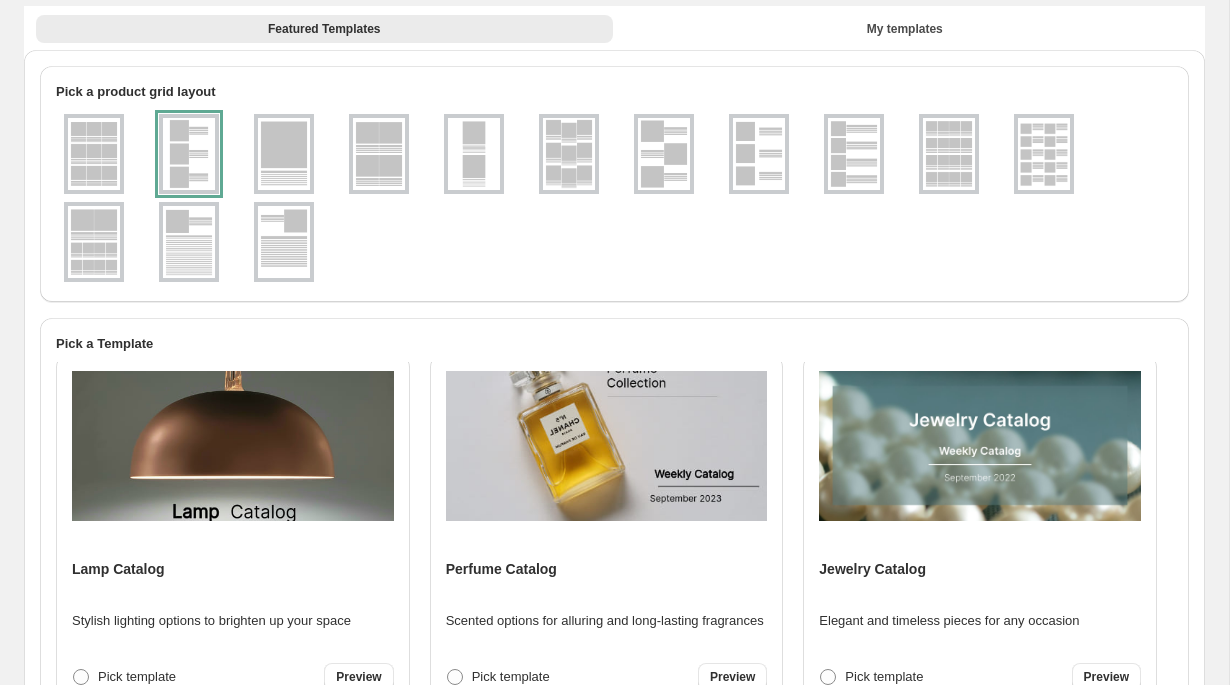 select on "**********" 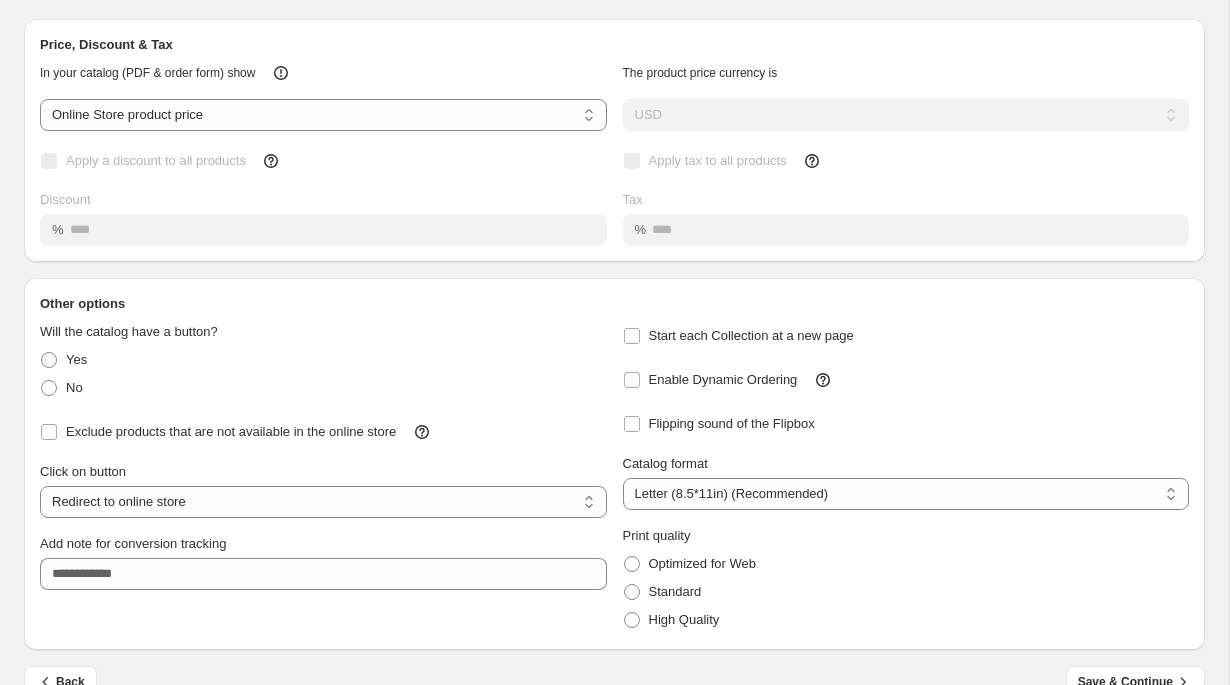 scroll, scrollTop: 116, scrollLeft: 0, axis: vertical 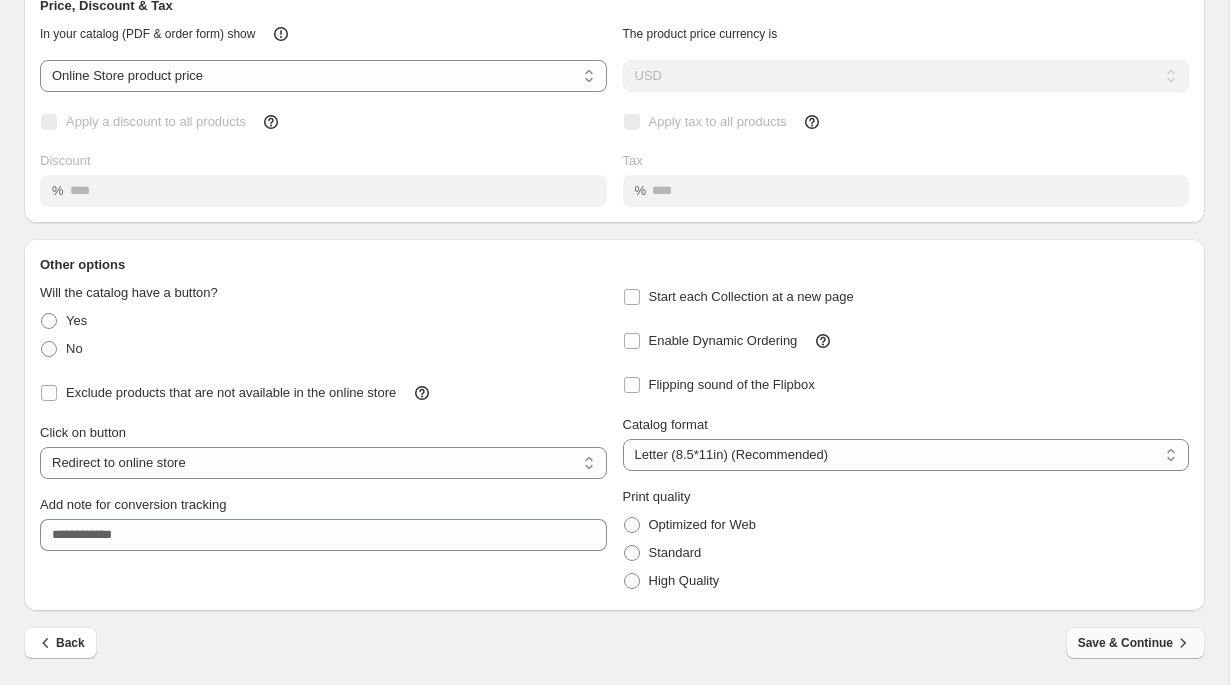 click on "Save & Continue" at bounding box center [1135, 643] 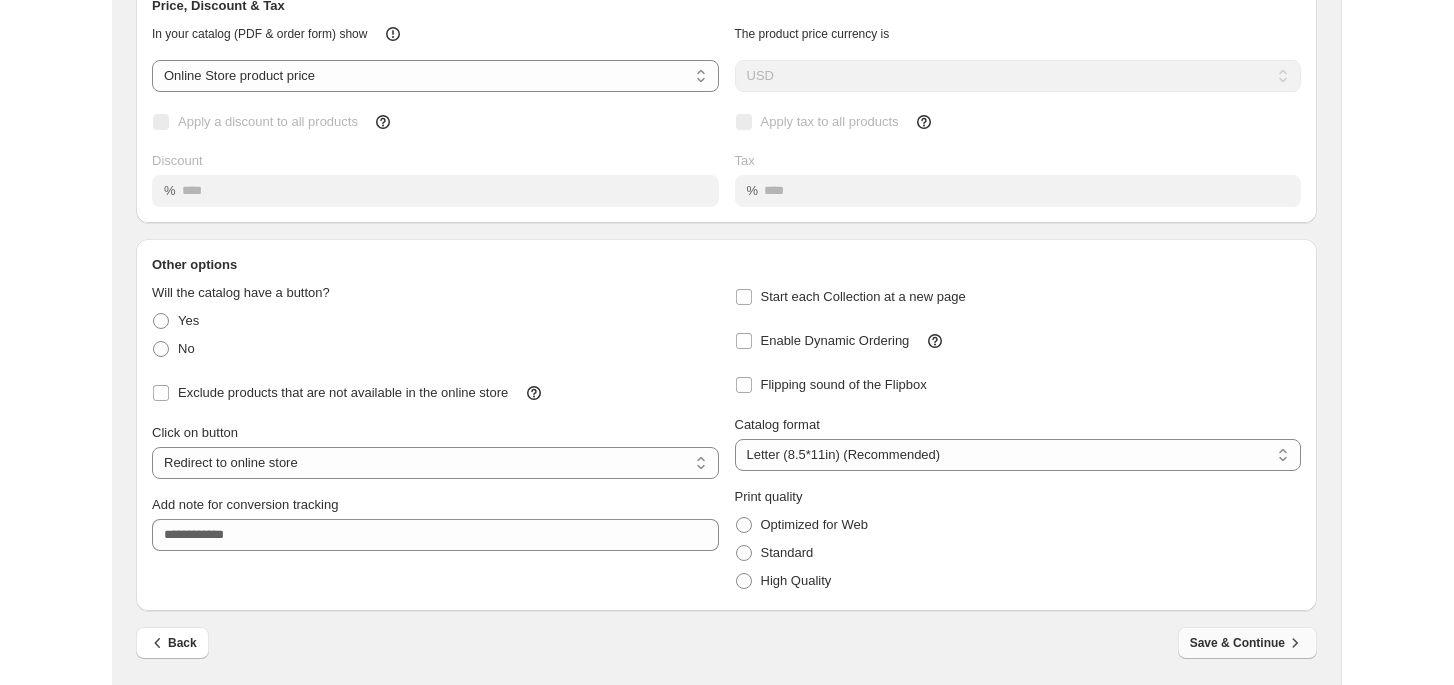 scroll, scrollTop: 0, scrollLeft: 0, axis: both 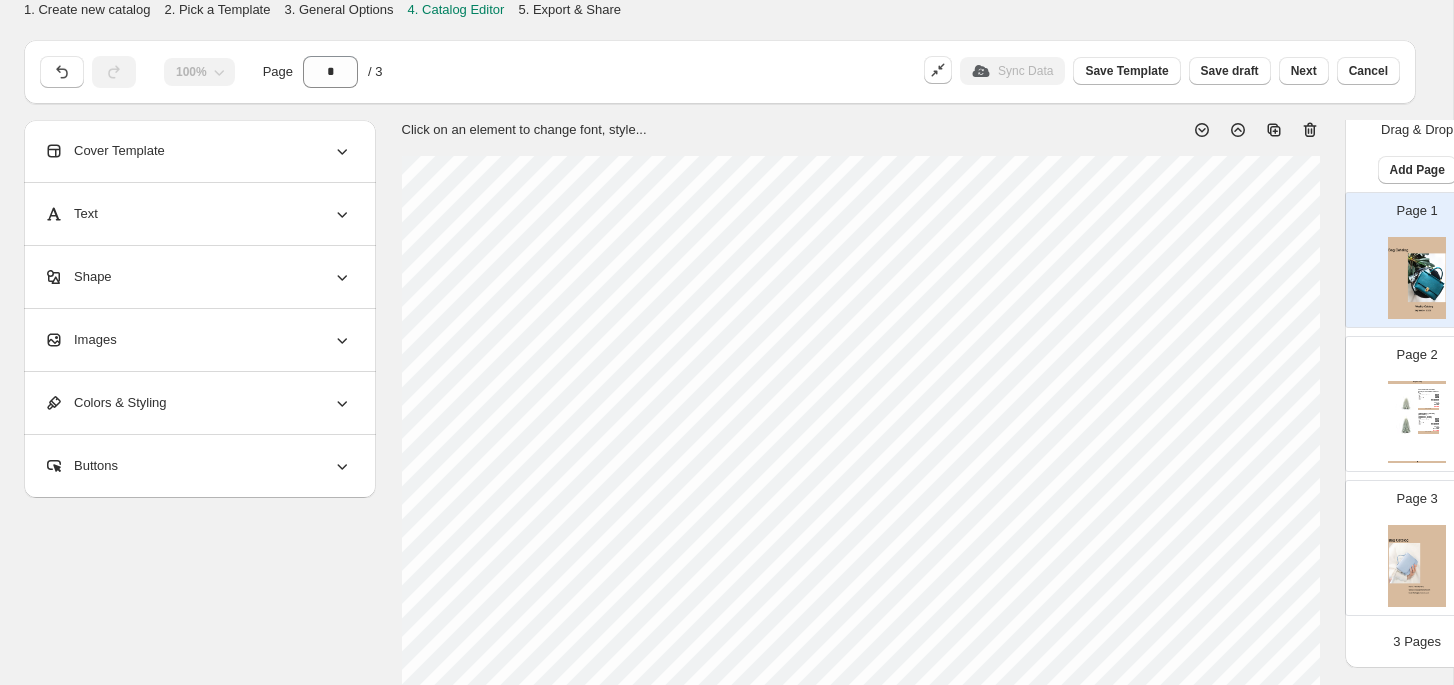 click on "[PRODUCT_NAME] [DIMENSIONS] [COLOR] [MATERIAL] [PRODUCT_NAME] [PRODUCT_NAME] [STOCK] [SKU] [WEIGHT] [TAGS] [BRAND] [BARCODE] [PRODUCT_TYPE] [PRICE] [PRICE] [PRICE] [PRICE] [ACTION] [DIMENSIONS] [COLOR] [MATERIAL] [PRODUCT_NAME] [PRODUCT_NAME] [STOCK] [SKU] [WEIGHT] [TAGS] [BRAND] [BARCODE] [PRODUCT_TYPE] [PRICE] [PRICE] [PRICE] [PRICE] [ACTION] [PRODUCT_NAME] | [PAGE]" at bounding box center [1417, 422] 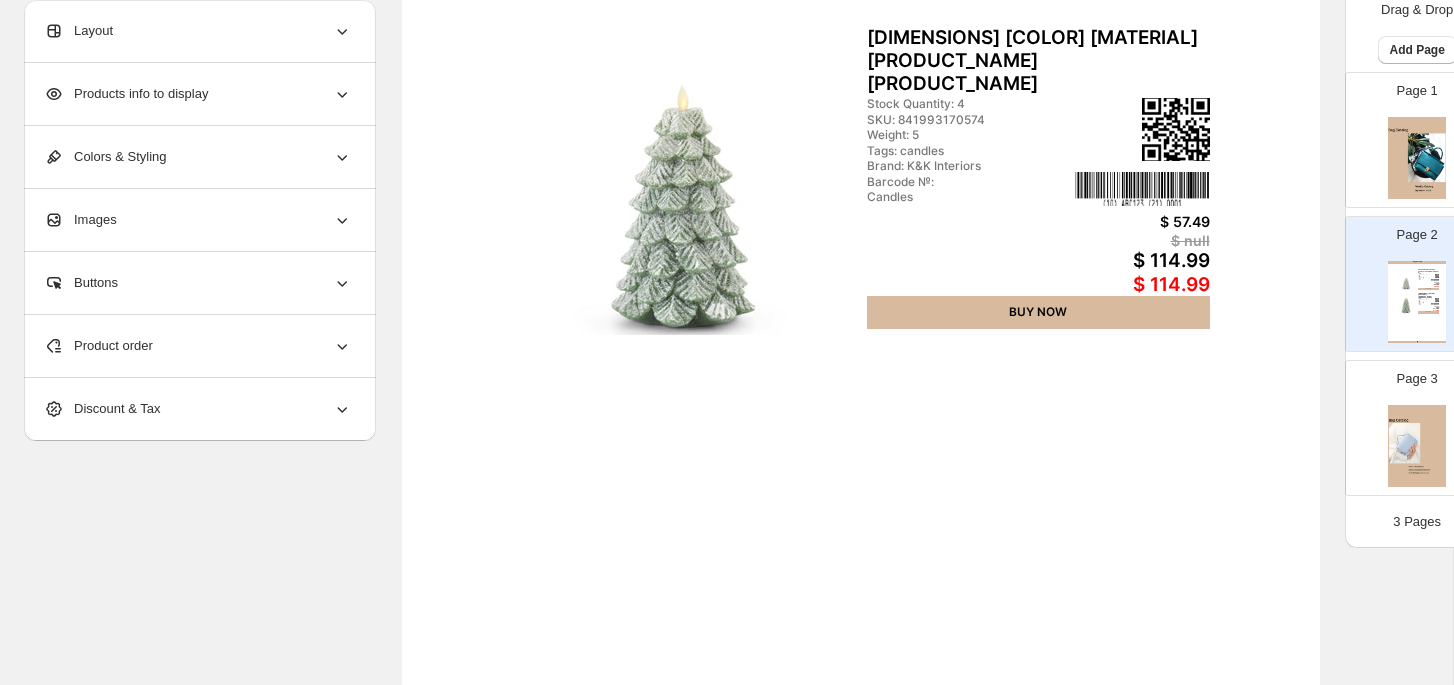 scroll, scrollTop: 740, scrollLeft: 0, axis: vertical 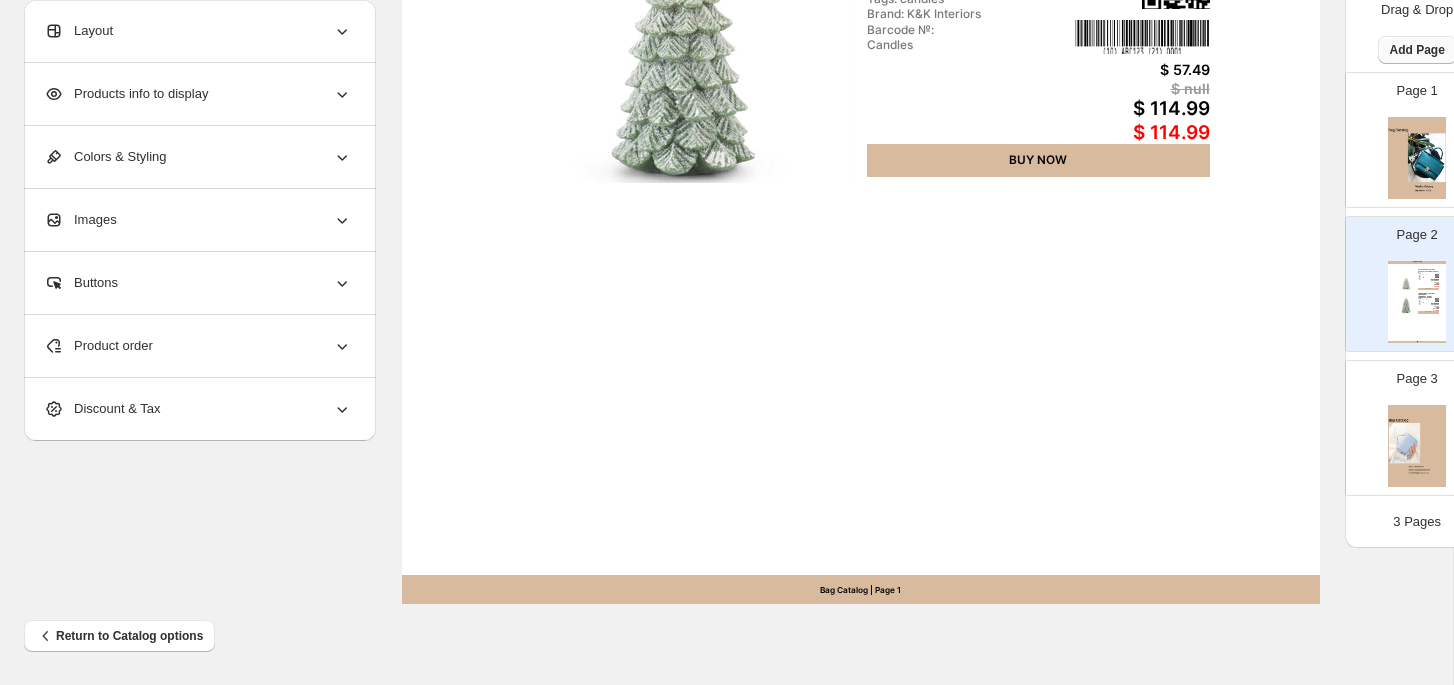click on "Add Page" at bounding box center (1417, 50) 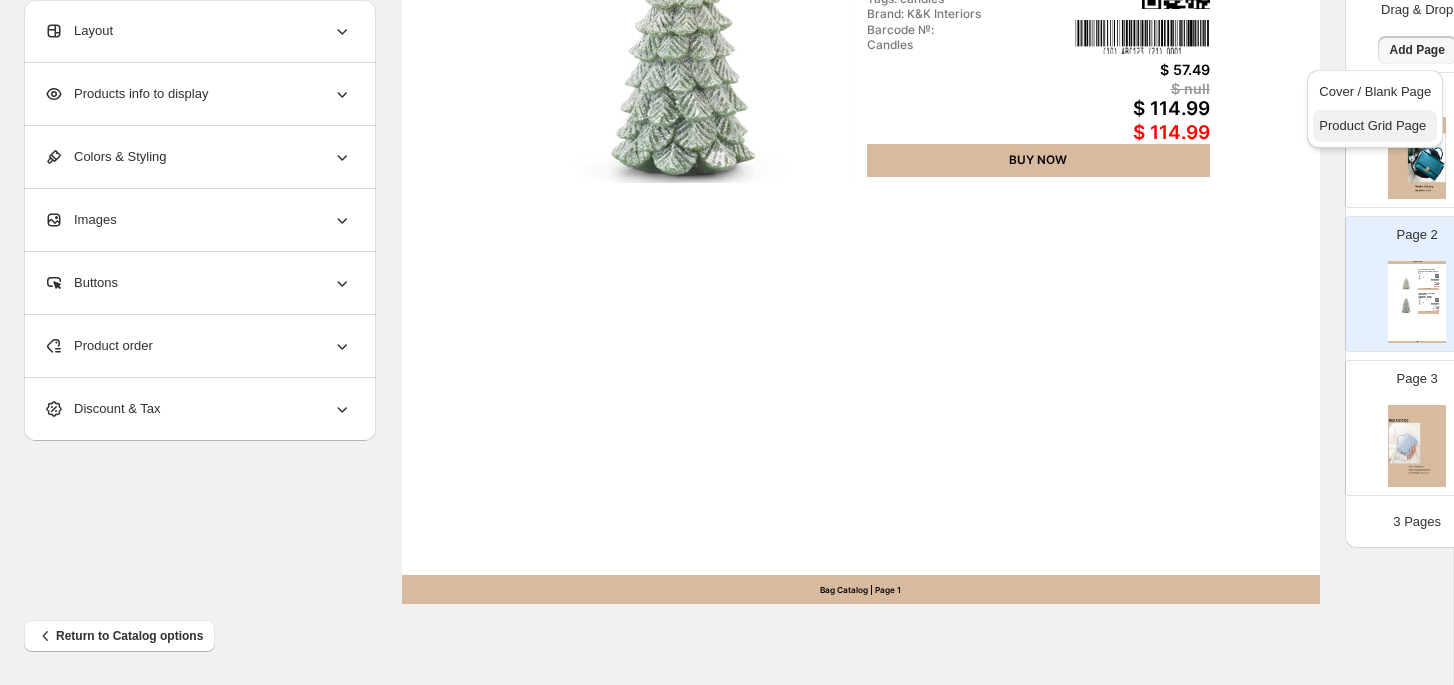 click on "Product Grid Page" at bounding box center [1372, 125] 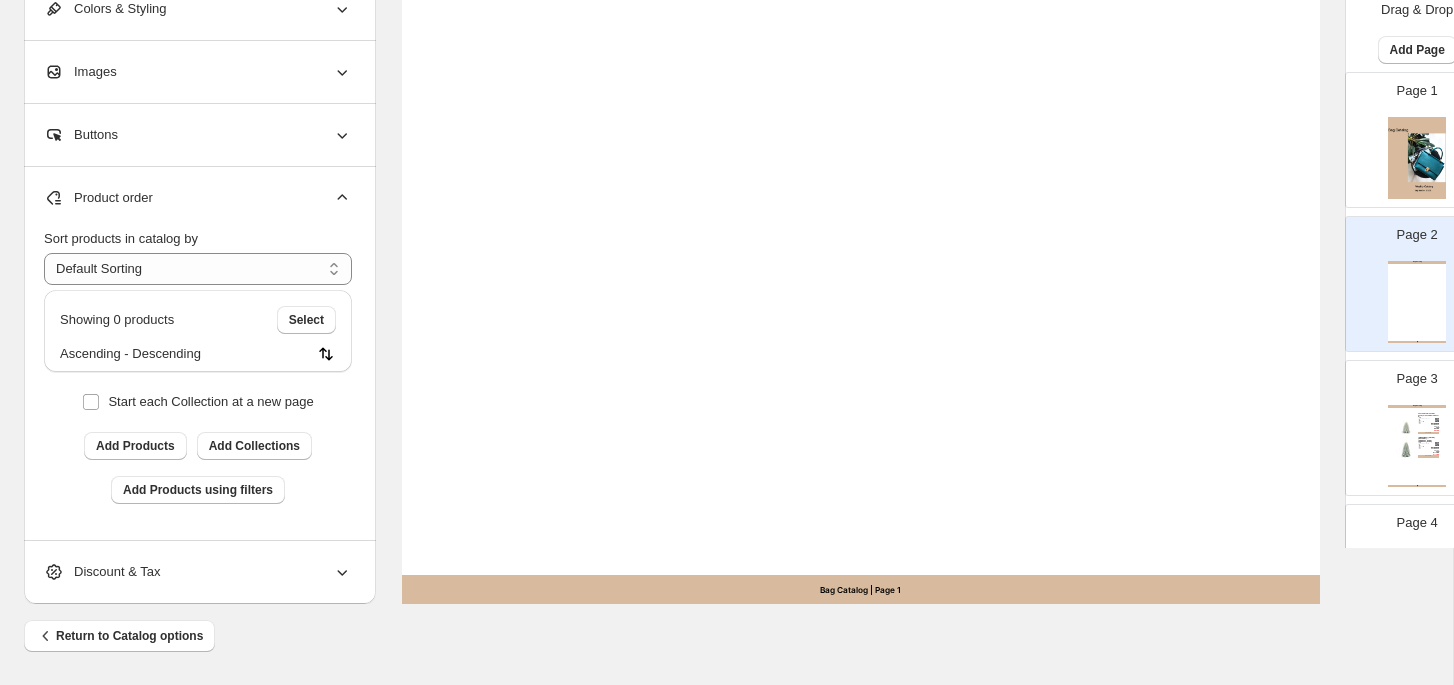 scroll, scrollTop: 160, scrollLeft: 0, axis: vertical 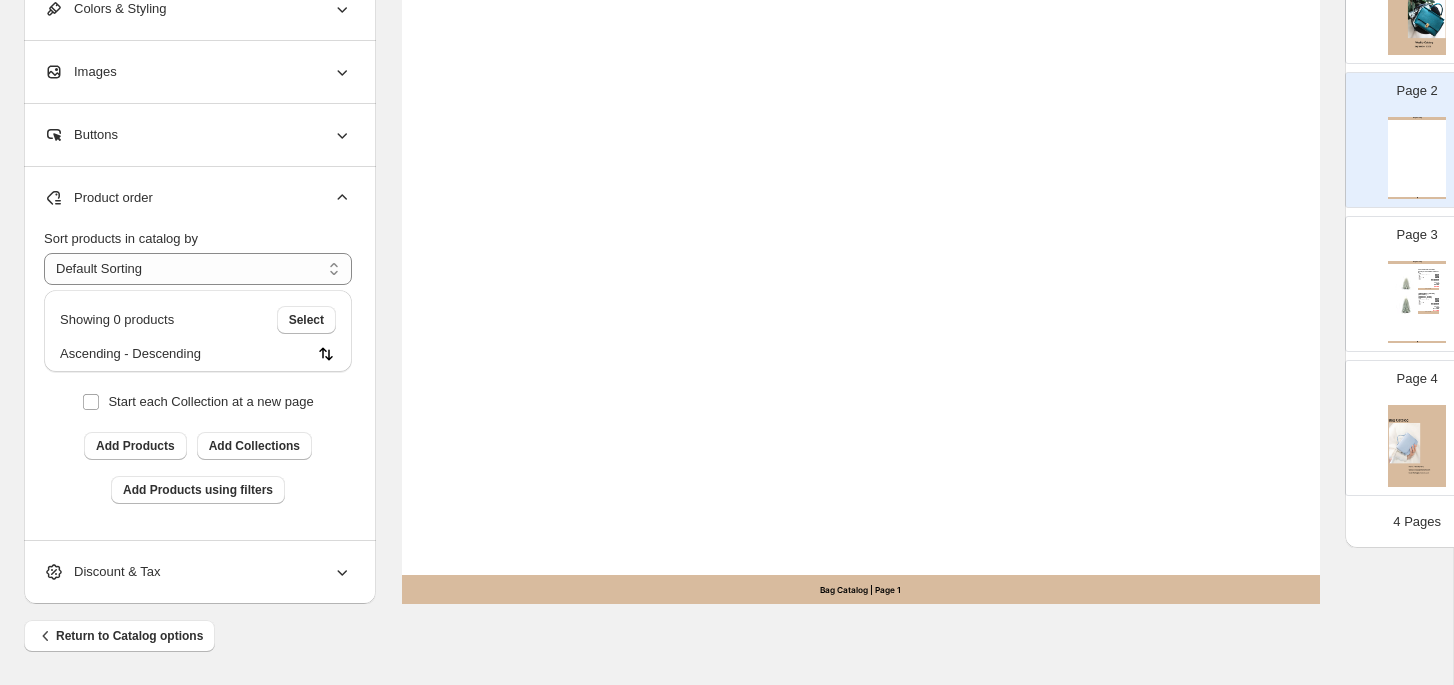 click on "[PRODUCT_NAME] [DIMENSIONS] [COLOR] [MATERIAL] [PRODUCT_NAME] [PRODUCT_NAME] [STOCK] [SKU] [WEIGHT] [TAGS] [BRAND] [BARCODE] [PRODUCT_TYPE] [PRICE] [PRICE] [PRICE] [PRICE] [ACTION] [DIMENSIONS] [COLOR] [MATERIAL] [PRODUCT_NAME] [PRODUCT_NAME] [STOCK] [SKU] [WEIGHT] [TAGS] [BRAND] [BARCODE] [PRODUCT_TYPE] [PRICE] [PRICE] [PRICE] [PRICE] [ACTION] [PRODUCT_NAME] | [PAGE]" at bounding box center [1417, 302] 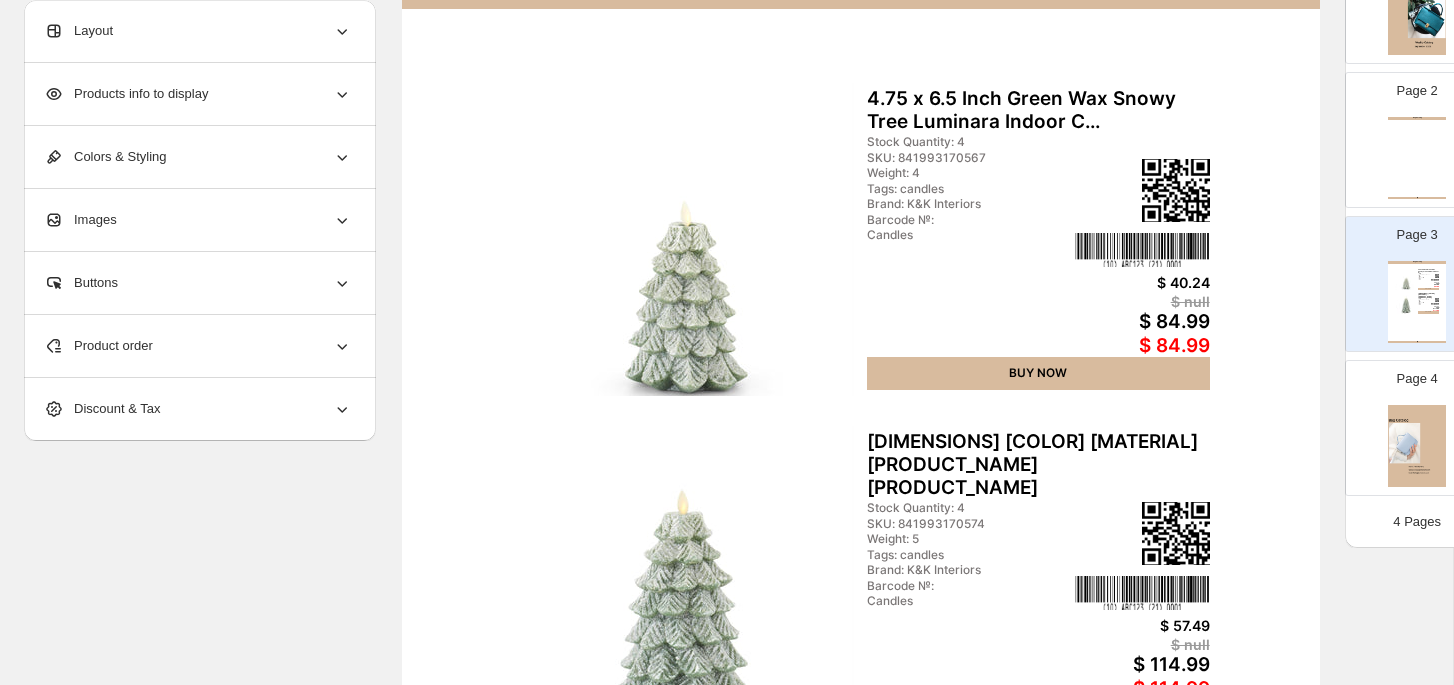 scroll, scrollTop: 189, scrollLeft: 0, axis: vertical 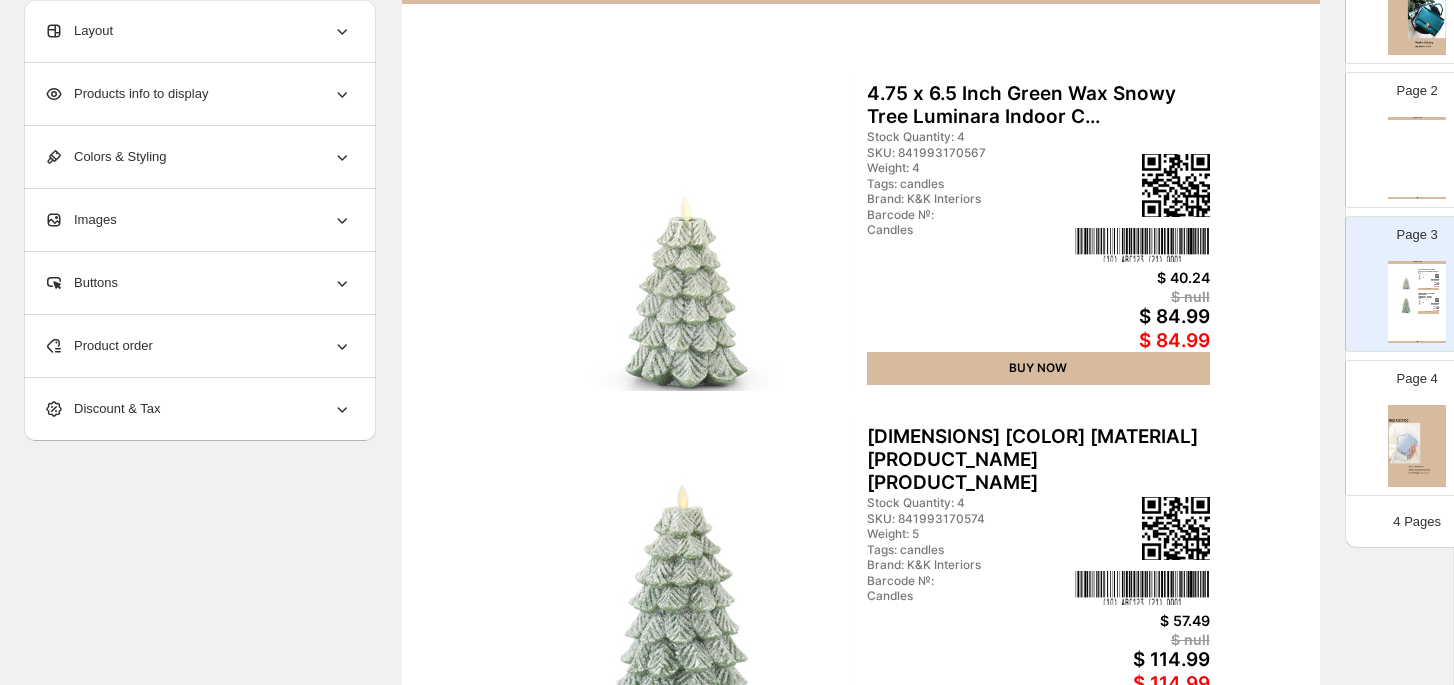 click on "[PRODUCT_NAME] [DIMENSIONS] [COLOR] [MATERIAL] [PRODUCT_NAME] [PRODUCT_NAME] [STOCK] [SKU] [WEIGHT] [TAGS] [BRAND] [BARCODE] [PRODUCT_TYPE] [PRICE] [PRICE] [PRICE] [PRICE] [ACTION] [DIMENSIONS] [COLOR] [MATERIAL] [PRODUCT_NAME] [PRODUCT_NAME] [STOCK] [SKU] [WEIGHT] [TAGS] [BRAND] [BARCODE] [PRODUCT_TYPE] [PRICE] [PRICE] [PRICE] [PRICE] [ACTION] [PRODUCT_NAME] | [PAGE]" at bounding box center [861, 561] 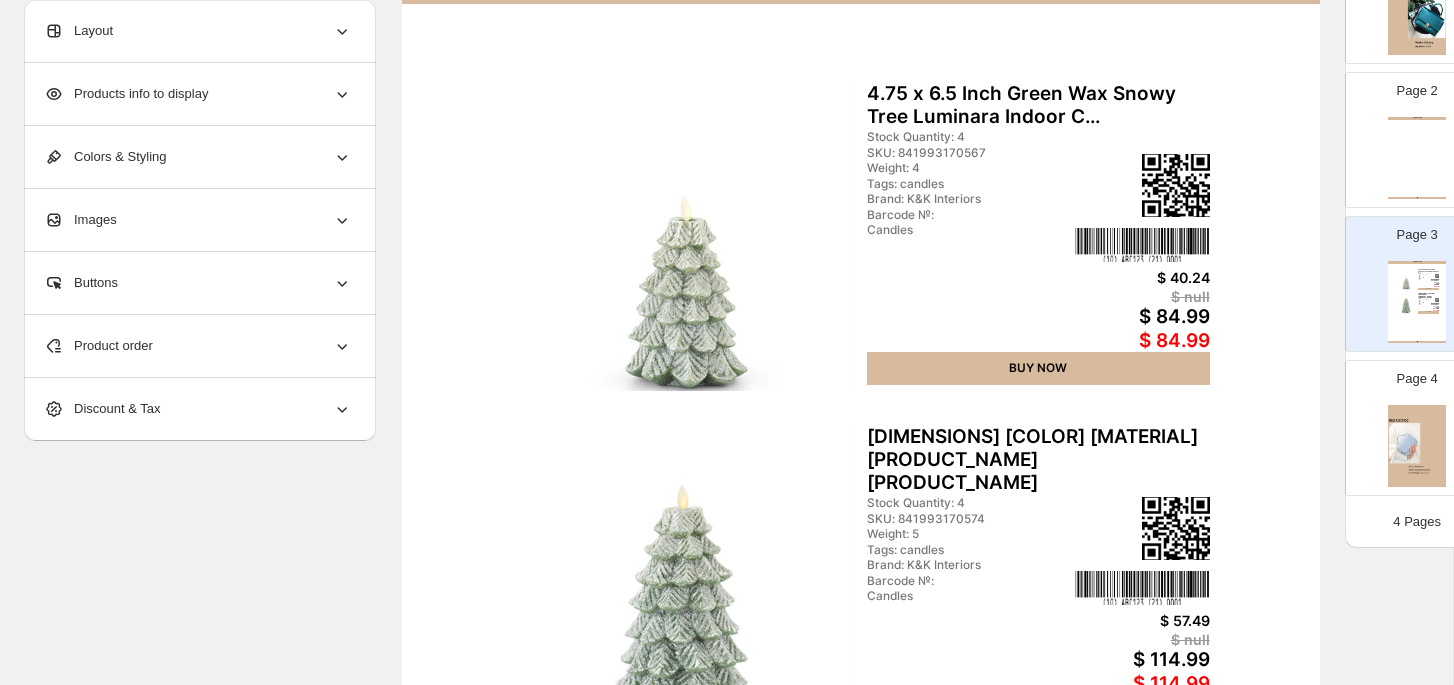 click on "$ 40.24" at bounding box center (1142, 277) 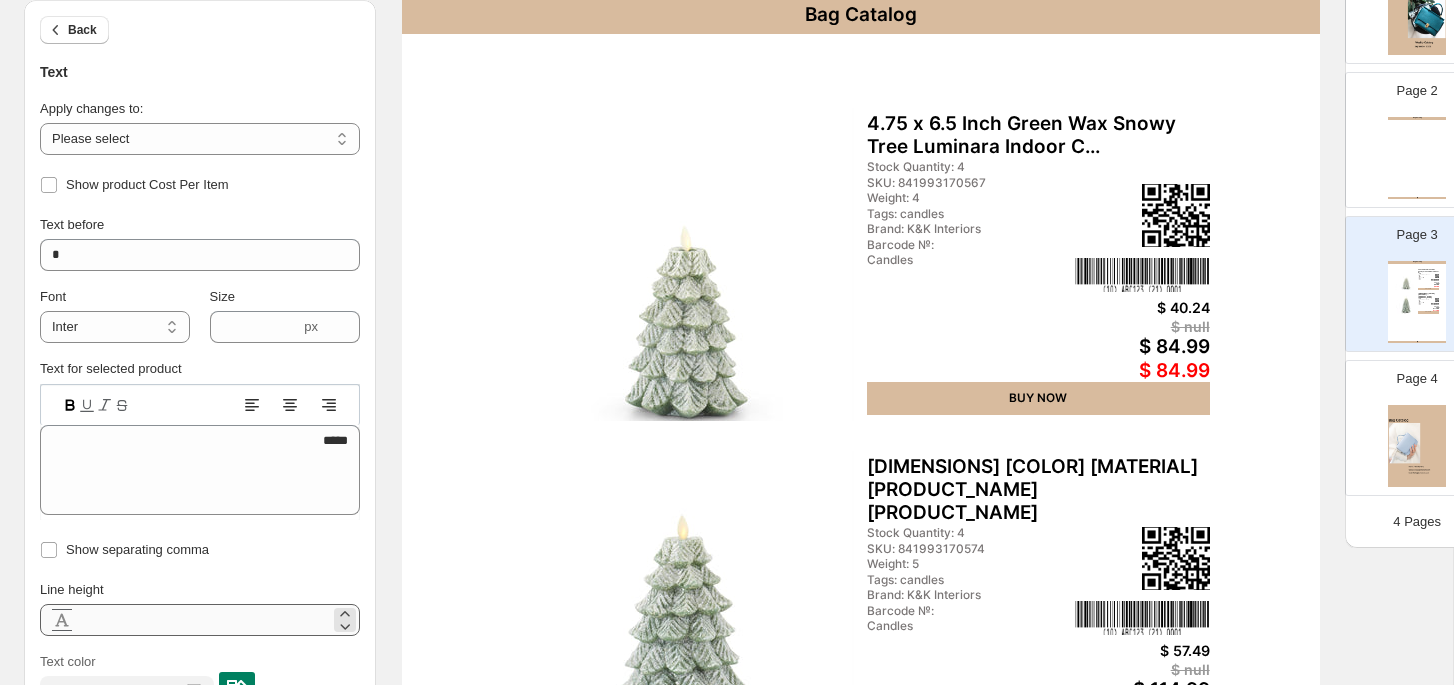 scroll, scrollTop: 0, scrollLeft: 0, axis: both 